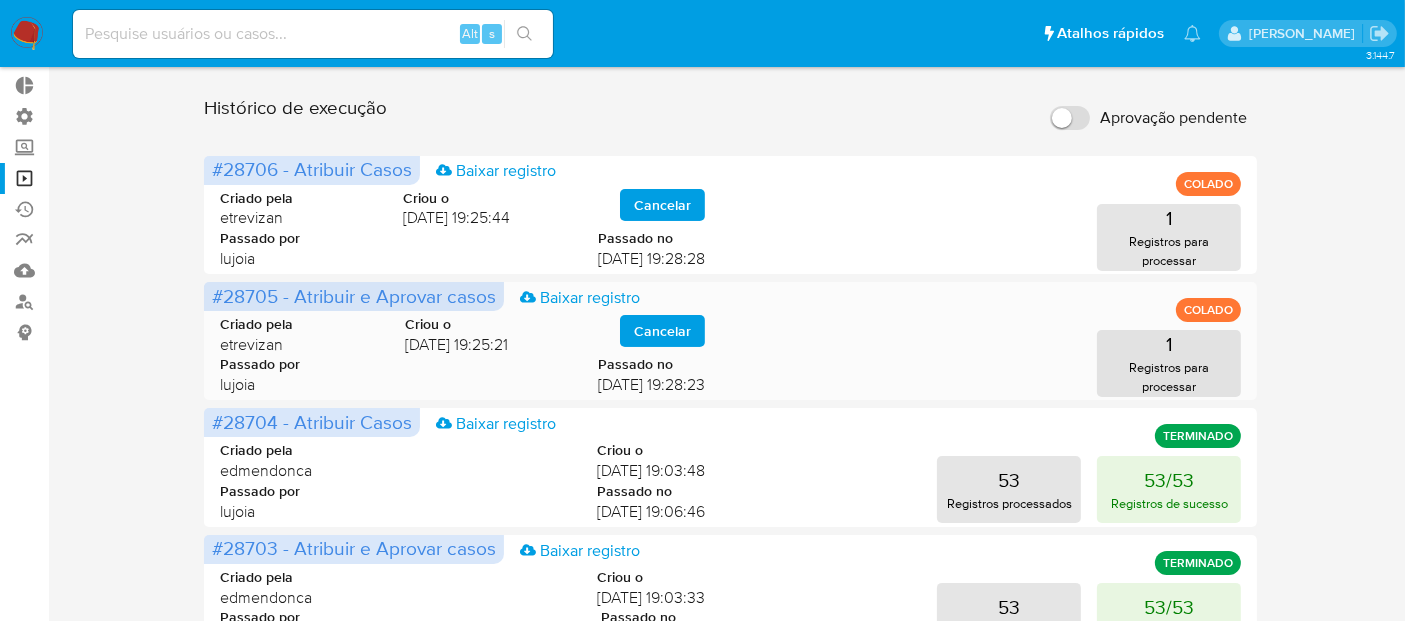 scroll, scrollTop: 0, scrollLeft: 0, axis: both 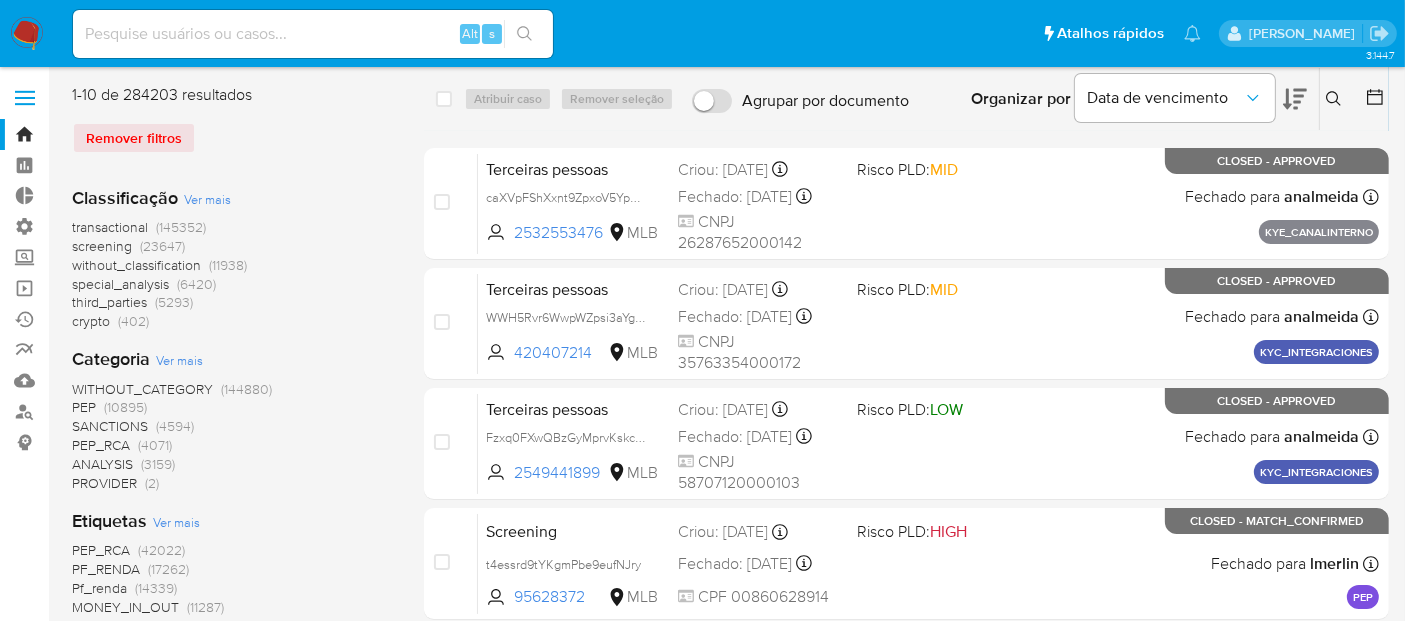 click on "Remover filtros" at bounding box center [232, 138] 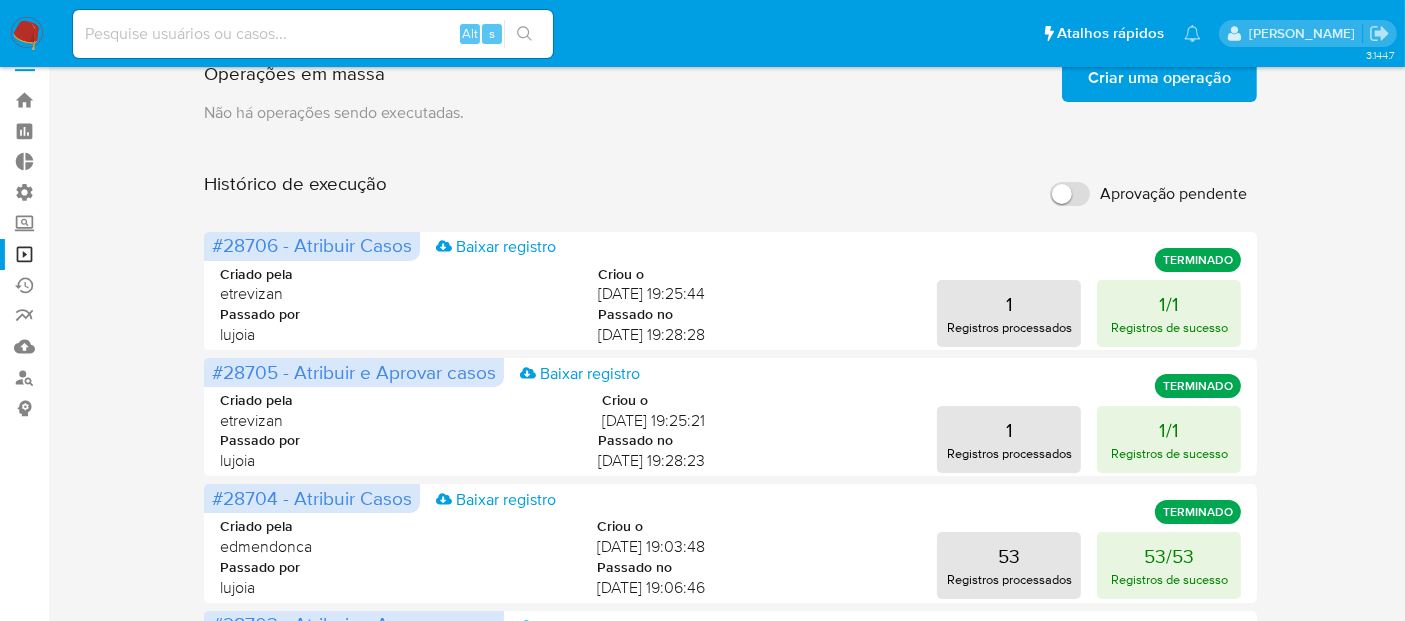scroll, scrollTop: 0, scrollLeft: 0, axis: both 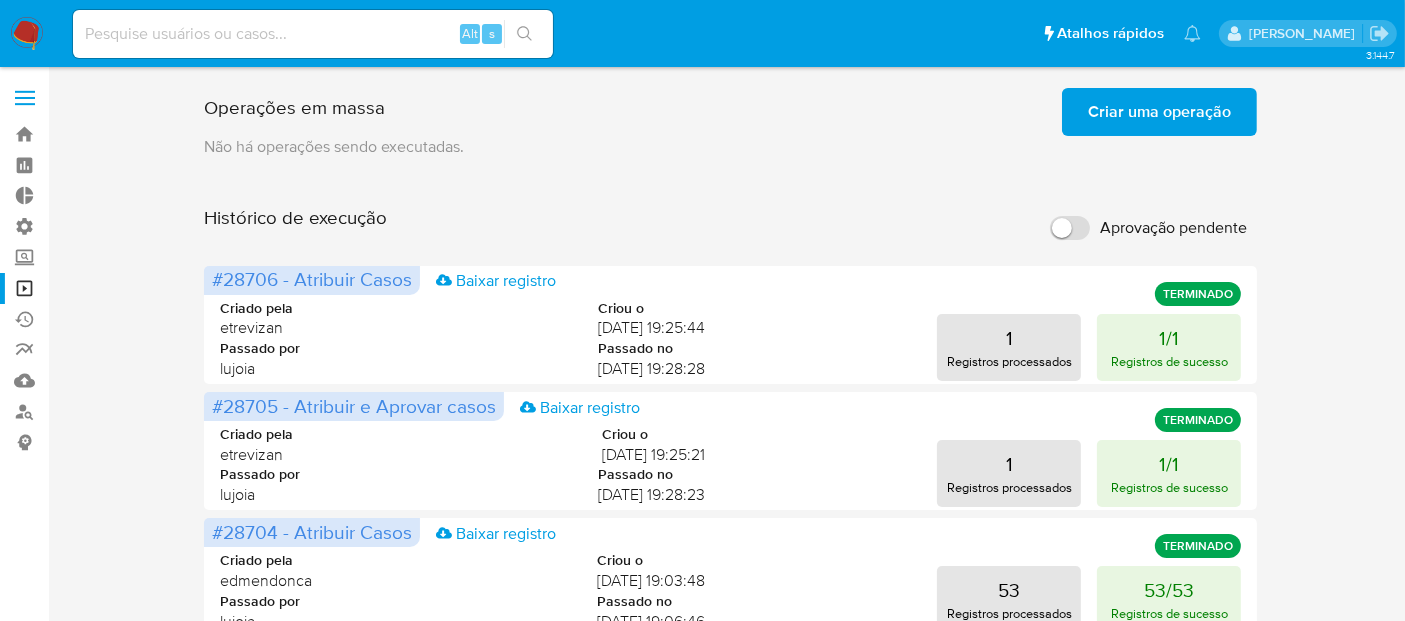 click on "Aprovação pendente" at bounding box center [1148, 228] 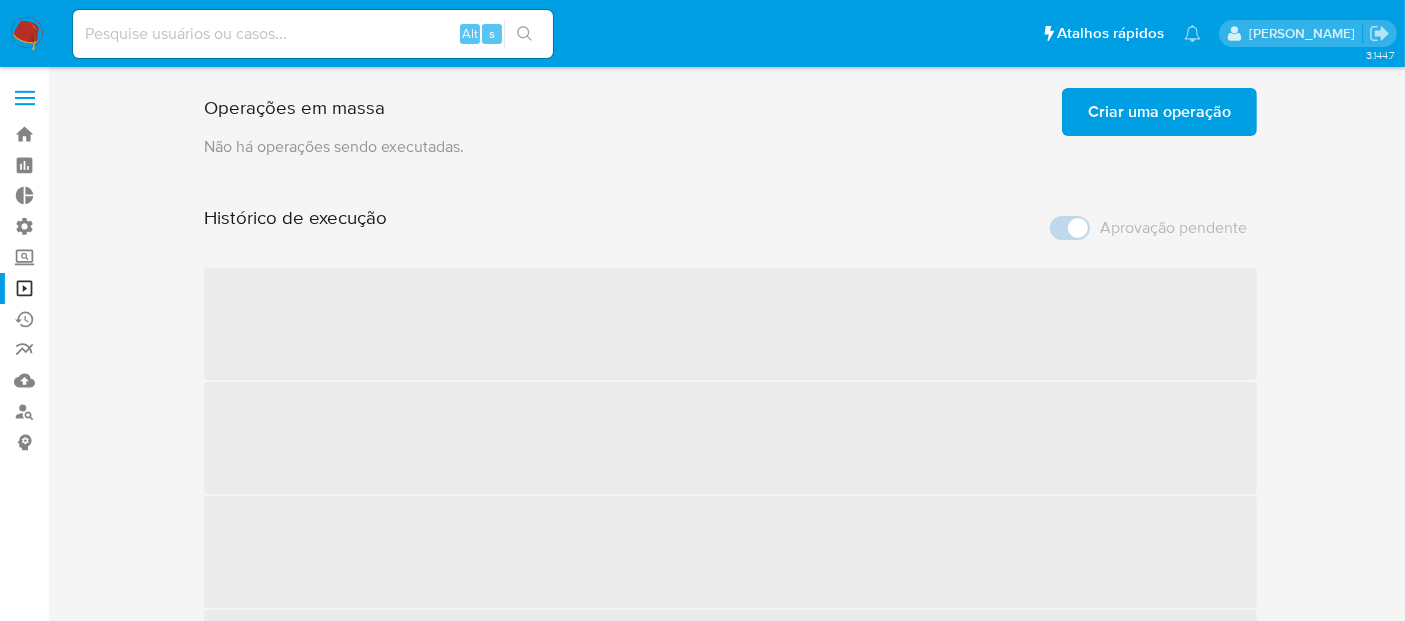 click on "Aprovação pendente" at bounding box center (1173, 228) 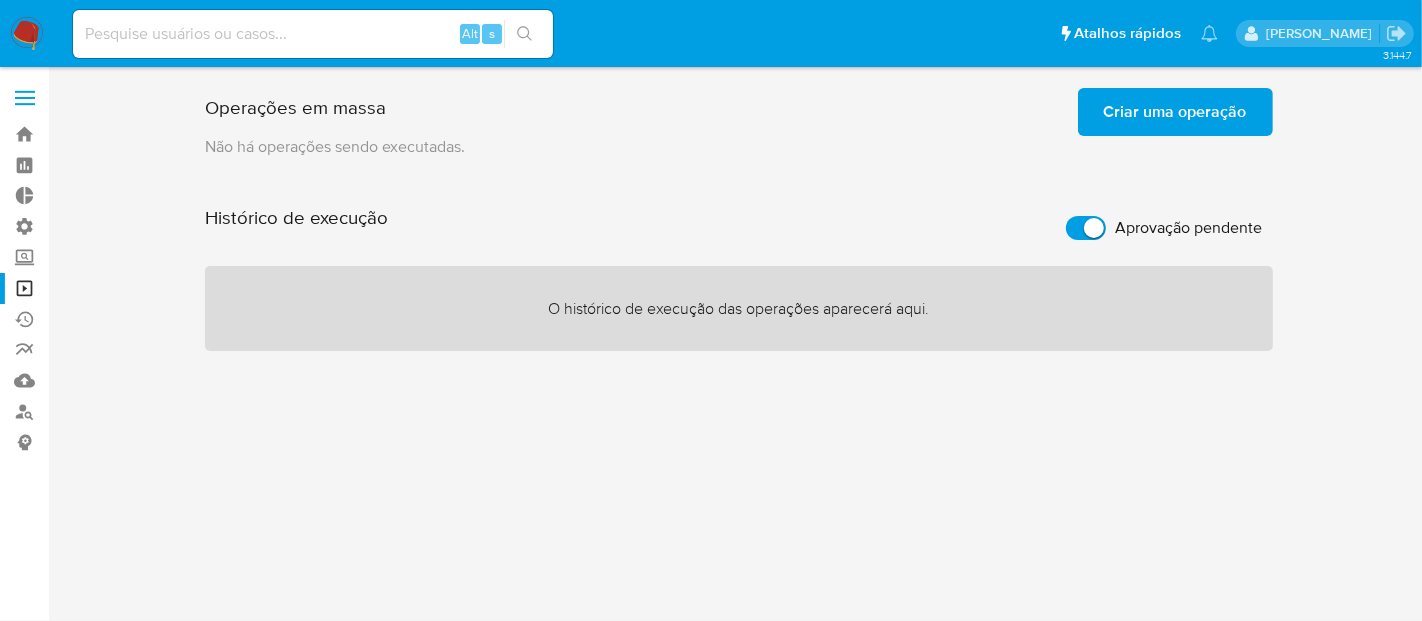 click on "Aprovação pendente" at bounding box center [1189, 228] 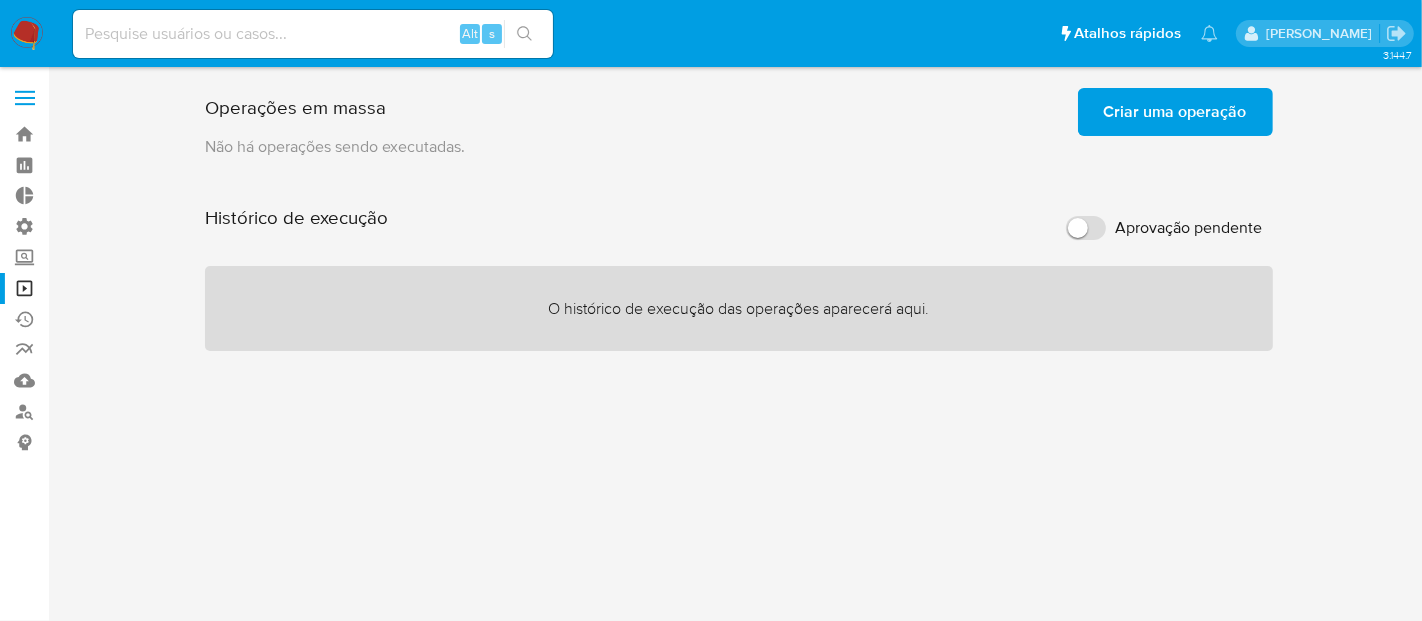checkbox on "false" 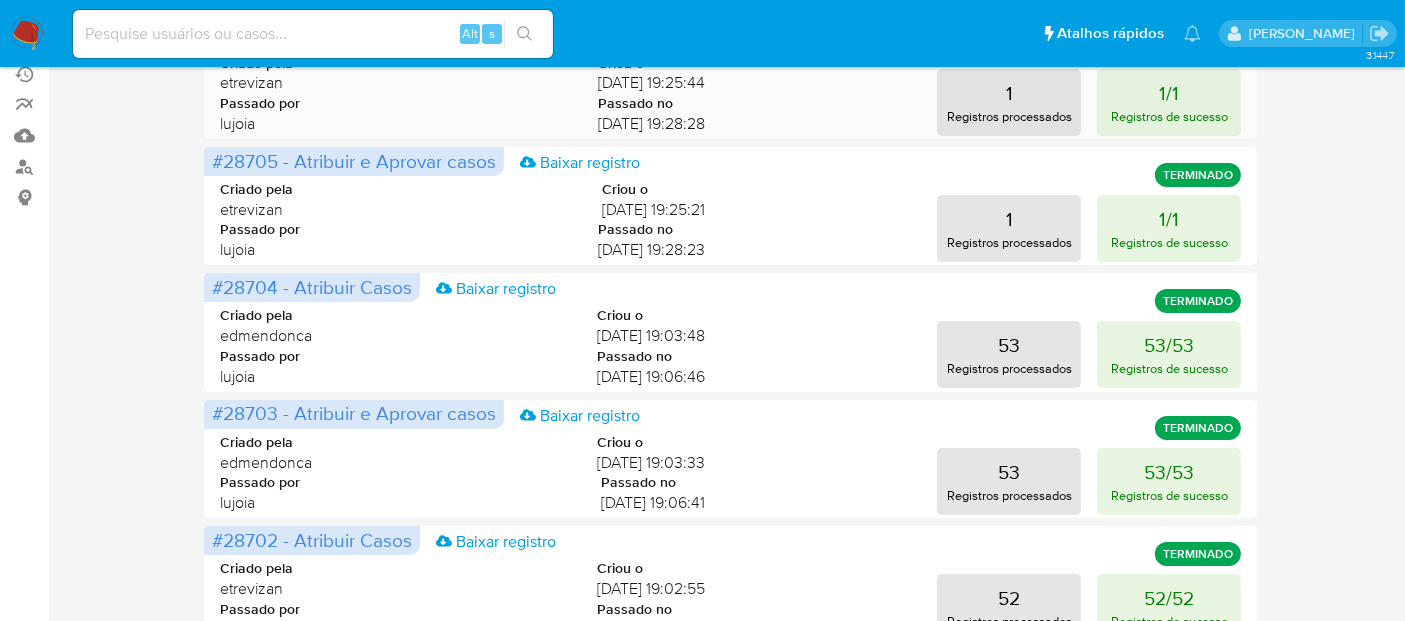 scroll, scrollTop: 0, scrollLeft: 0, axis: both 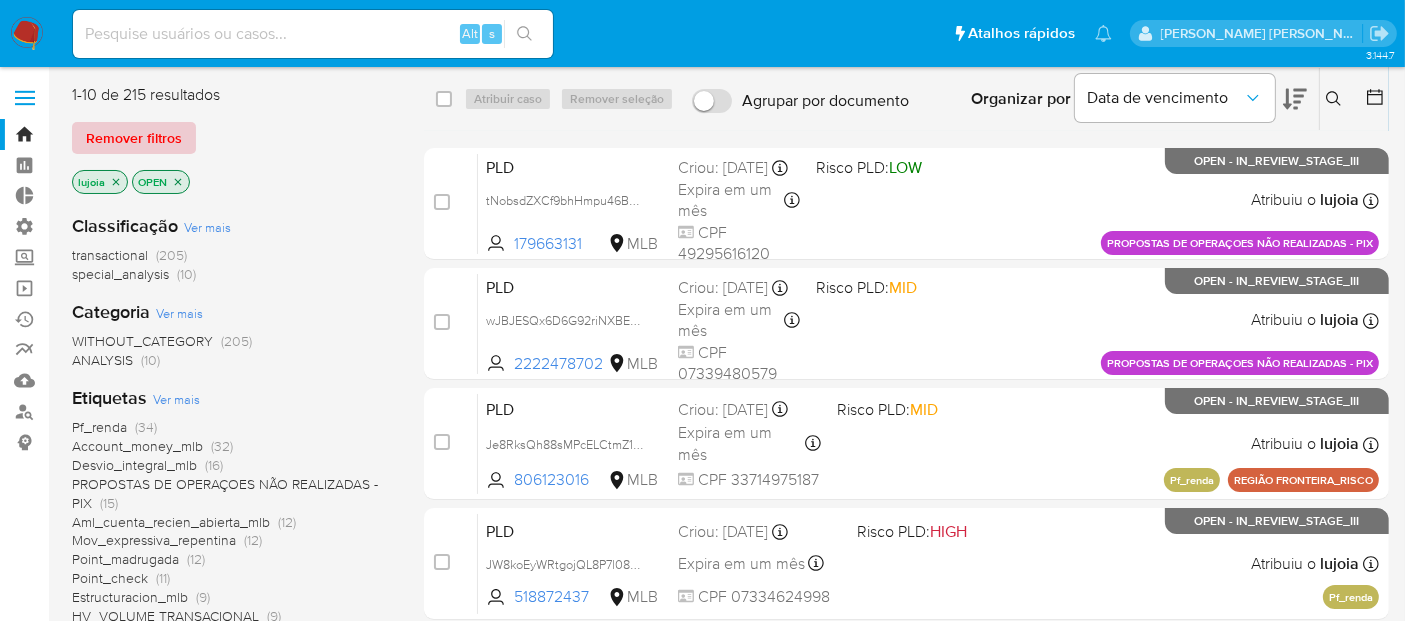 click on "Remover filtros" at bounding box center (134, 138) 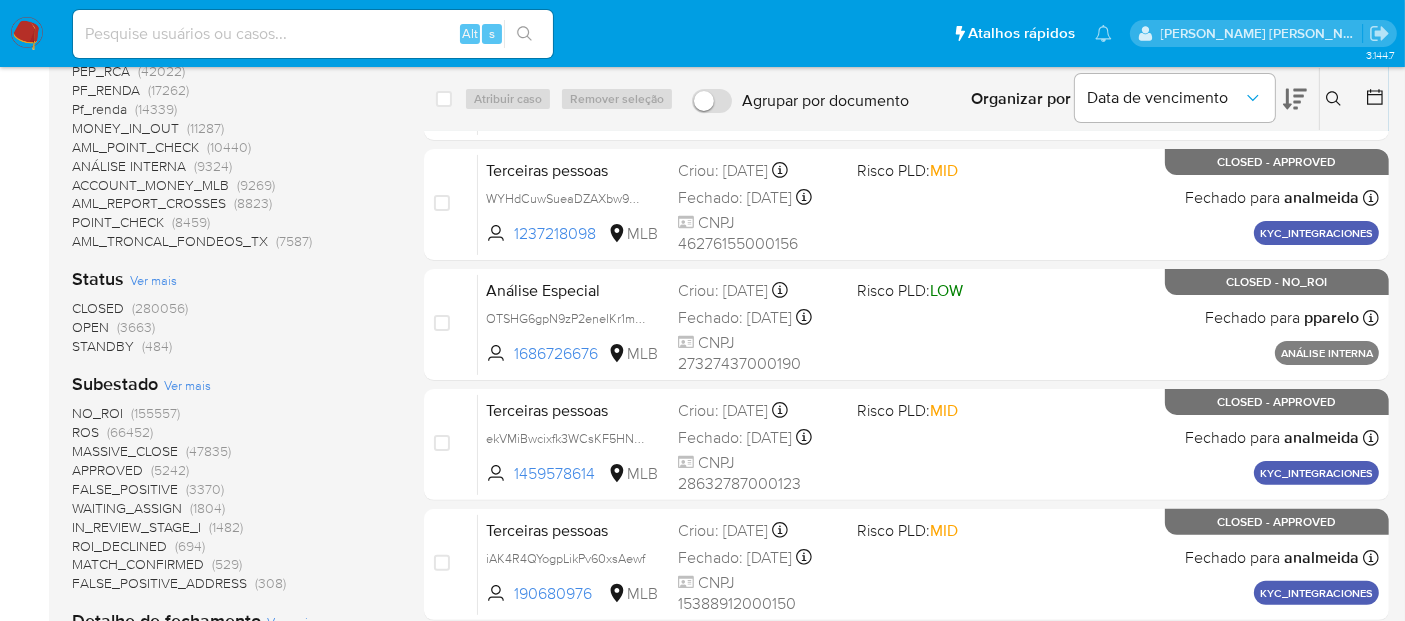 scroll, scrollTop: 444, scrollLeft: 0, axis: vertical 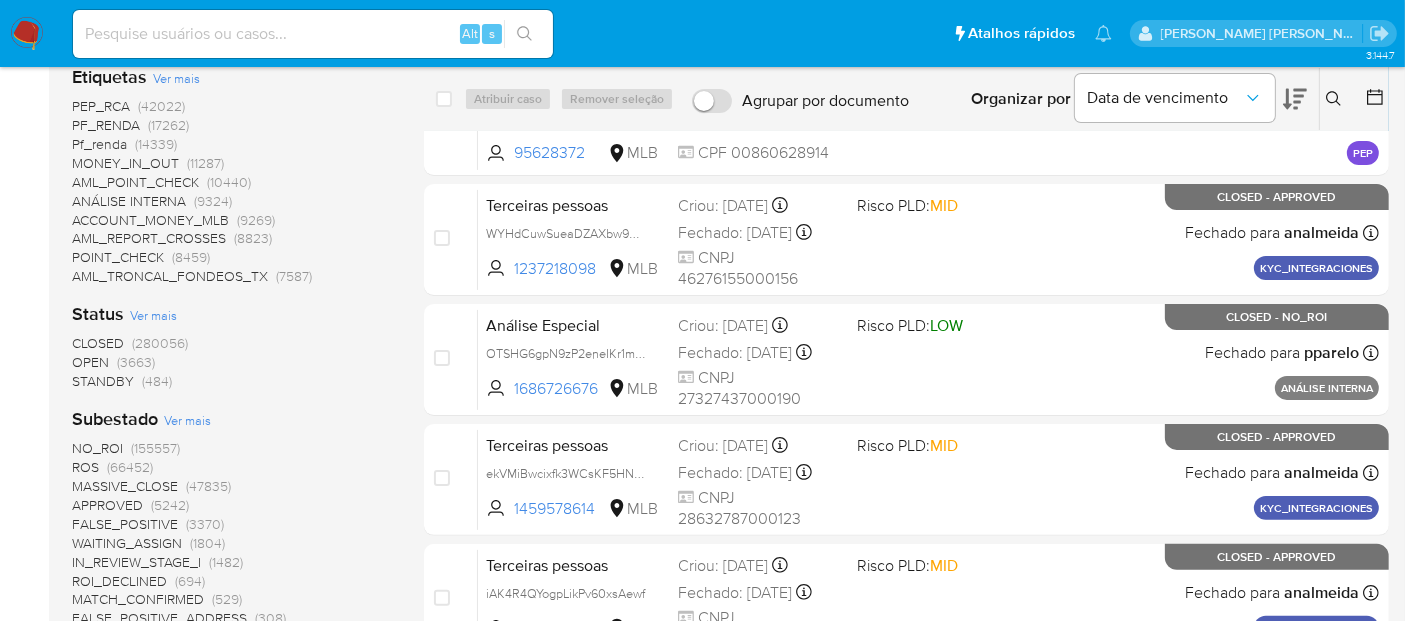click on "OPEN (3663)" at bounding box center (113, 362) 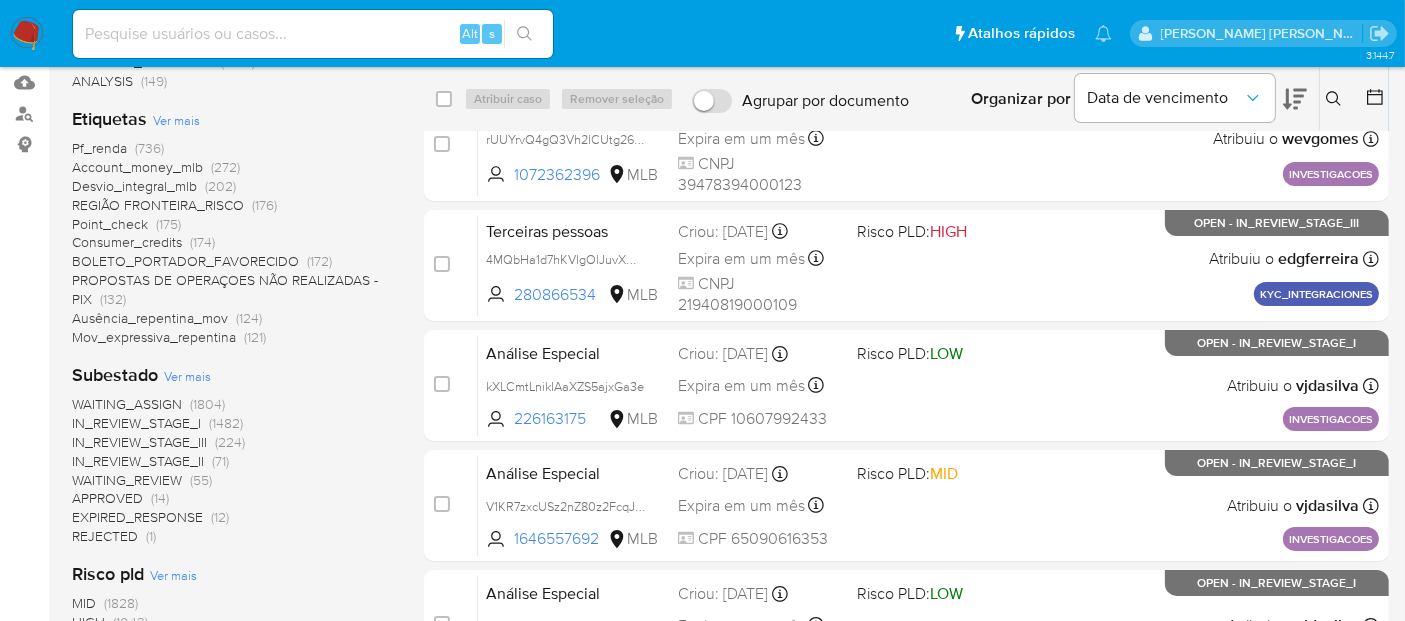 scroll, scrollTop: 333, scrollLeft: 0, axis: vertical 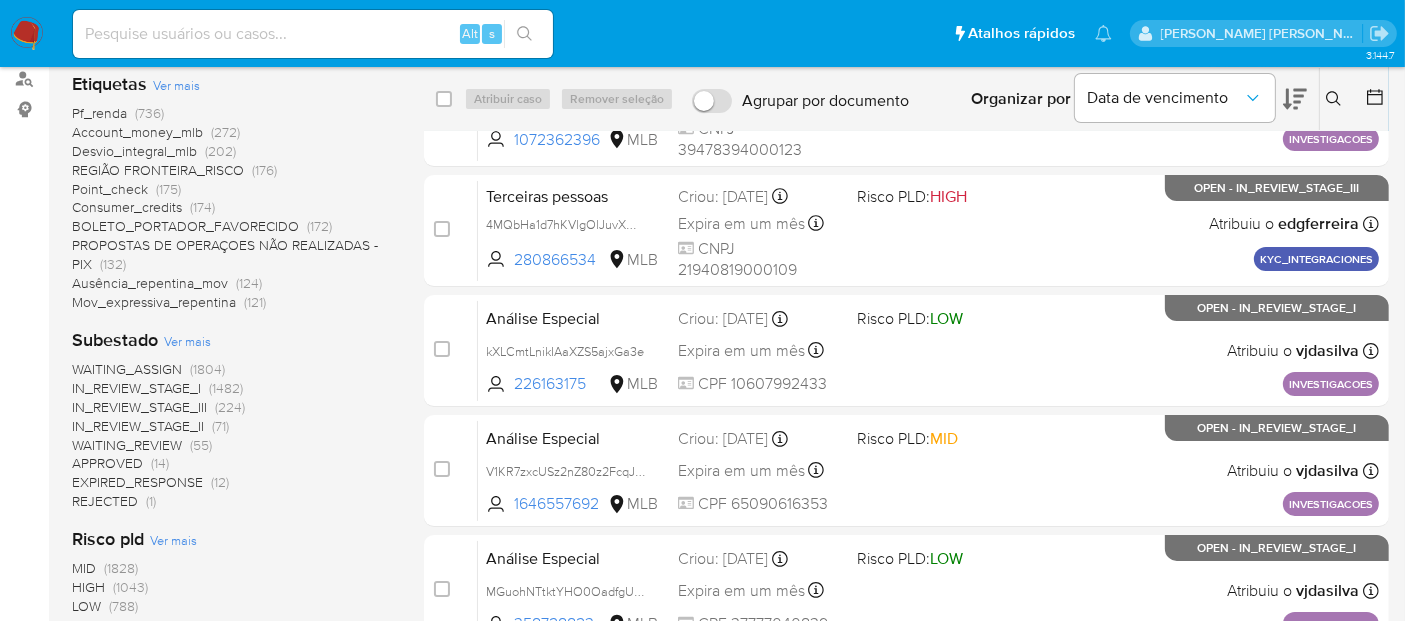 click on "(1482)" at bounding box center (226, 388) 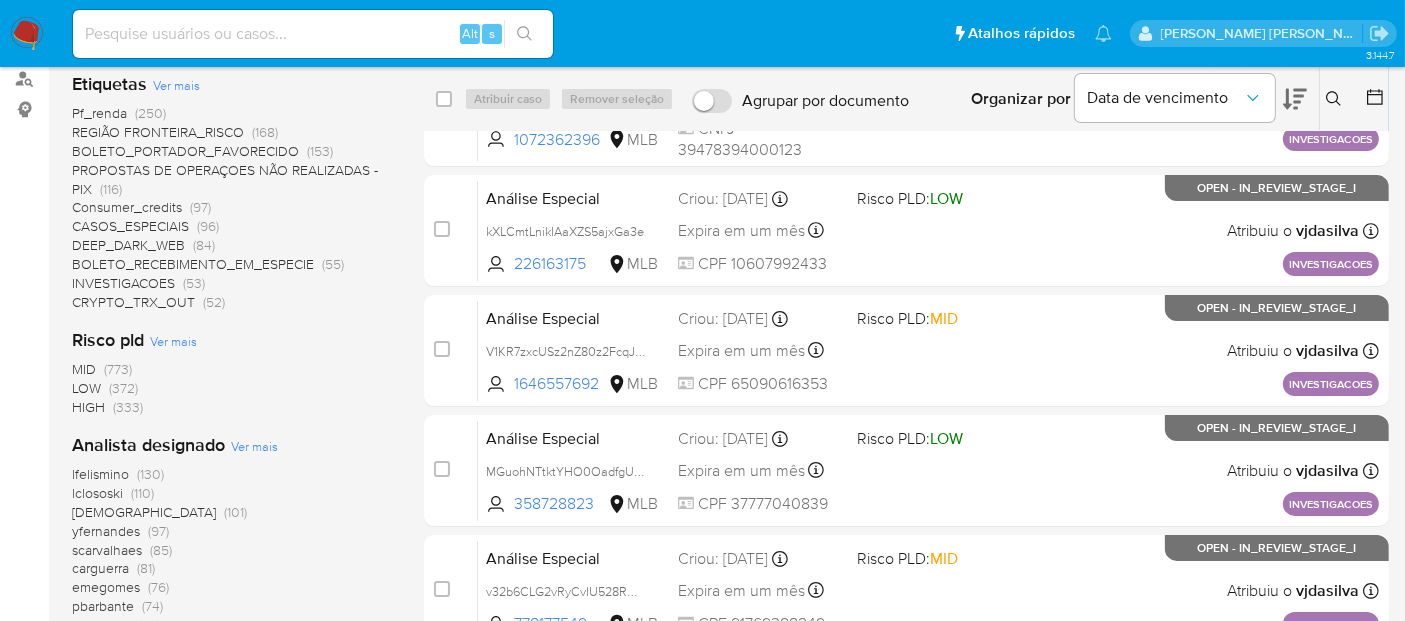 scroll, scrollTop: 444, scrollLeft: 0, axis: vertical 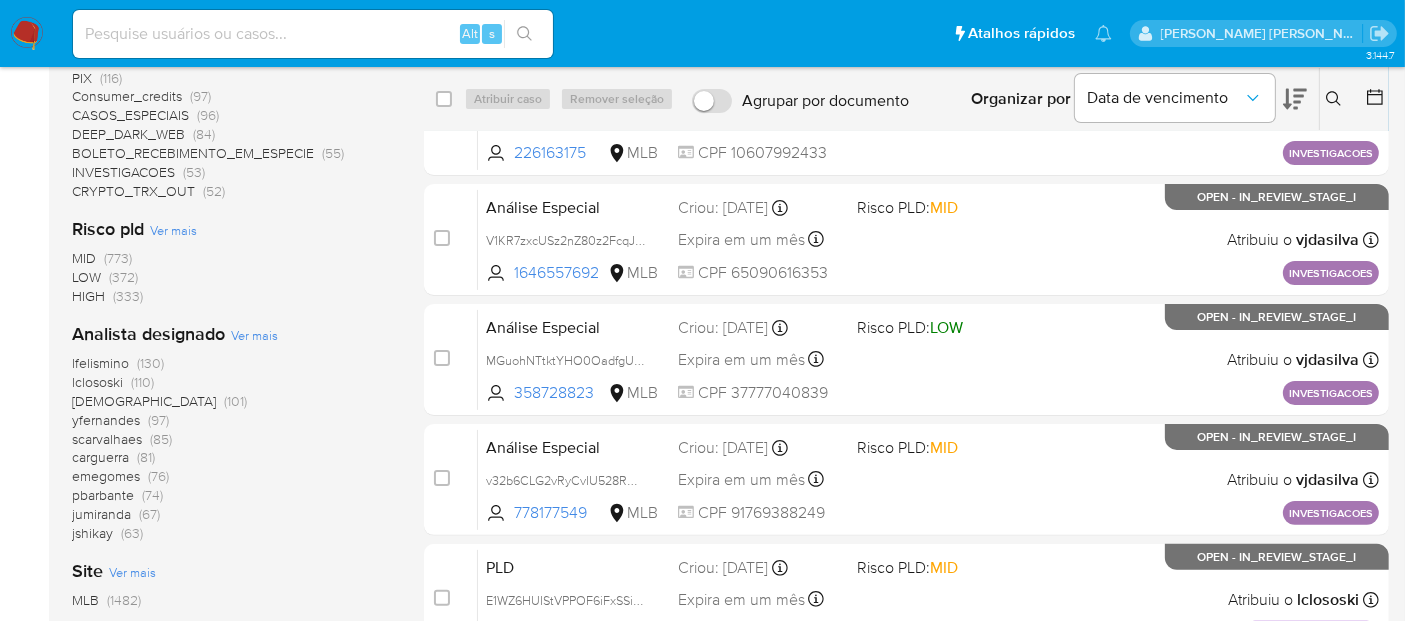 click on "lfelismino" at bounding box center (100, 363) 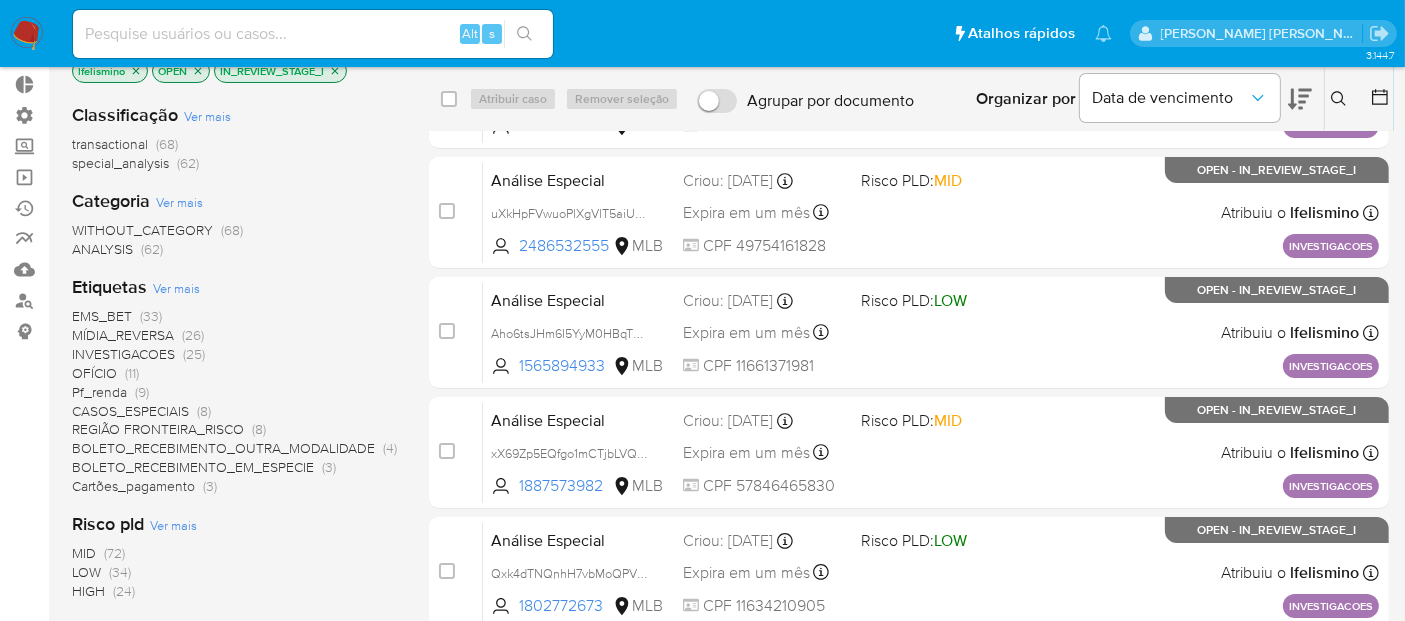 scroll, scrollTop: 0, scrollLeft: 0, axis: both 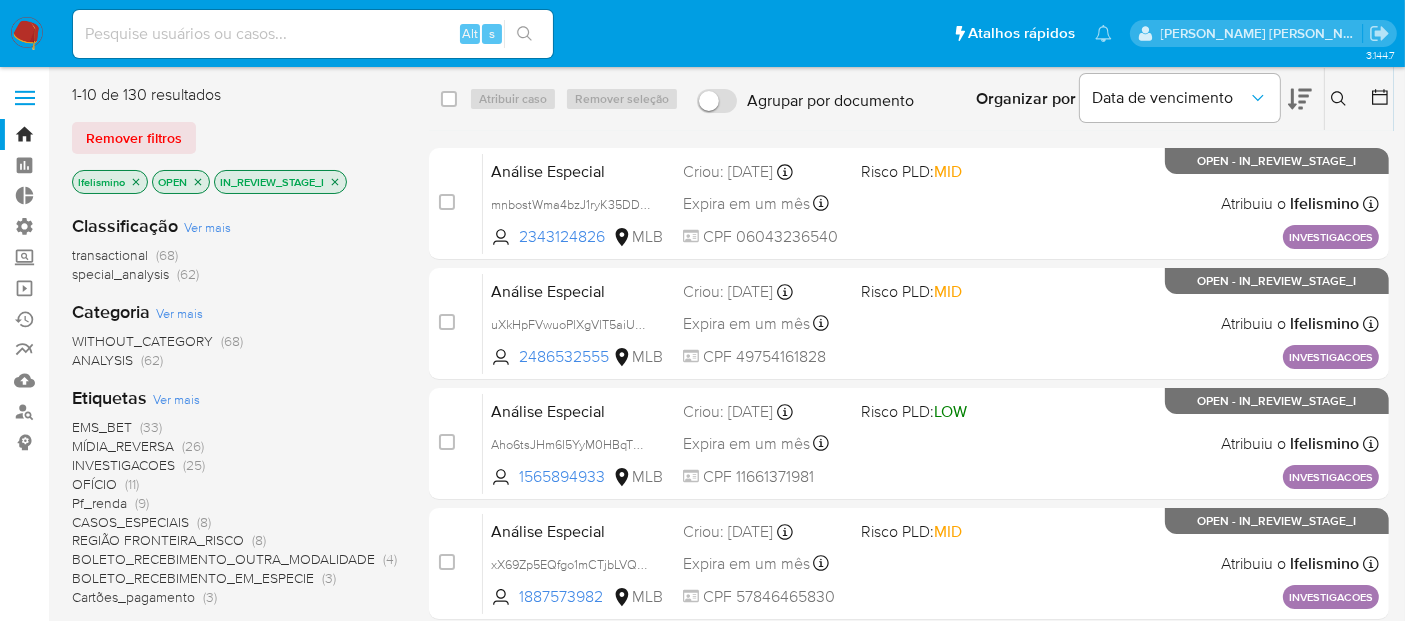 click 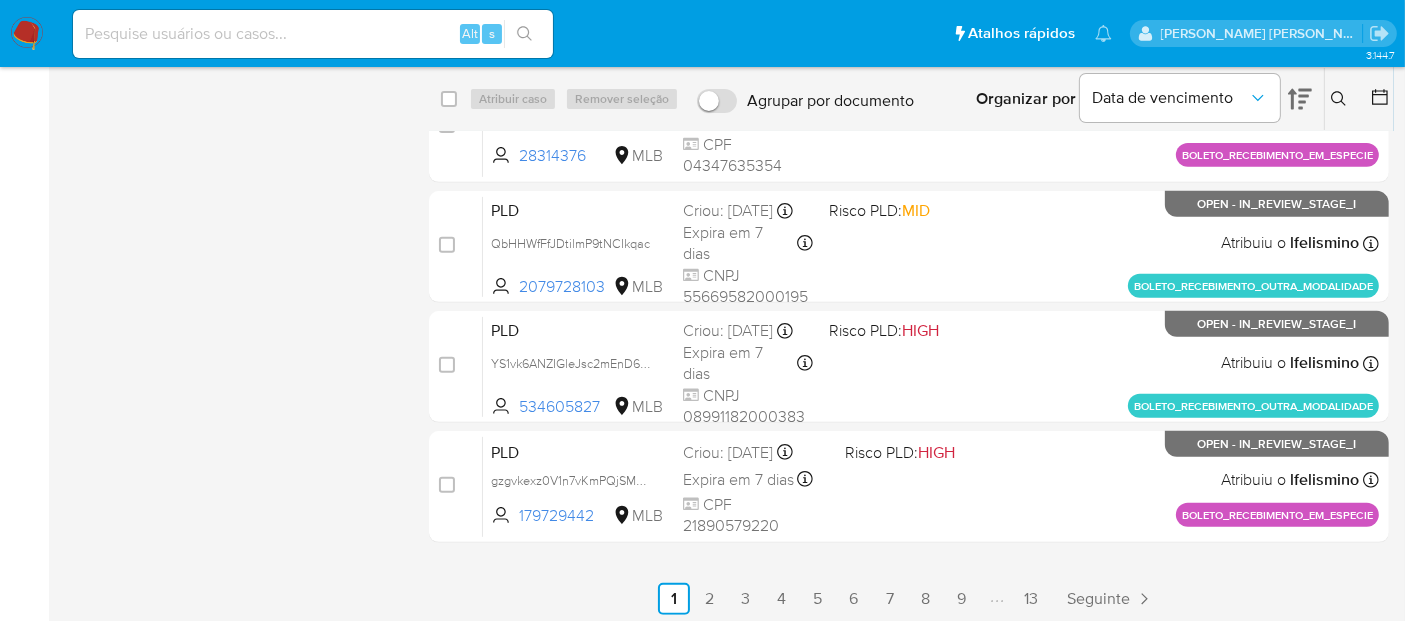 scroll, scrollTop: 802, scrollLeft: 0, axis: vertical 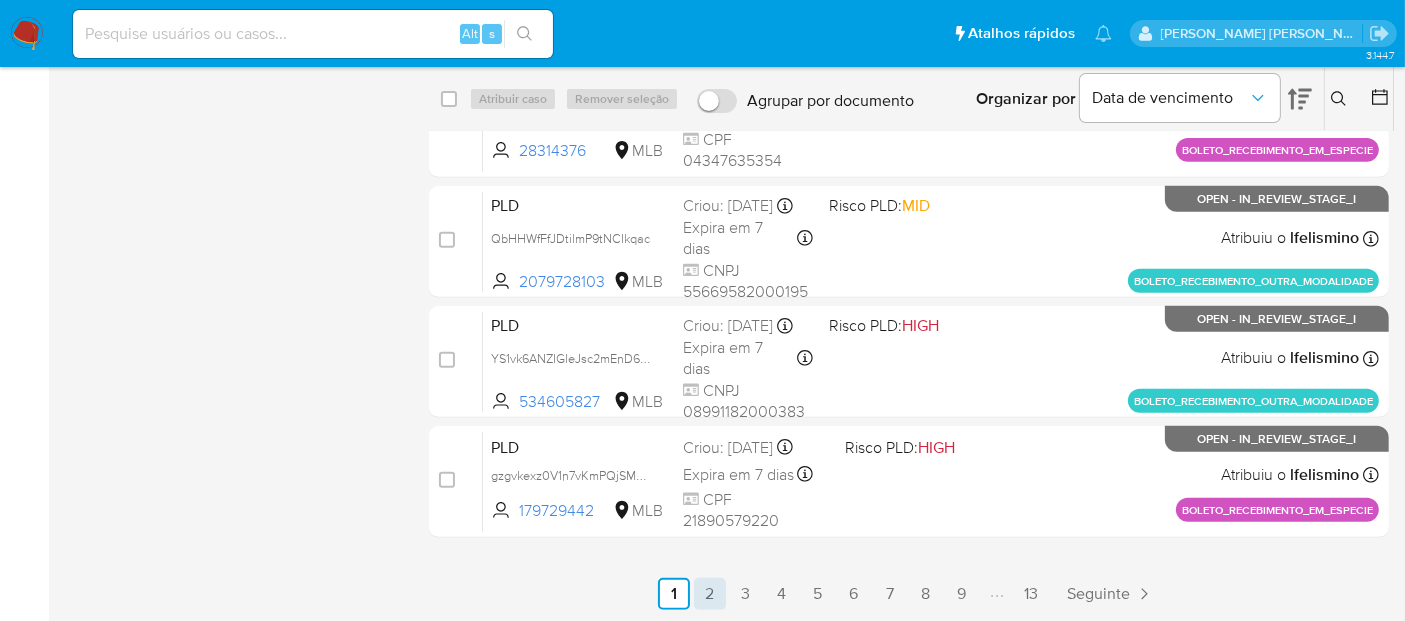 click on "2" at bounding box center [710, 594] 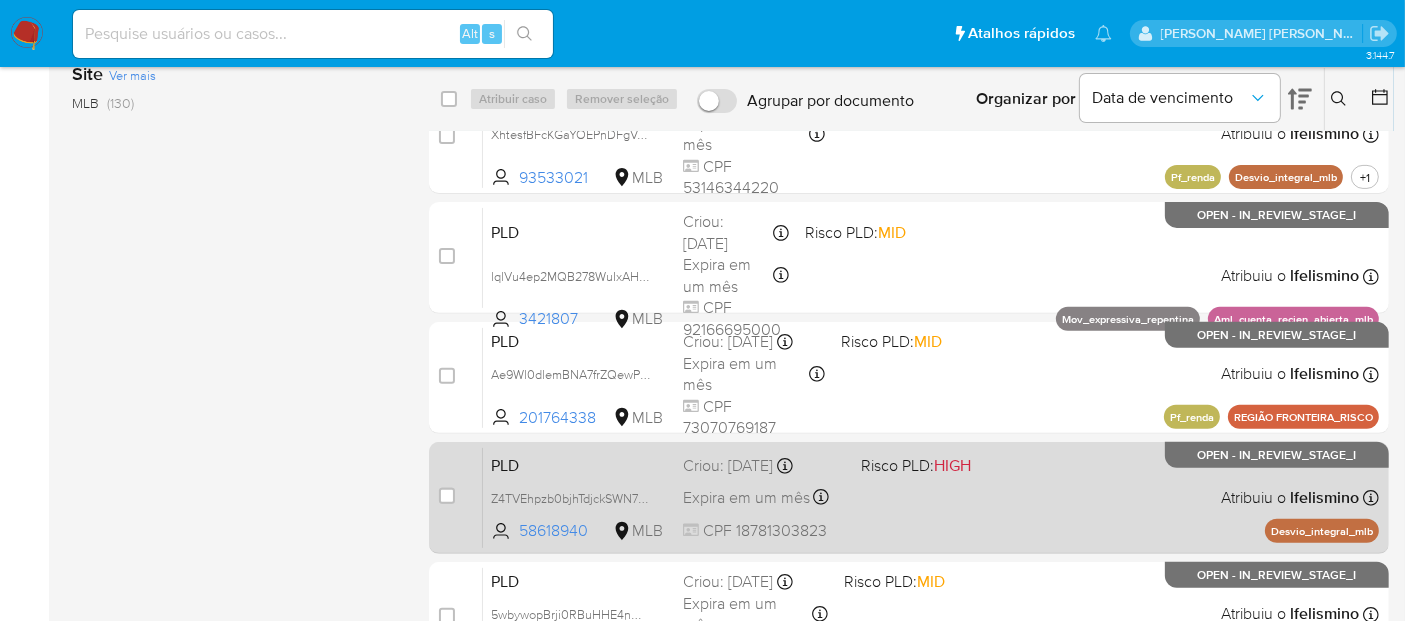 scroll, scrollTop: 802, scrollLeft: 0, axis: vertical 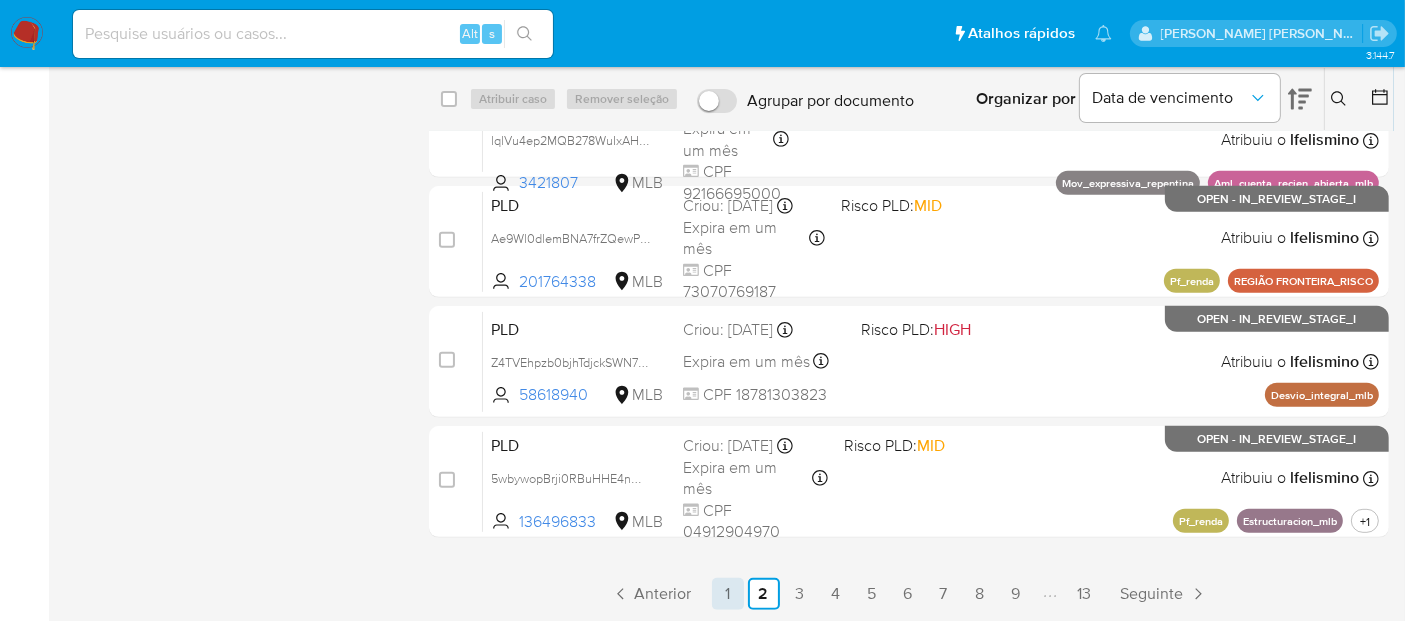 click on "1" at bounding box center (728, 594) 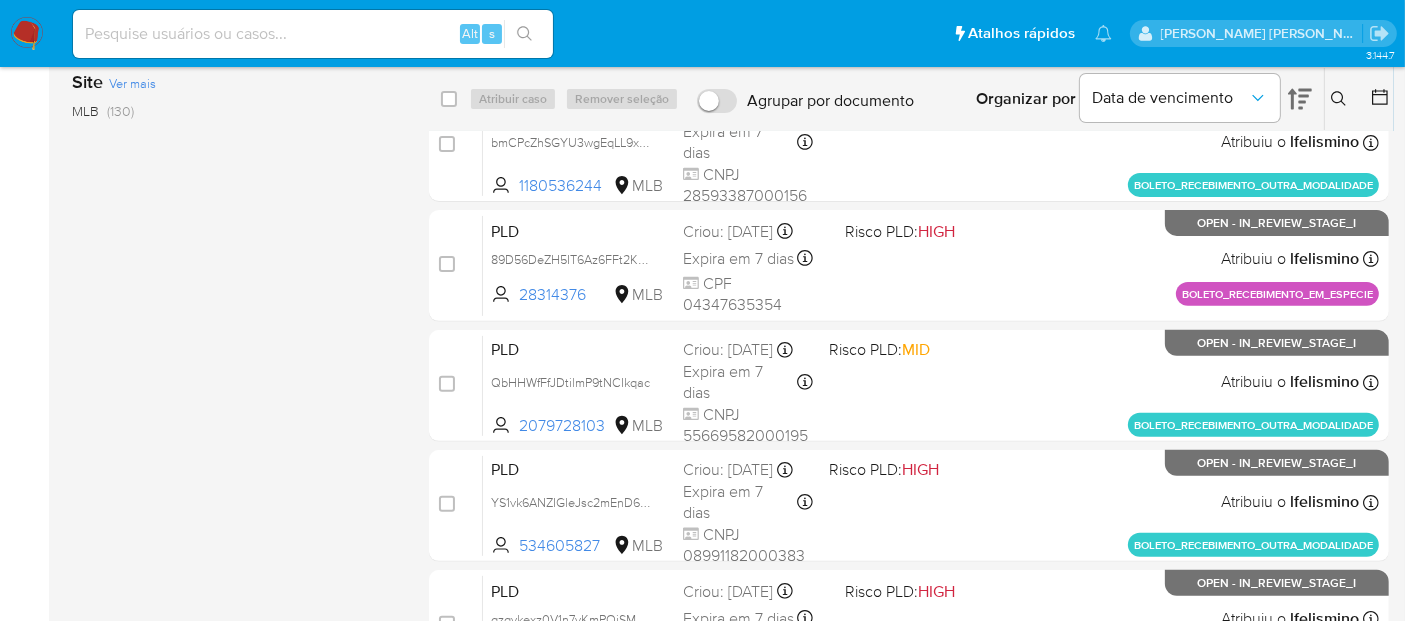scroll, scrollTop: 802, scrollLeft: 0, axis: vertical 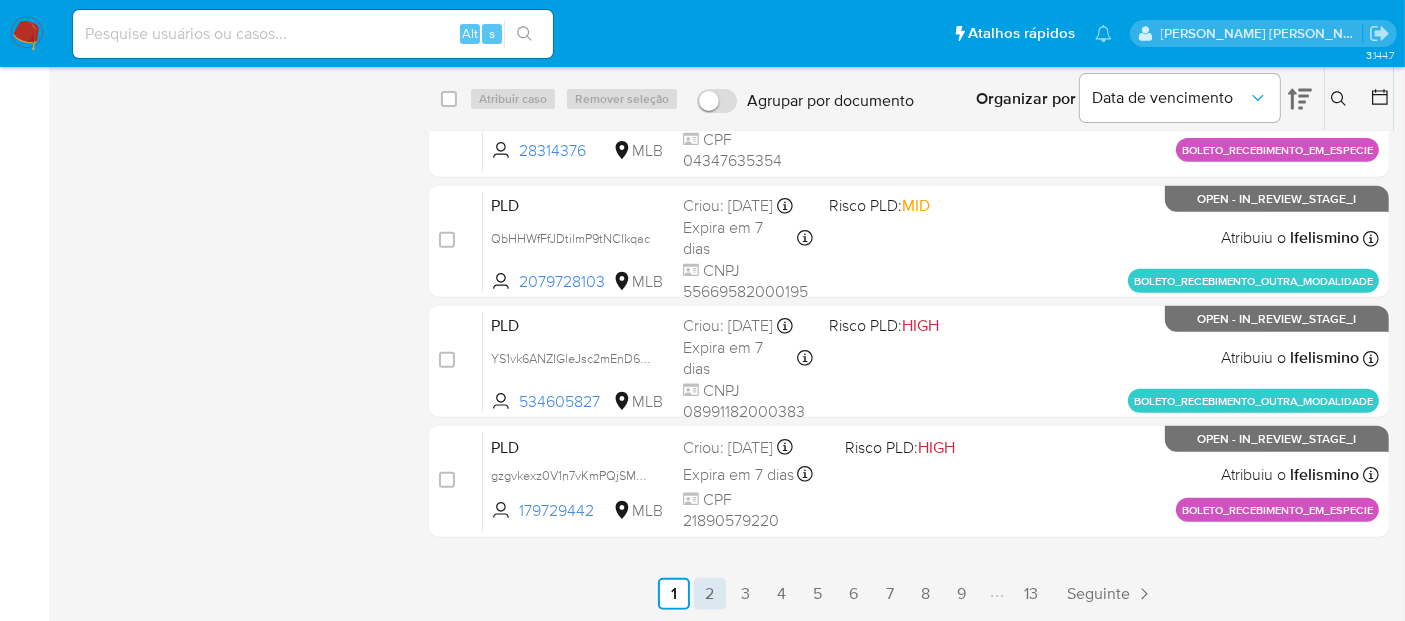 click on "2" at bounding box center [710, 594] 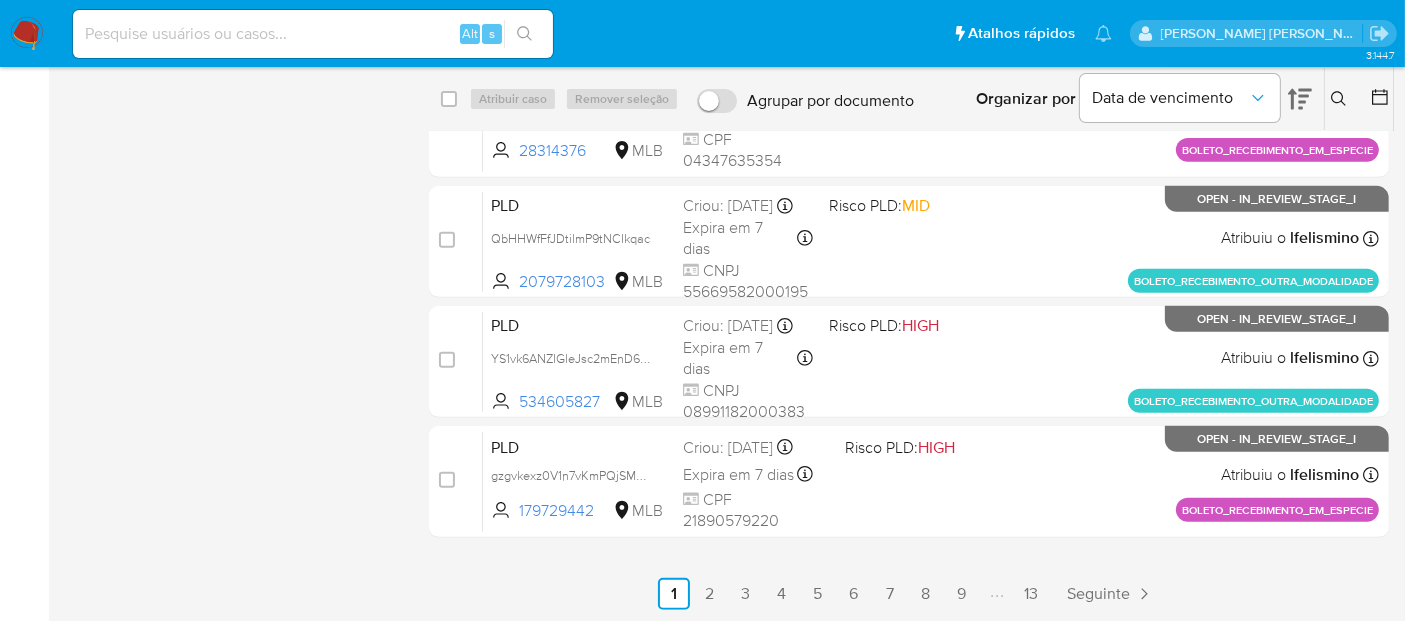 scroll, scrollTop: 0, scrollLeft: 0, axis: both 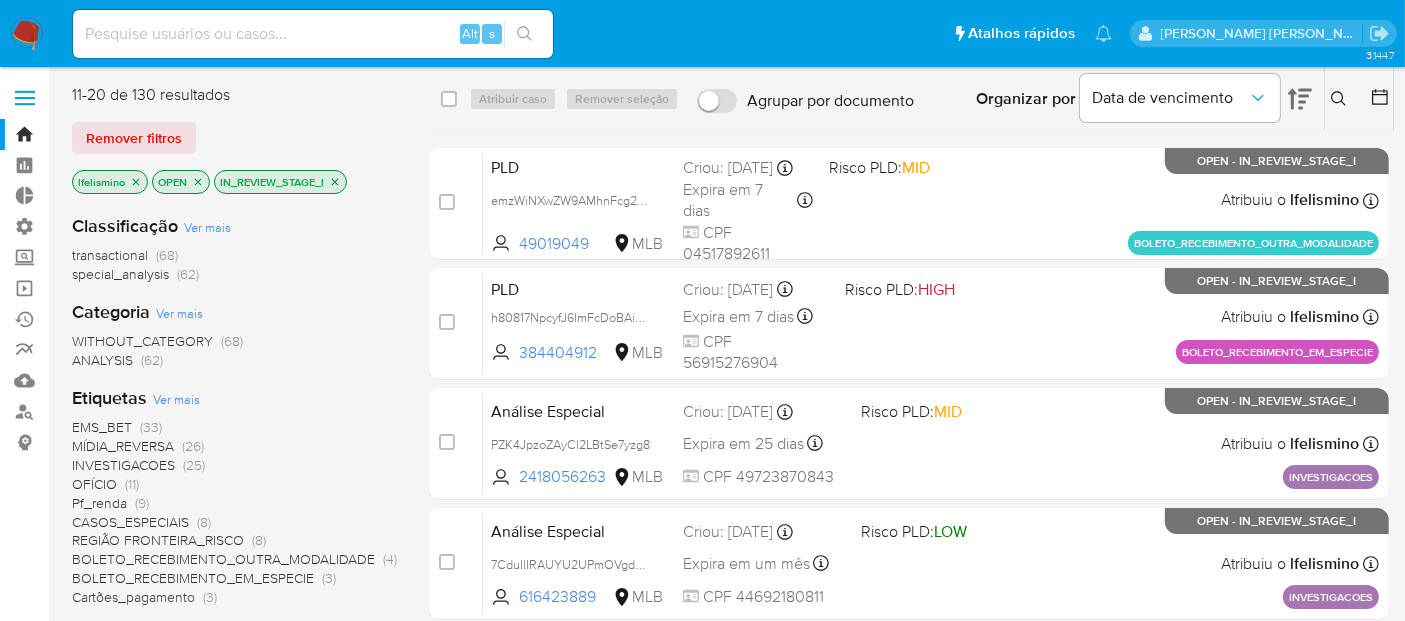 click 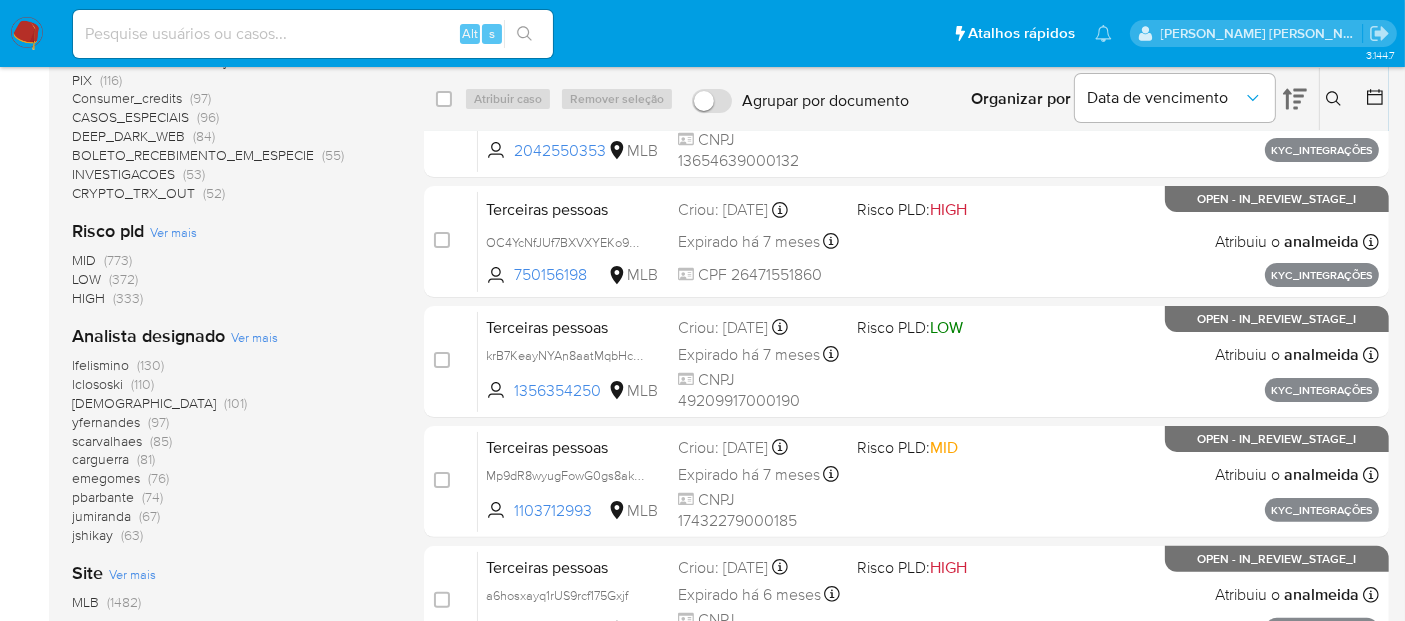 scroll, scrollTop: 444, scrollLeft: 0, axis: vertical 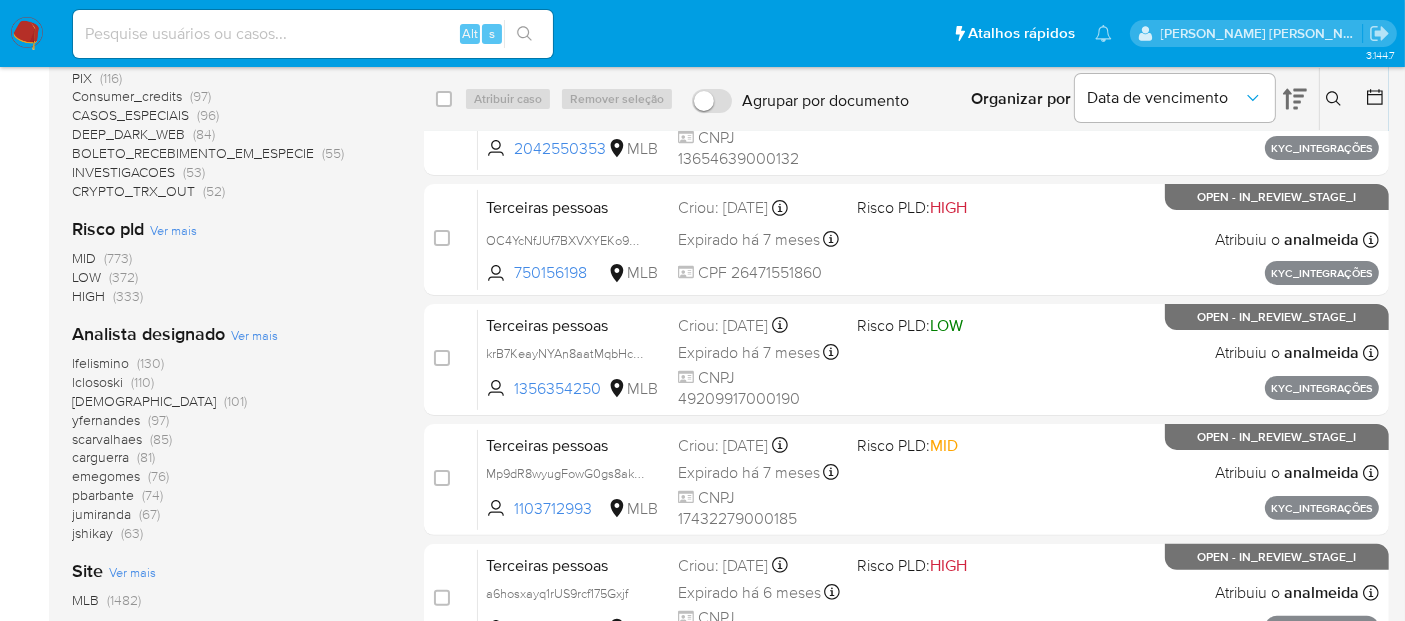 click on "lclososki" at bounding box center (97, 382) 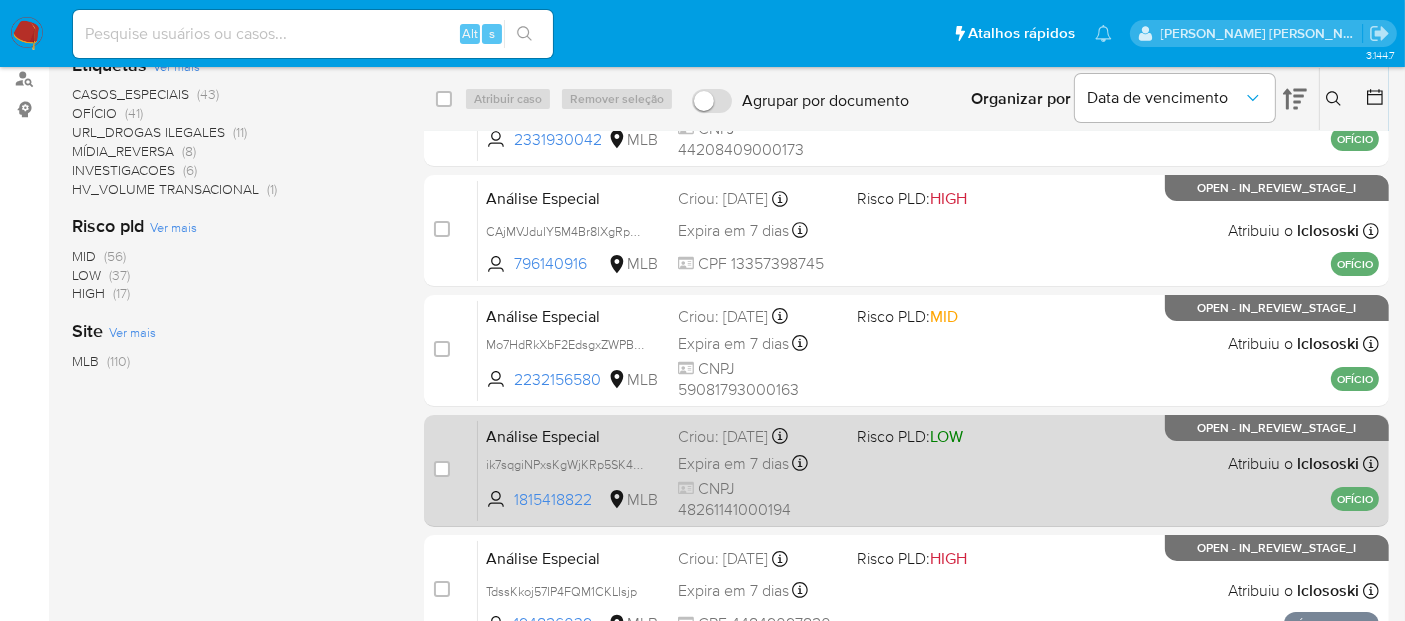 scroll, scrollTop: 802, scrollLeft: 0, axis: vertical 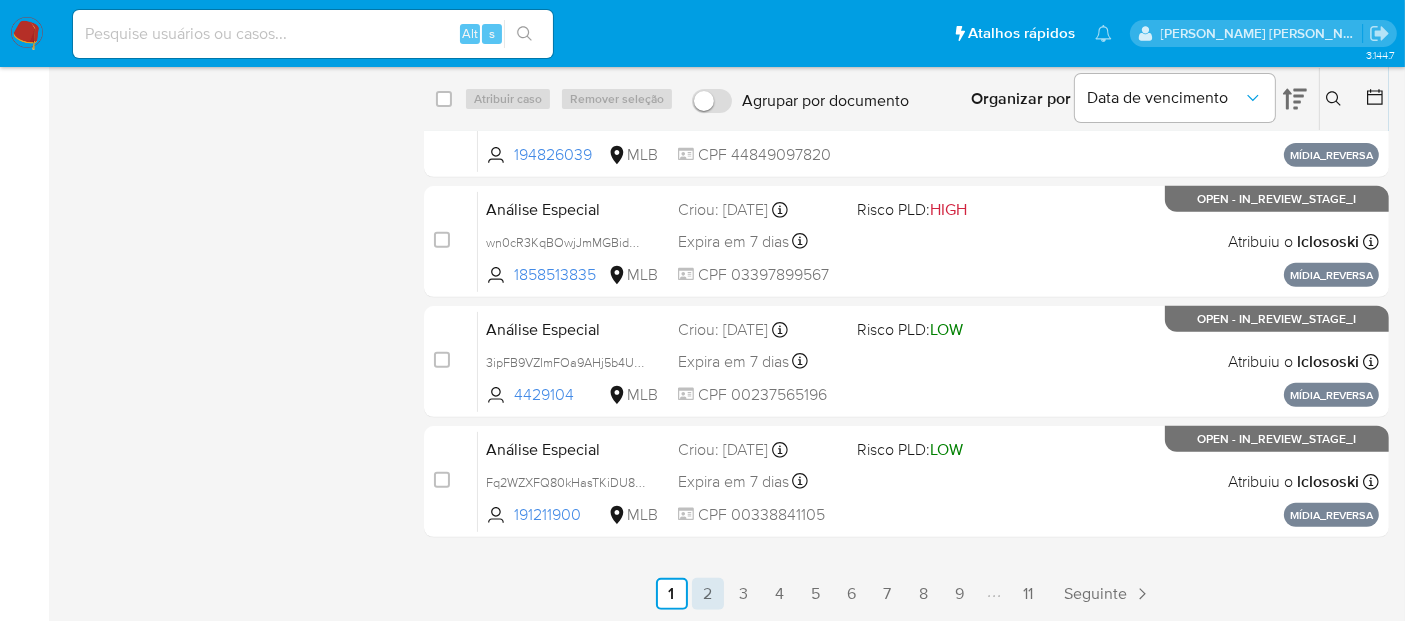 click on "2" at bounding box center [708, 594] 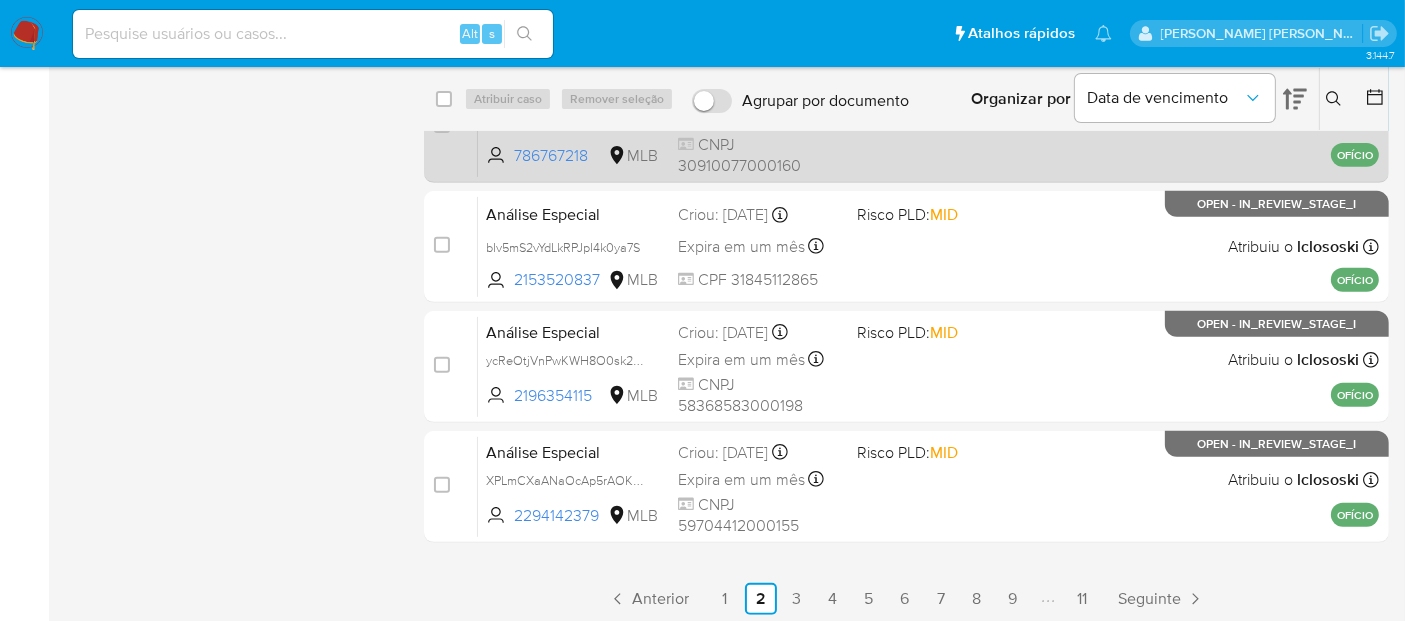 scroll, scrollTop: 802, scrollLeft: 0, axis: vertical 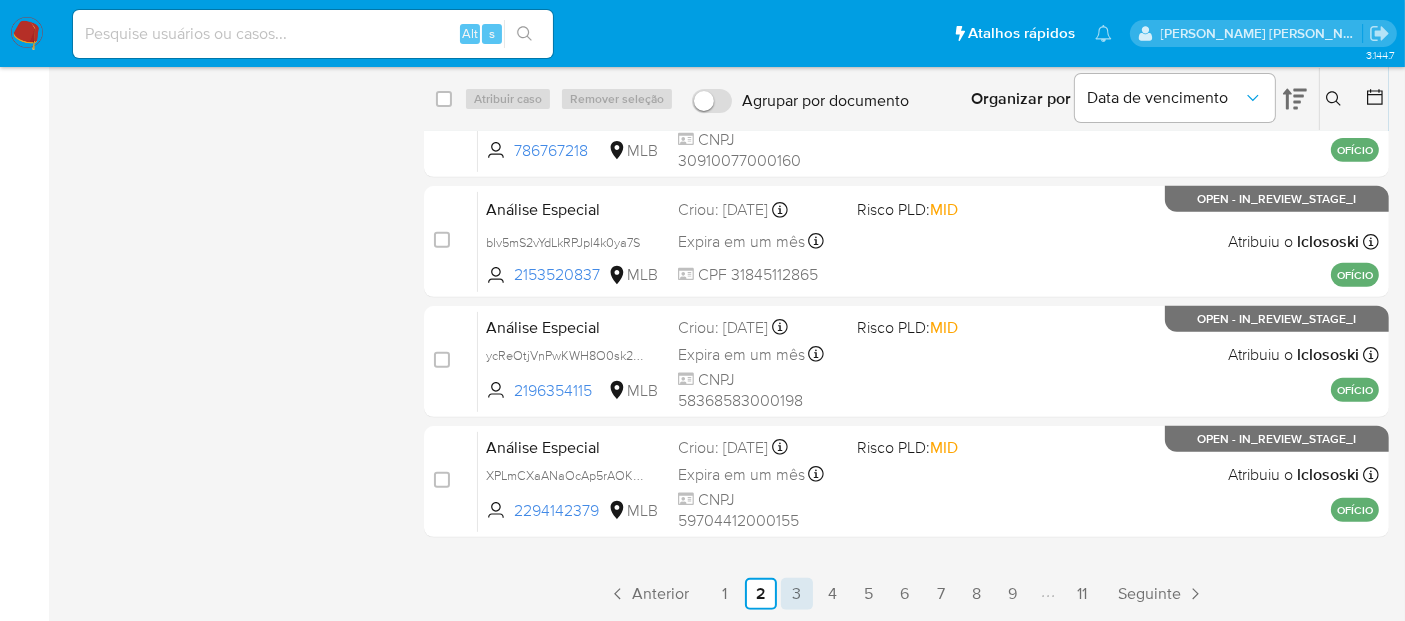 click on "3" at bounding box center (797, 594) 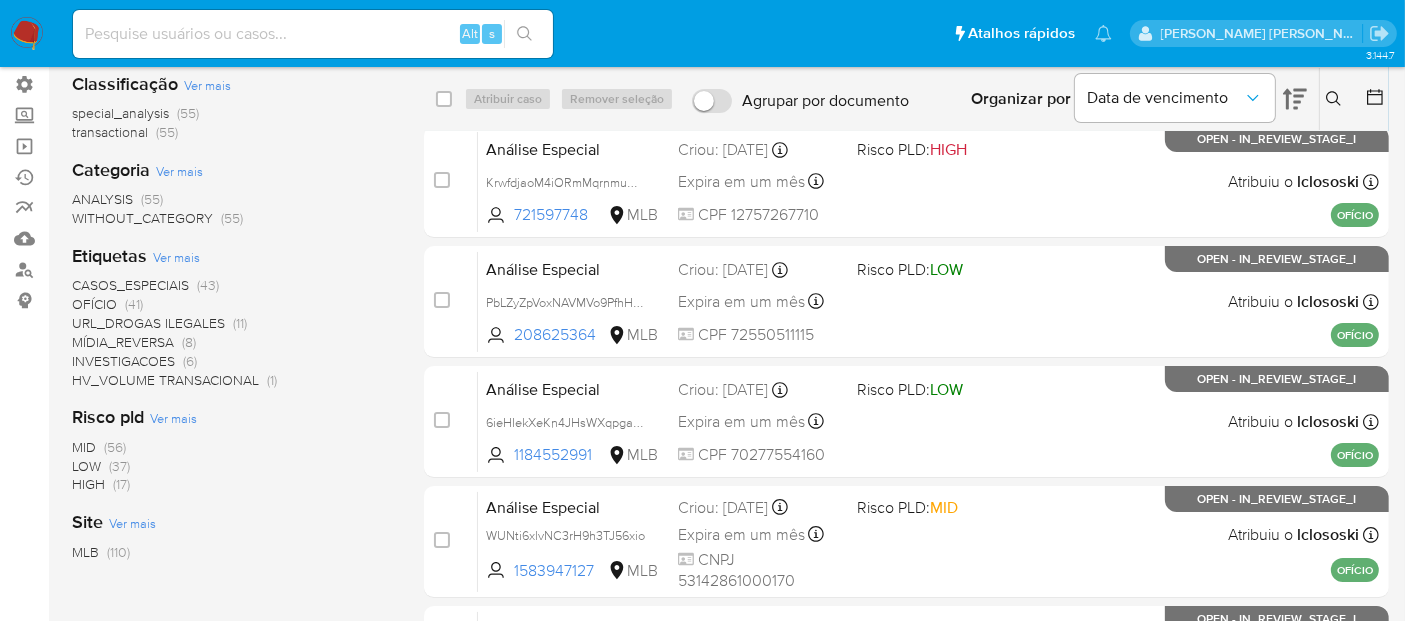 scroll, scrollTop: 0, scrollLeft: 0, axis: both 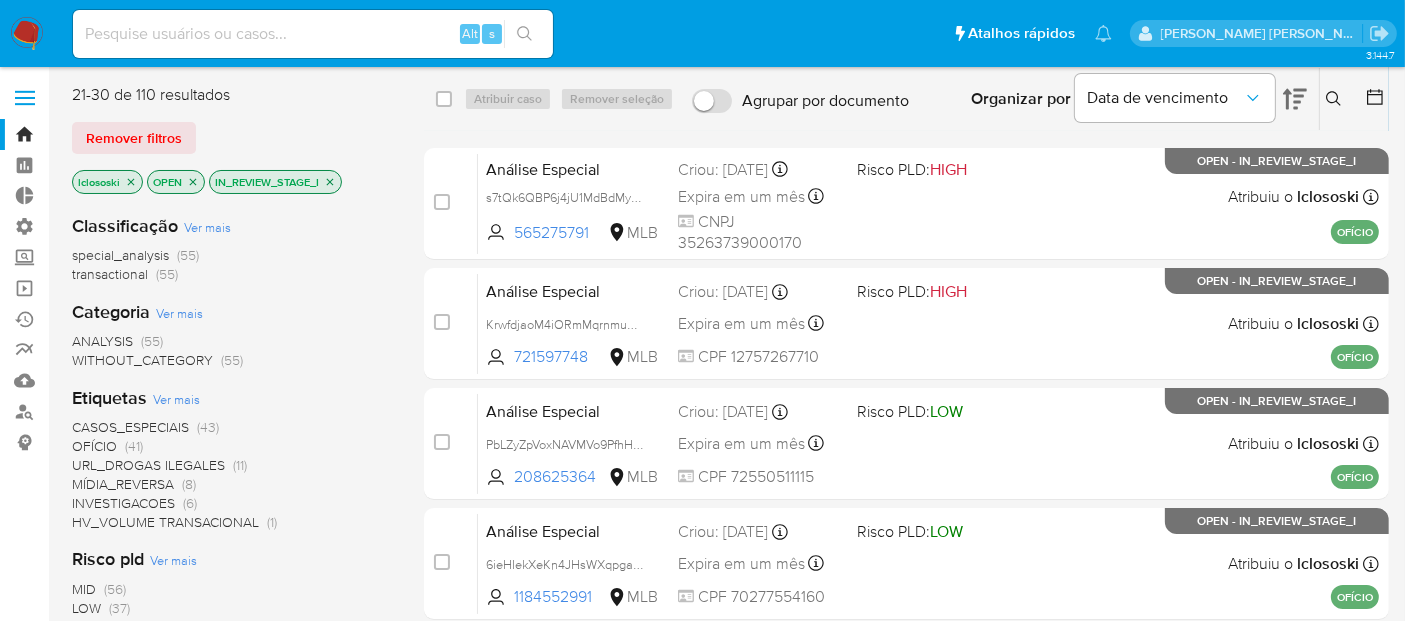 click 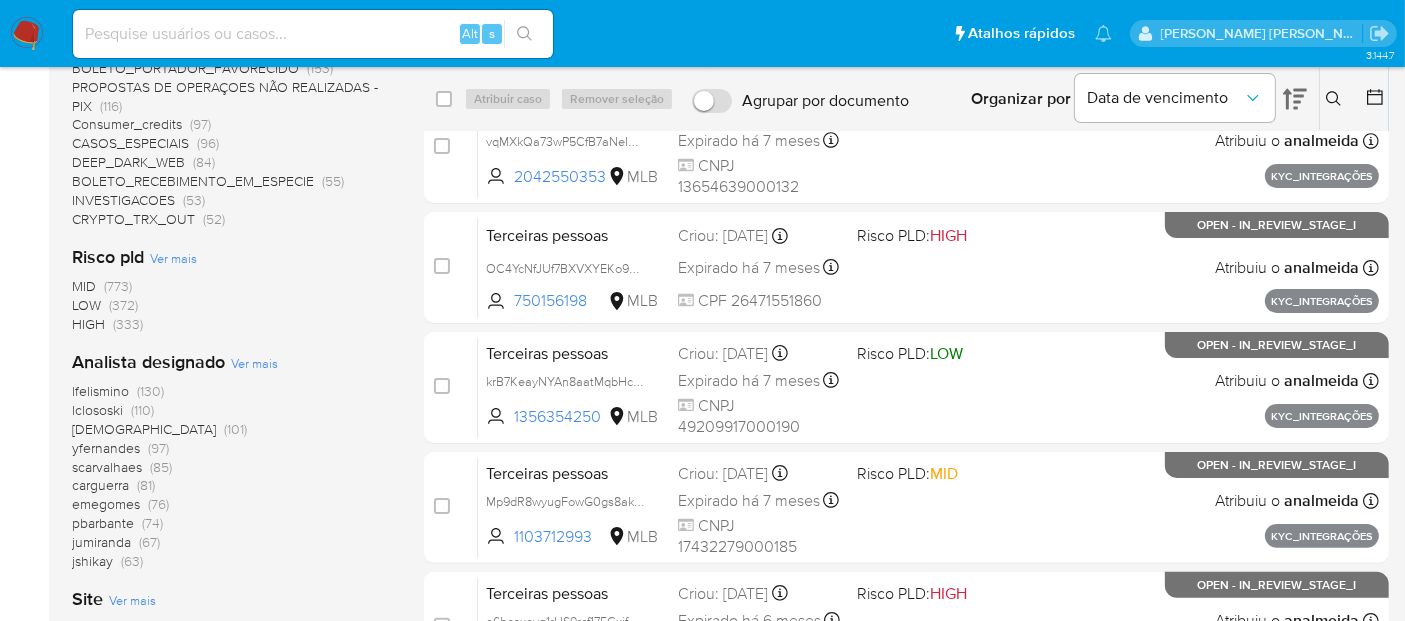 scroll, scrollTop: 444, scrollLeft: 0, axis: vertical 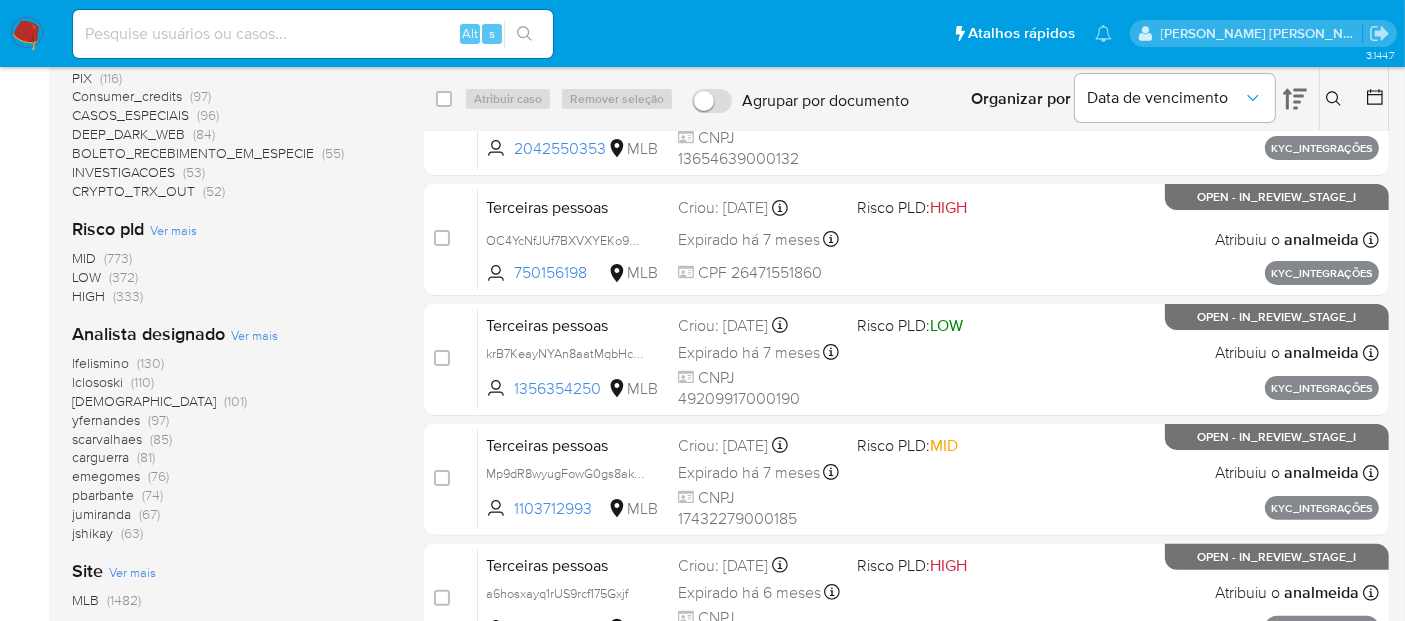 click on "(101)" at bounding box center (235, 401) 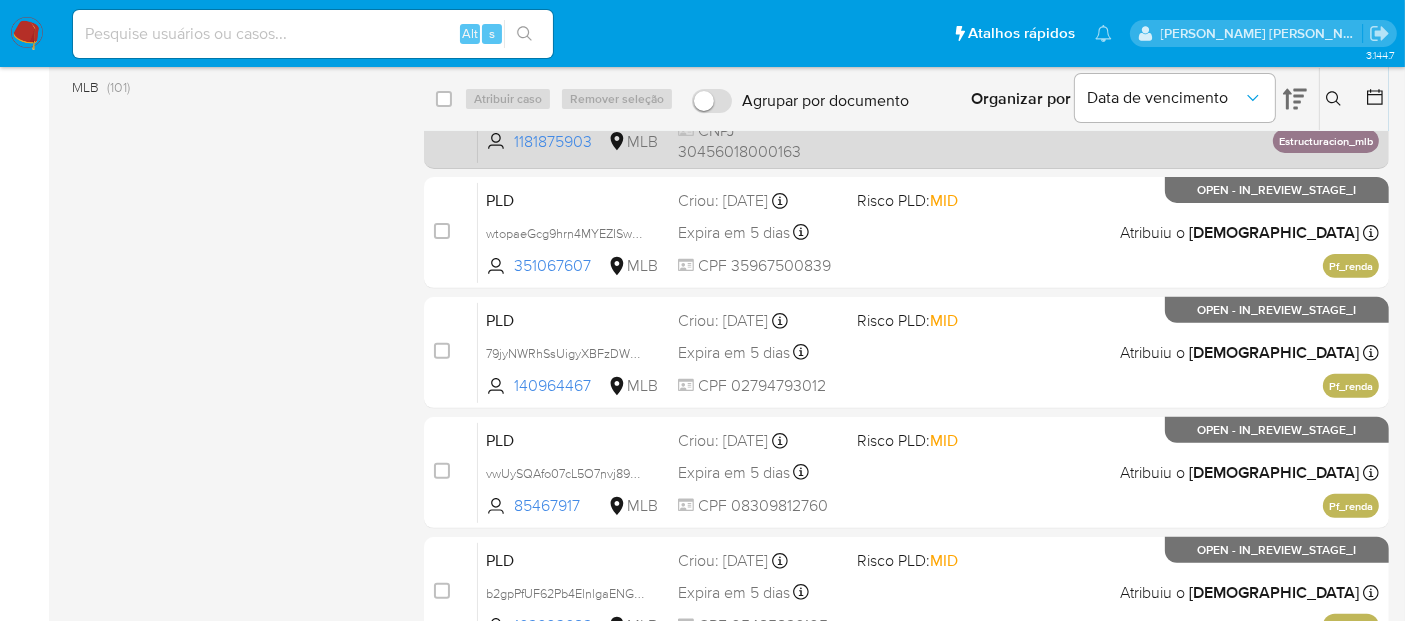 scroll, scrollTop: 802, scrollLeft: 0, axis: vertical 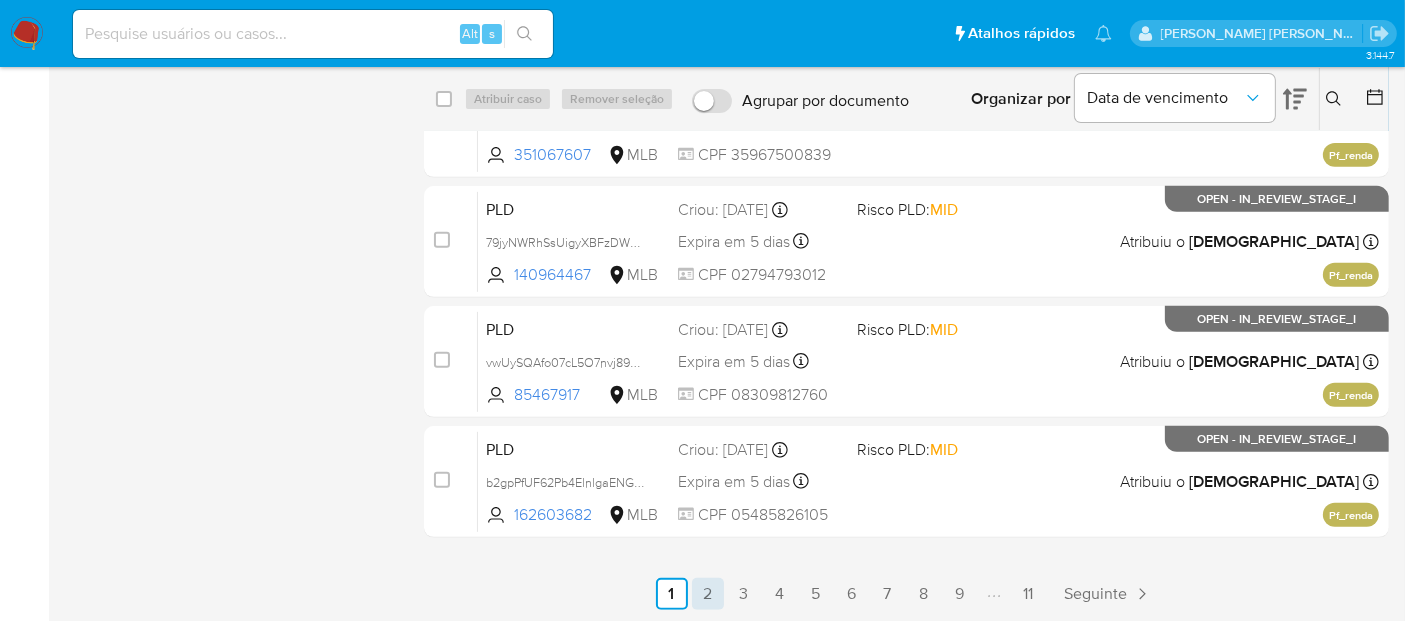 click on "2" at bounding box center [708, 594] 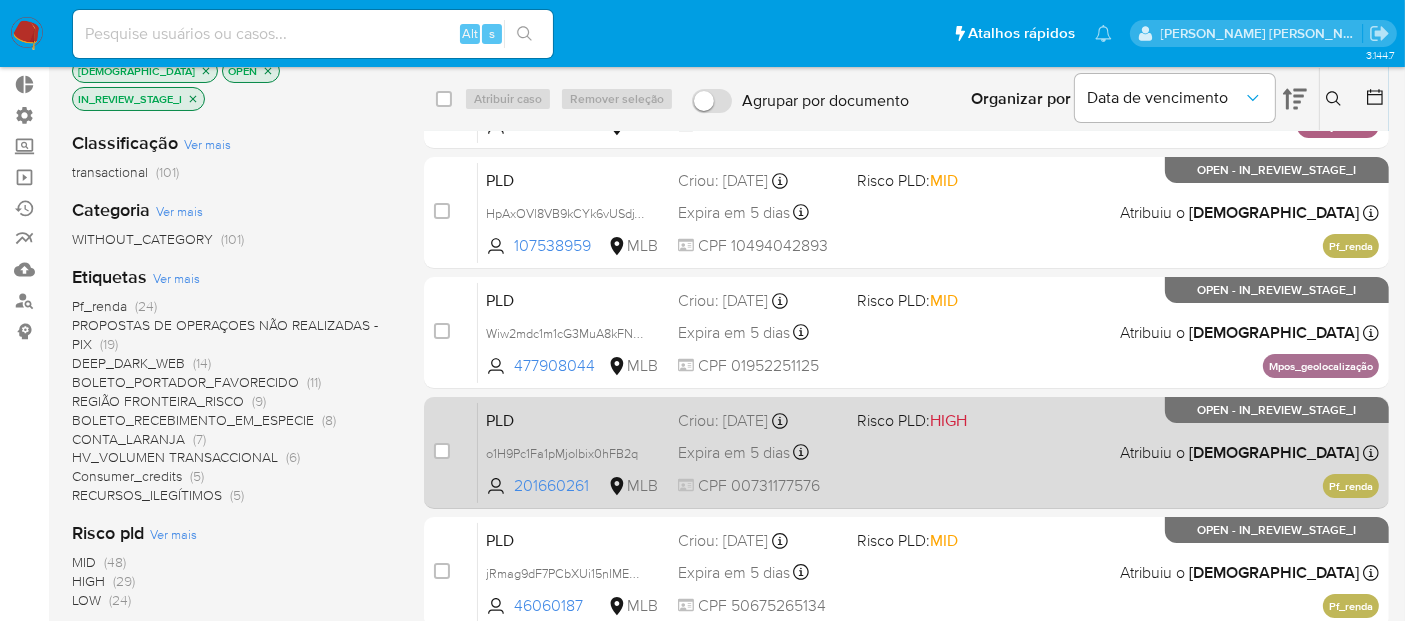 scroll, scrollTop: 0, scrollLeft: 0, axis: both 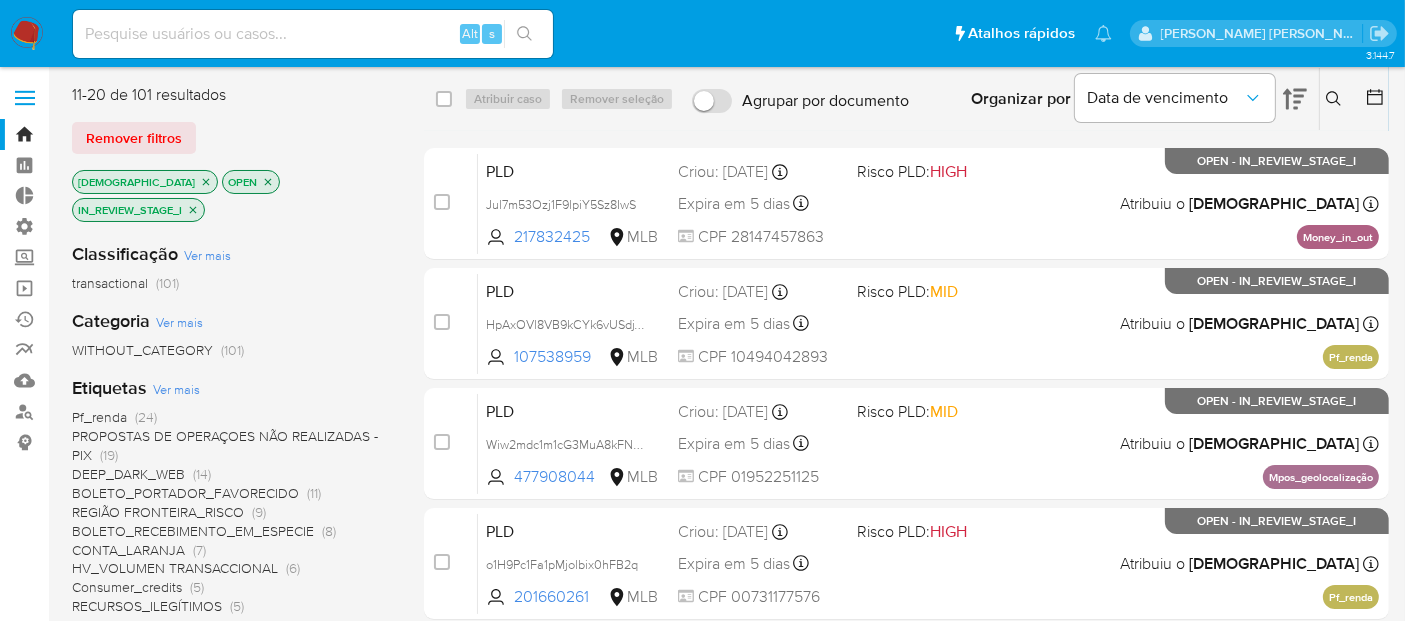 click 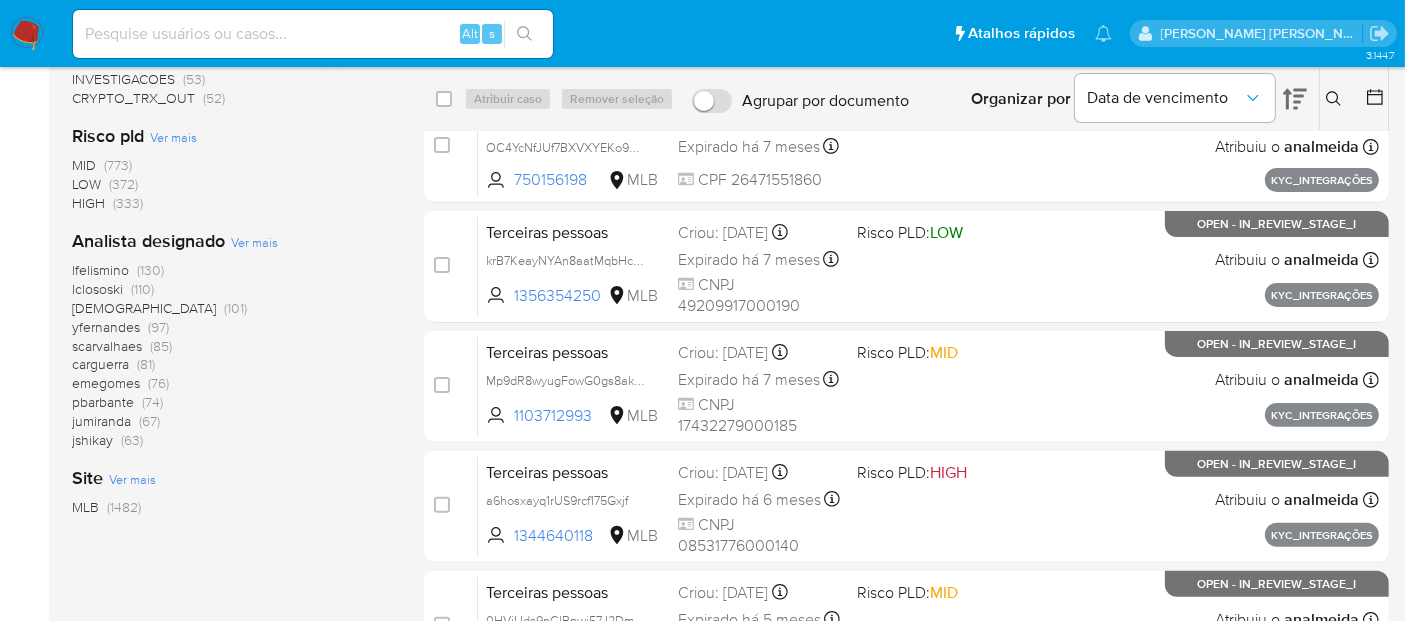 scroll, scrollTop: 555, scrollLeft: 0, axis: vertical 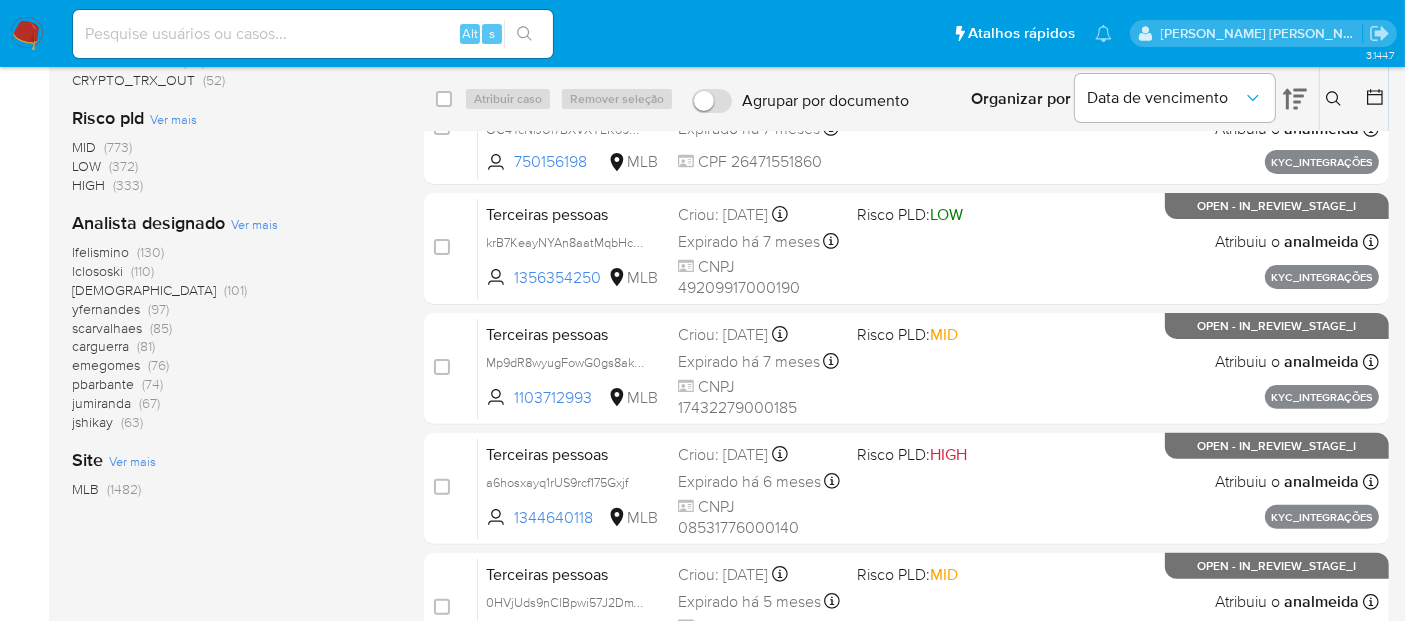 click on "yfernandes" at bounding box center [106, 309] 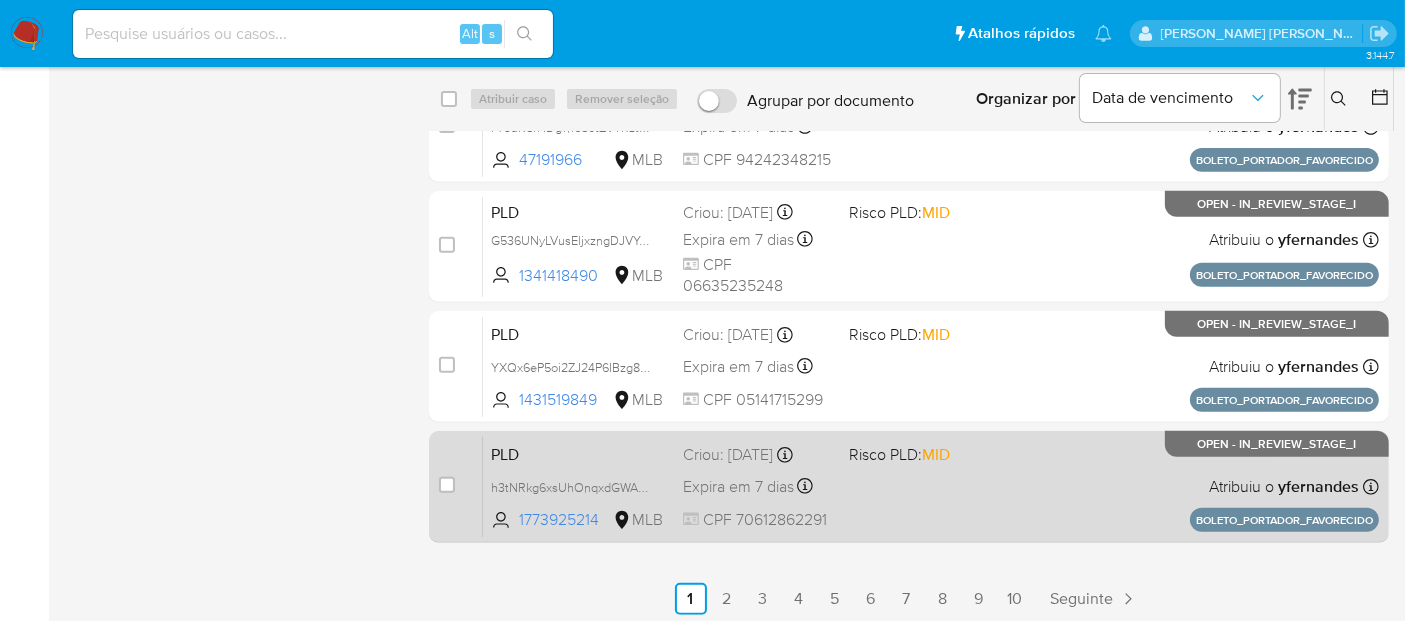 scroll, scrollTop: 802, scrollLeft: 0, axis: vertical 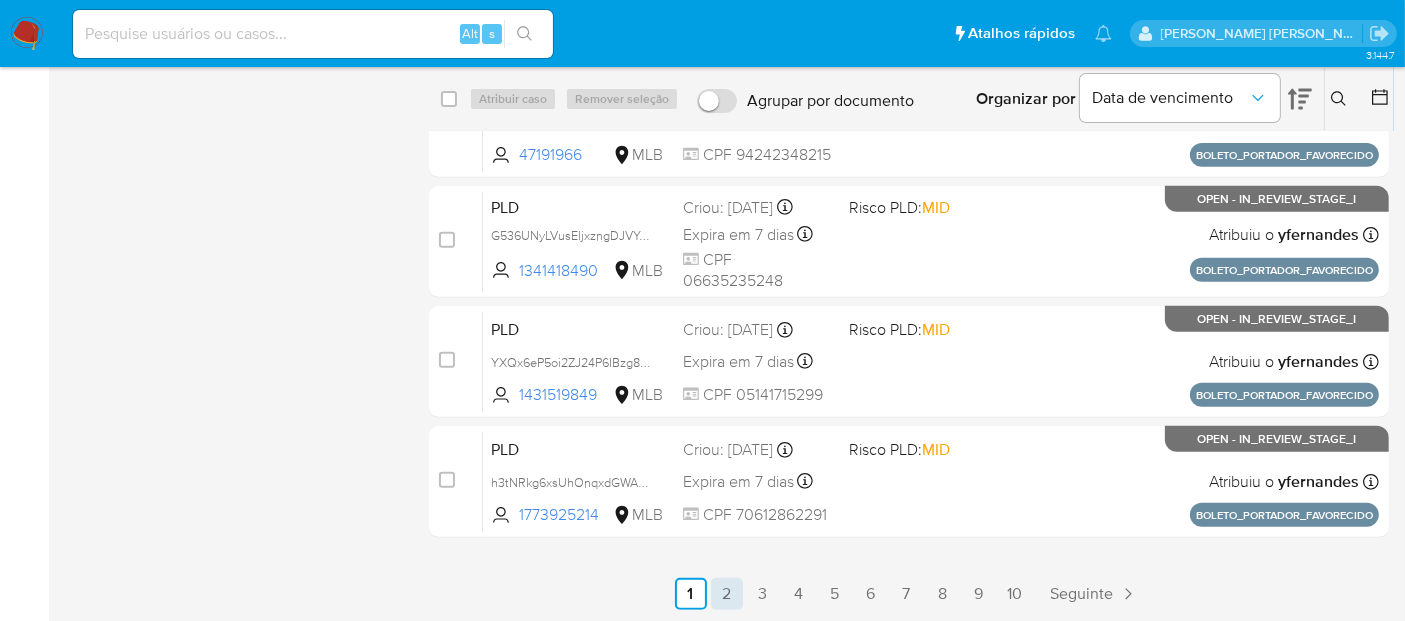 click on "2" at bounding box center (727, 594) 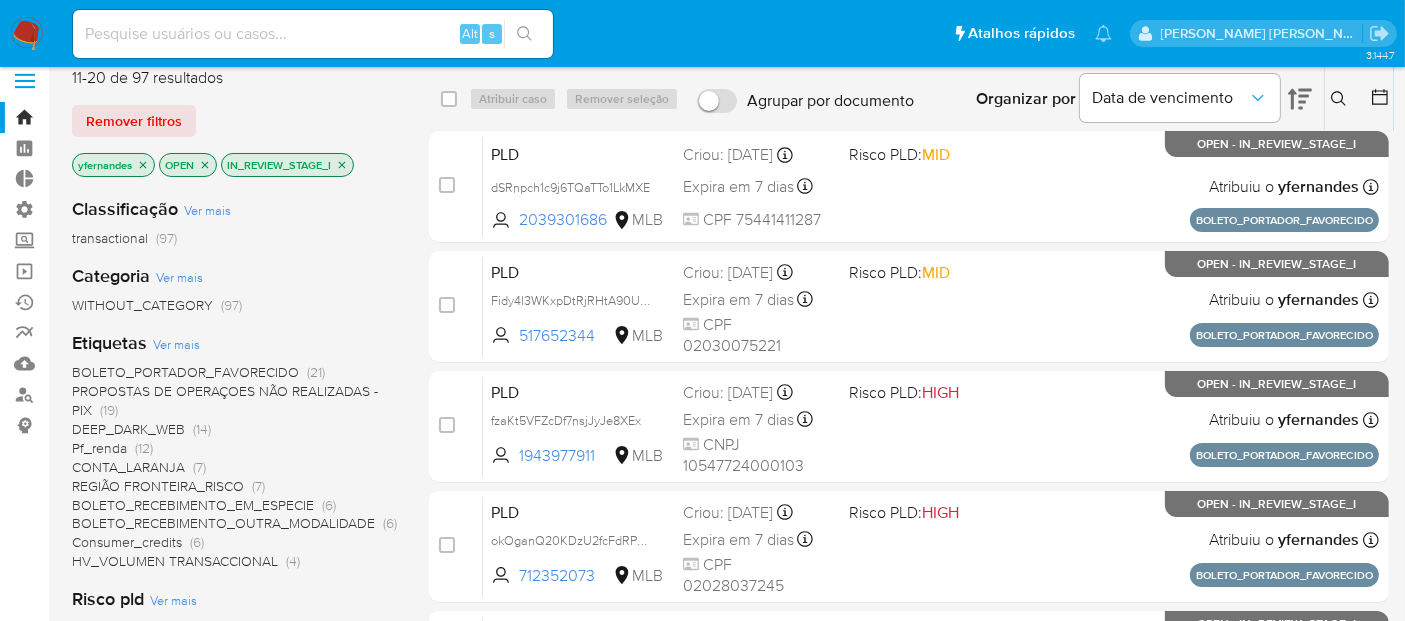 scroll, scrollTop: 0, scrollLeft: 0, axis: both 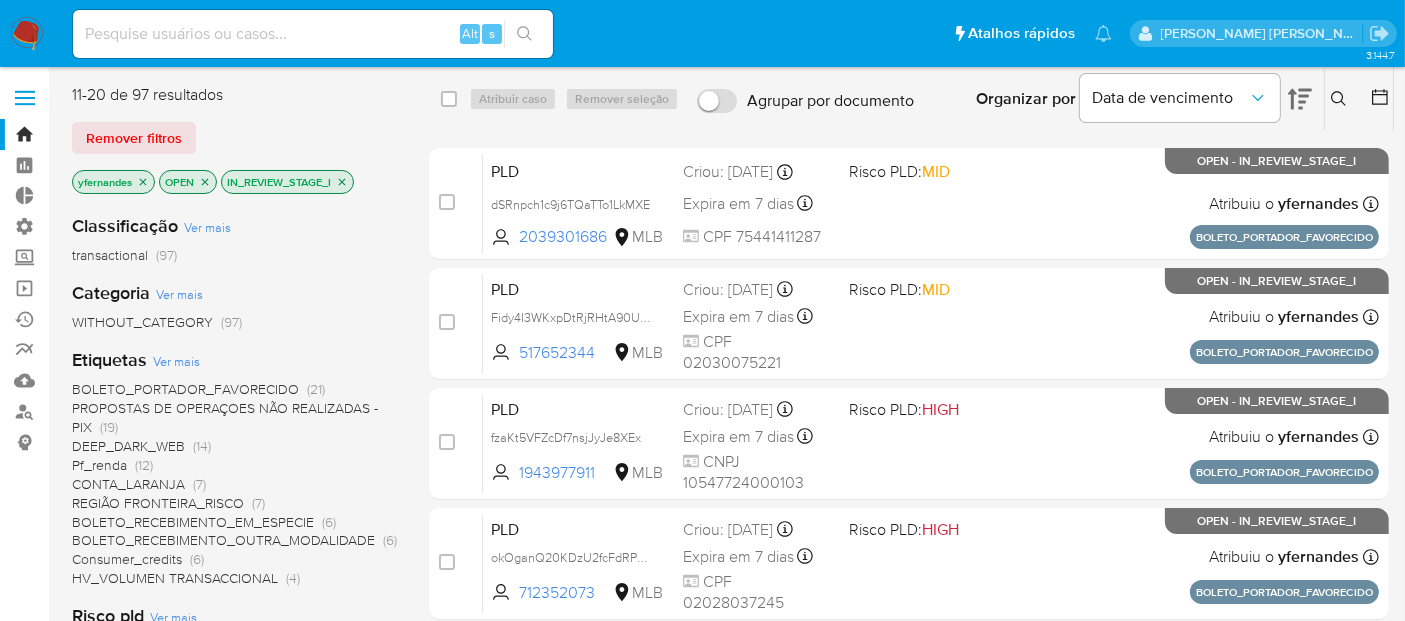 click 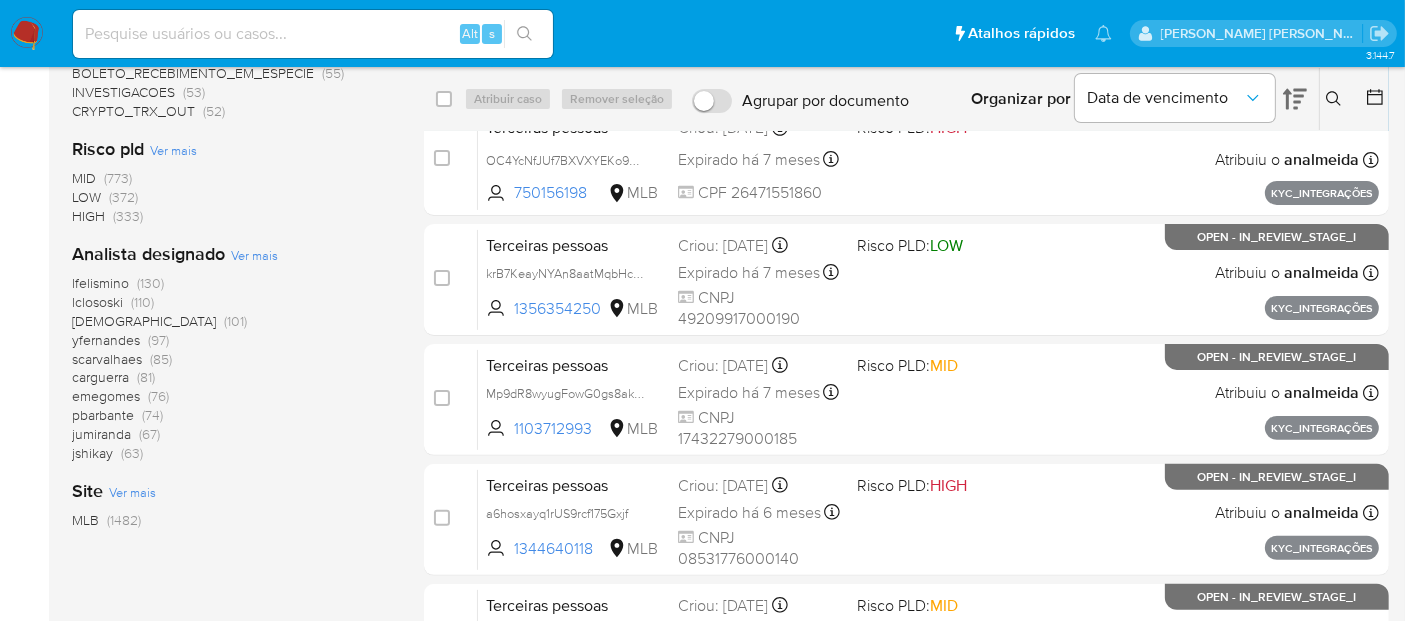 scroll, scrollTop: 555, scrollLeft: 0, axis: vertical 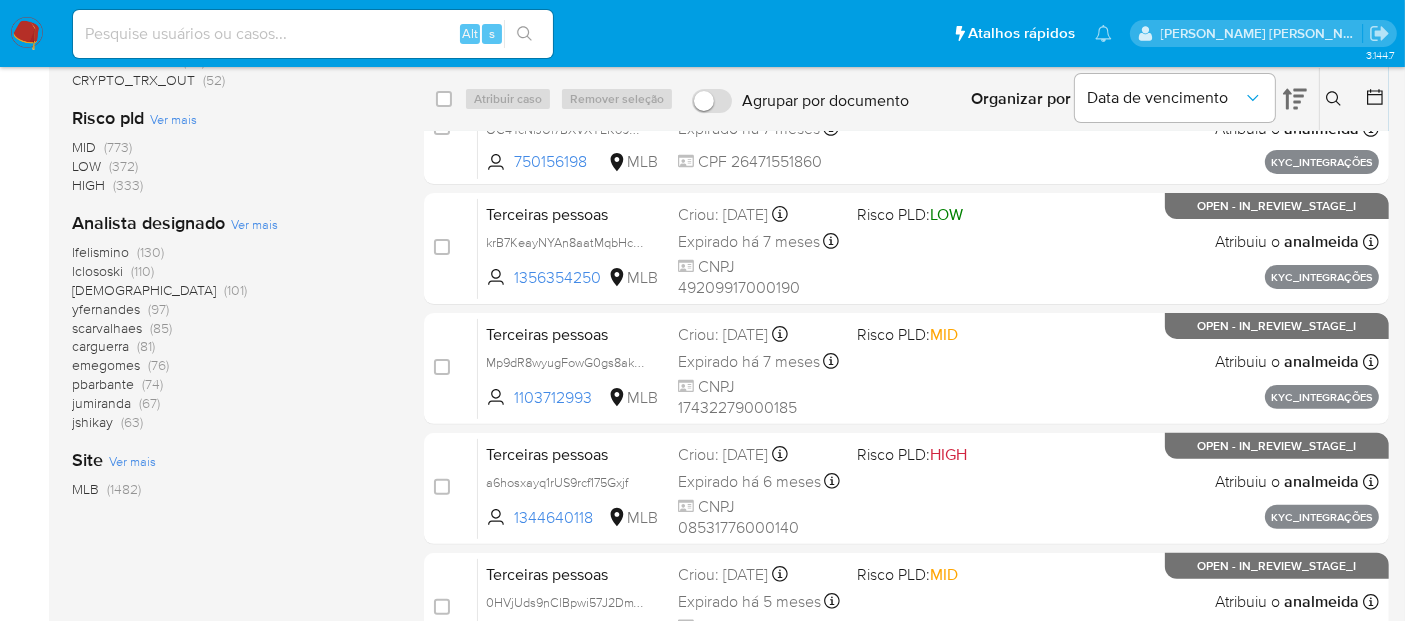 click on "scarvalhaes" at bounding box center (107, 328) 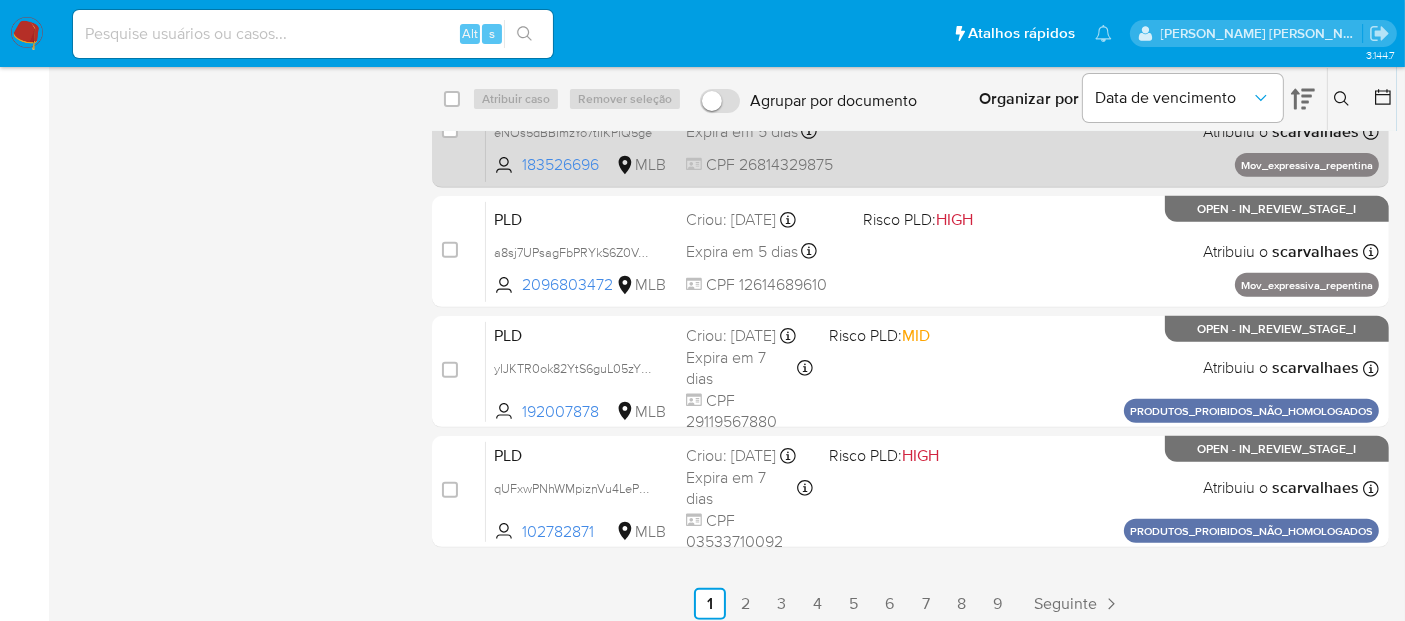 scroll, scrollTop: 802, scrollLeft: 0, axis: vertical 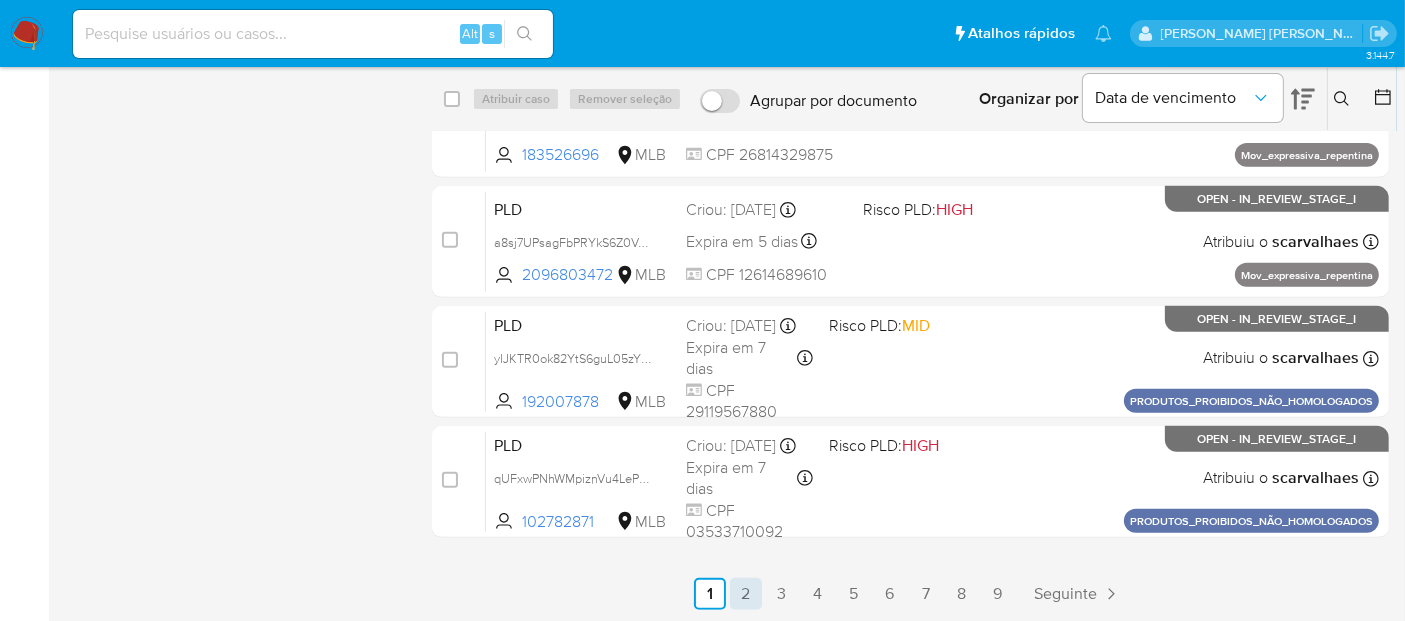 click on "2" at bounding box center (746, 594) 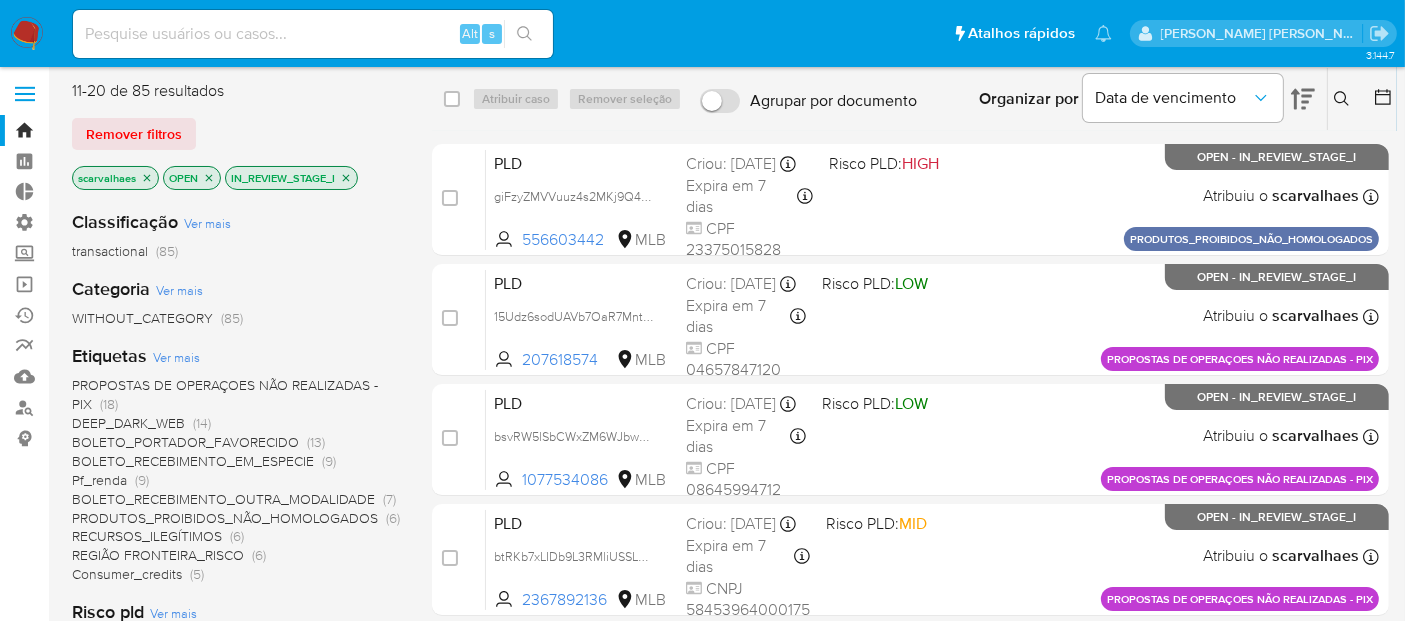 scroll, scrollTop: 0, scrollLeft: 0, axis: both 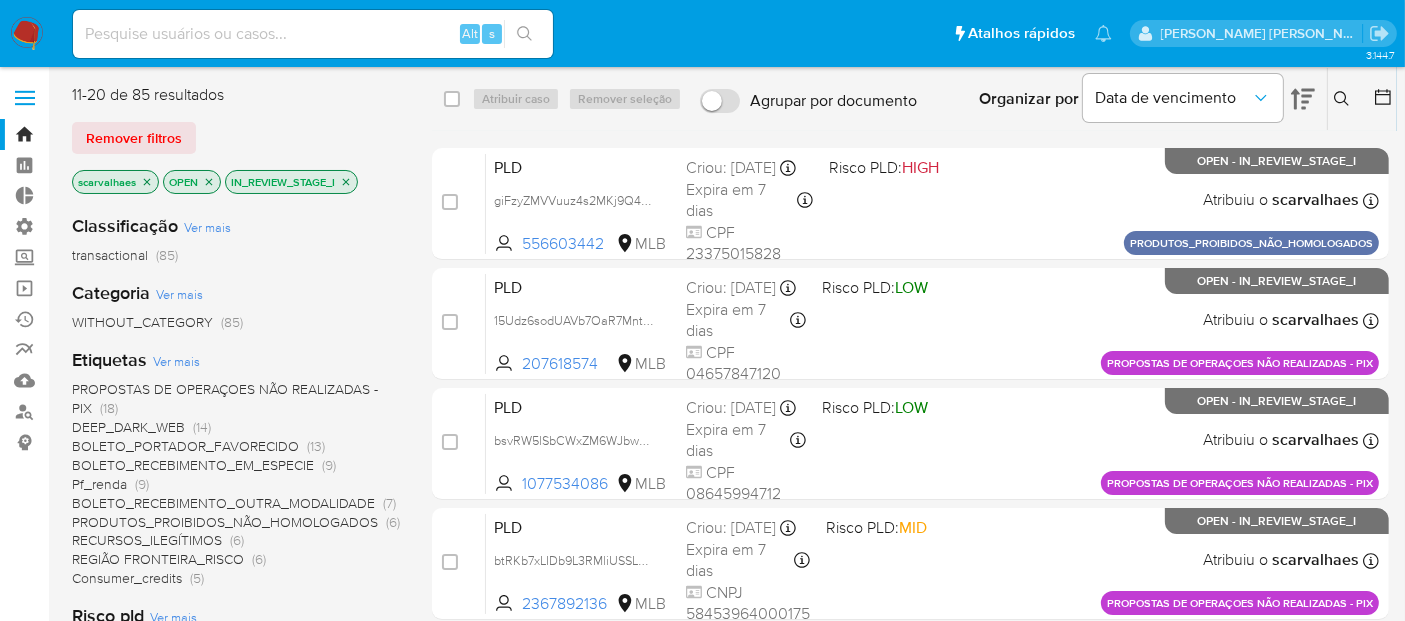 click 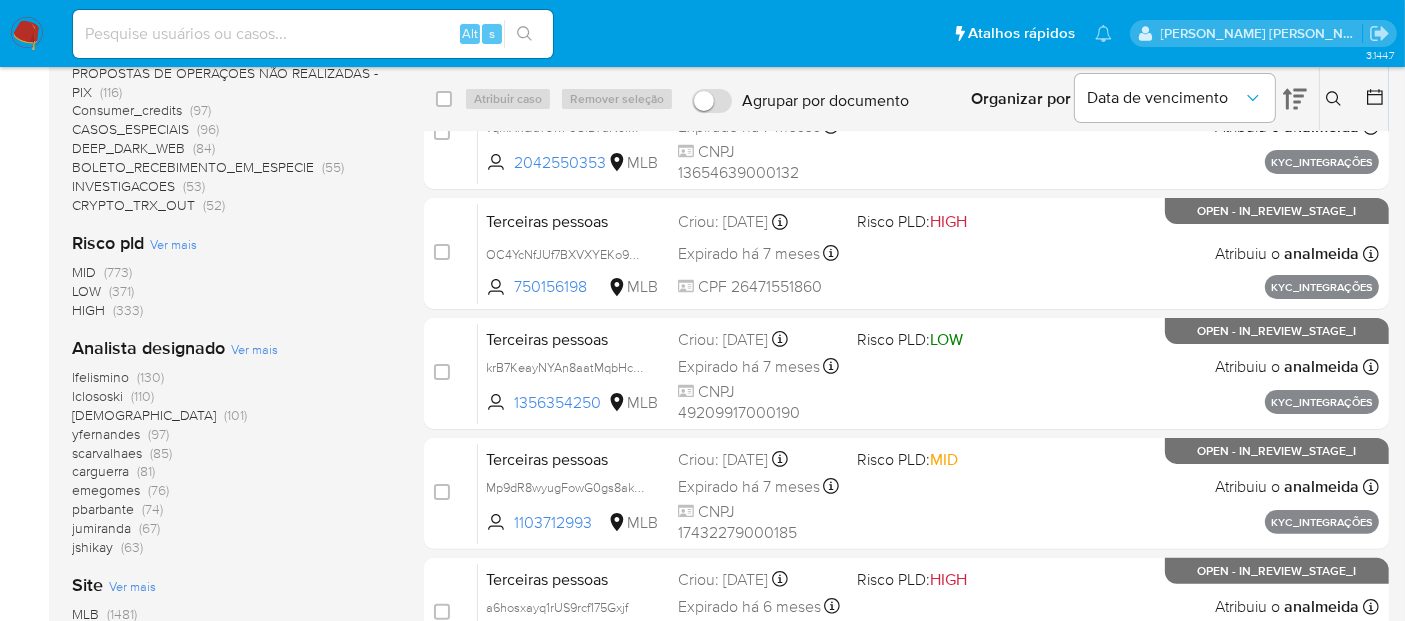 scroll, scrollTop: 555, scrollLeft: 0, axis: vertical 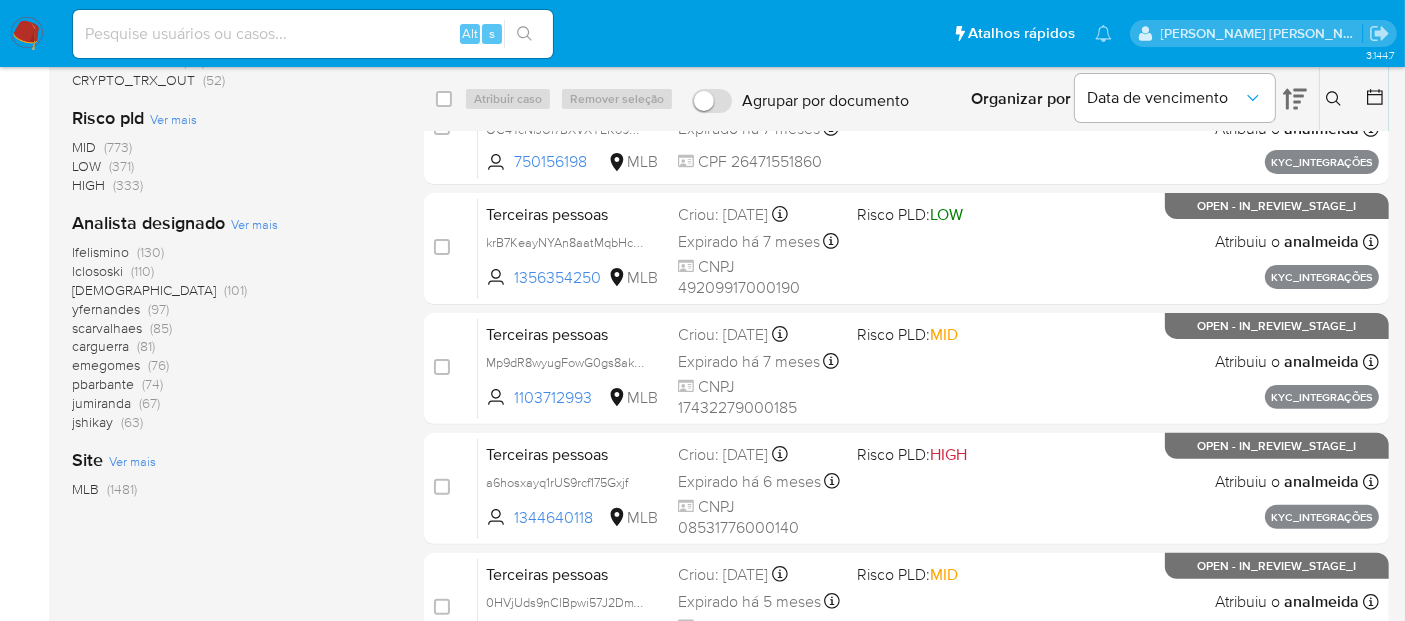 click on "carguerra" at bounding box center (100, 346) 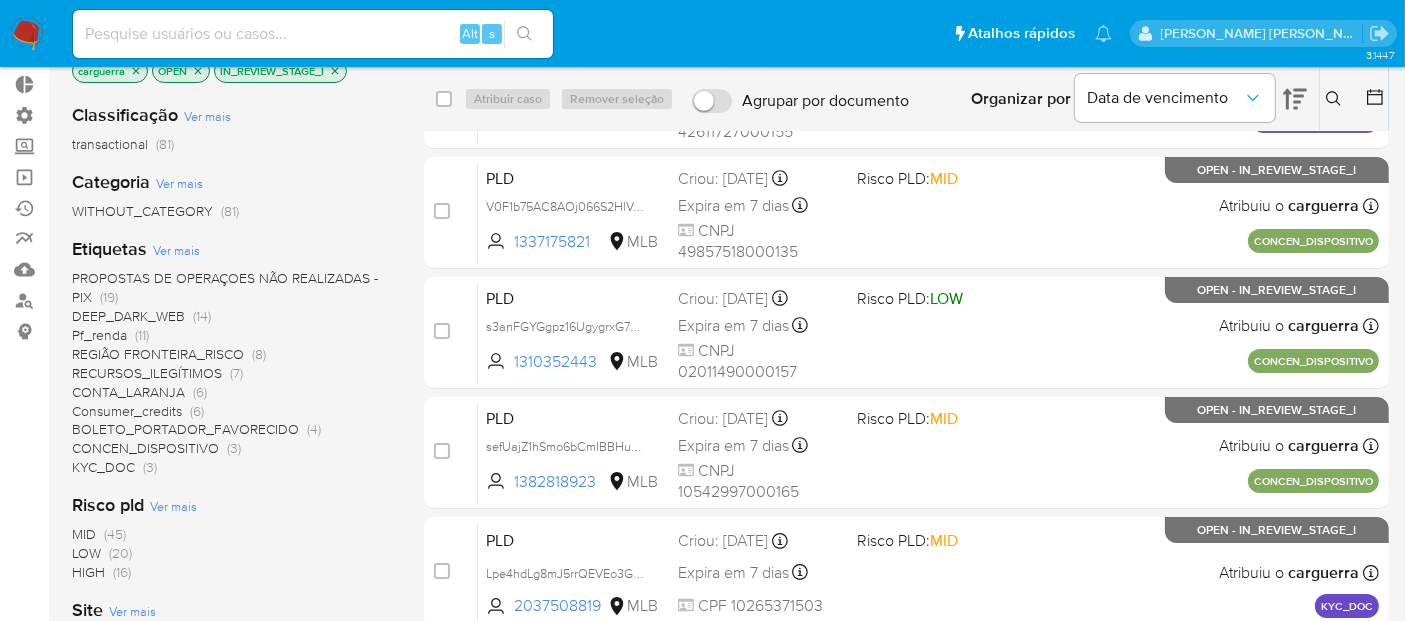 scroll, scrollTop: 0, scrollLeft: 0, axis: both 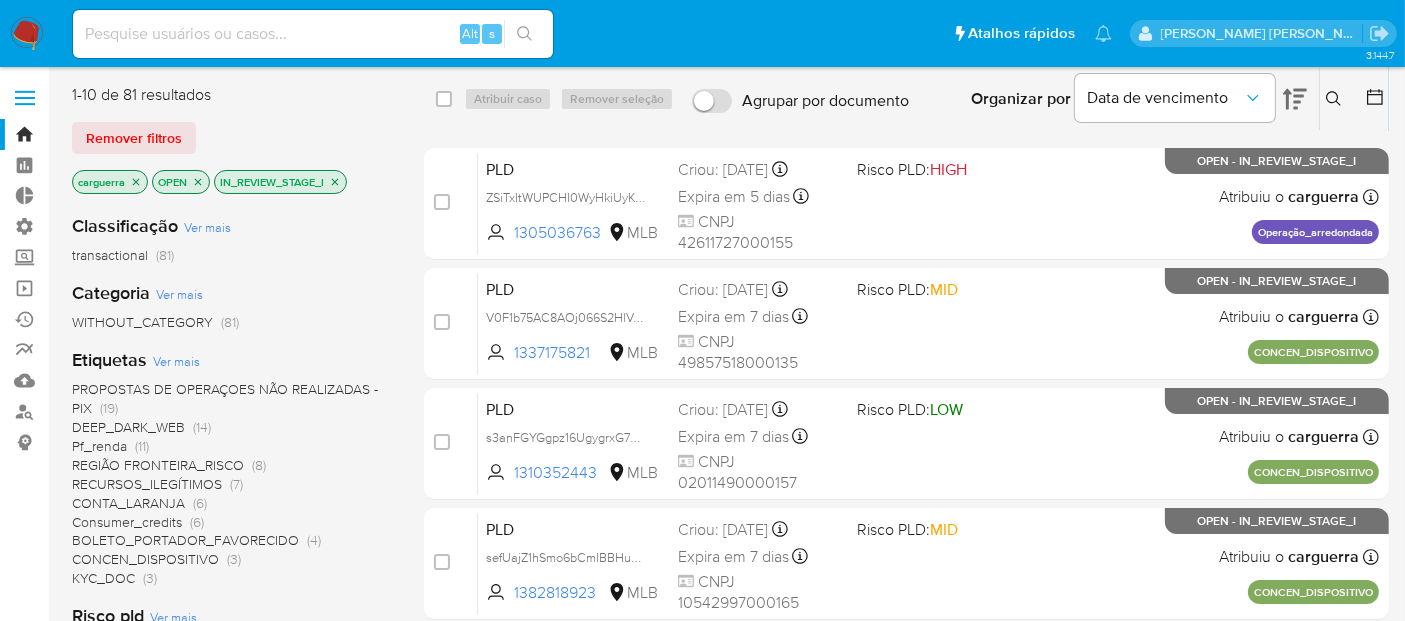click 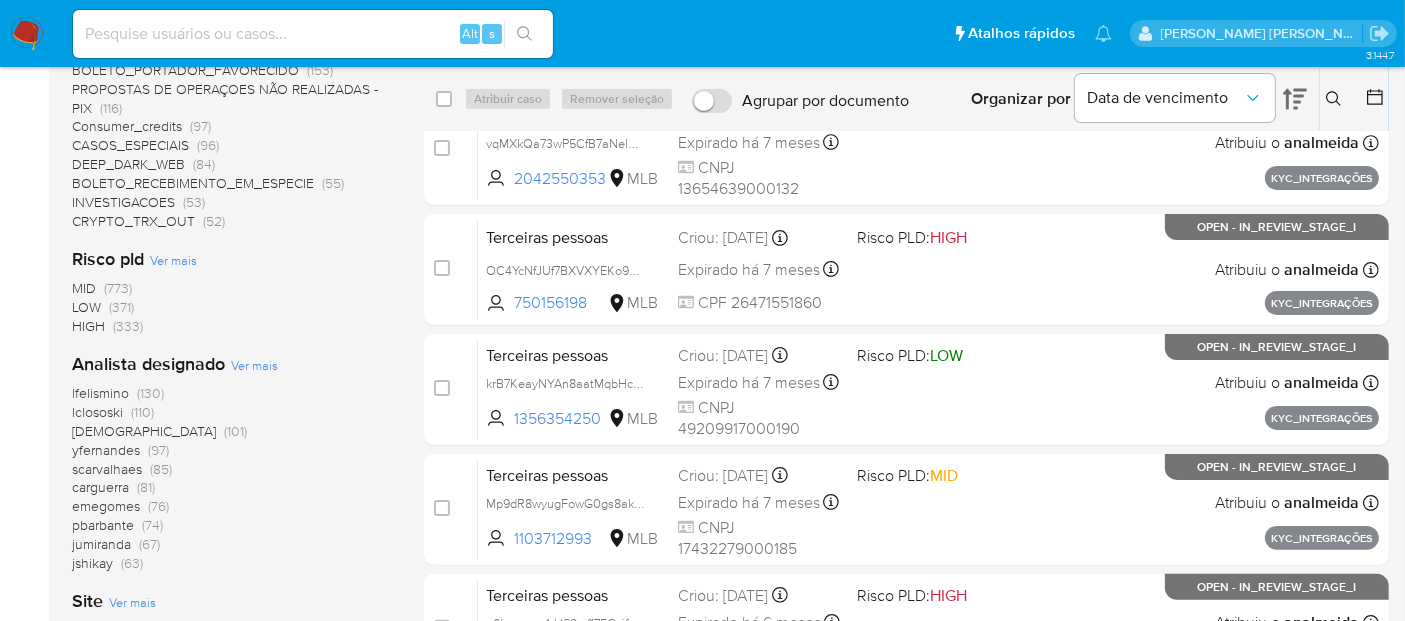 scroll, scrollTop: 444, scrollLeft: 0, axis: vertical 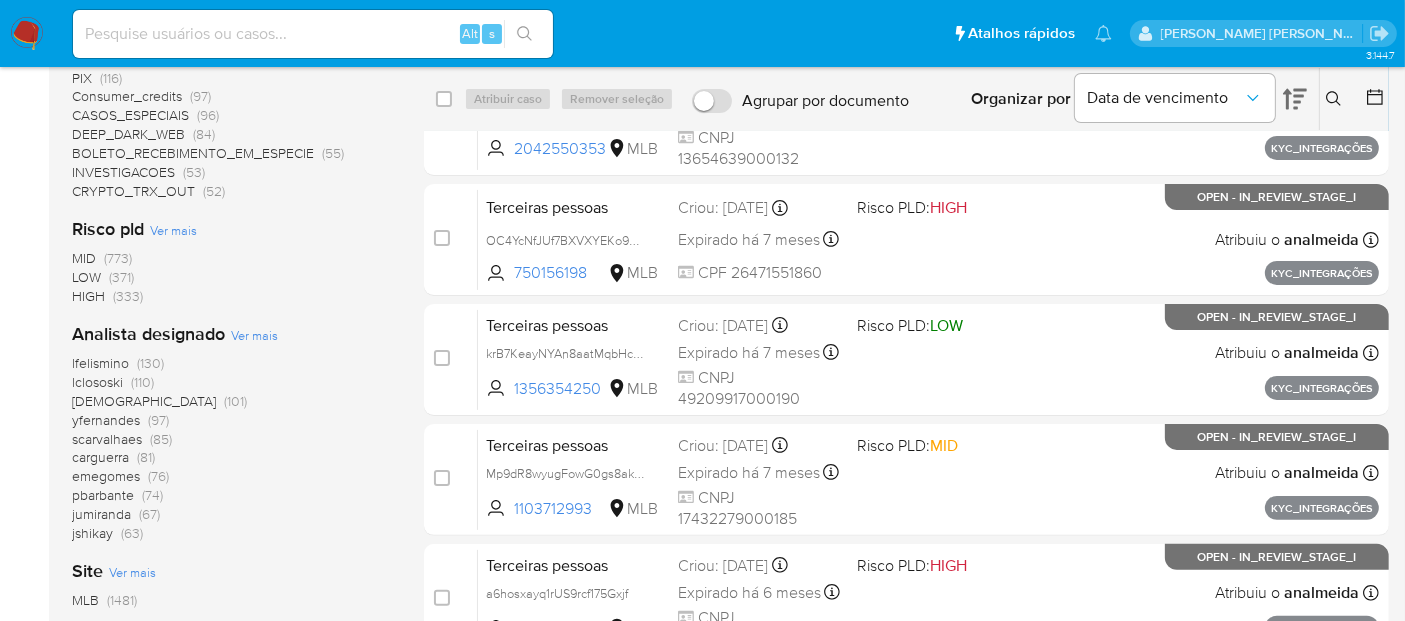 click on "emegomes" at bounding box center [106, 476] 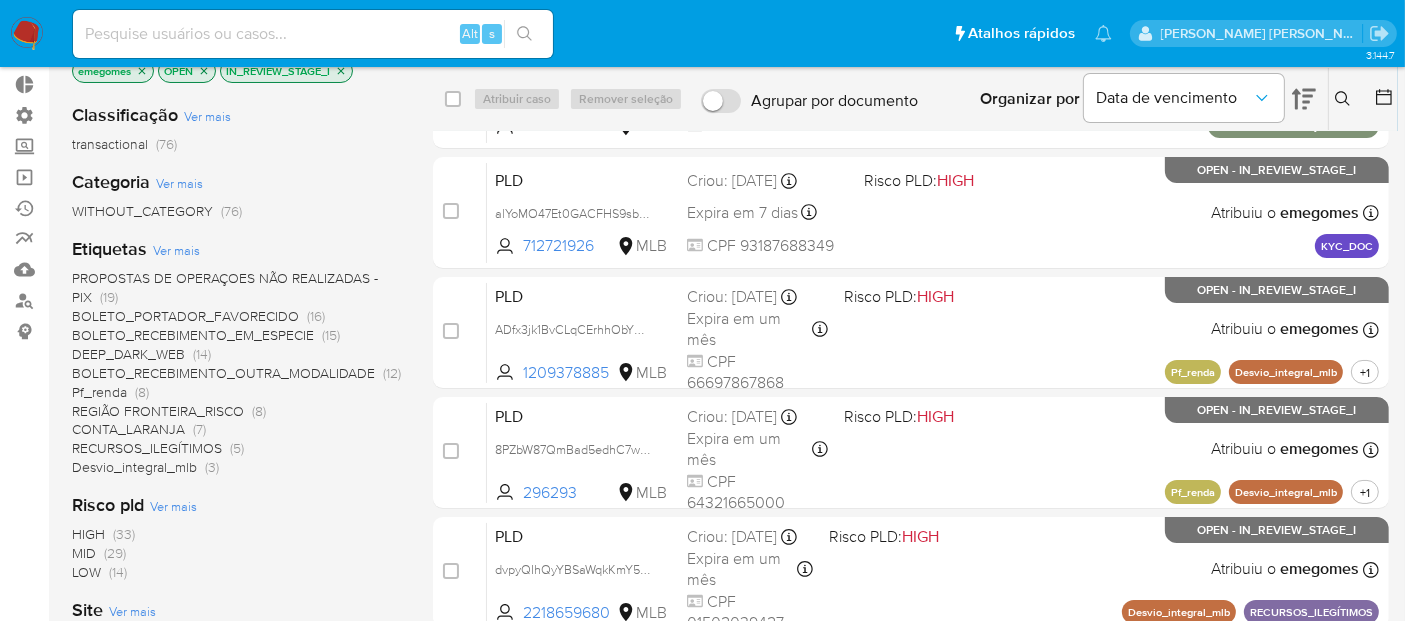scroll, scrollTop: 0, scrollLeft: 0, axis: both 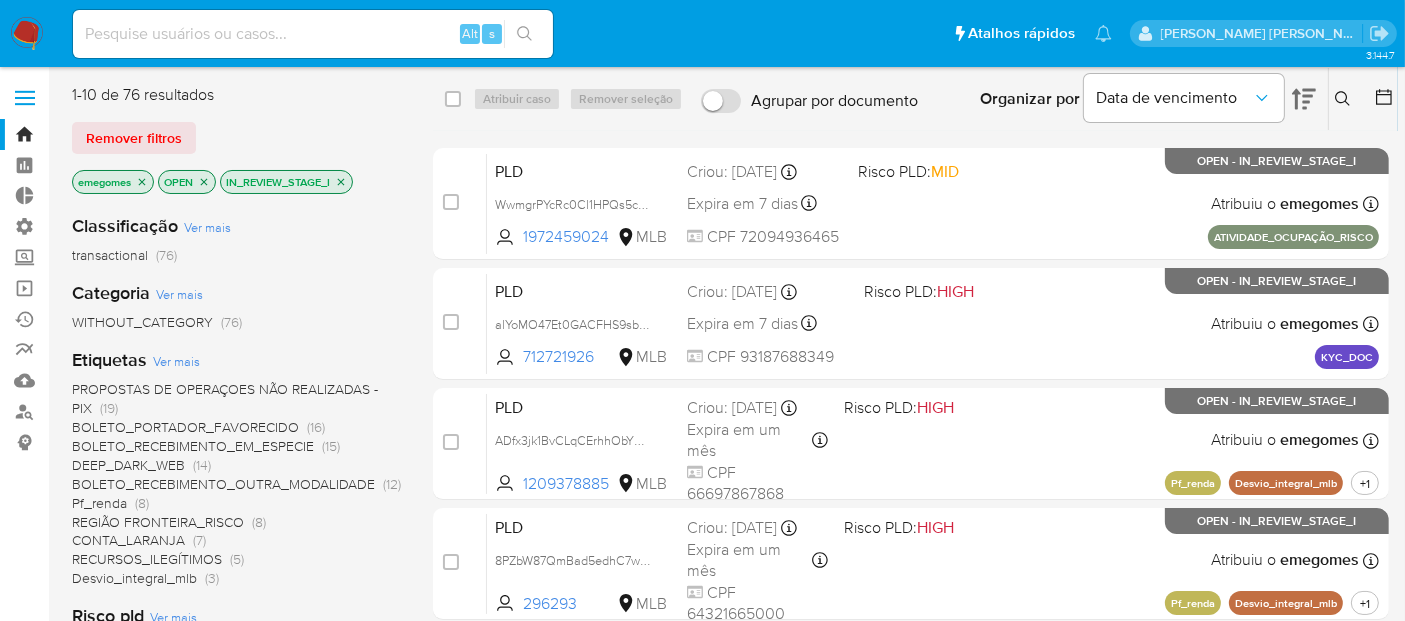 click 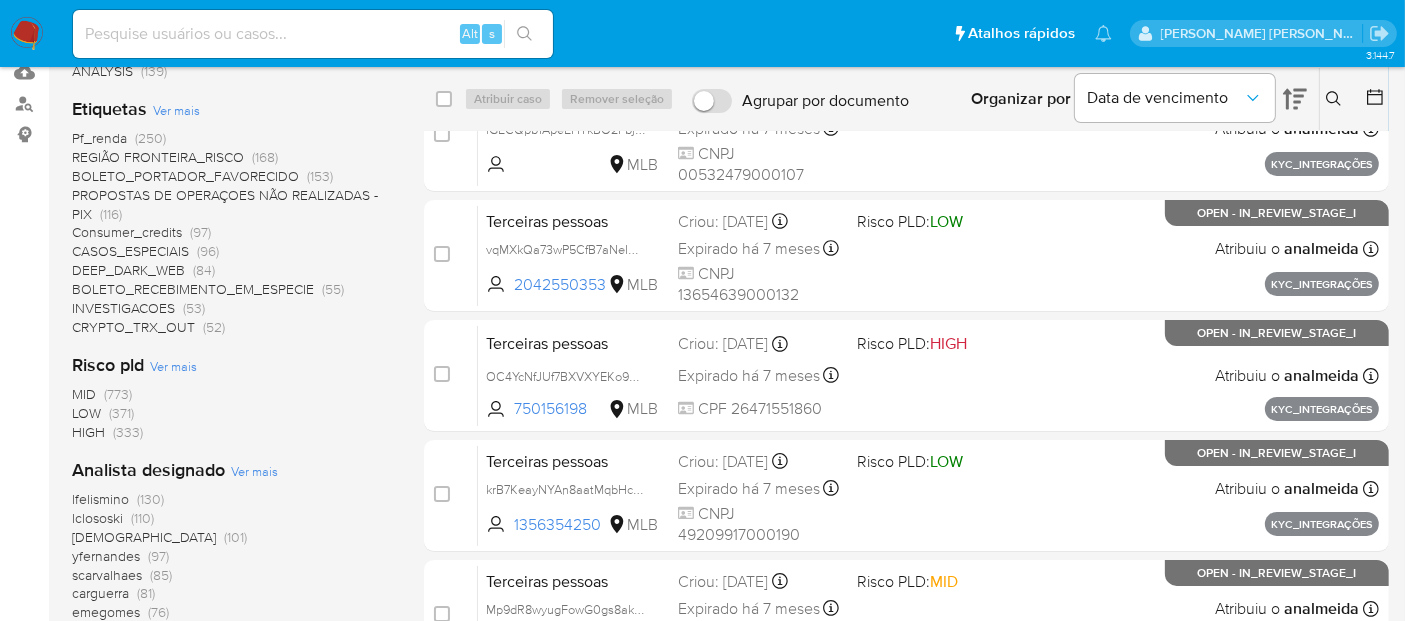 scroll, scrollTop: 444, scrollLeft: 0, axis: vertical 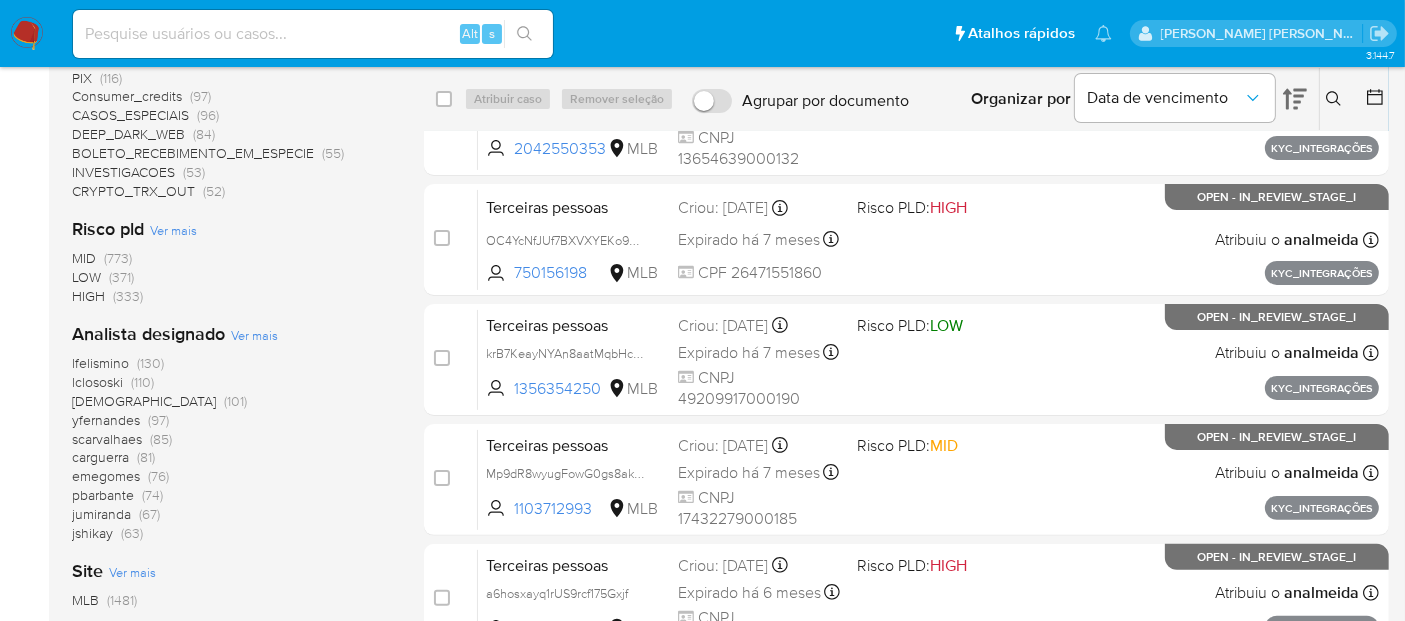click on "pbarbante" at bounding box center [103, 495] 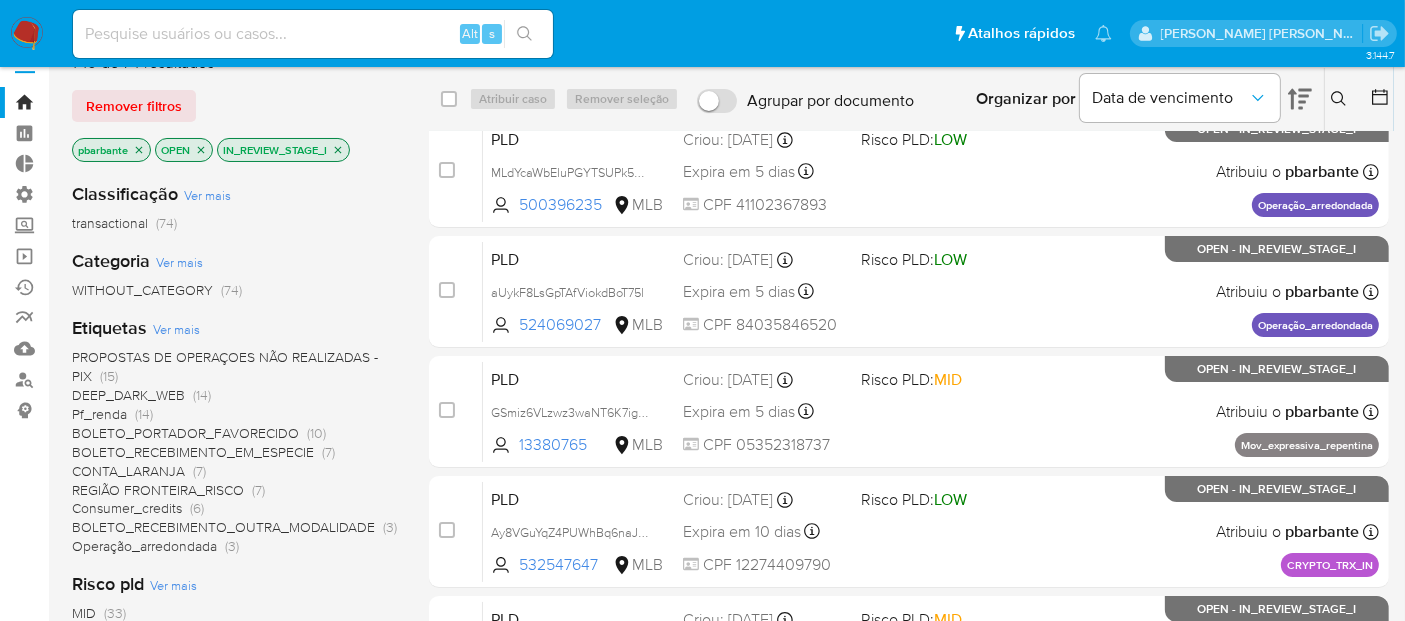 scroll, scrollTop: 0, scrollLeft: 0, axis: both 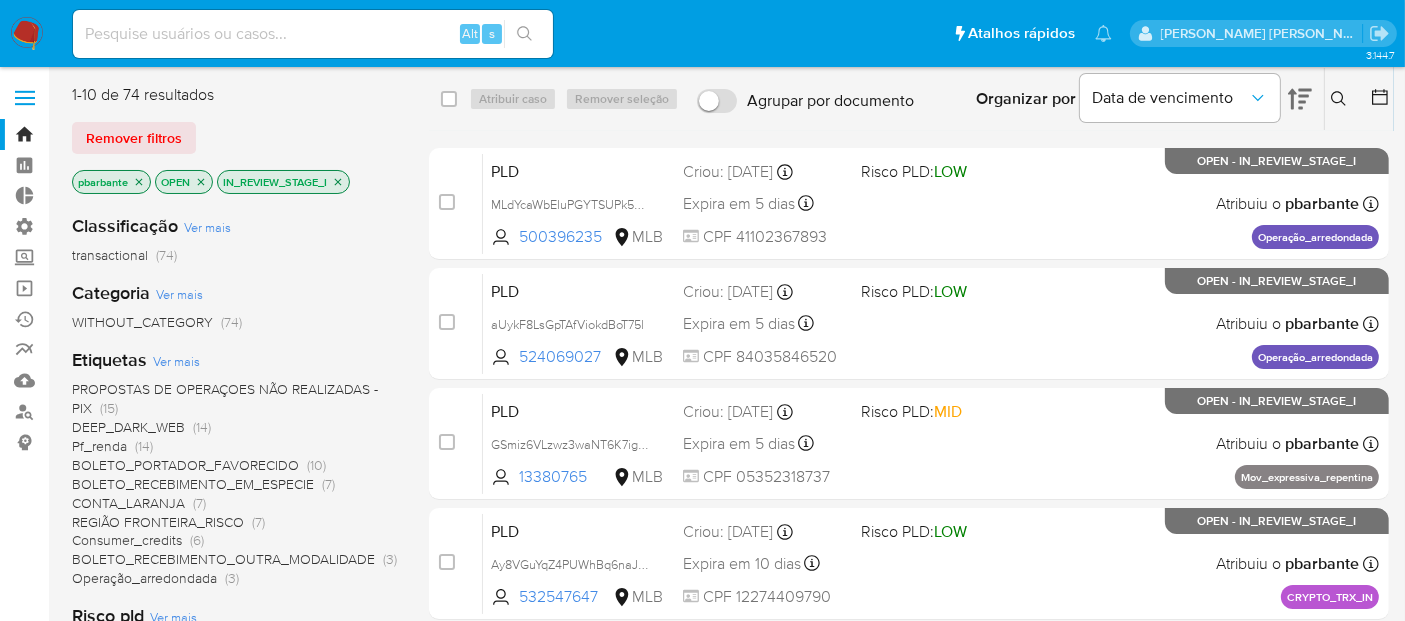 click 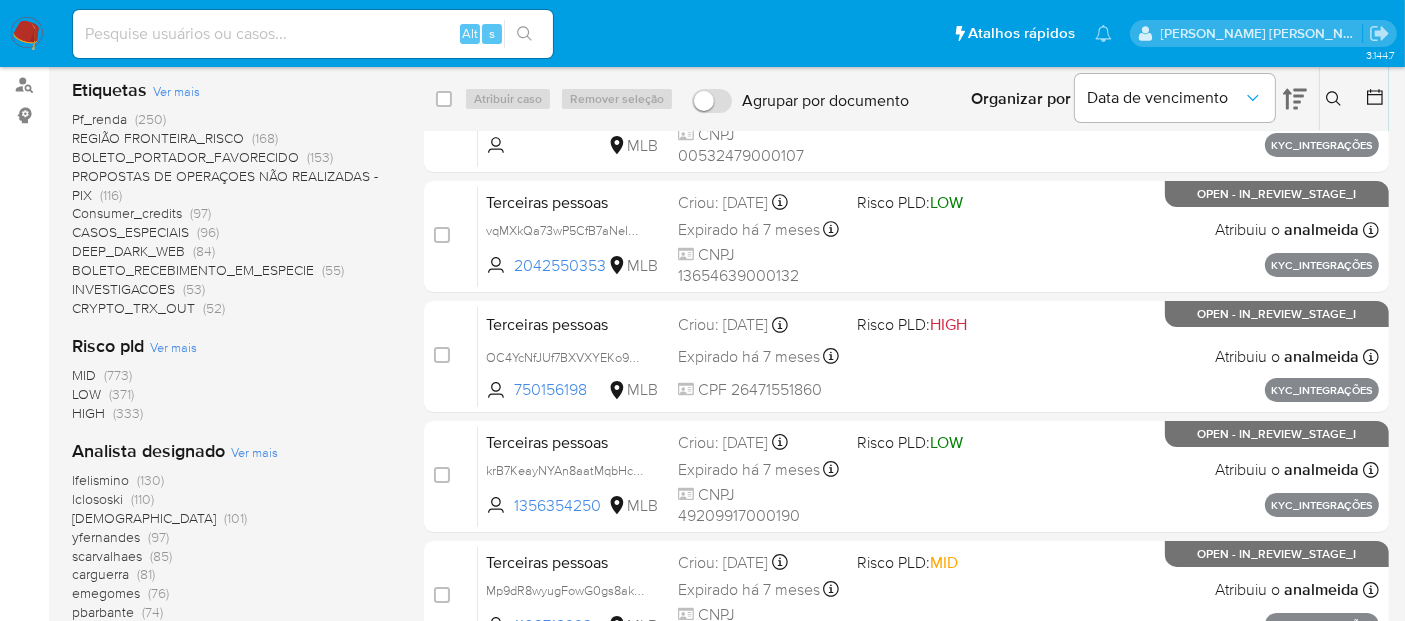 scroll, scrollTop: 444, scrollLeft: 0, axis: vertical 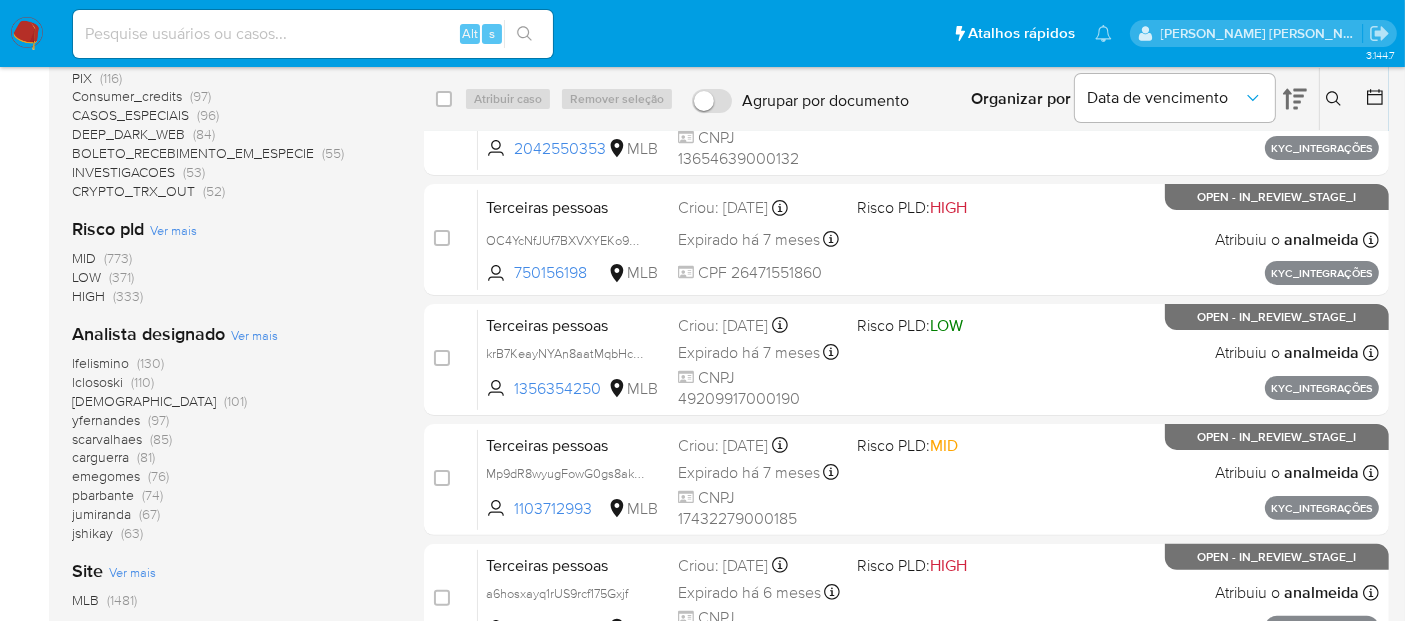 click on "jumiranda" at bounding box center [101, 514] 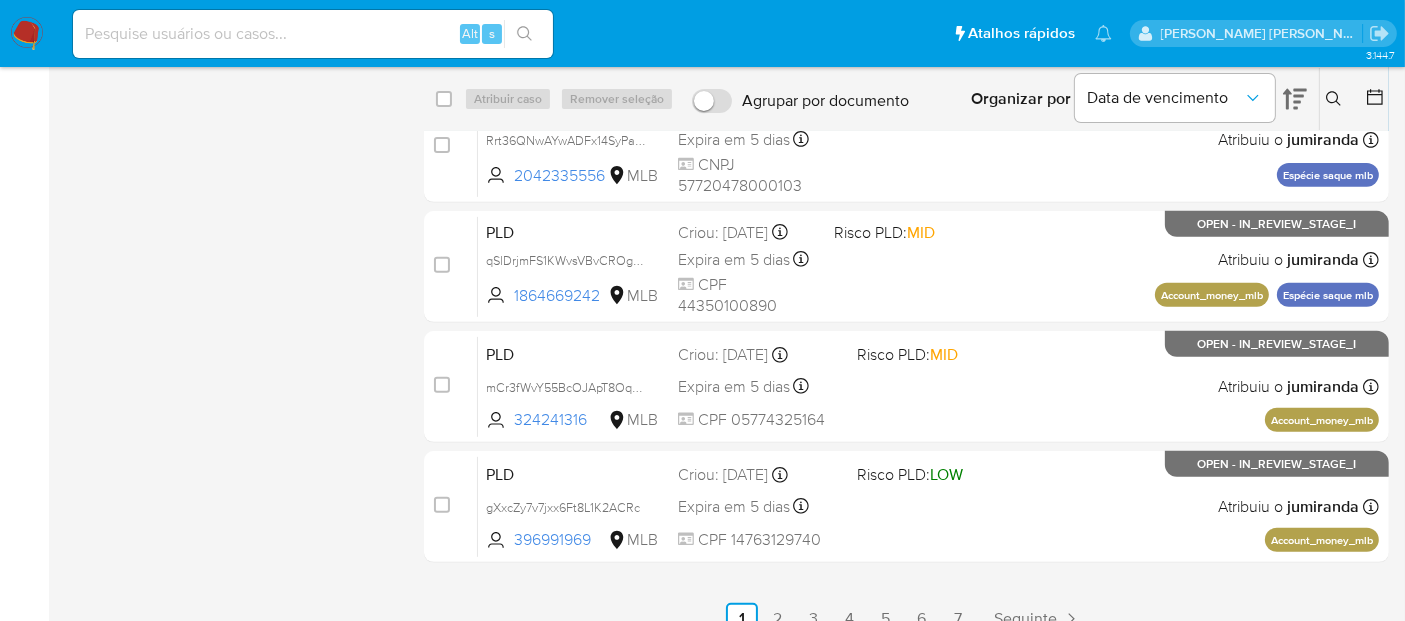 scroll, scrollTop: 802, scrollLeft: 0, axis: vertical 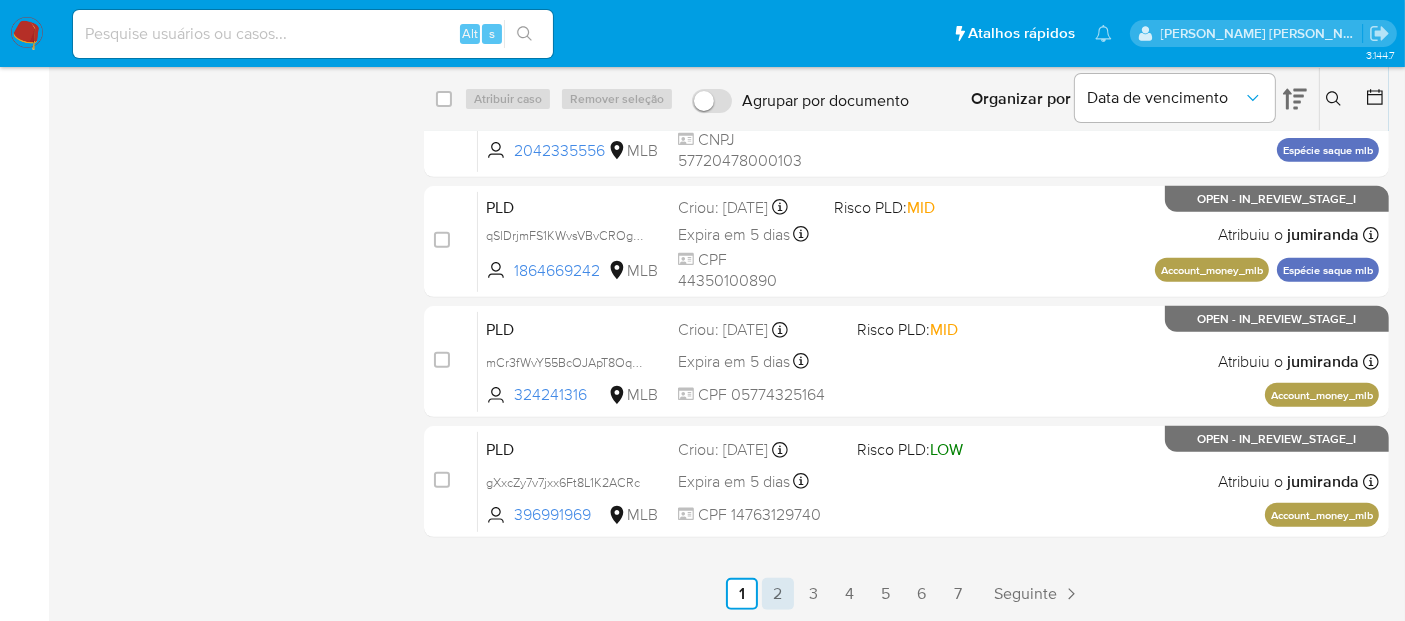 click on "2" at bounding box center [778, 594] 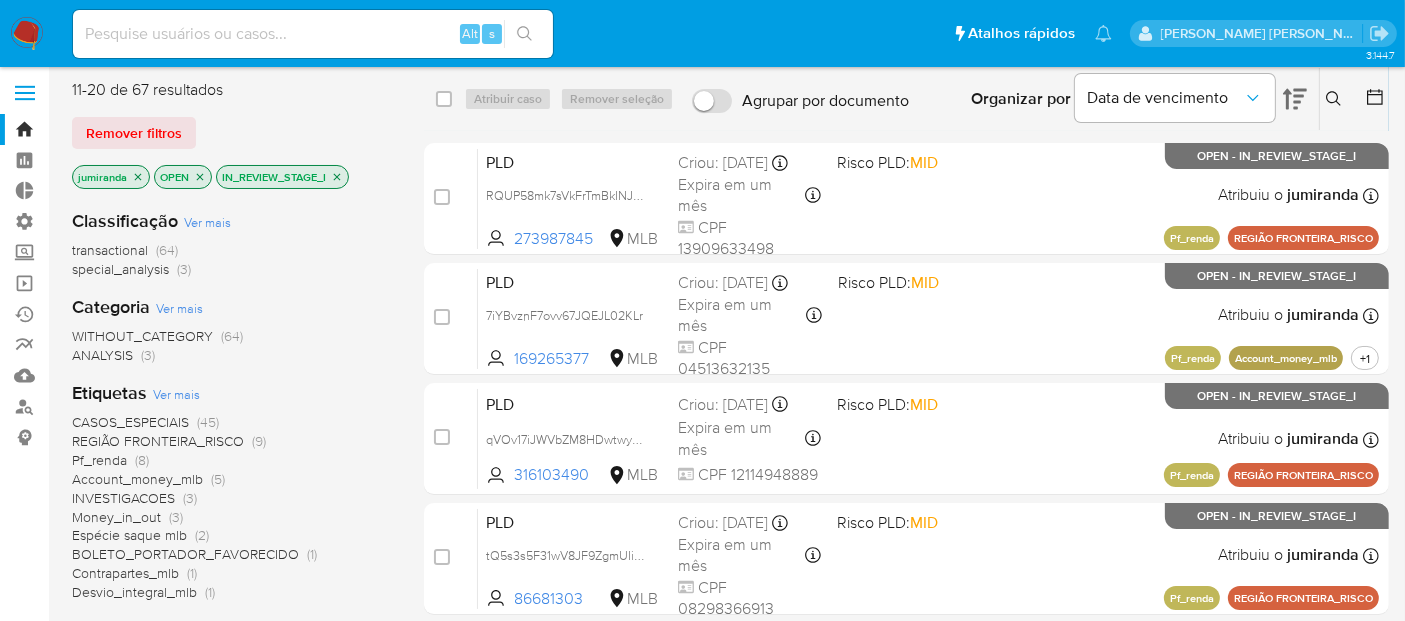 scroll, scrollTop: 0, scrollLeft: 0, axis: both 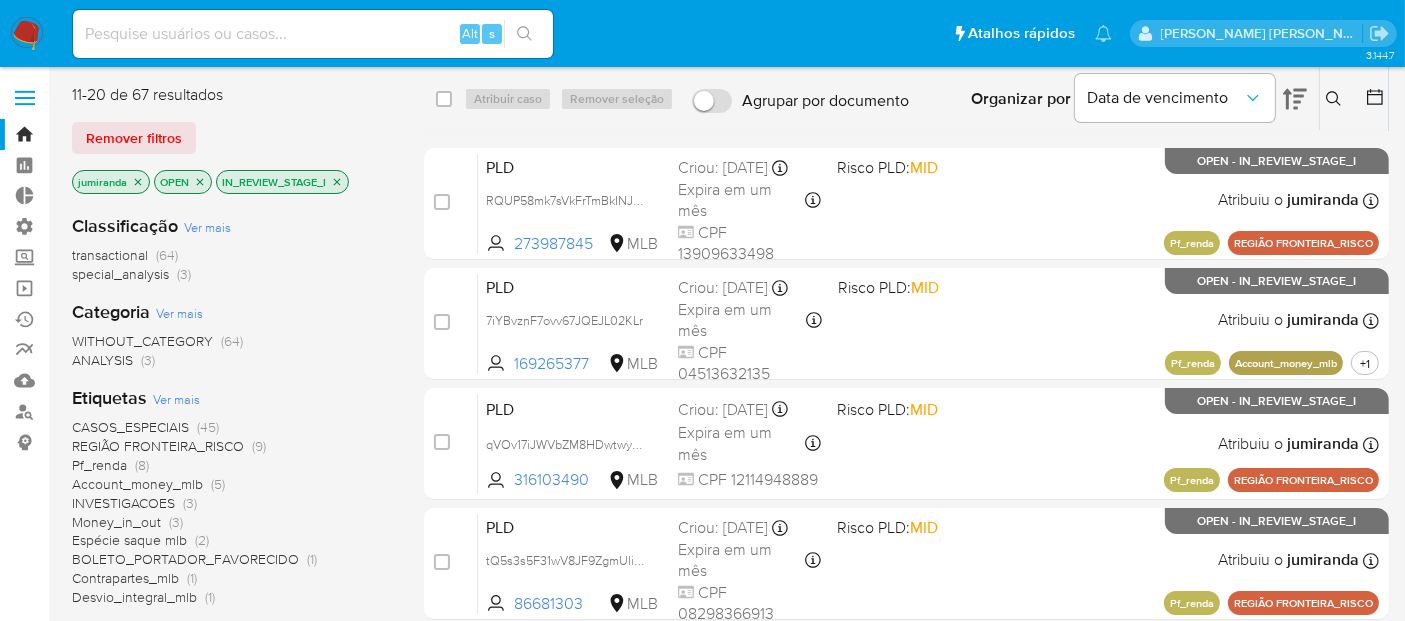 click on "jumiranda" at bounding box center [111, 182] 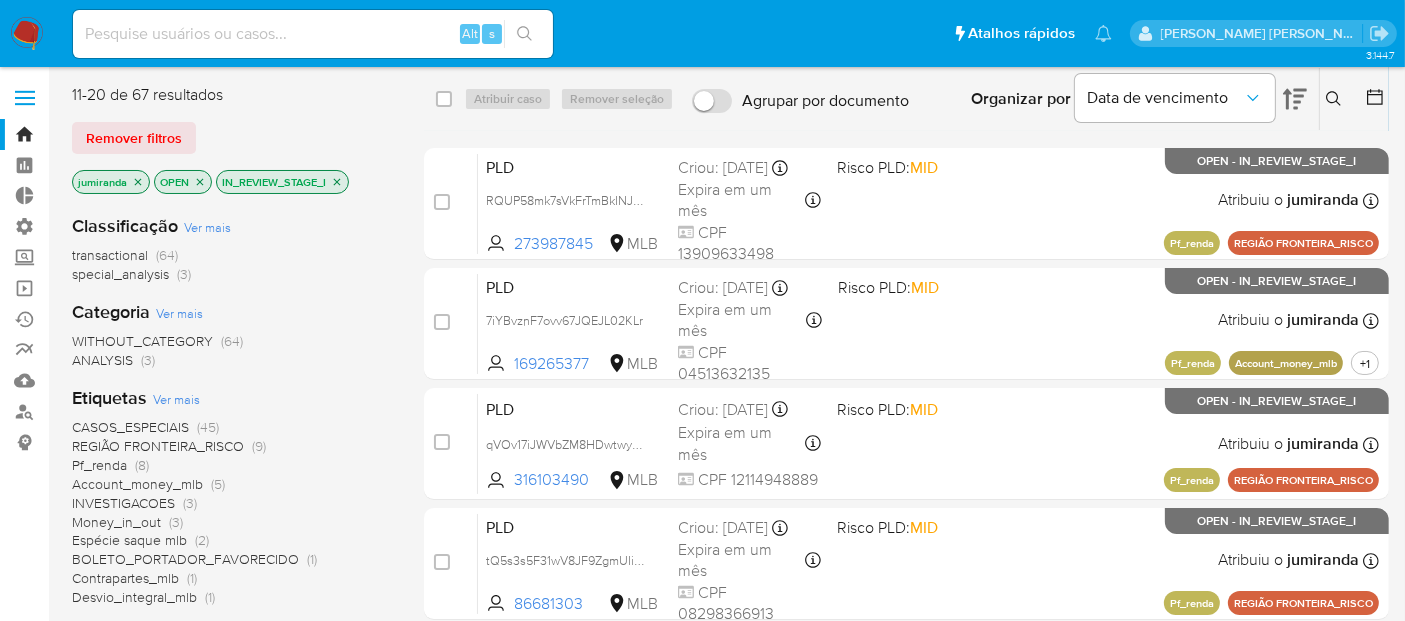 click 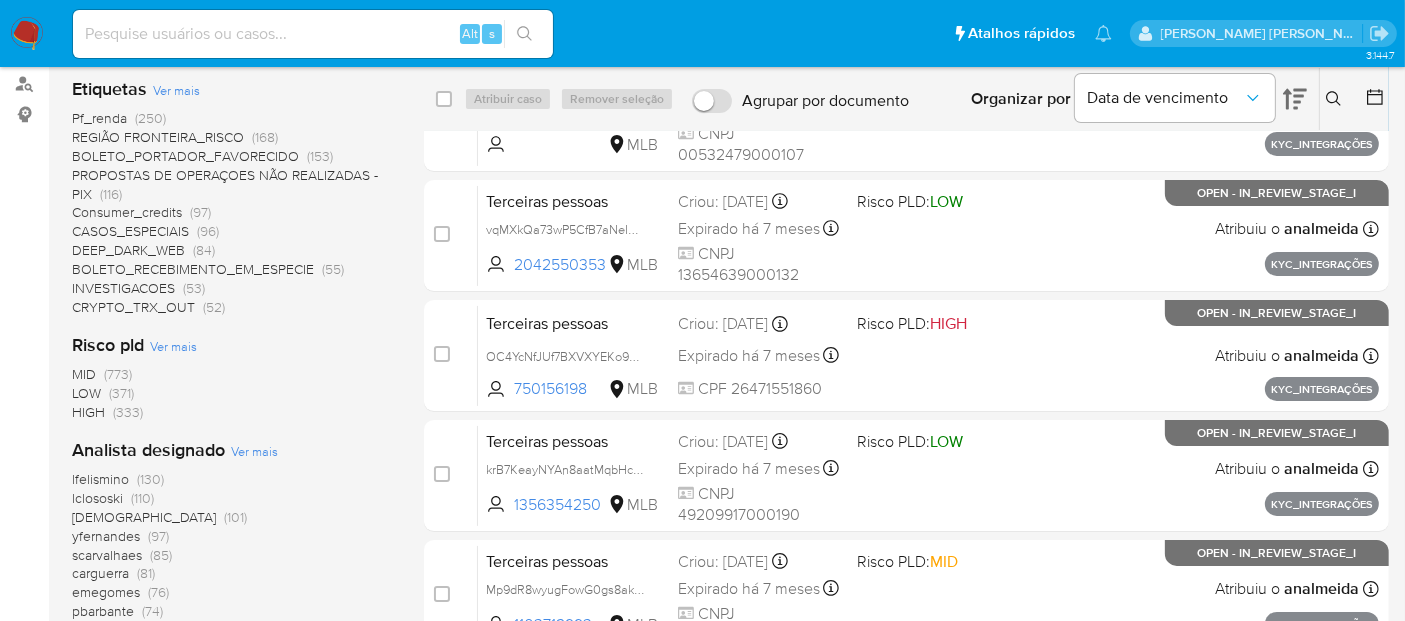 scroll, scrollTop: 444, scrollLeft: 0, axis: vertical 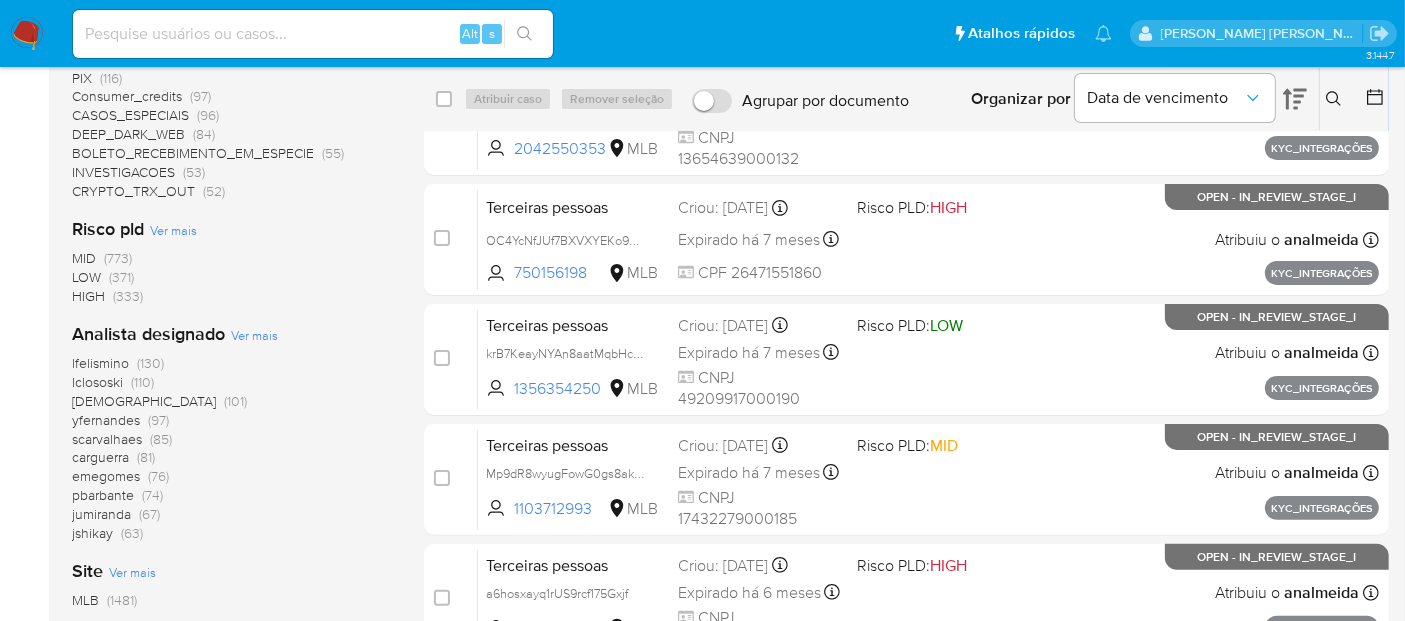 click on "jshikay" at bounding box center (92, 533) 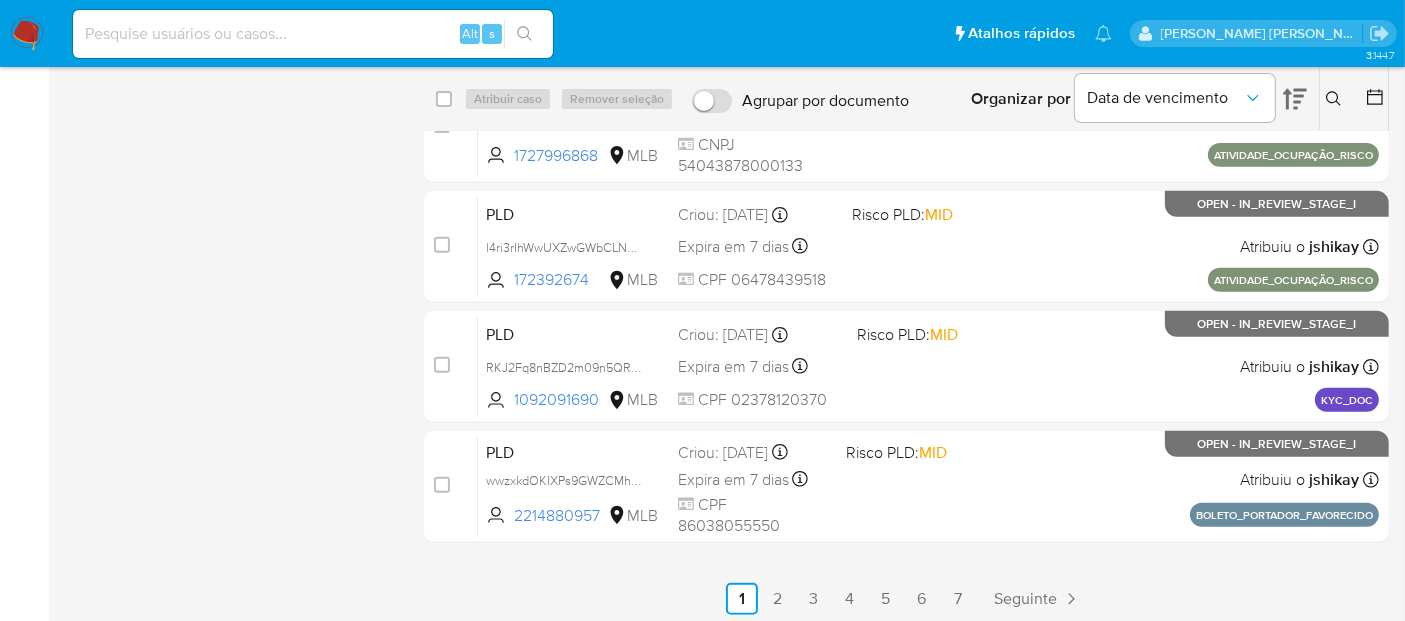scroll, scrollTop: 802, scrollLeft: 0, axis: vertical 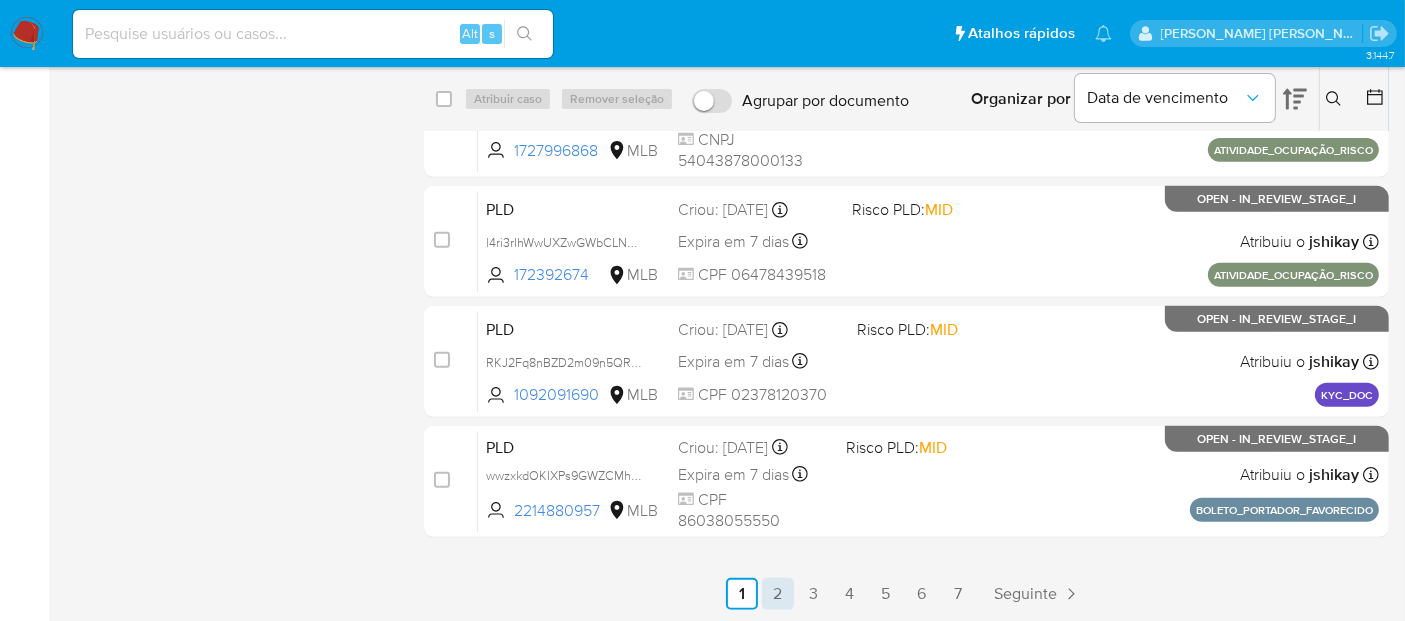 click on "2" at bounding box center (778, 594) 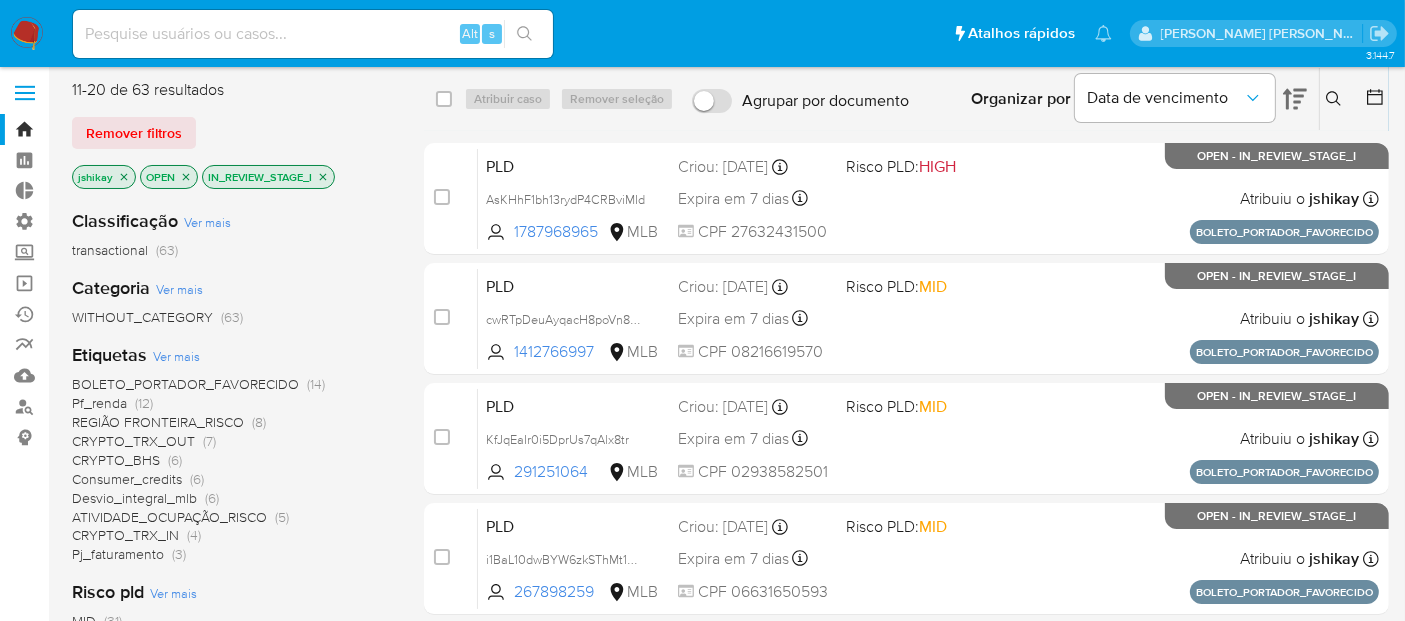 scroll, scrollTop: 0, scrollLeft: 0, axis: both 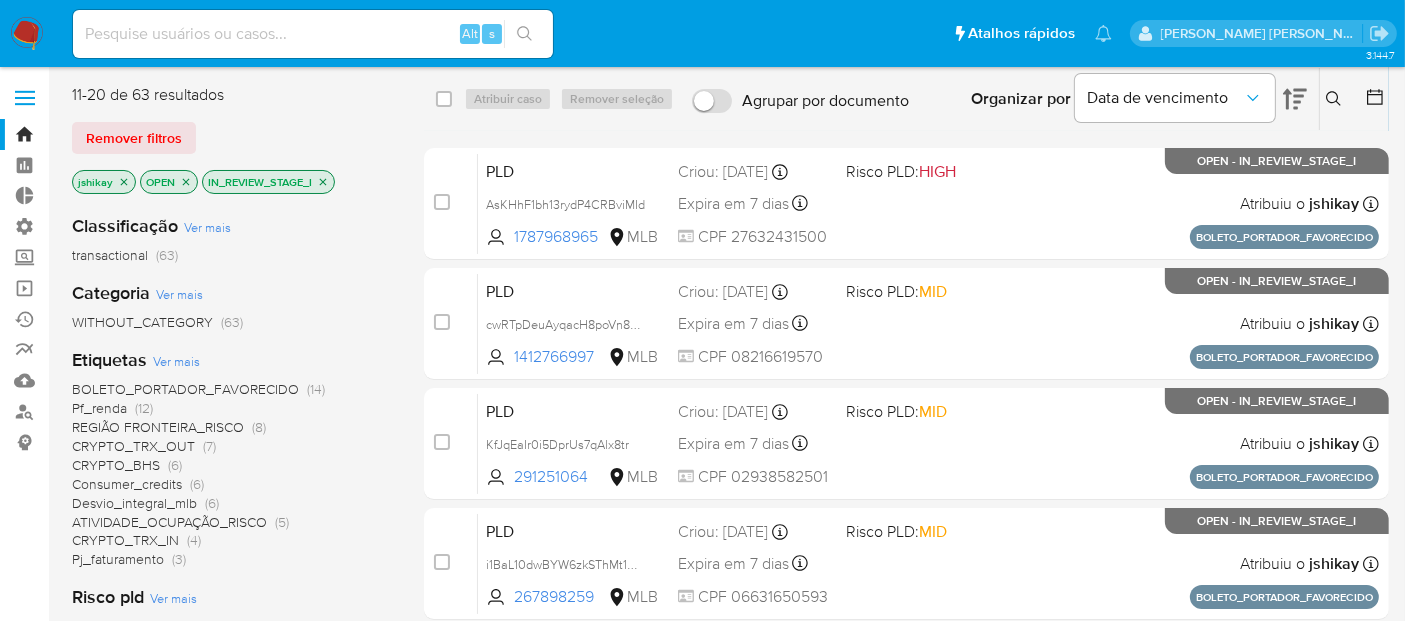 click 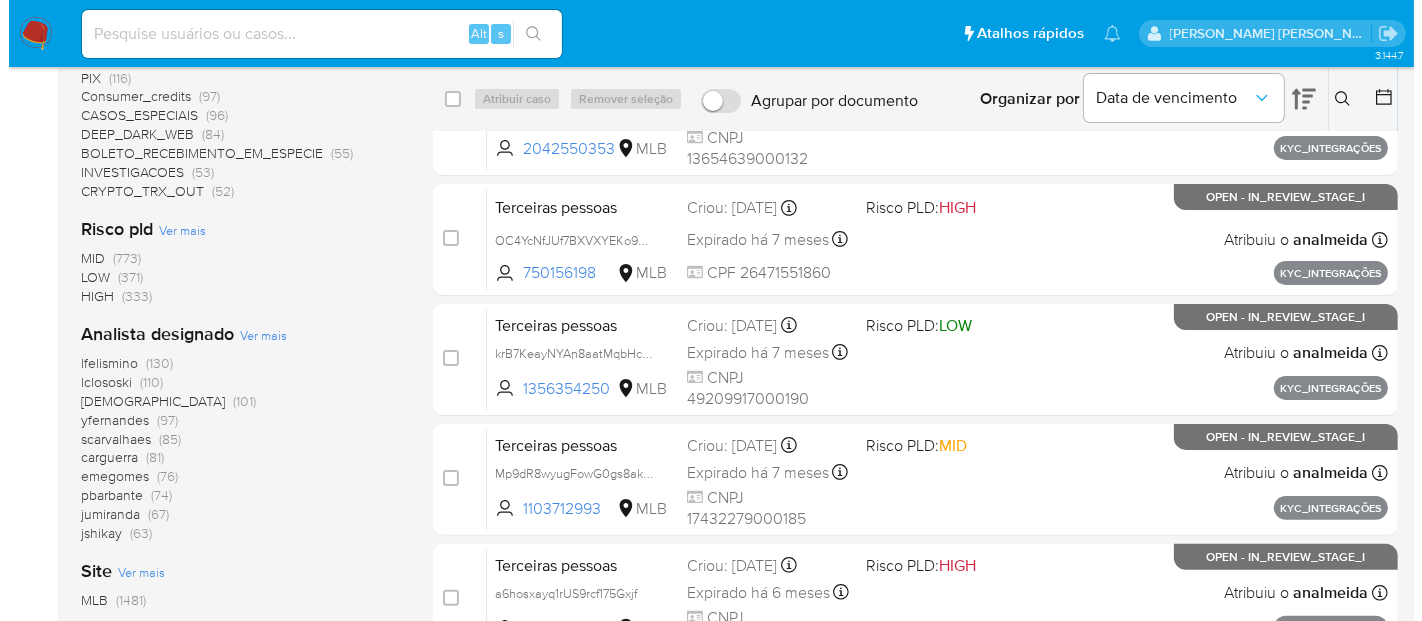 scroll, scrollTop: 555, scrollLeft: 0, axis: vertical 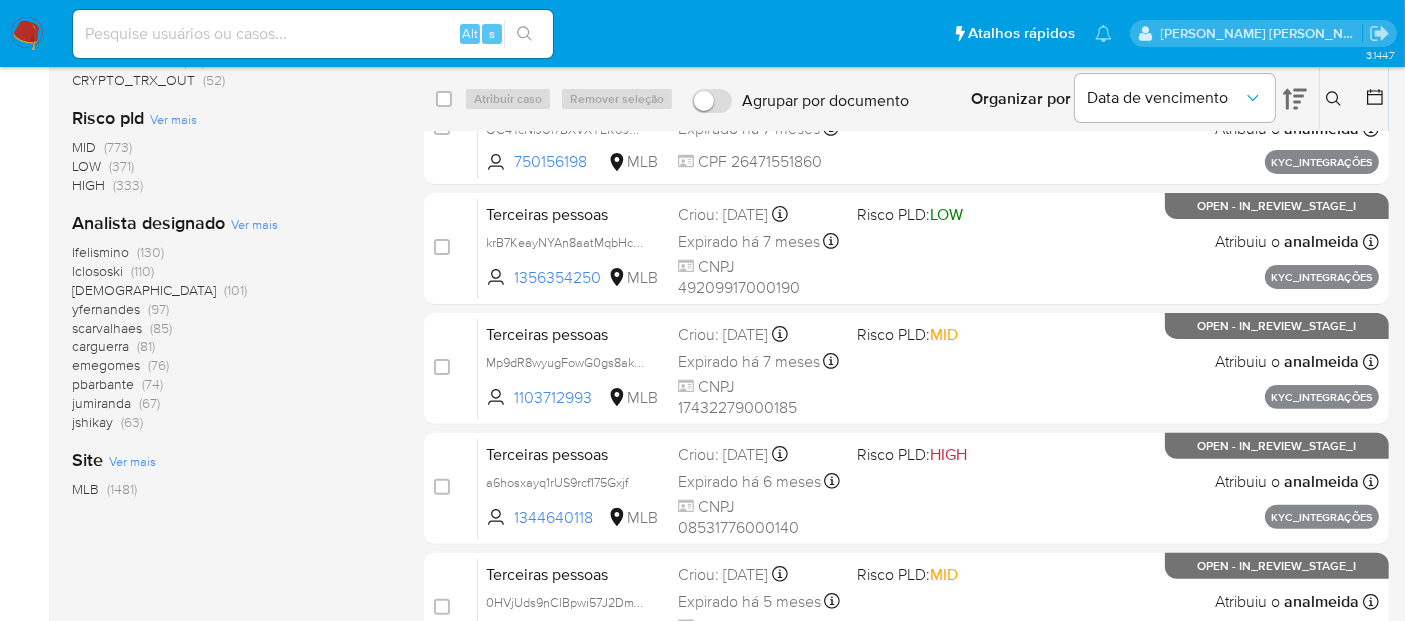 click on "Ver mais" at bounding box center (254, 224) 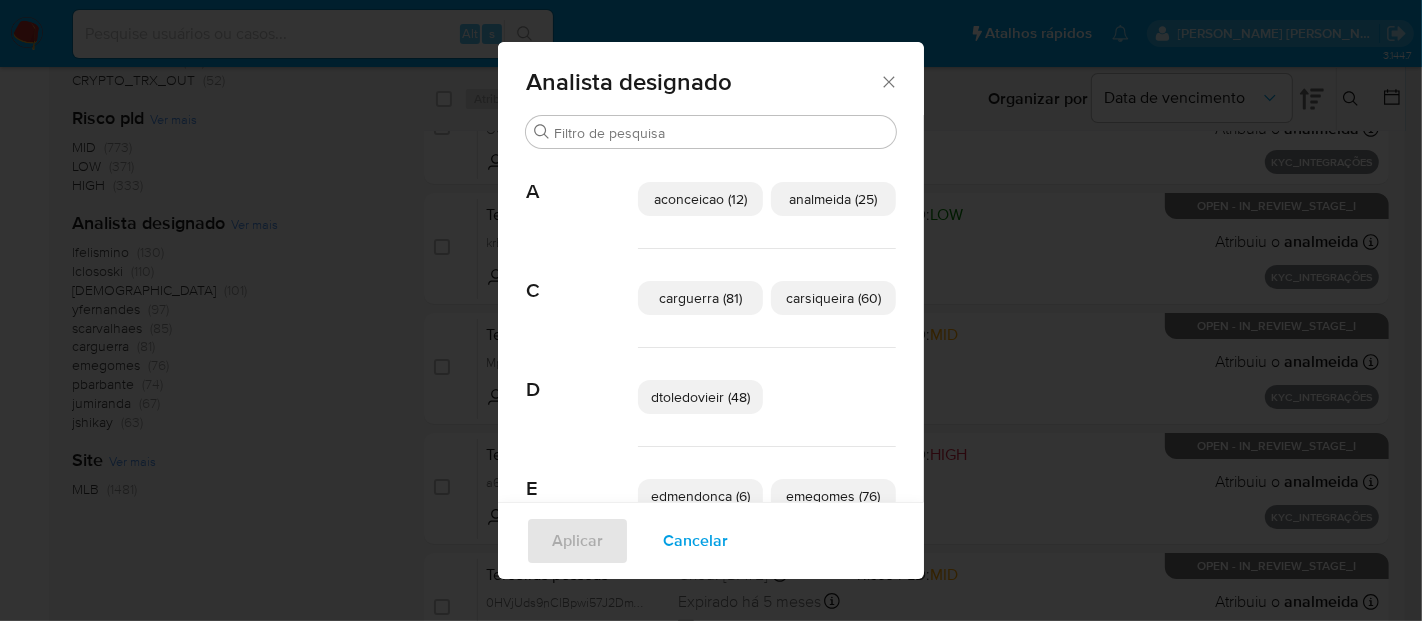 click on "aconceicao (12)" at bounding box center [700, 199] 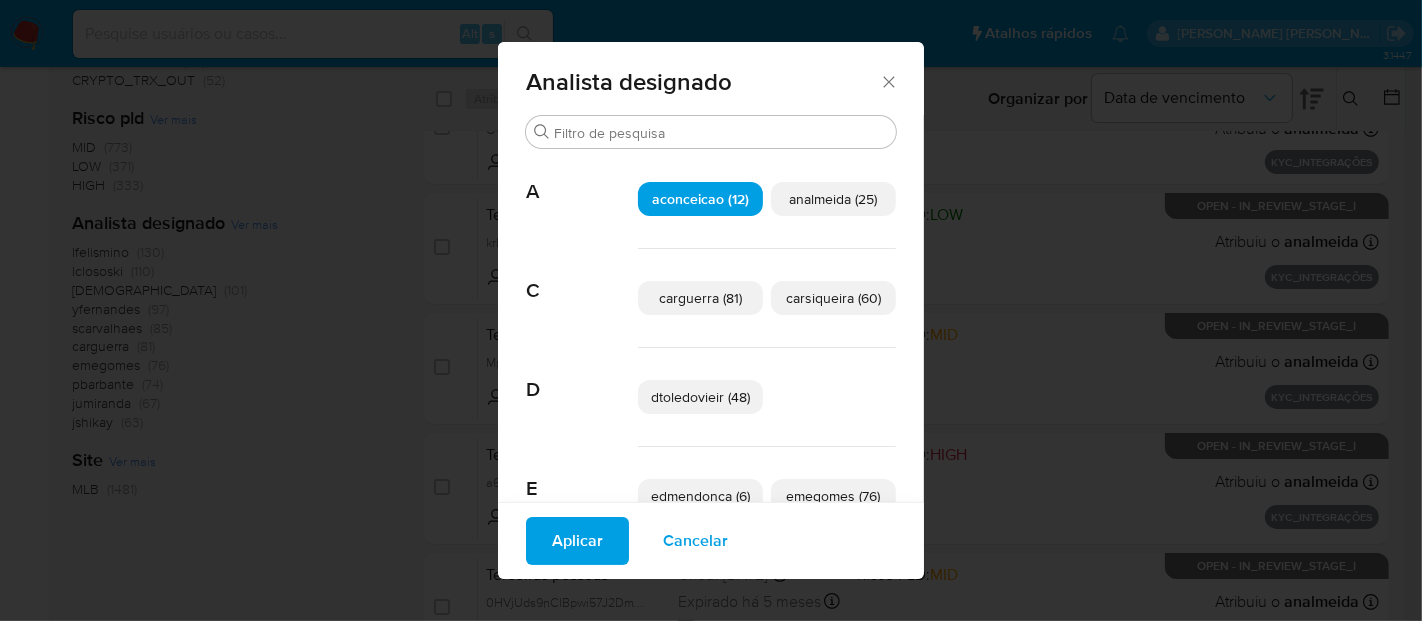 click on "Aplicar" at bounding box center [577, 541] 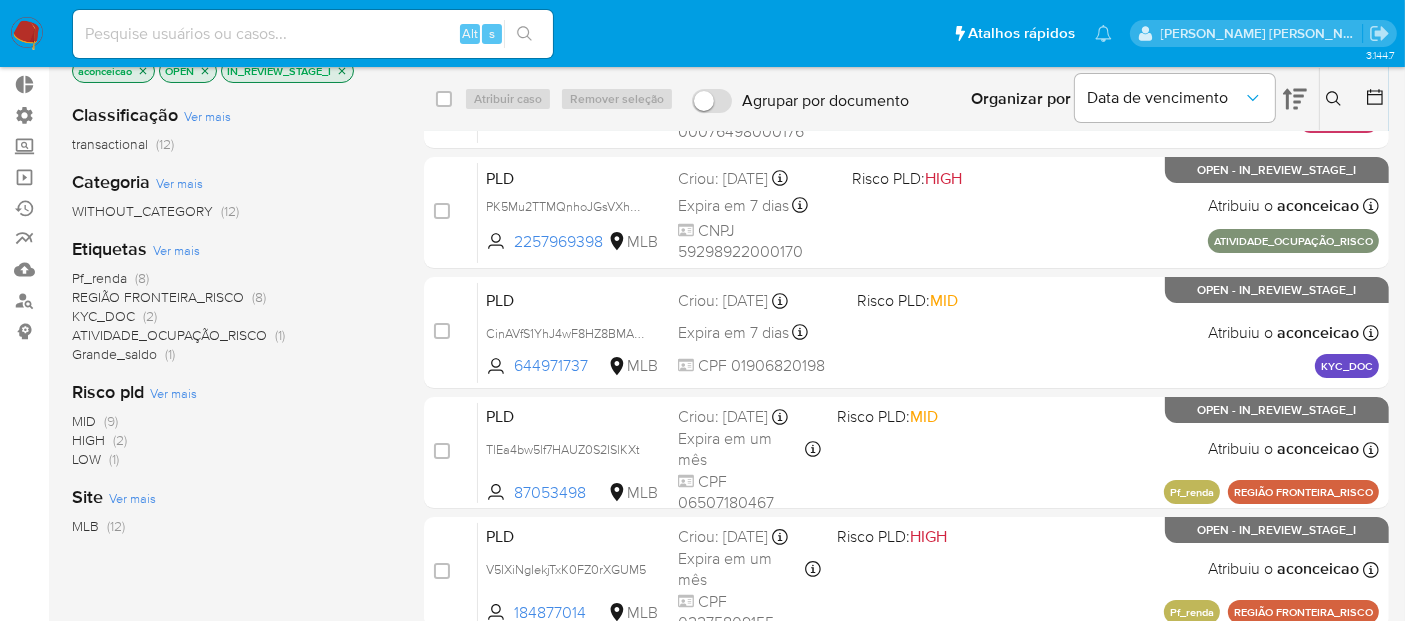 scroll, scrollTop: 0, scrollLeft: 0, axis: both 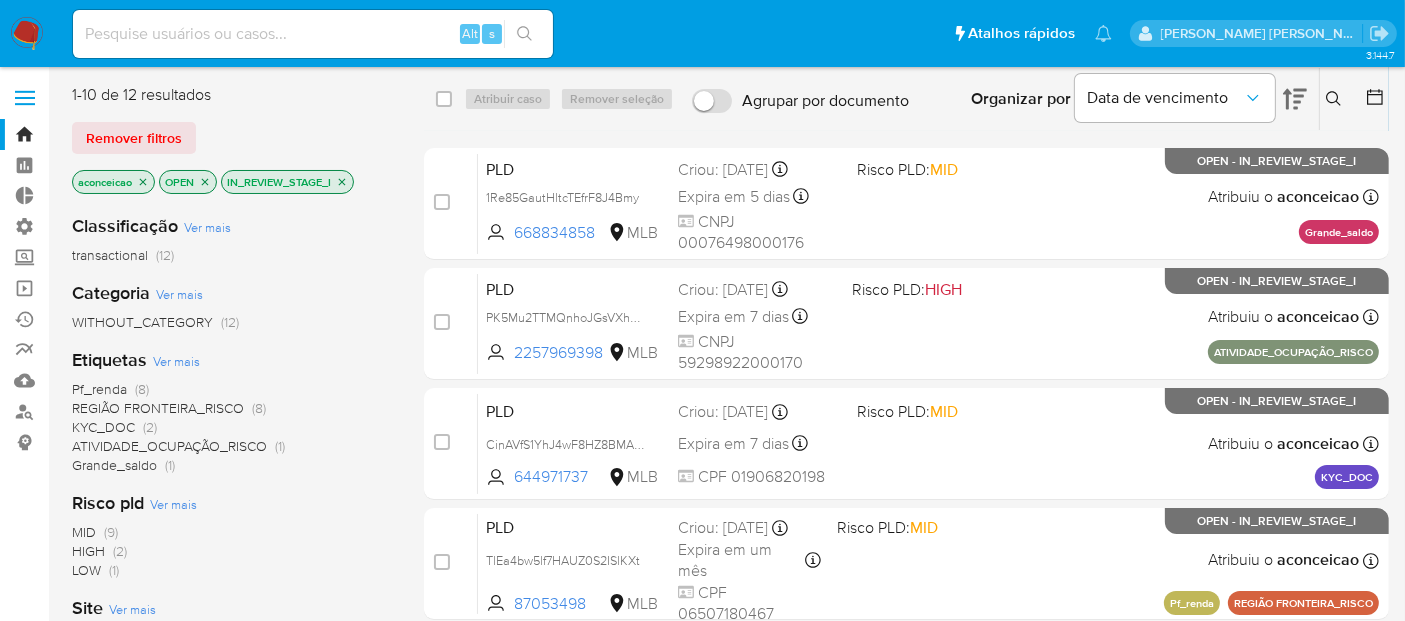 click 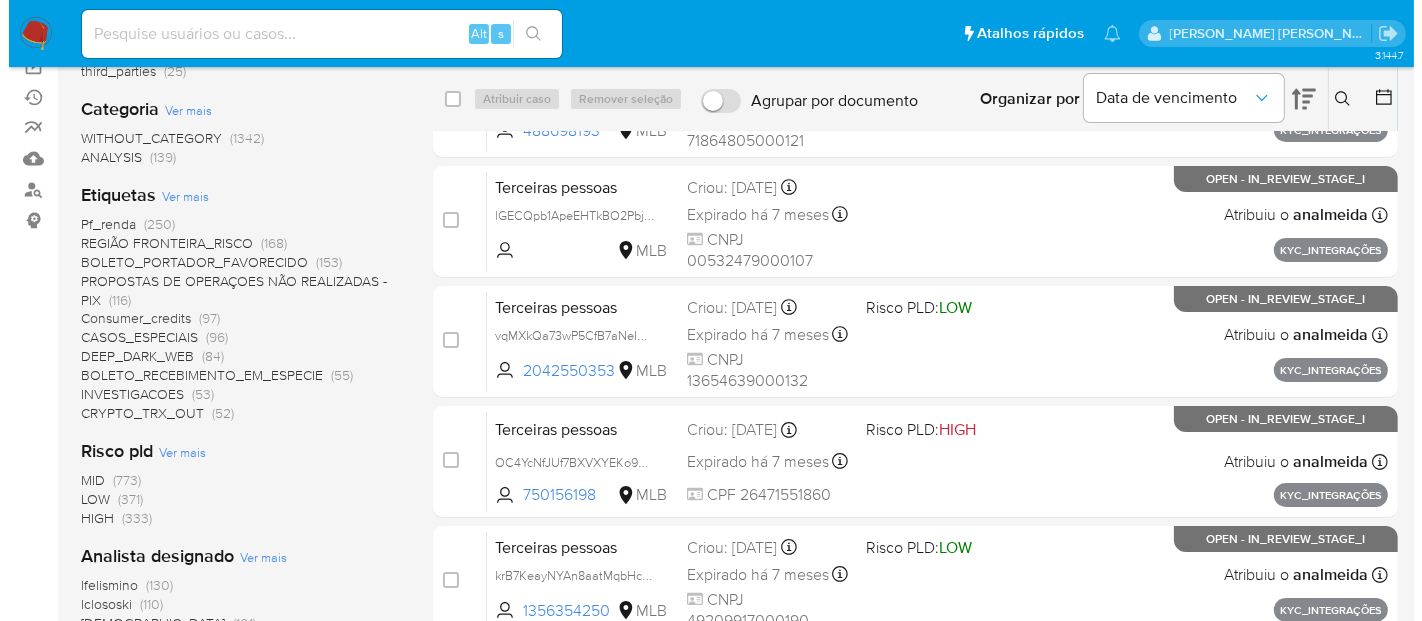 scroll, scrollTop: 333, scrollLeft: 0, axis: vertical 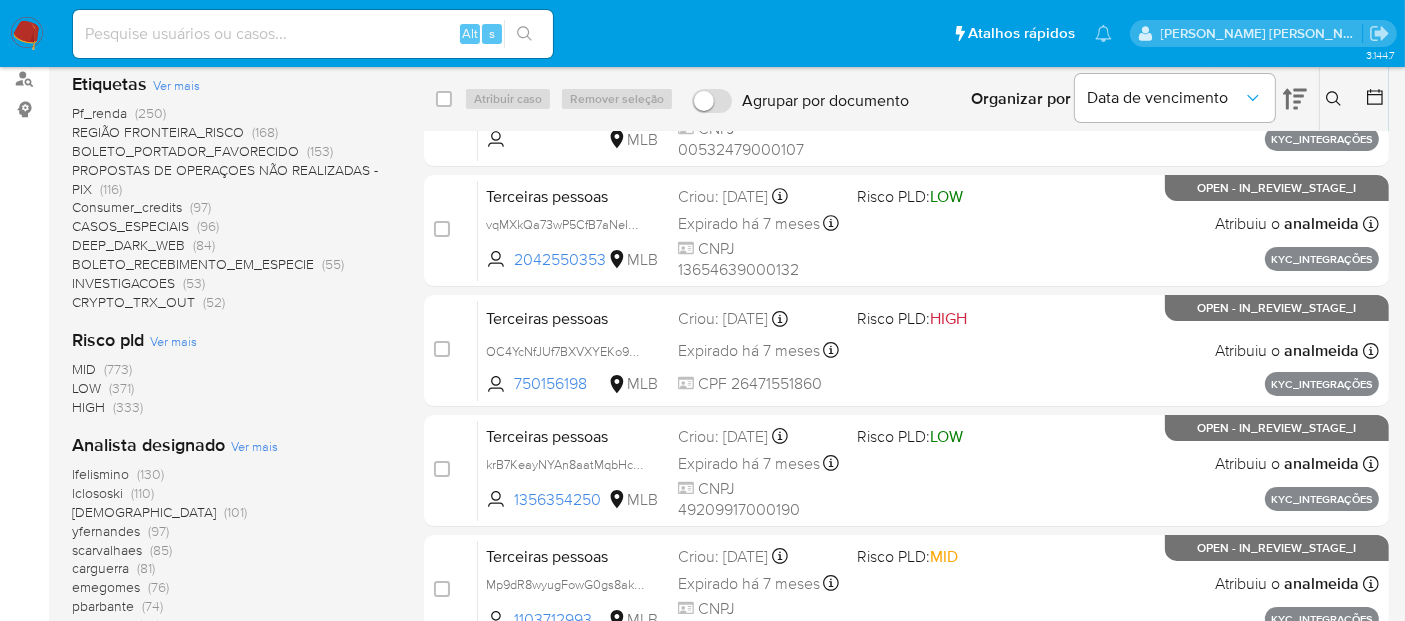 click on "Ver mais" at bounding box center (254, 446) 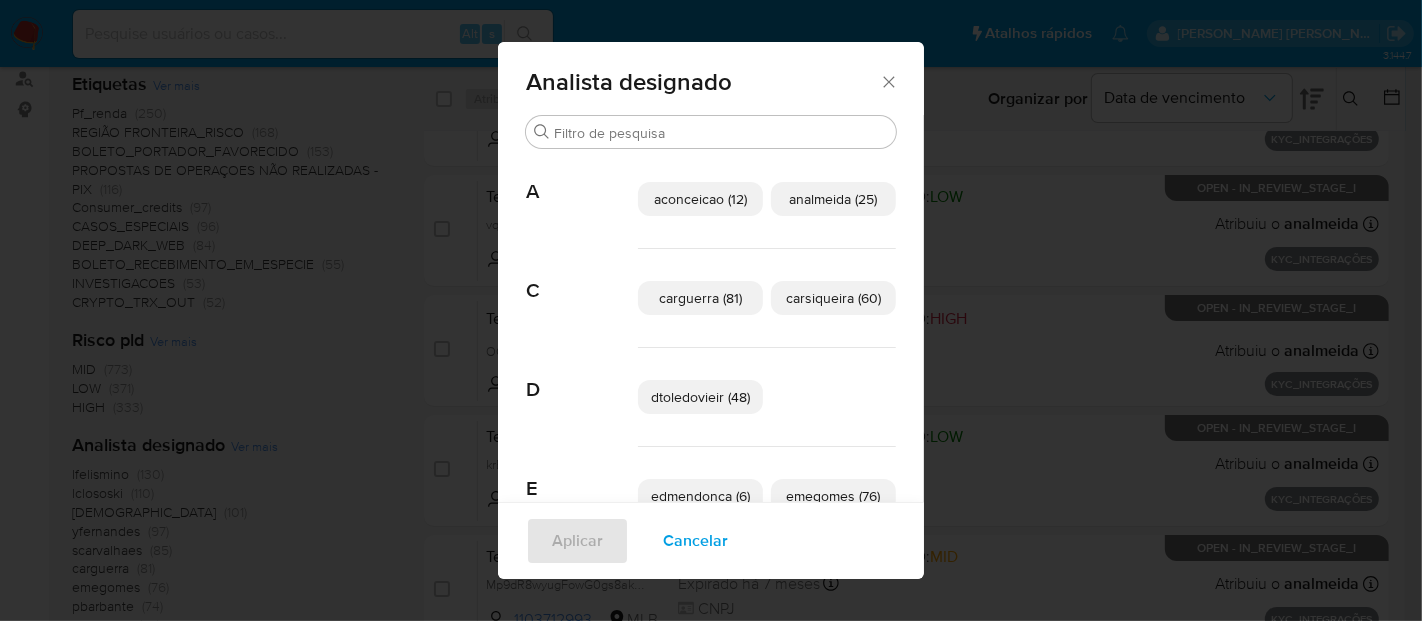 click on "carsiqueira (60)" at bounding box center (833, 298) 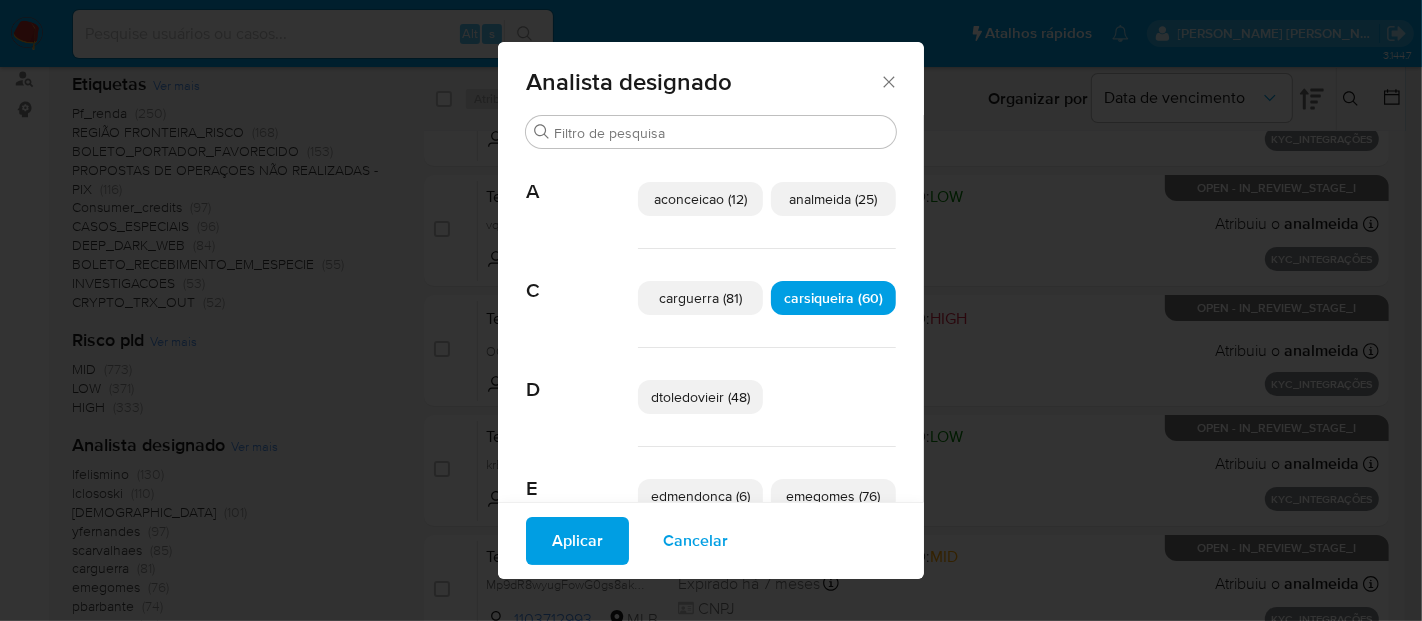 click on "Aplicar" at bounding box center [577, 541] 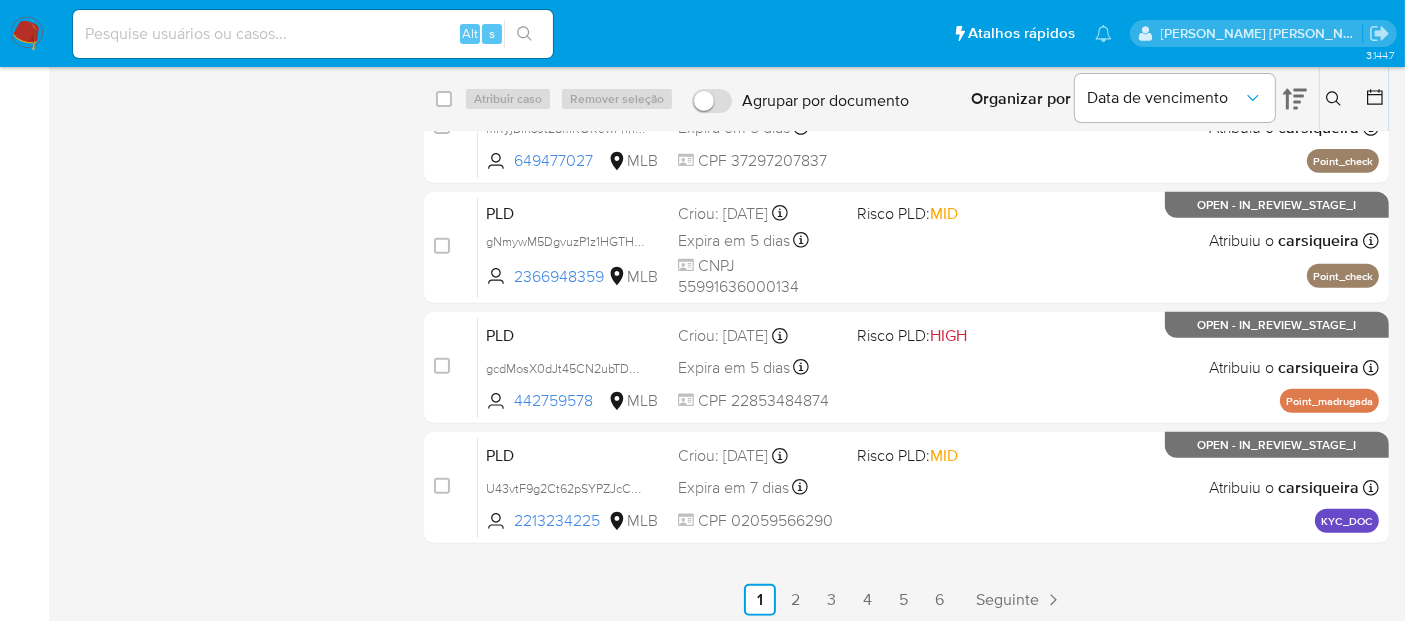 scroll, scrollTop: 802, scrollLeft: 0, axis: vertical 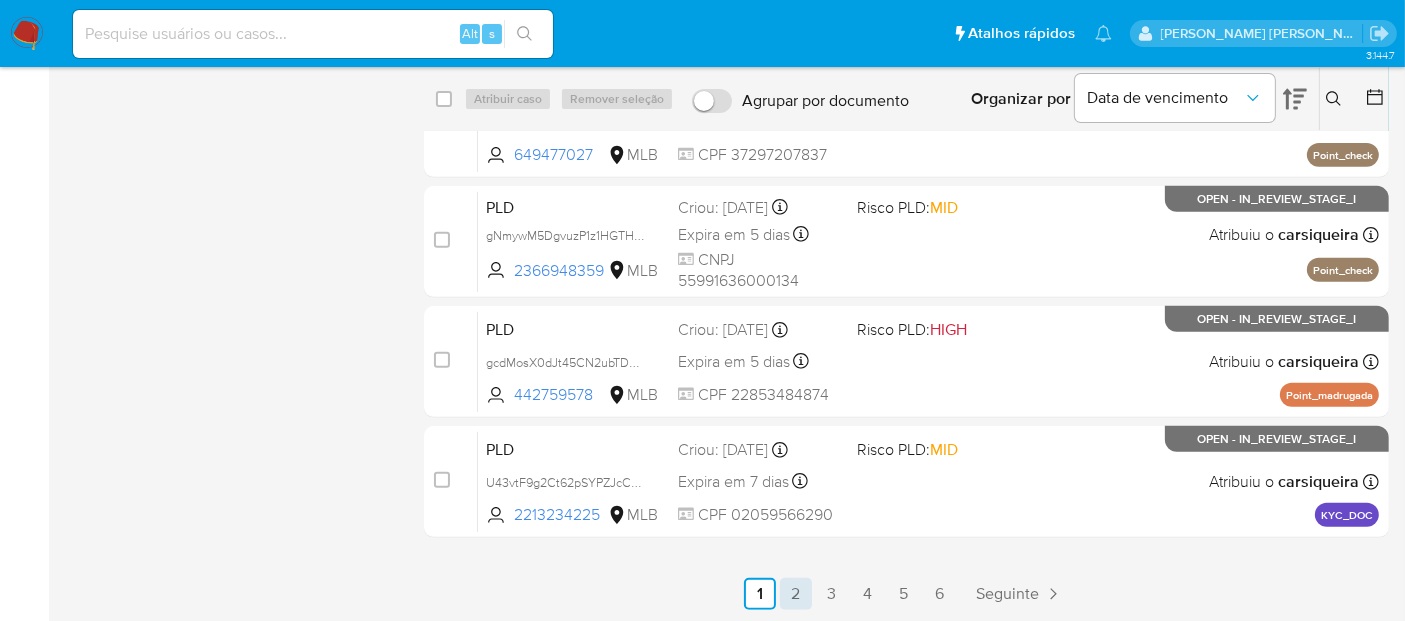 click on "2" at bounding box center (796, 594) 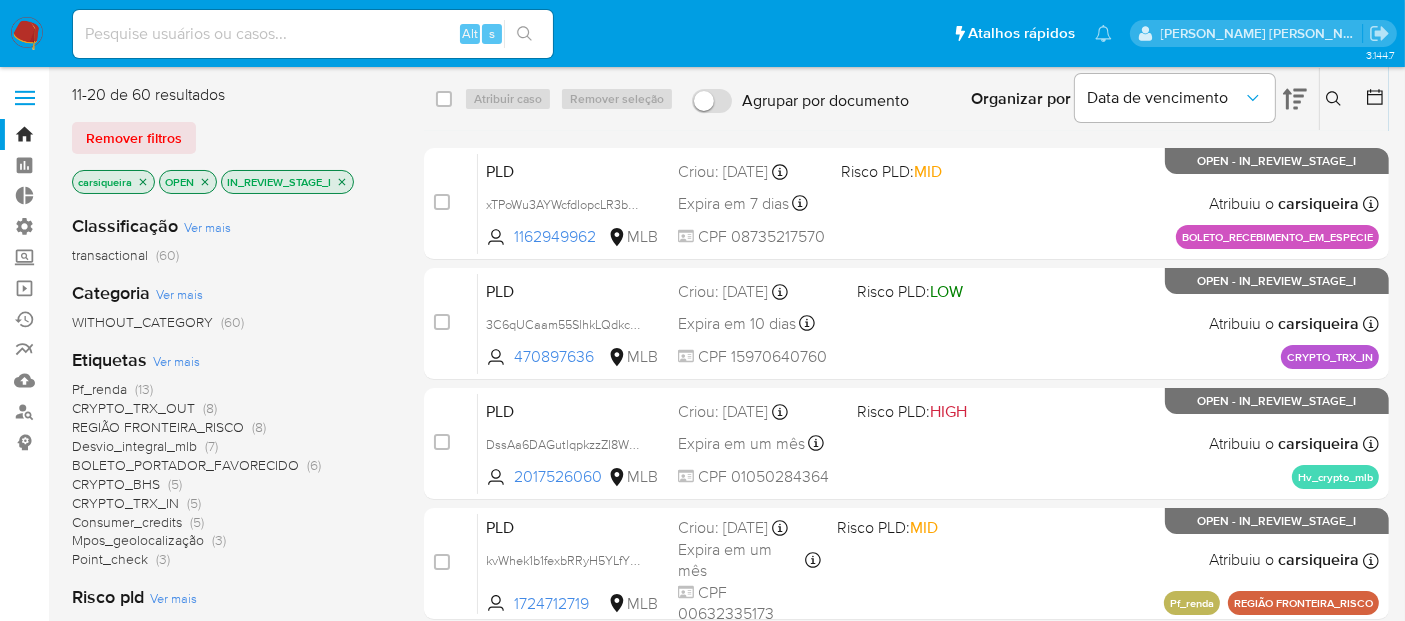 click 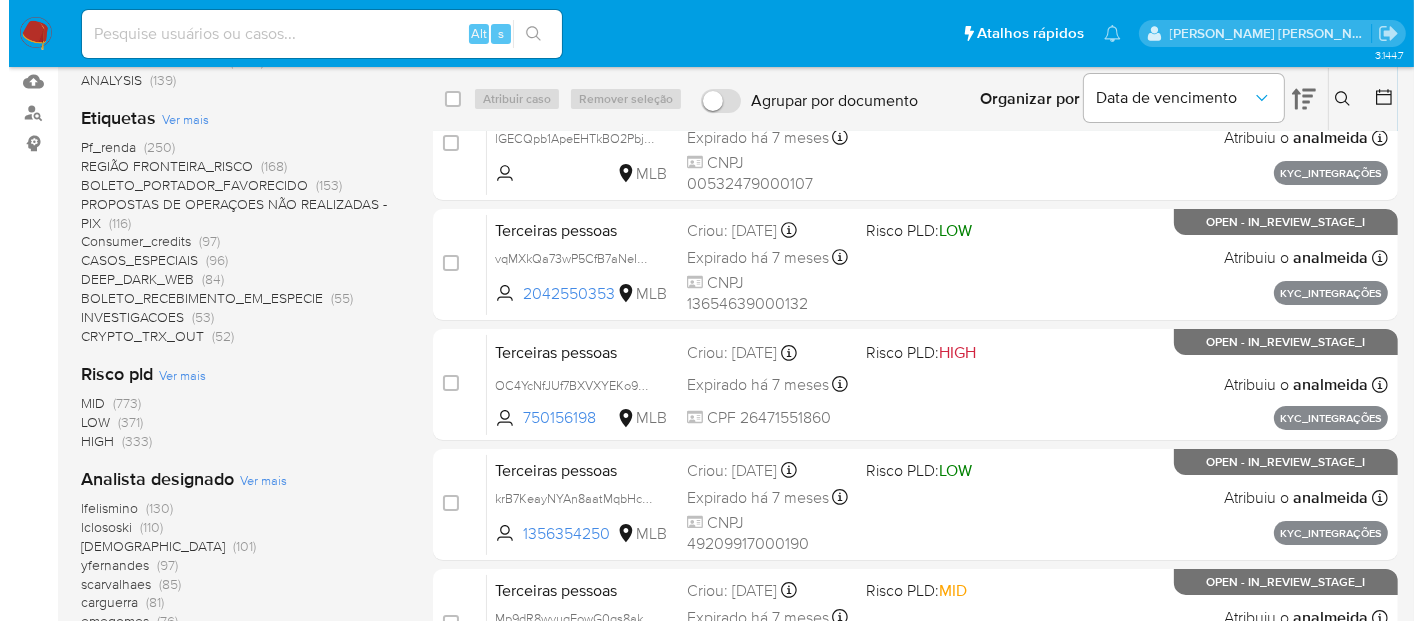 scroll, scrollTop: 333, scrollLeft: 0, axis: vertical 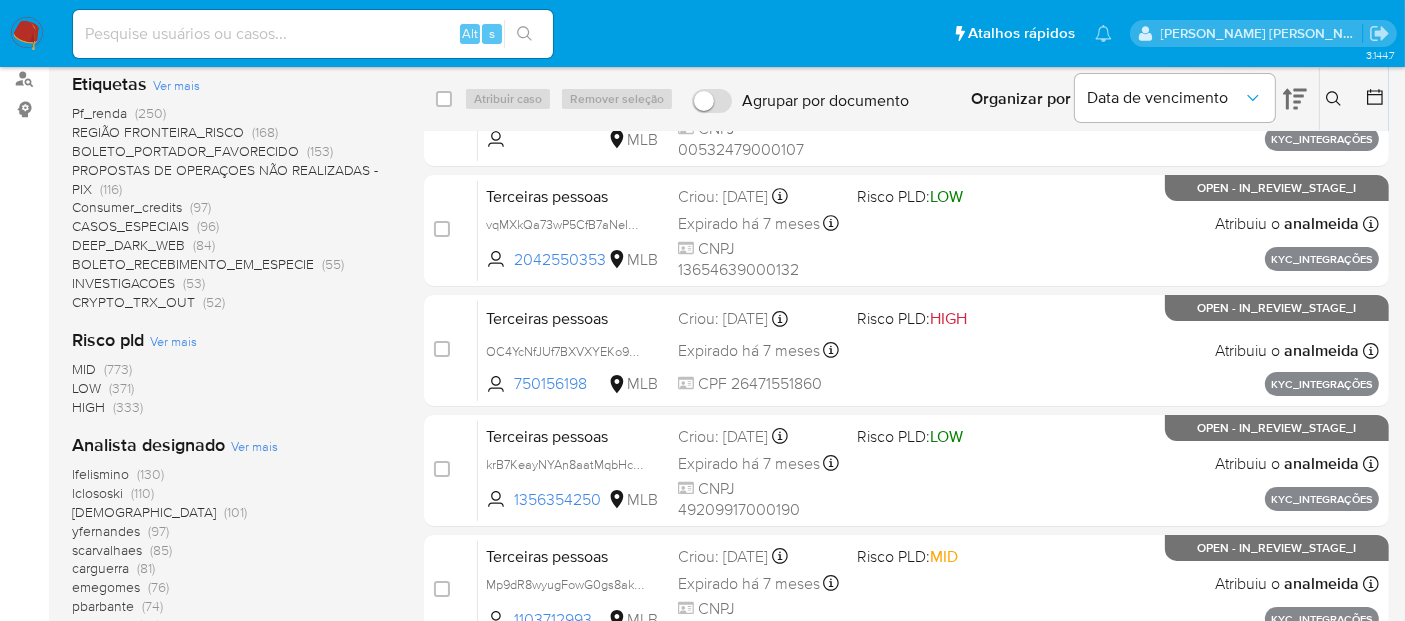 click on "Ver mais" at bounding box center (254, 446) 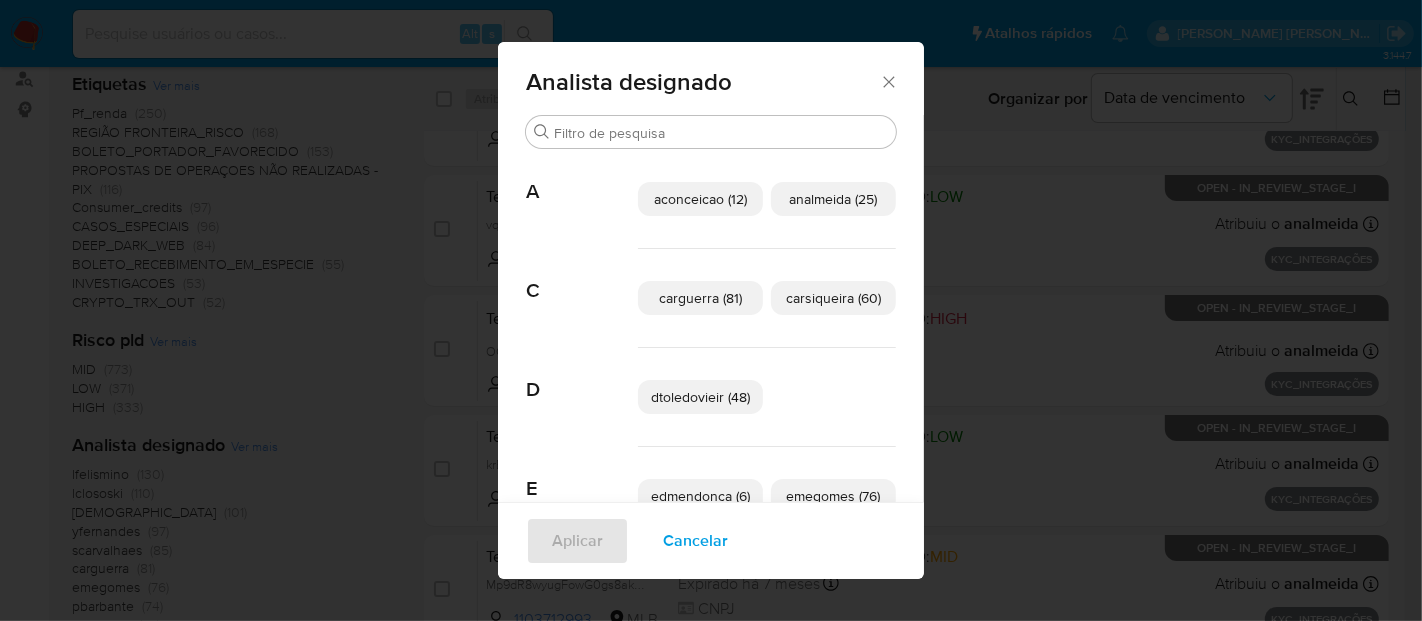 scroll, scrollTop: 97, scrollLeft: 0, axis: vertical 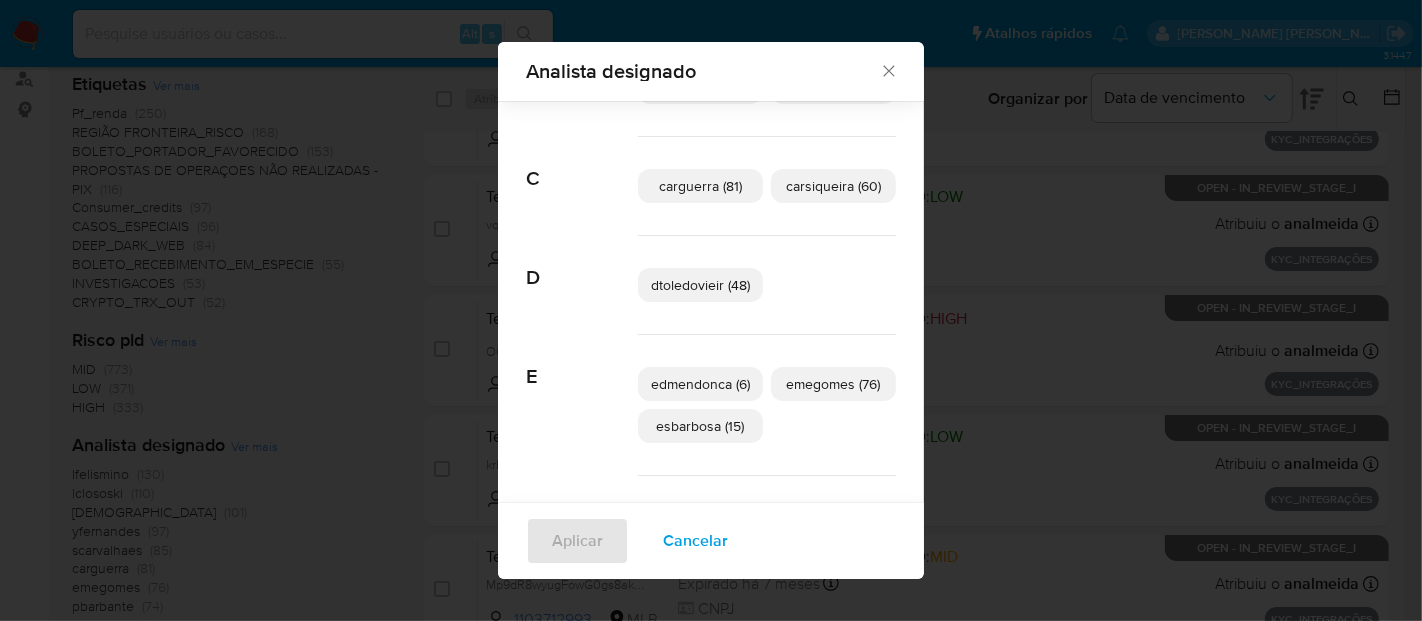 click on "dtoledovieir (48)" at bounding box center (700, 285) 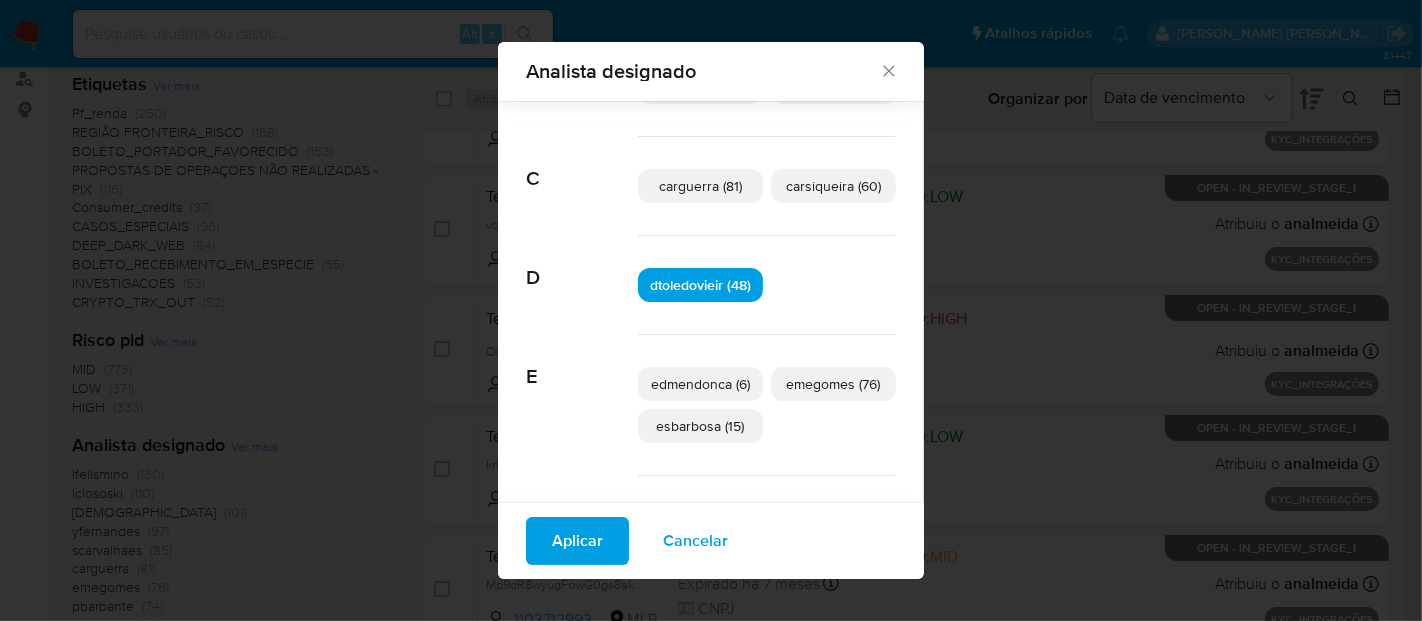 click on "Aplicar" at bounding box center (577, 541) 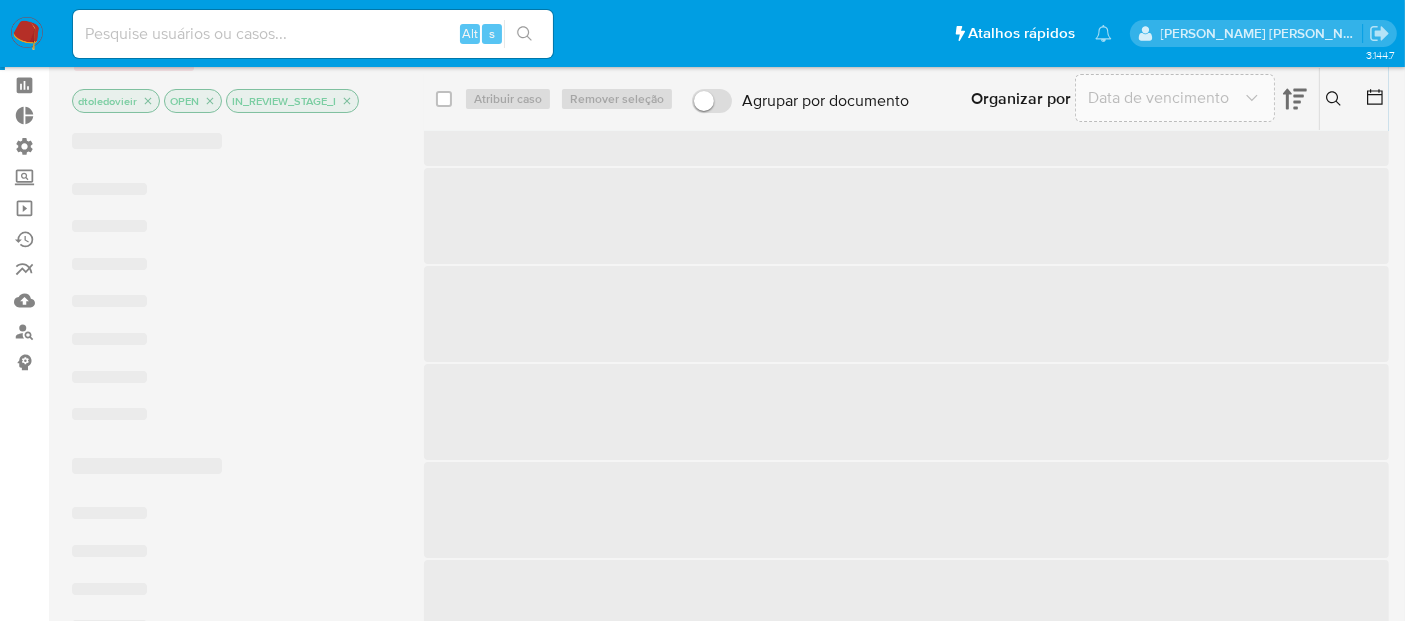 scroll, scrollTop: 0, scrollLeft: 0, axis: both 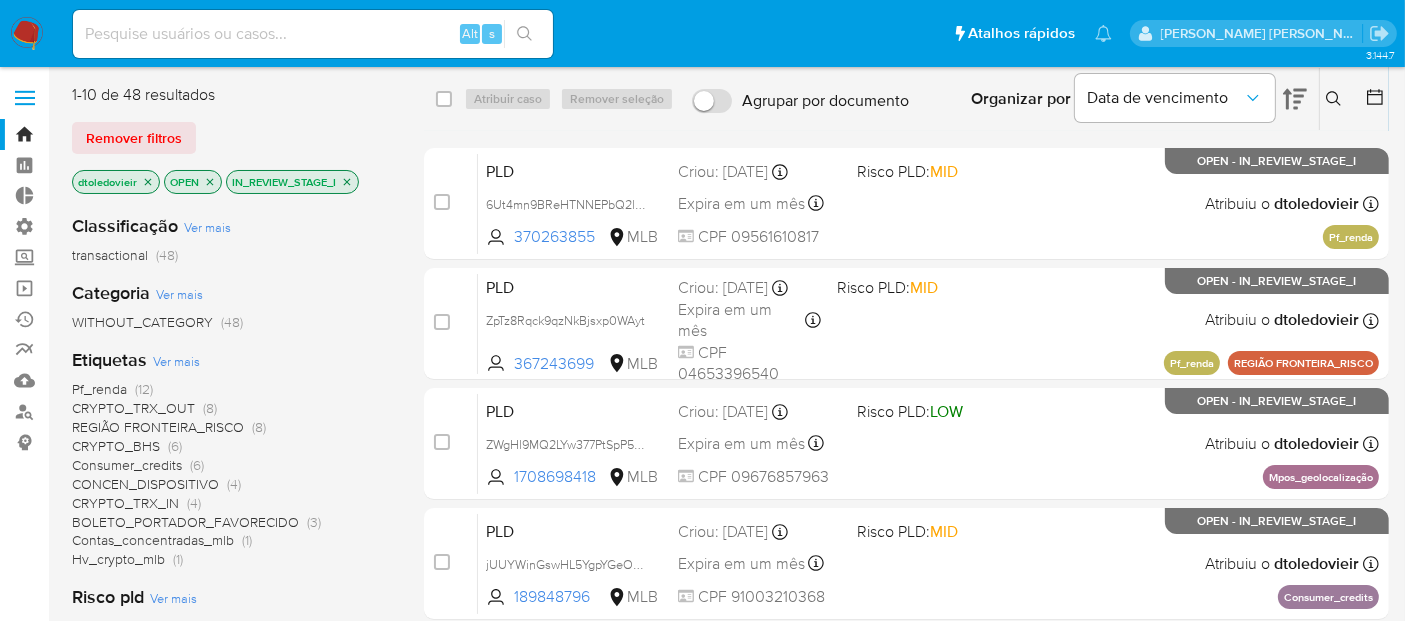 click 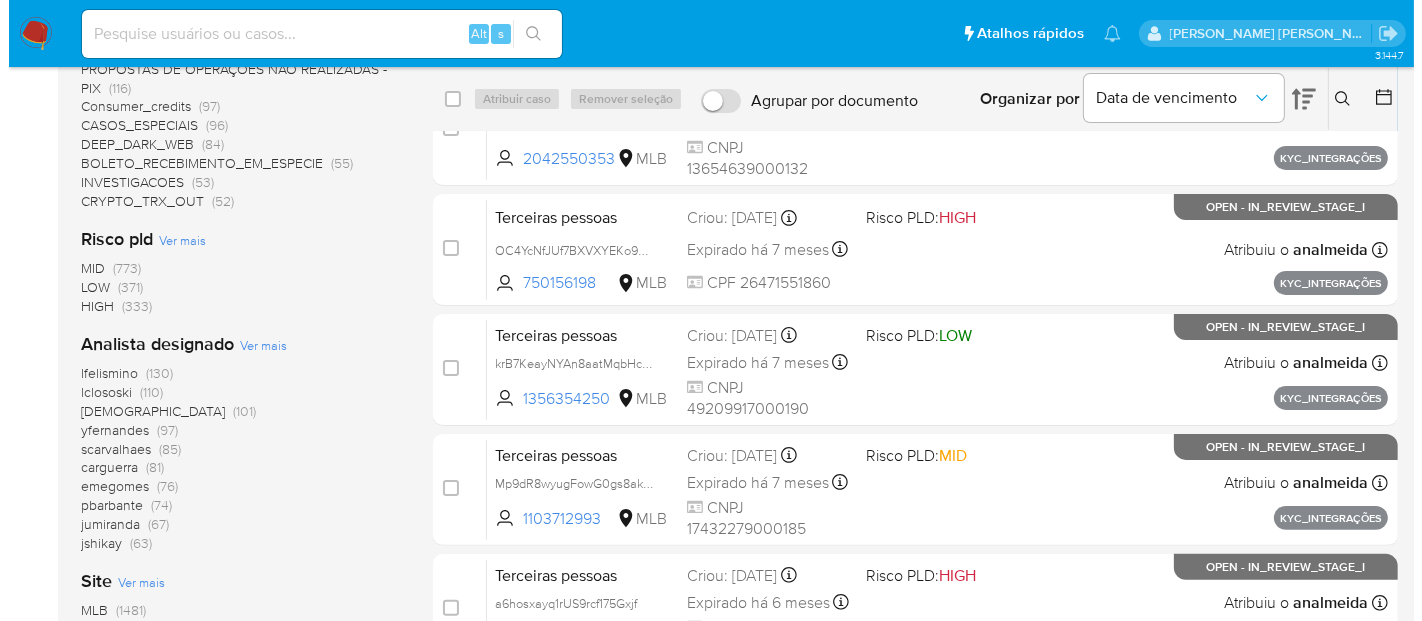 scroll, scrollTop: 444, scrollLeft: 0, axis: vertical 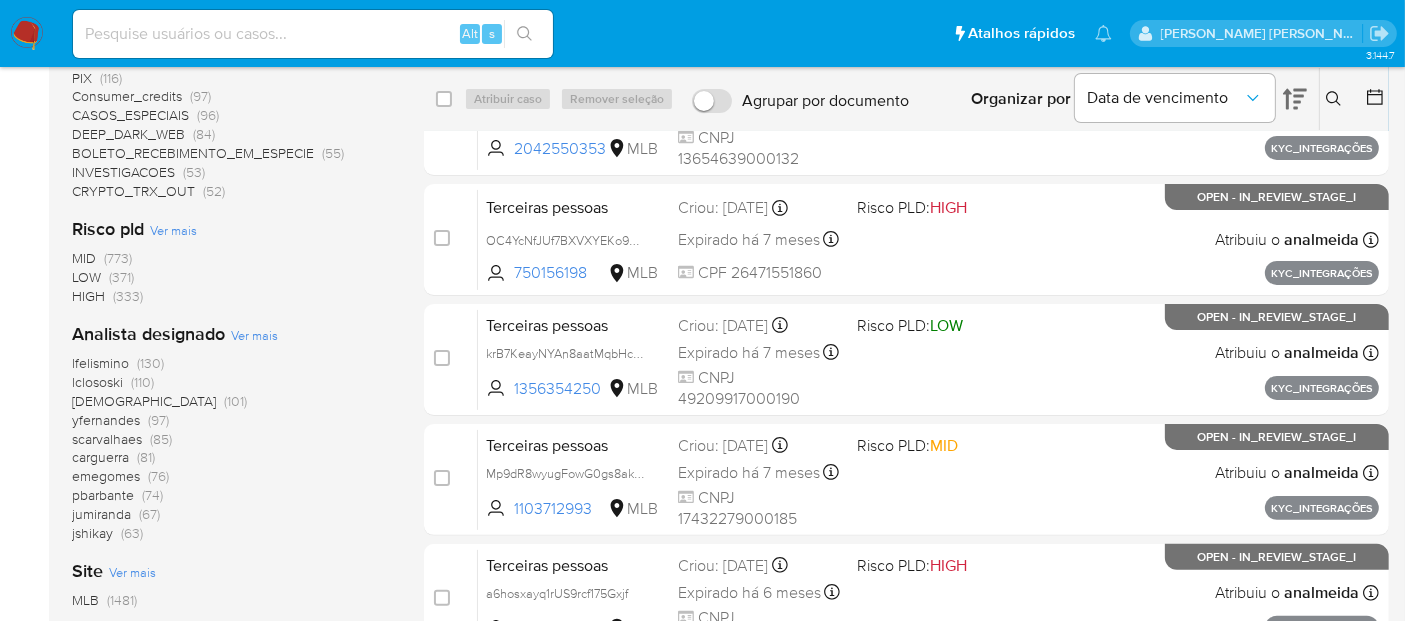 click on "Ver mais" at bounding box center (254, 335) 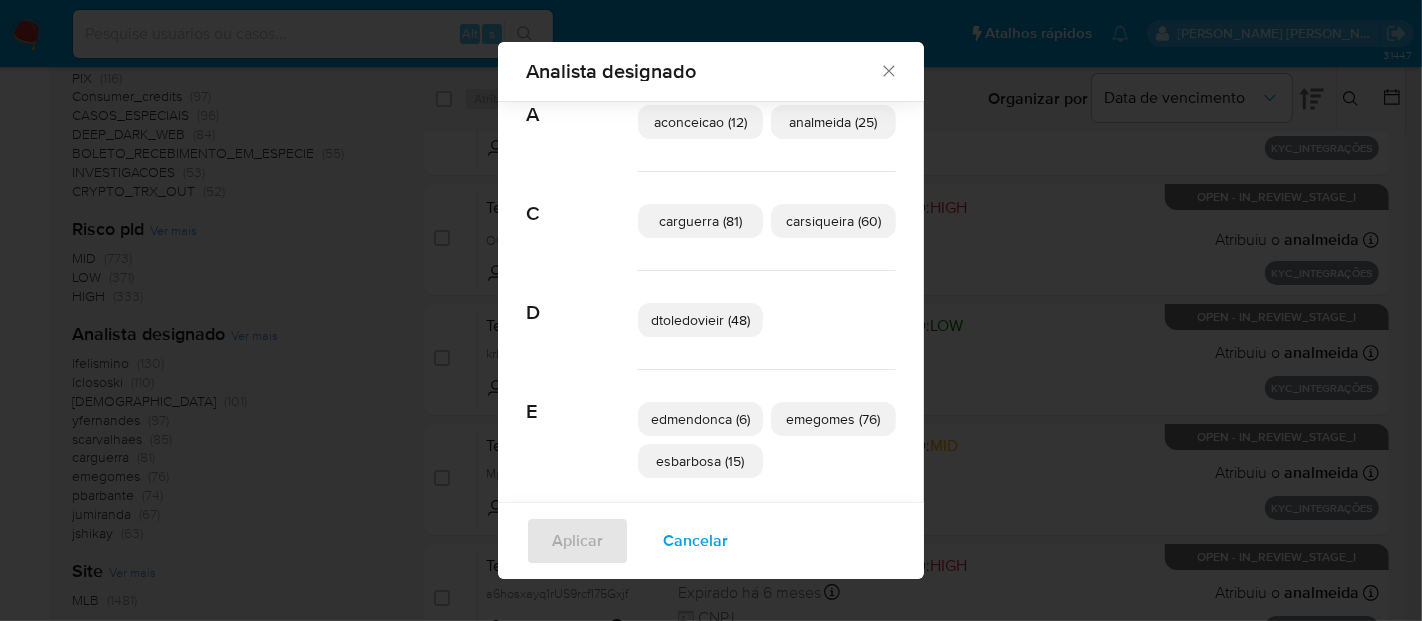 scroll, scrollTop: 97, scrollLeft: 0, axis: vertical 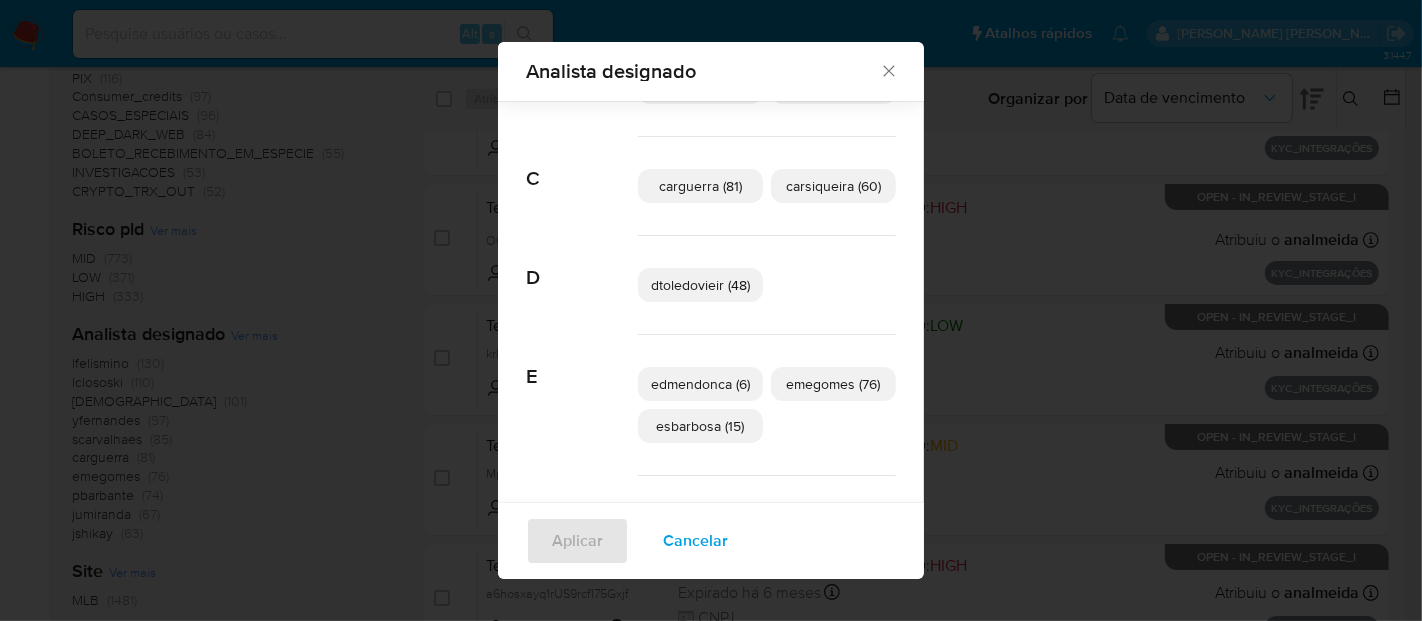 click on "edmendonca (6)" at bounding box center [700, 384] 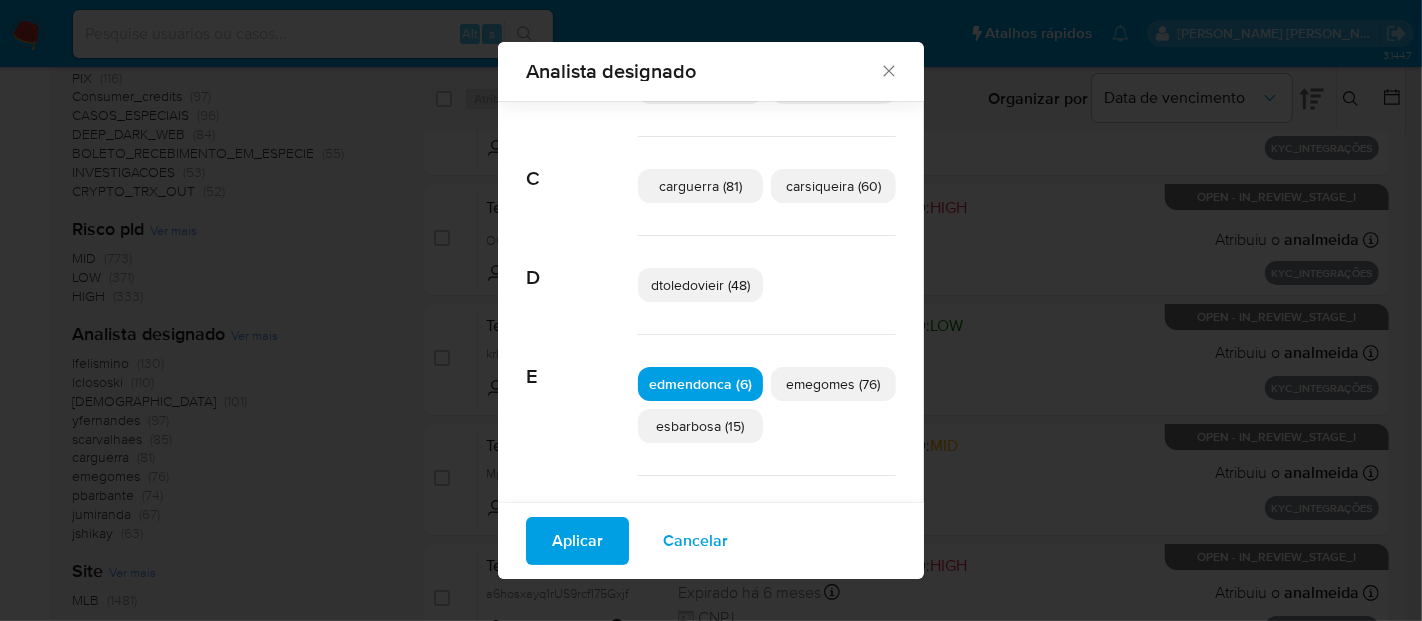 click on "Aplicar" at bounding box center [577, 541] 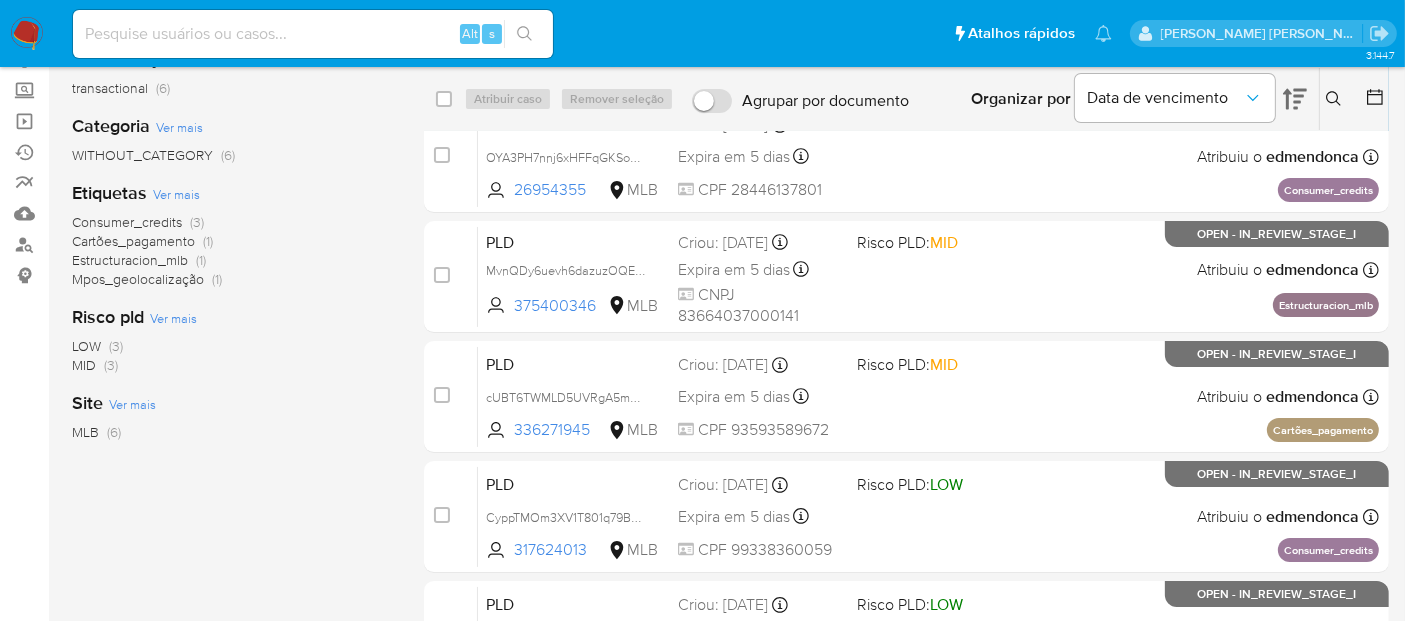 scroll, scrollTop: 0, scrollLeft: 0, axis: both 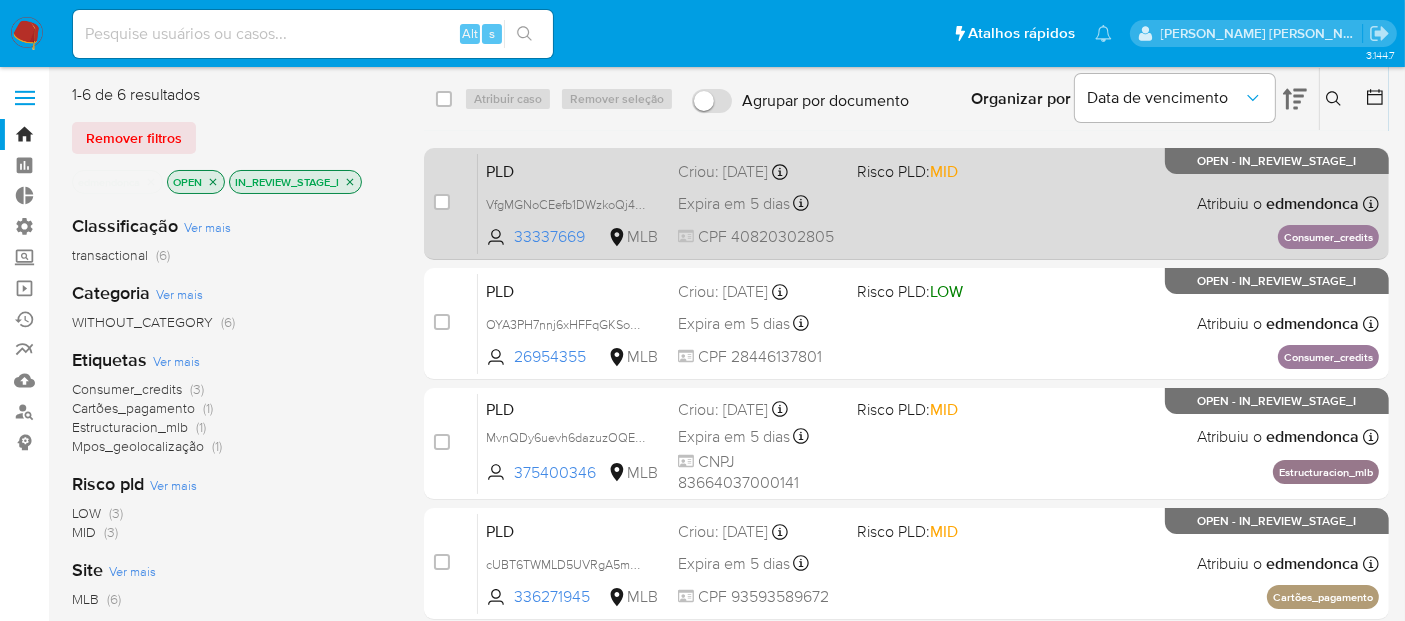 click on "case-item-checkbox   Incapaz de atribuir o caso" at bounding box center (456, 203) 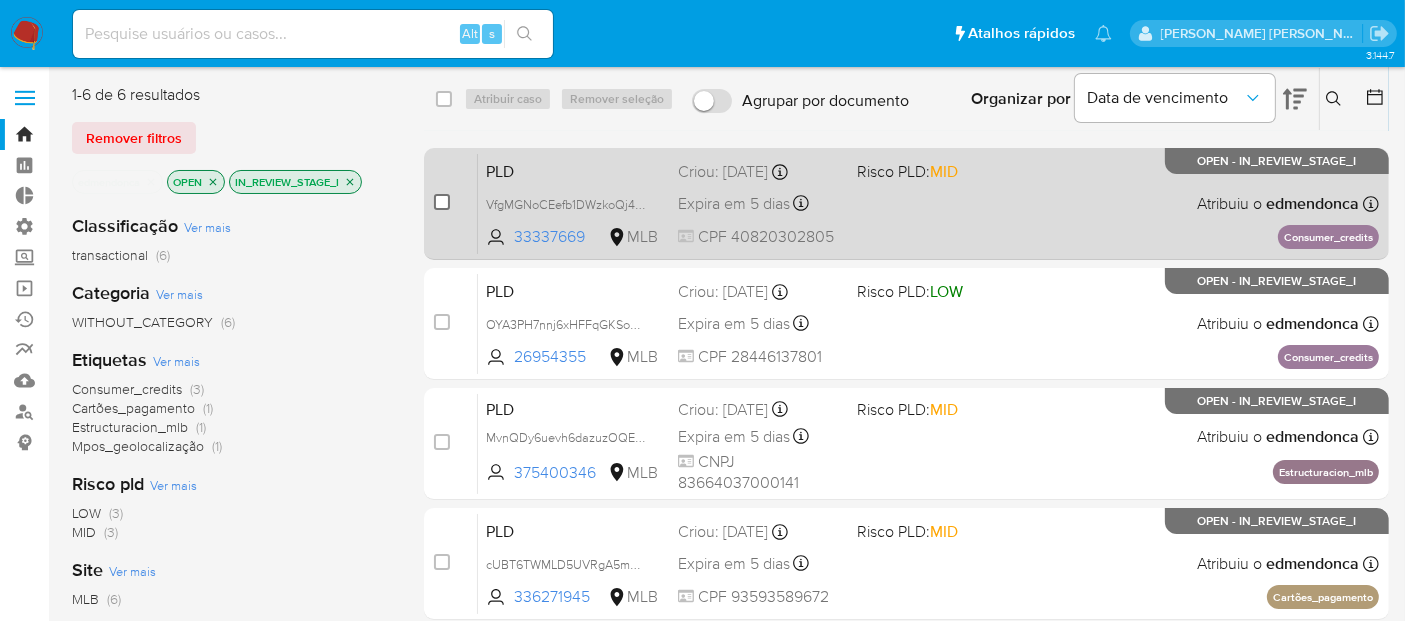 click at bounding box center [442, 202] 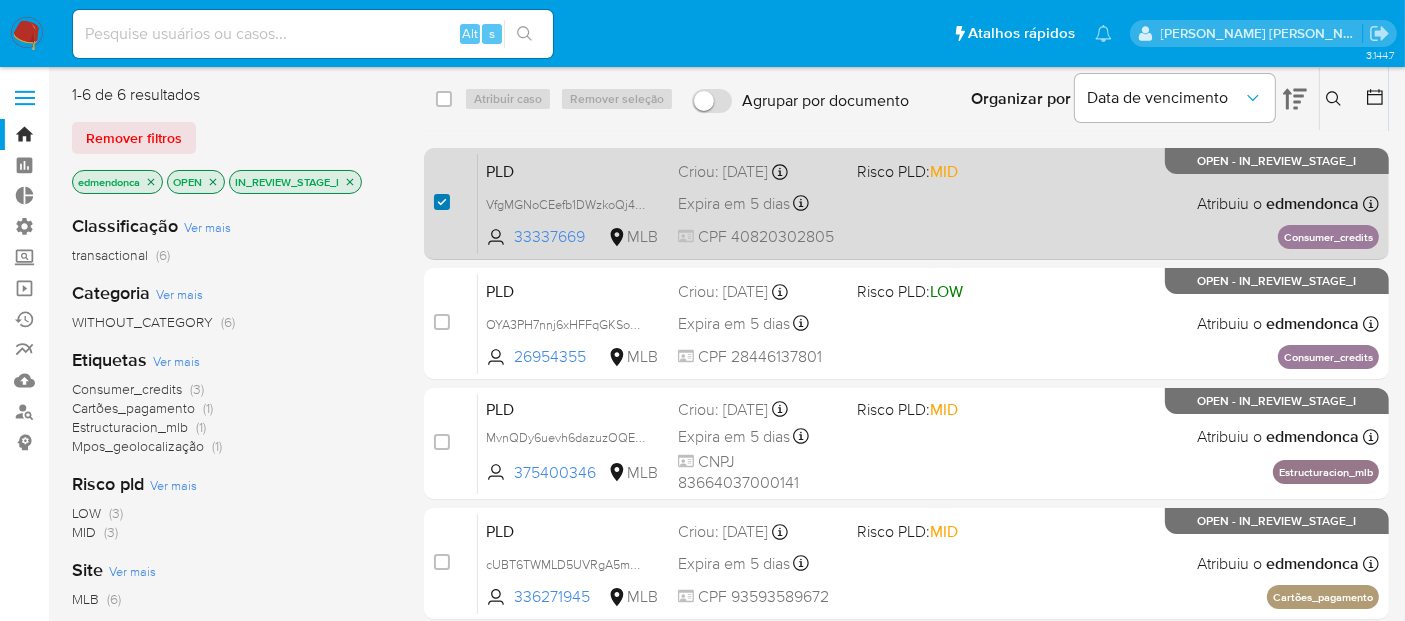 checkbox on "true" 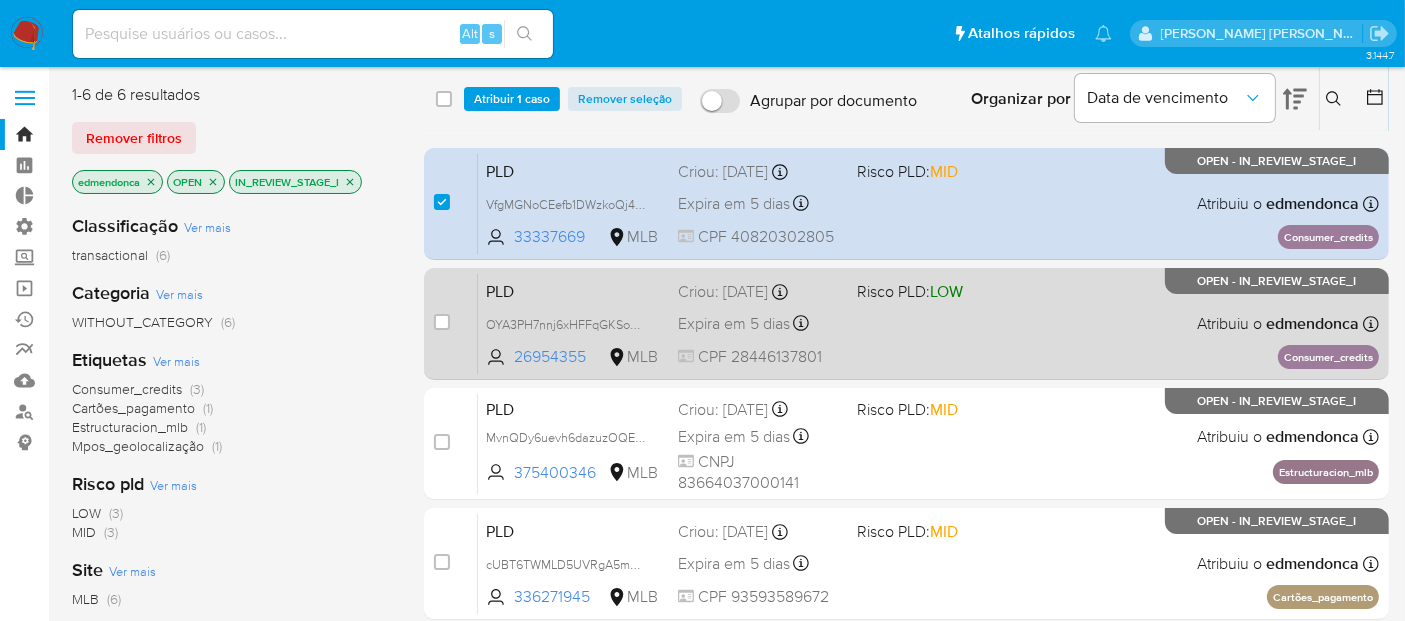 click on "case-item-checkbox" at bounding box center (442, 324) 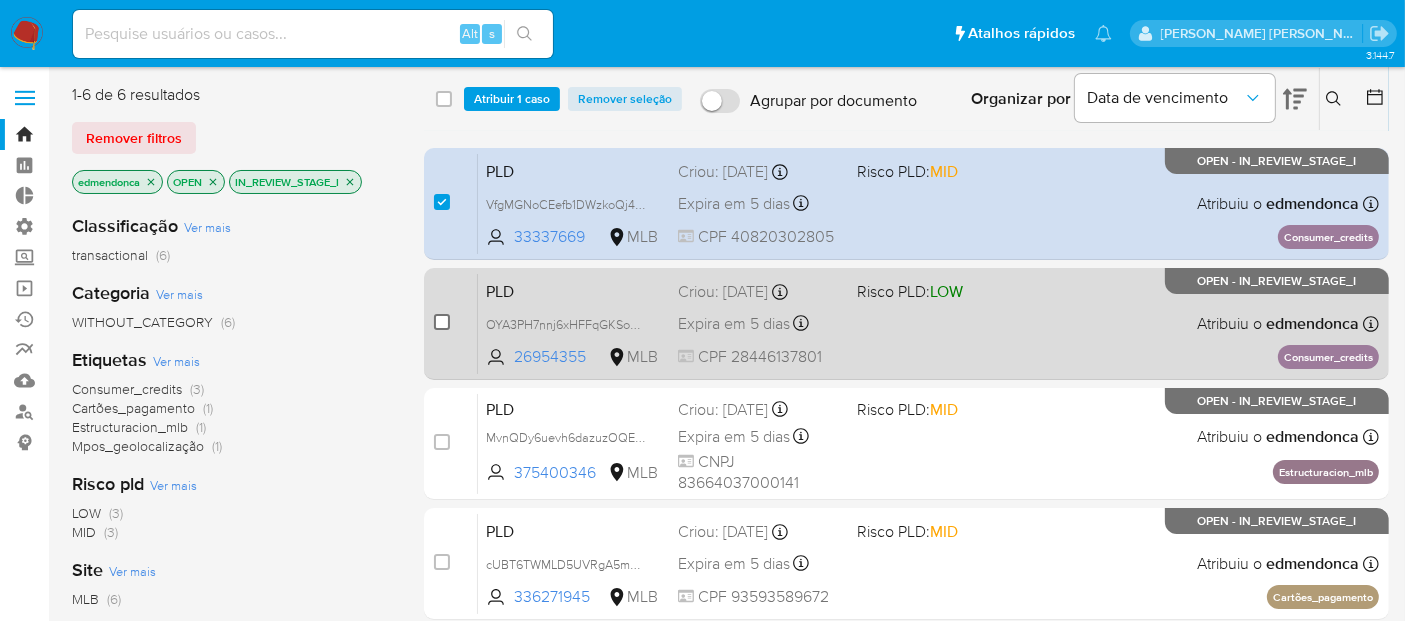 click at bounding box center (442, 322) 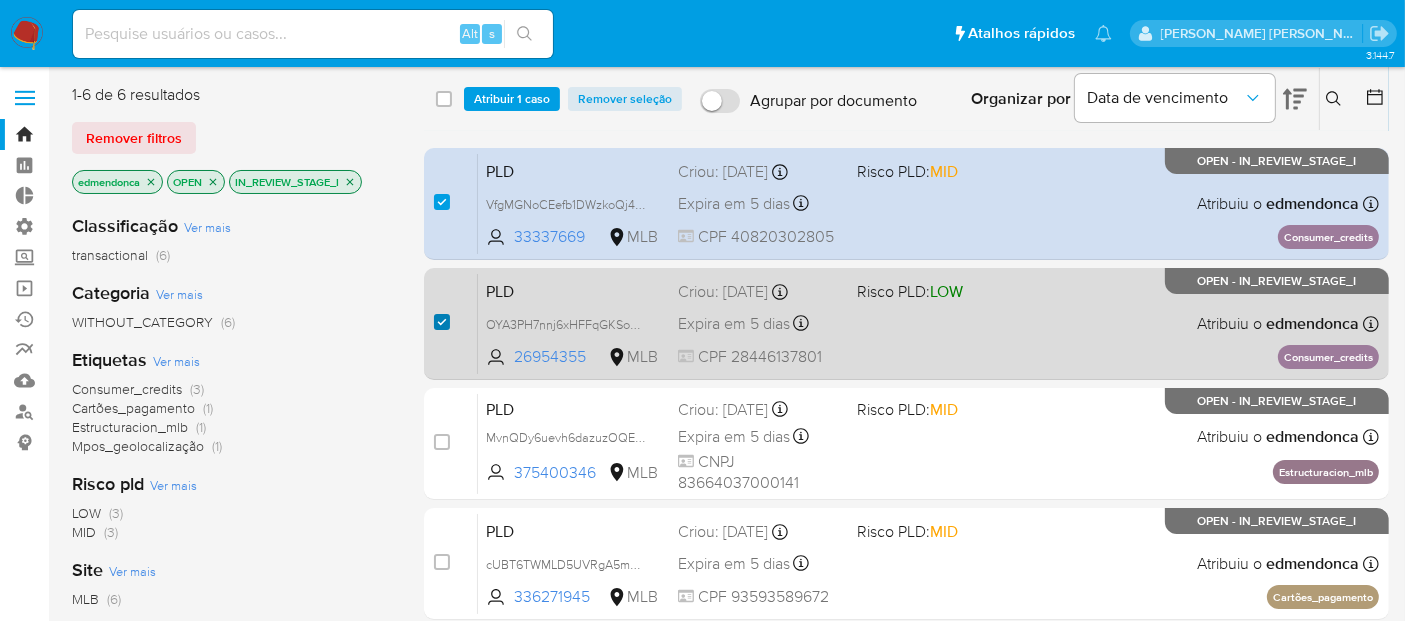checkbox on "true" 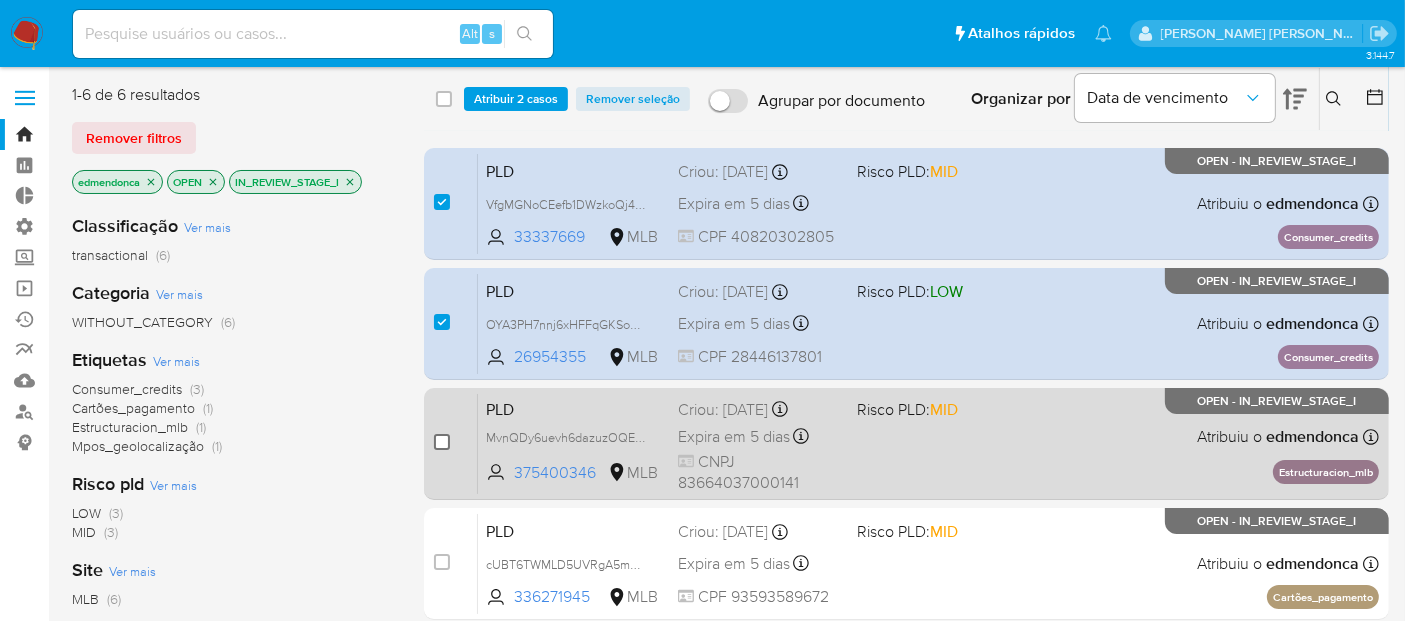 click at bounding box center (442, 442) 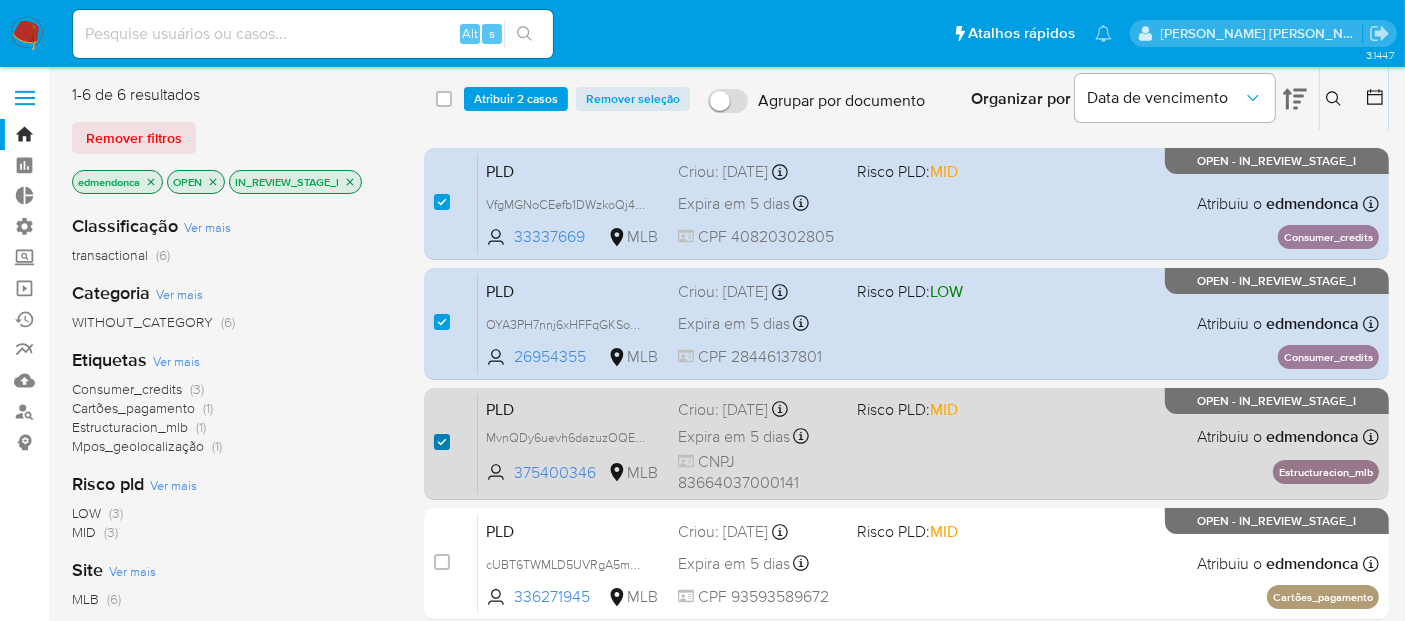 checkbox on "true" 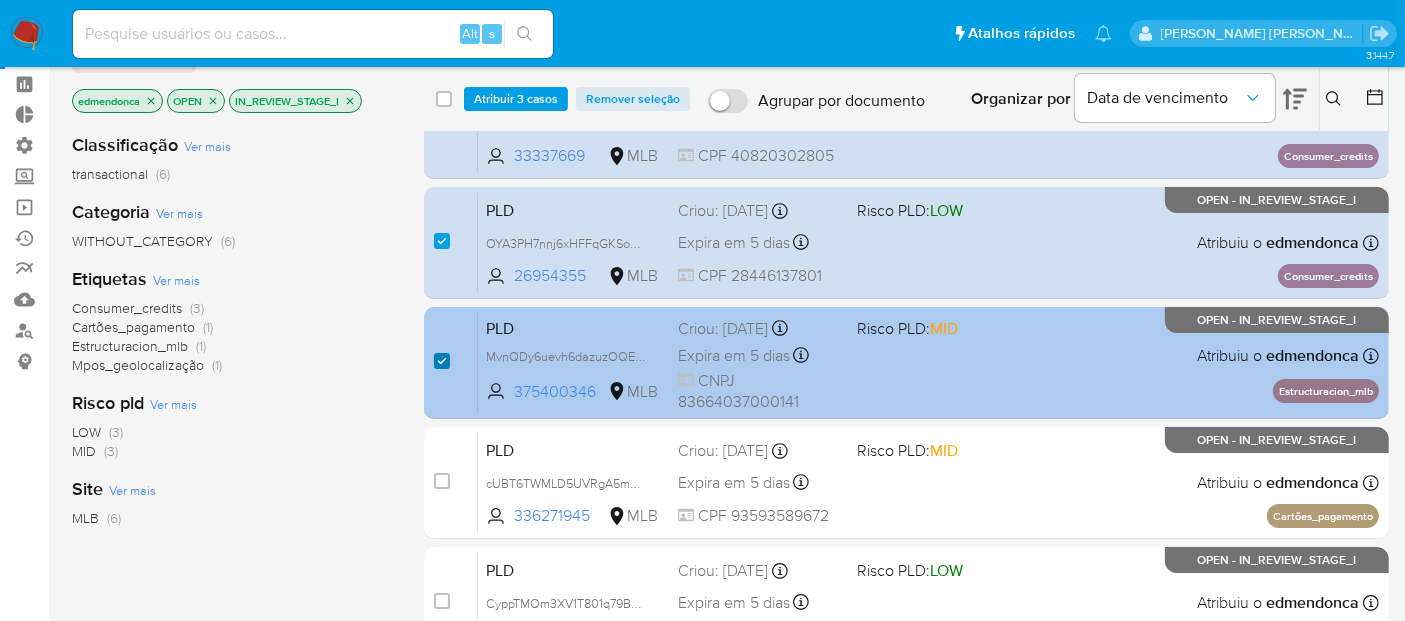 scroll, scrollTop: 111, scrollLeft: 0, axis: vertical 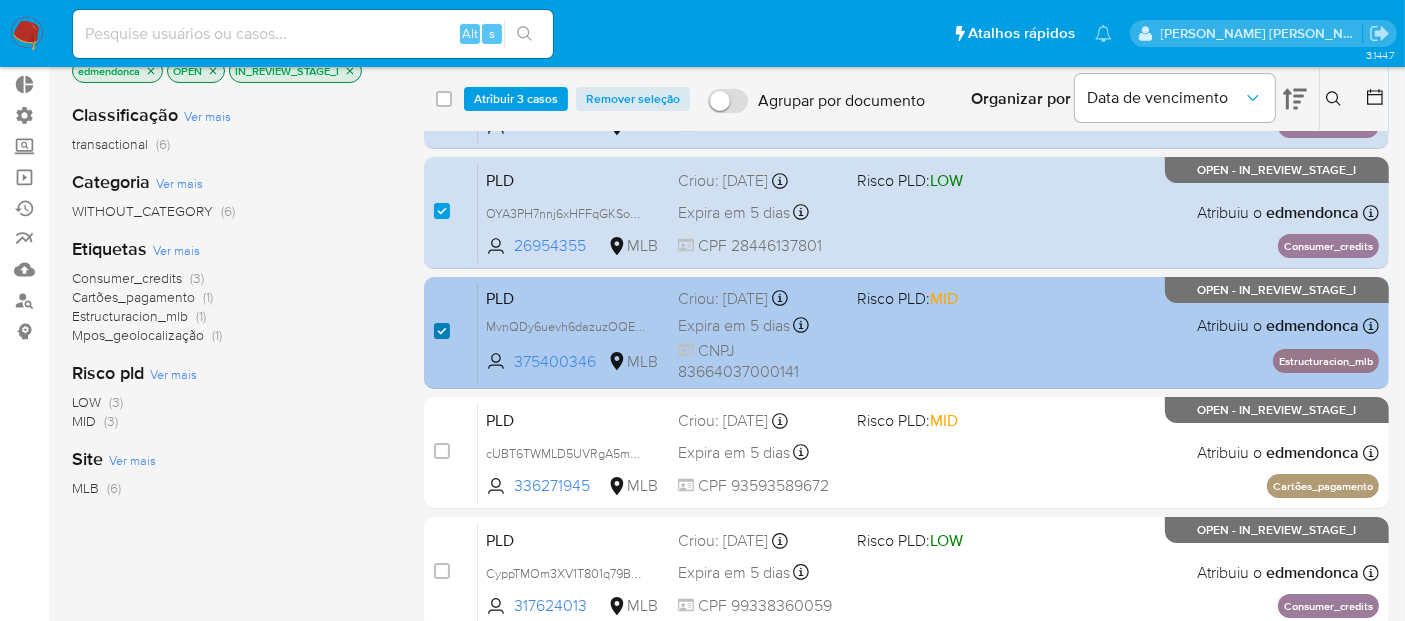 click at bounding box center (442, 451) 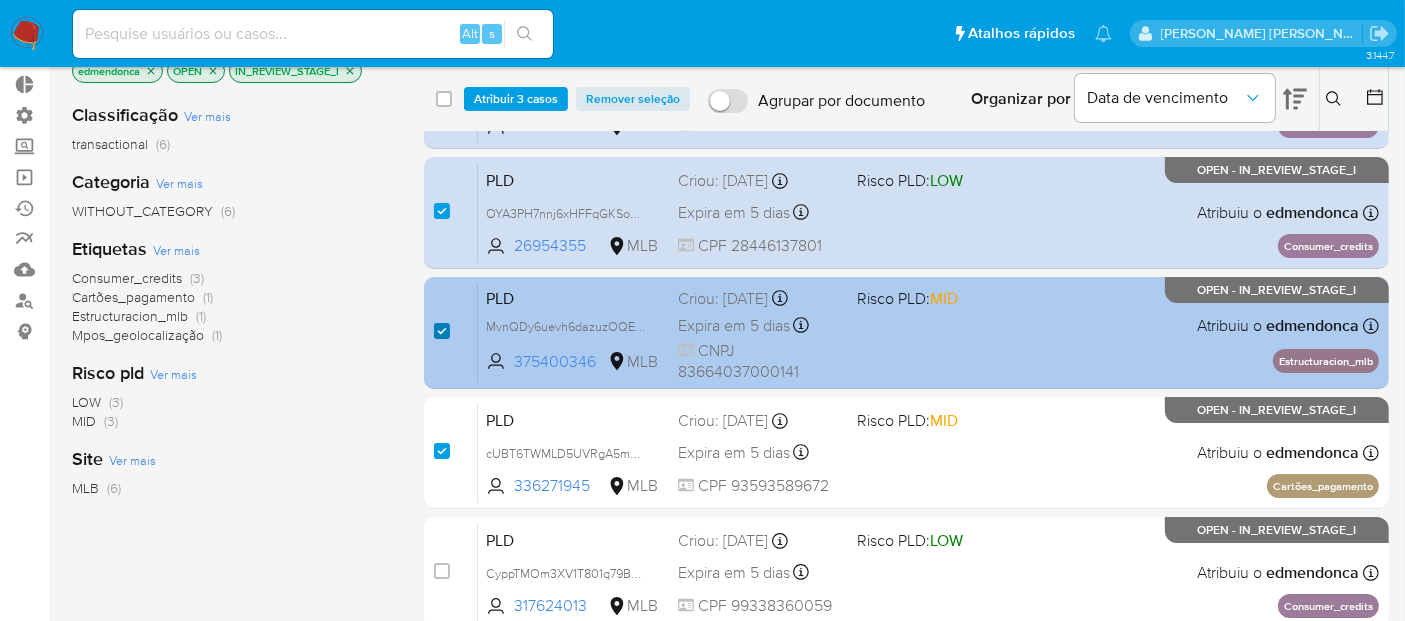 checkbox on "true" 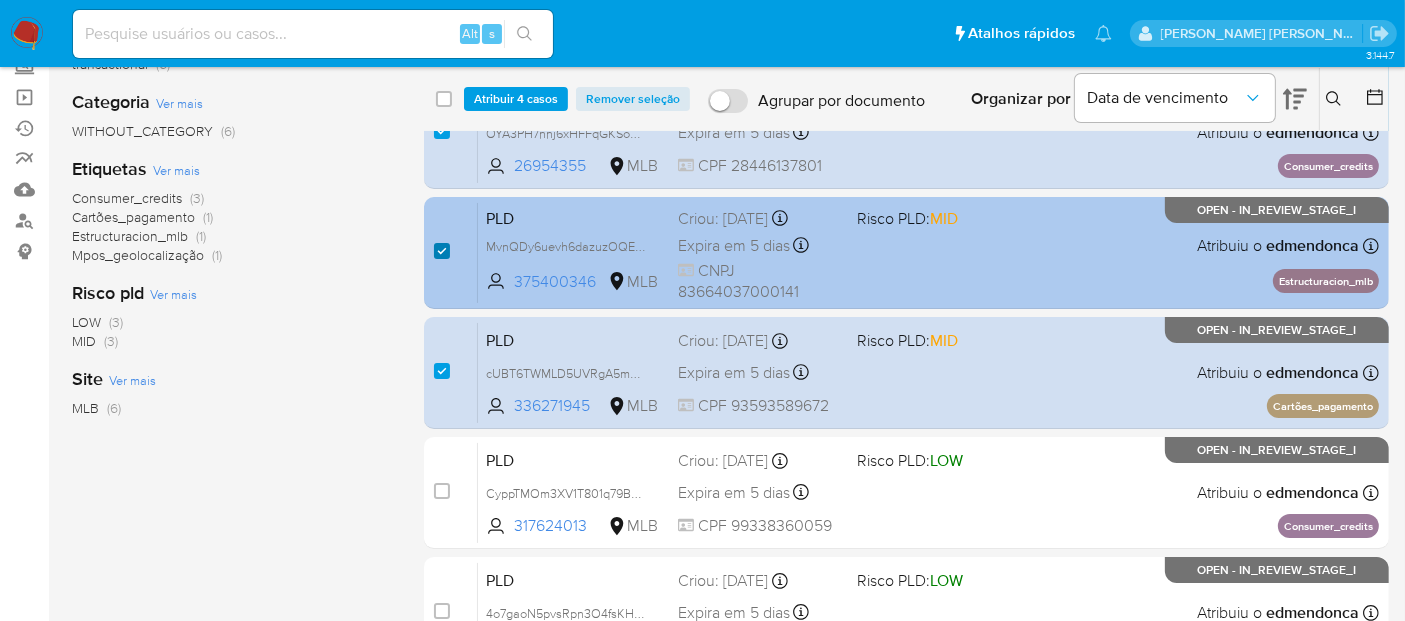 scroll, scrollTop: 222, scrollLeft: 0, axis: vertical 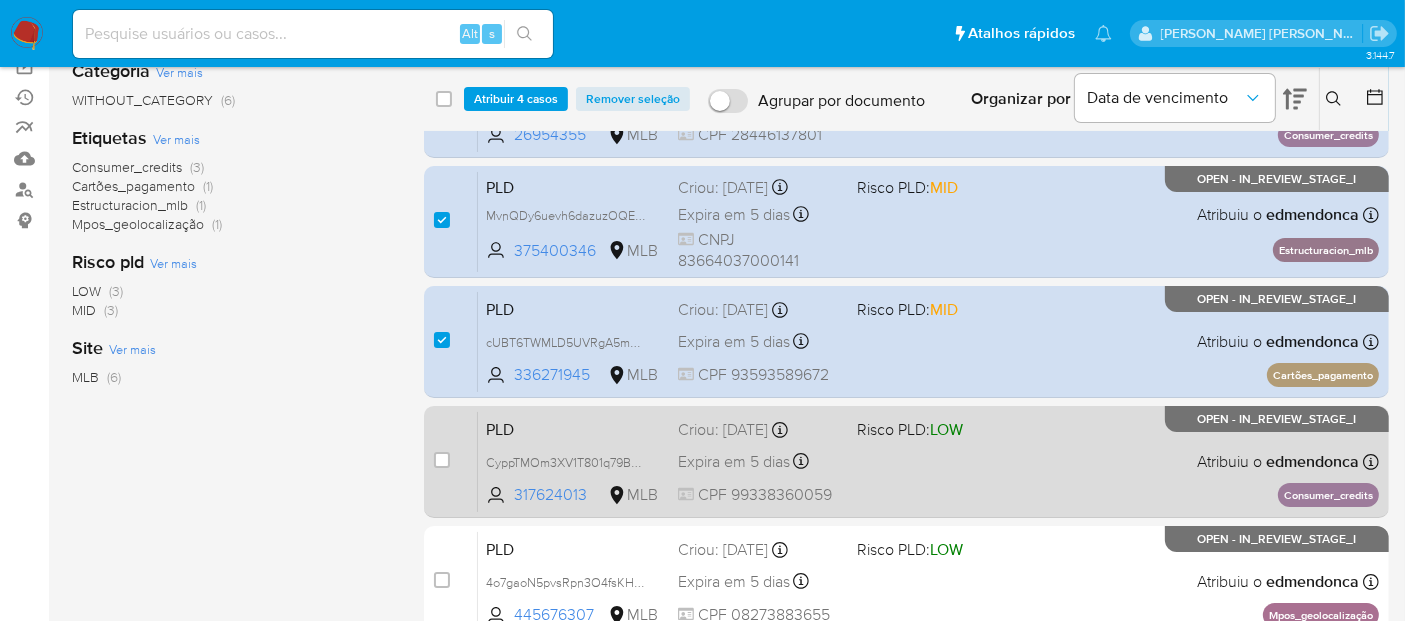 click on "case-item-checkbox" at bounding box center [442, 460] 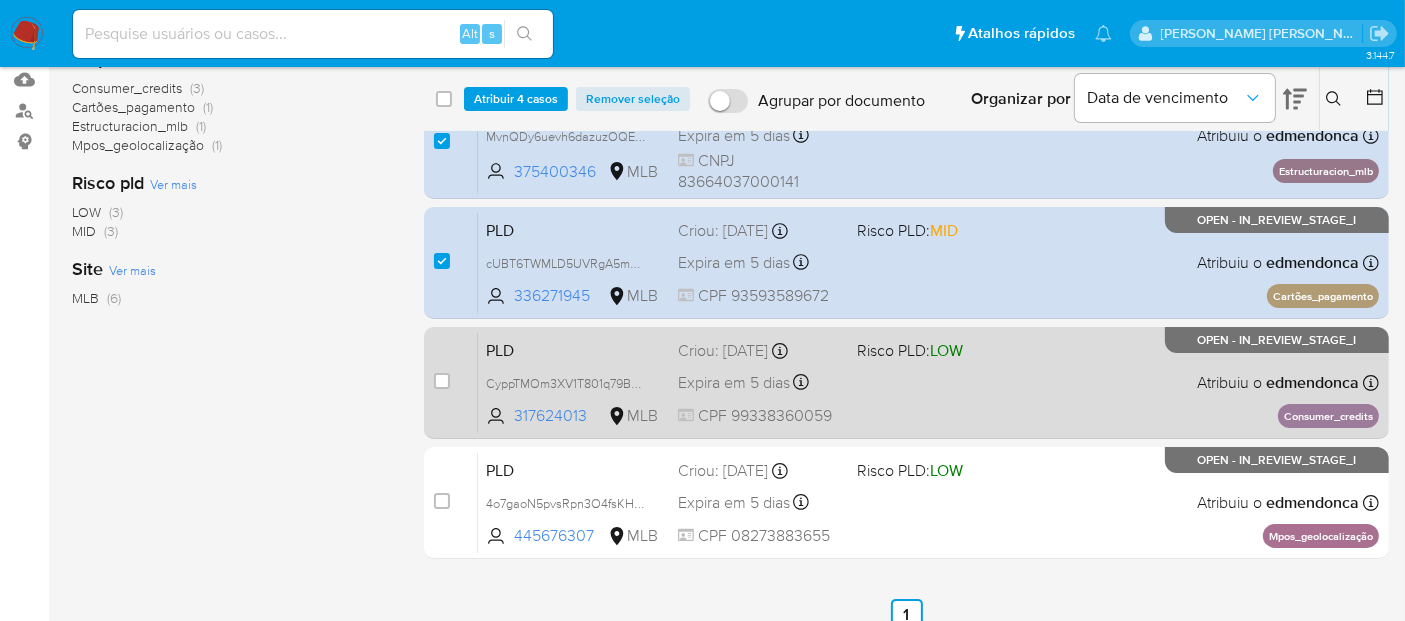scroll, scrollTop: 333, scrollLeft: 0, axis: vertical 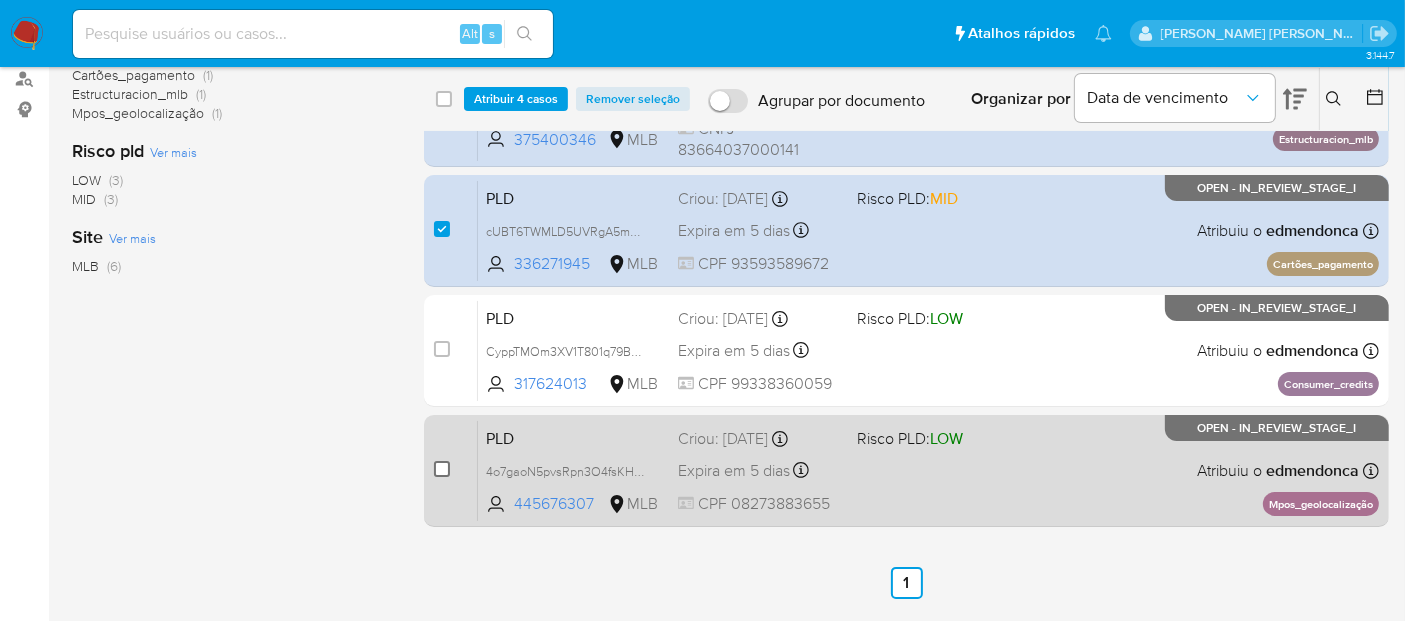 click at bounding box center [442, 469] 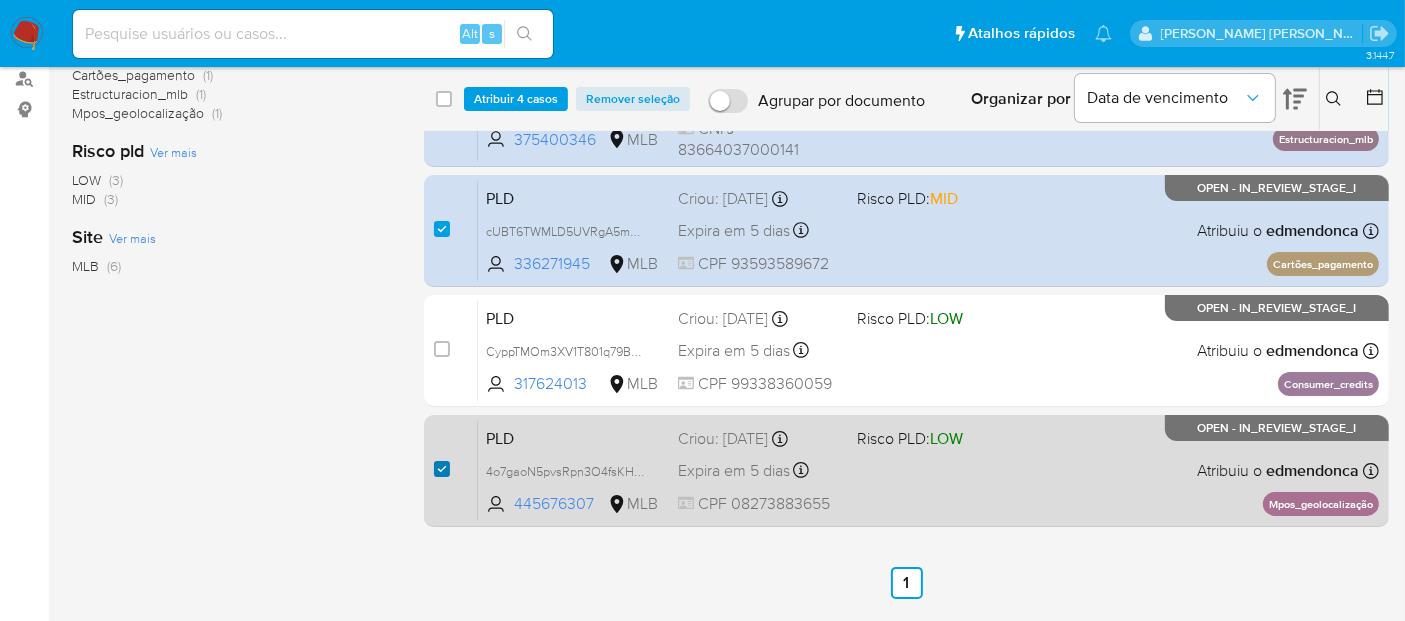 checkbox on "true" 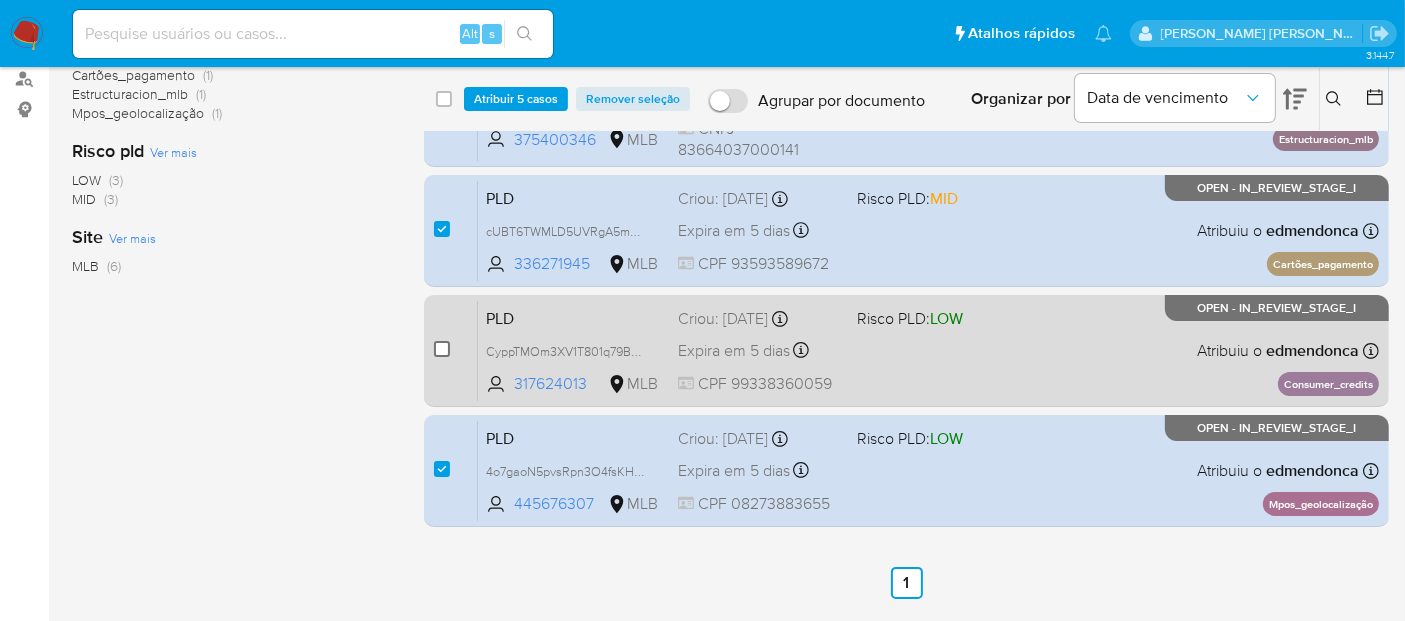 click at bounding box center (442, 349) 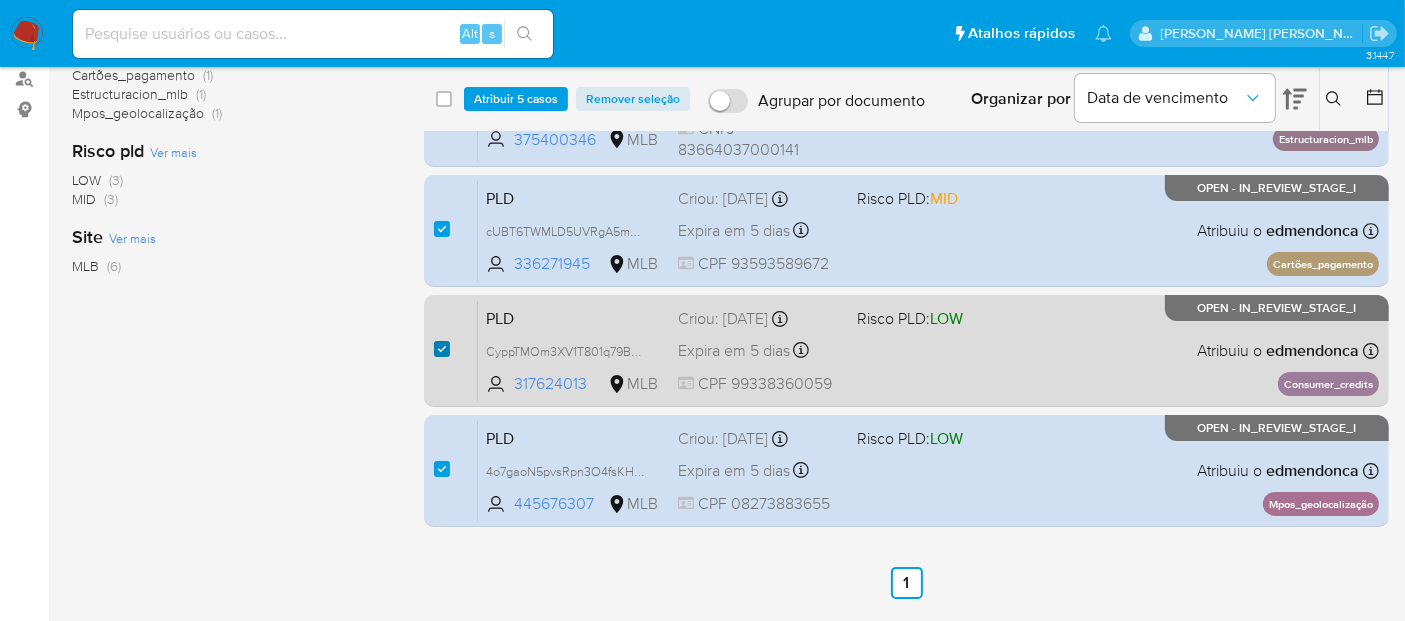 checkbox on "true" 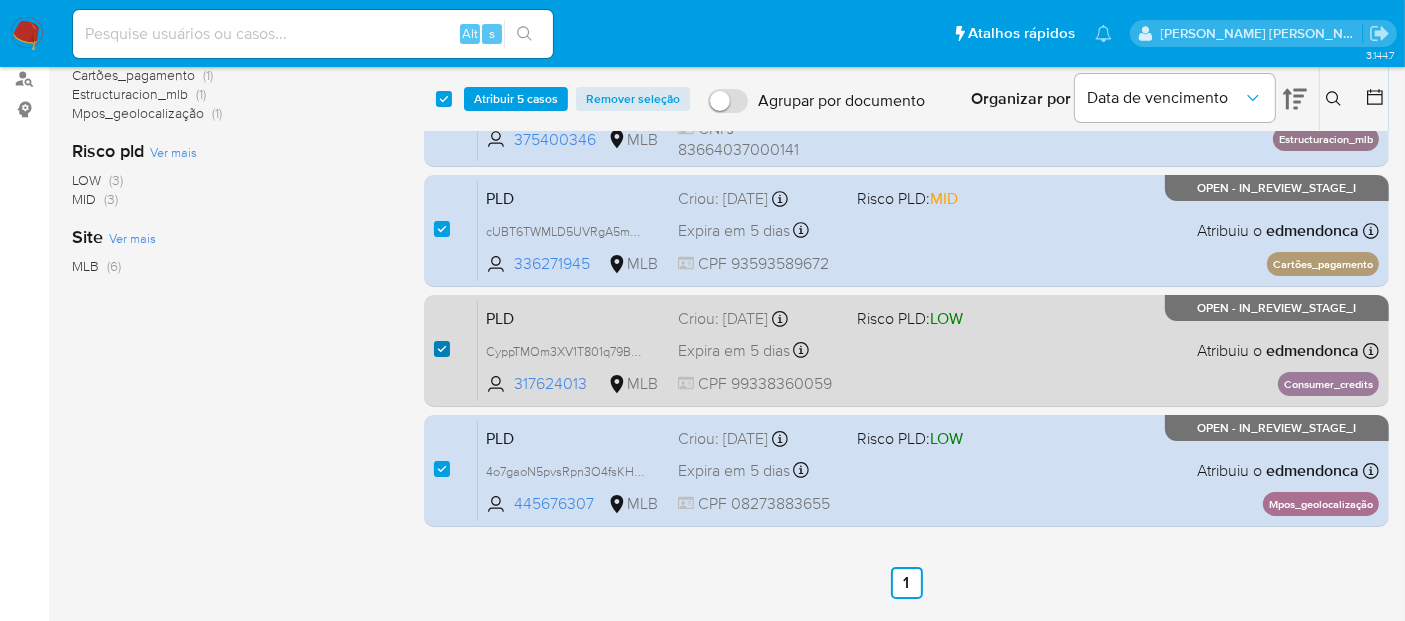 checkbox on "true" 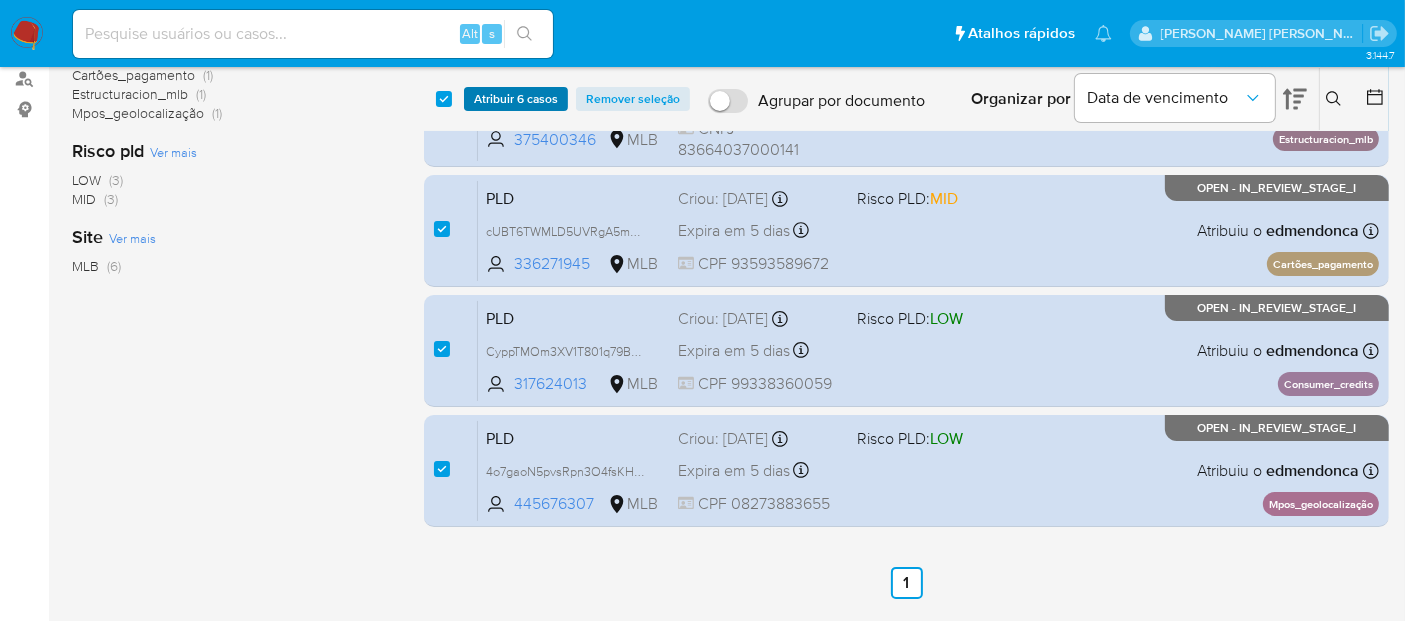 click on "Atribuir 6 casos" at bounding box center (516, 99) 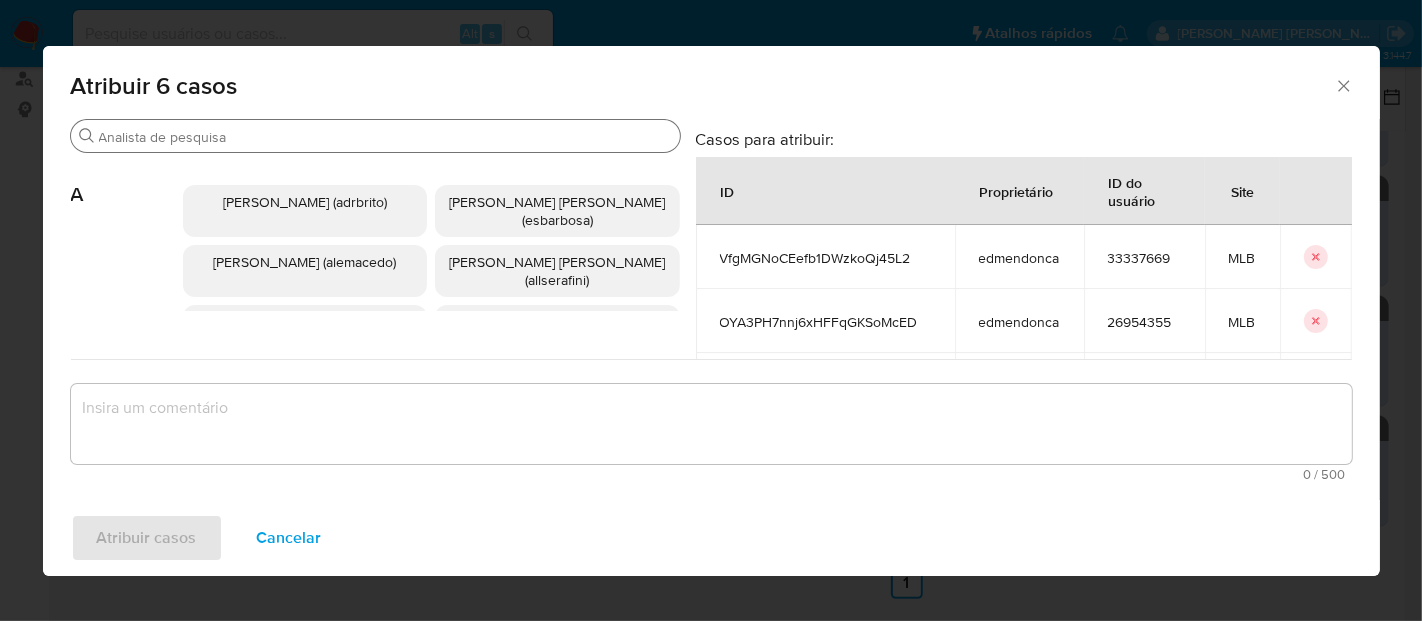 click on "Procurar" at bounding box center [375, 136] 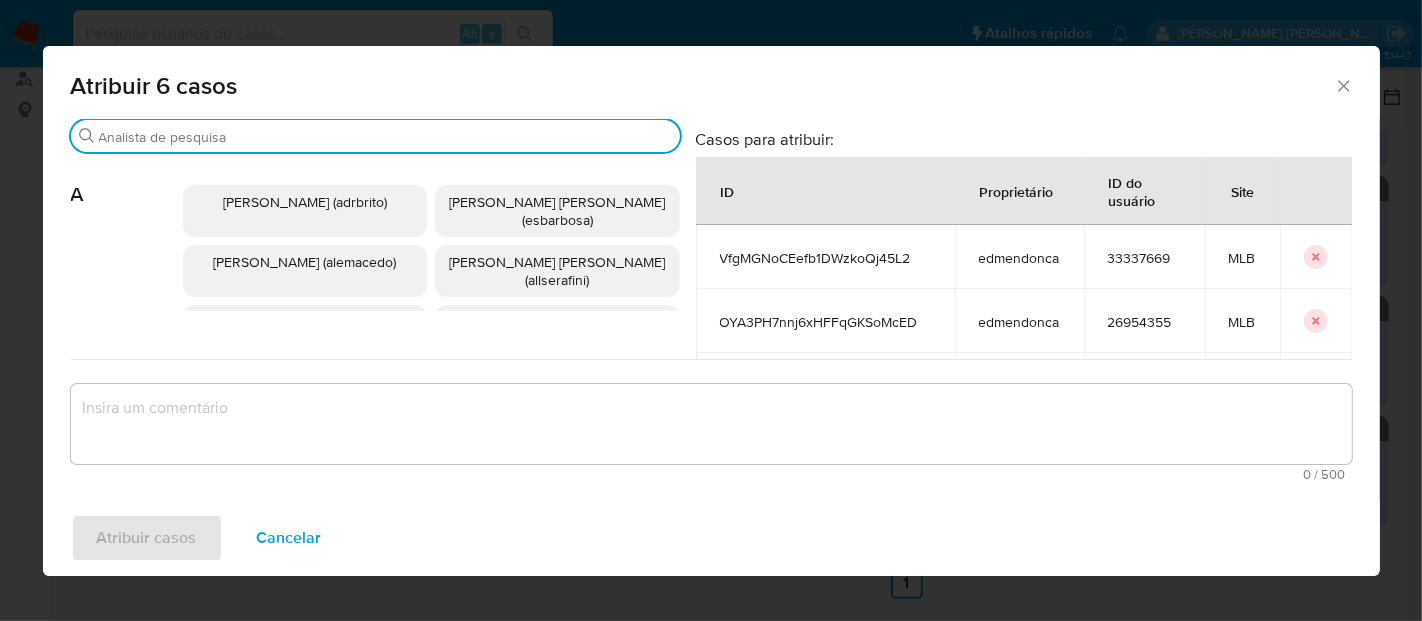 click on "Procurar" at bounding box center [385, 137] 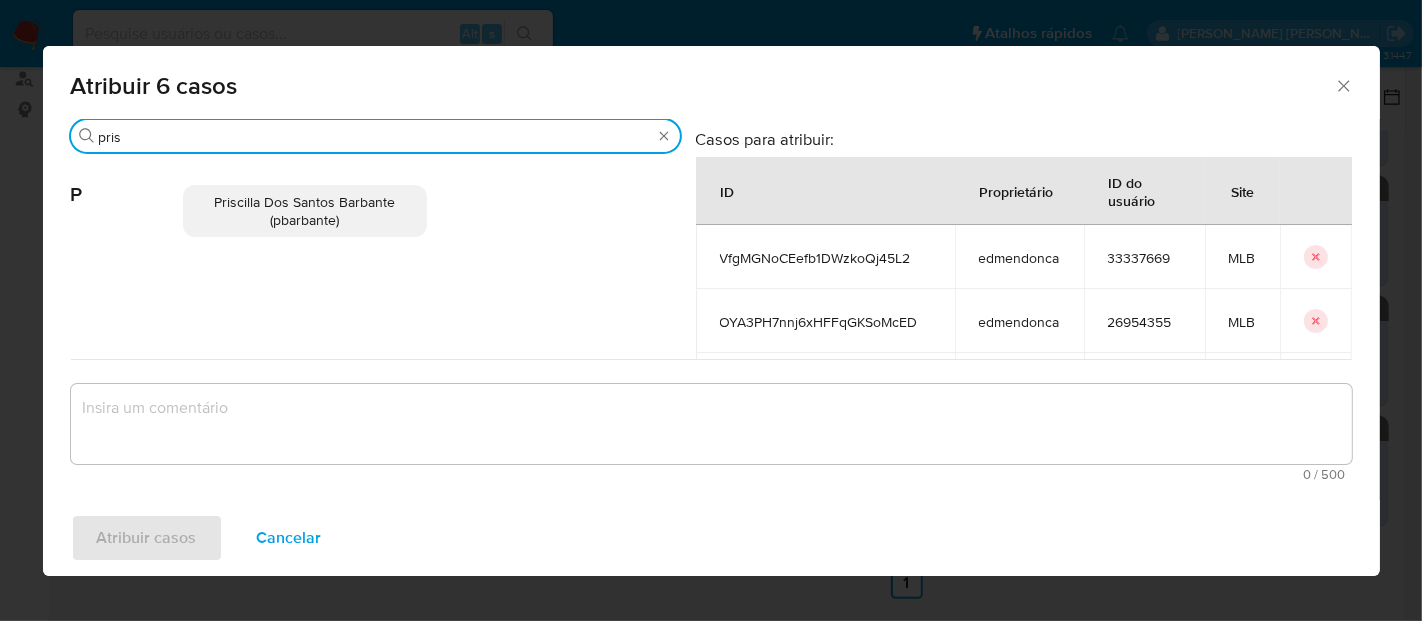 type on "pris" 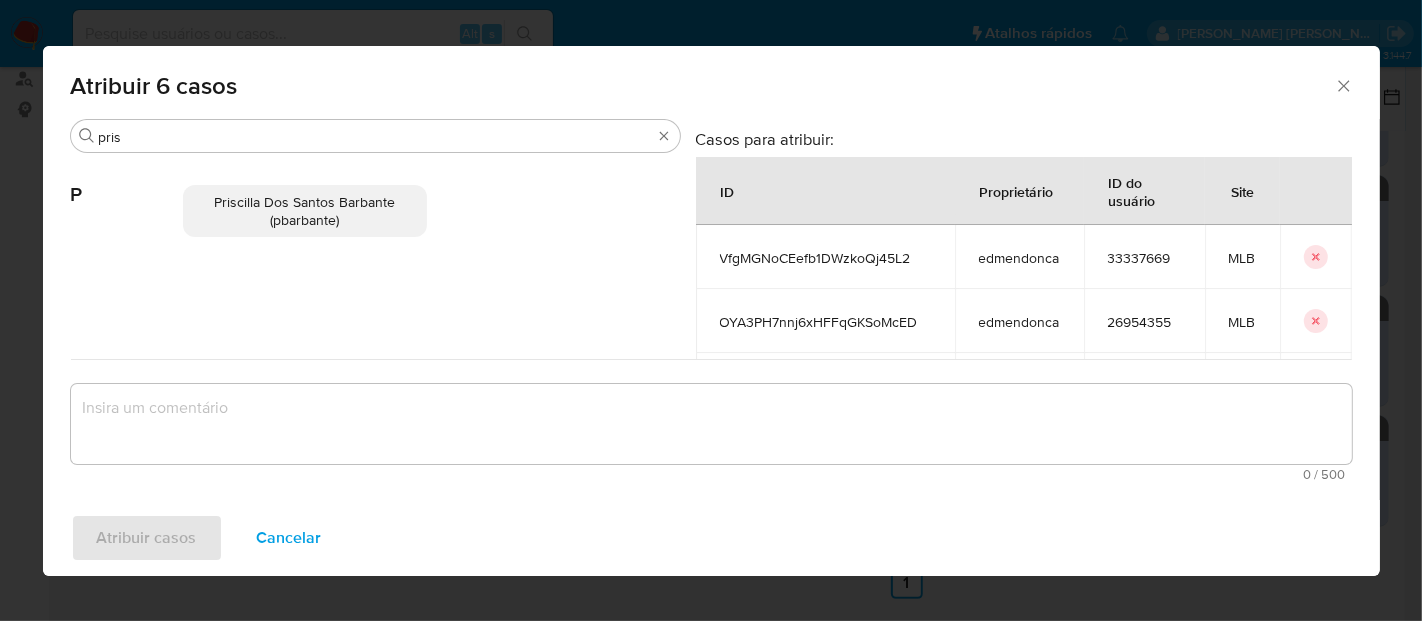 click on "Priscilla Dos Santos Barbante (pbarbante)" at bounding box center [304, 211] 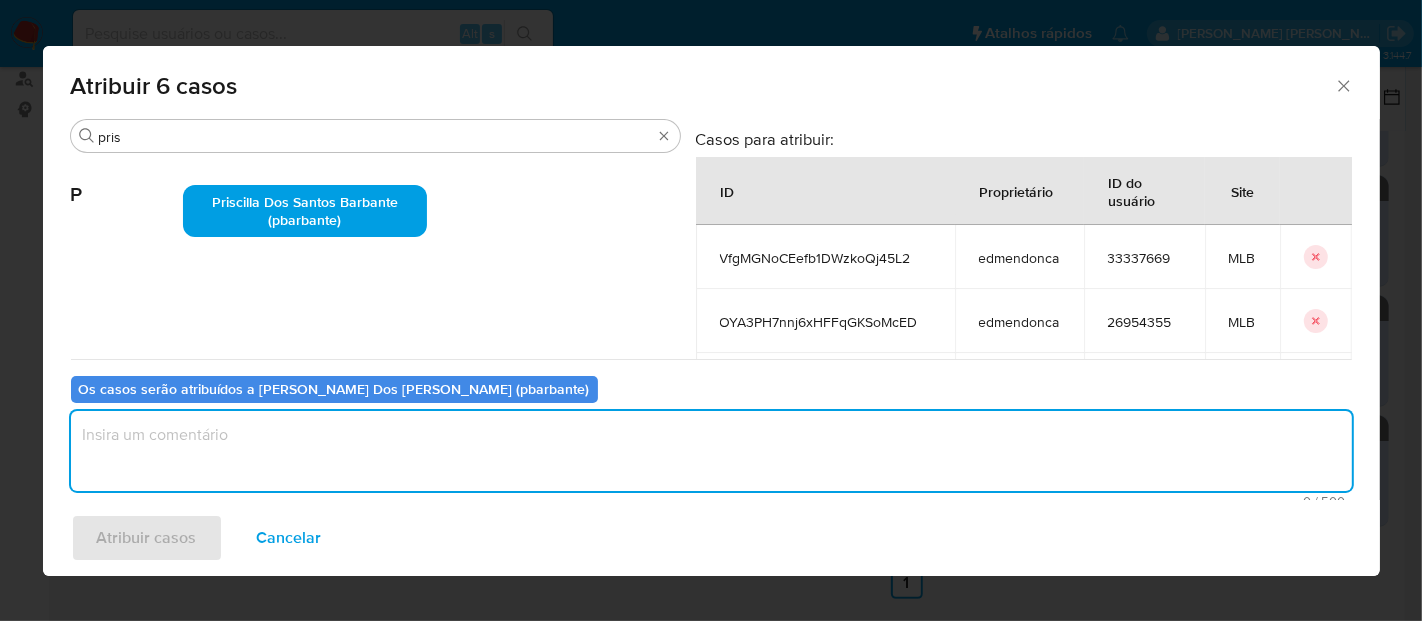 click at bounding box center (711, 451) 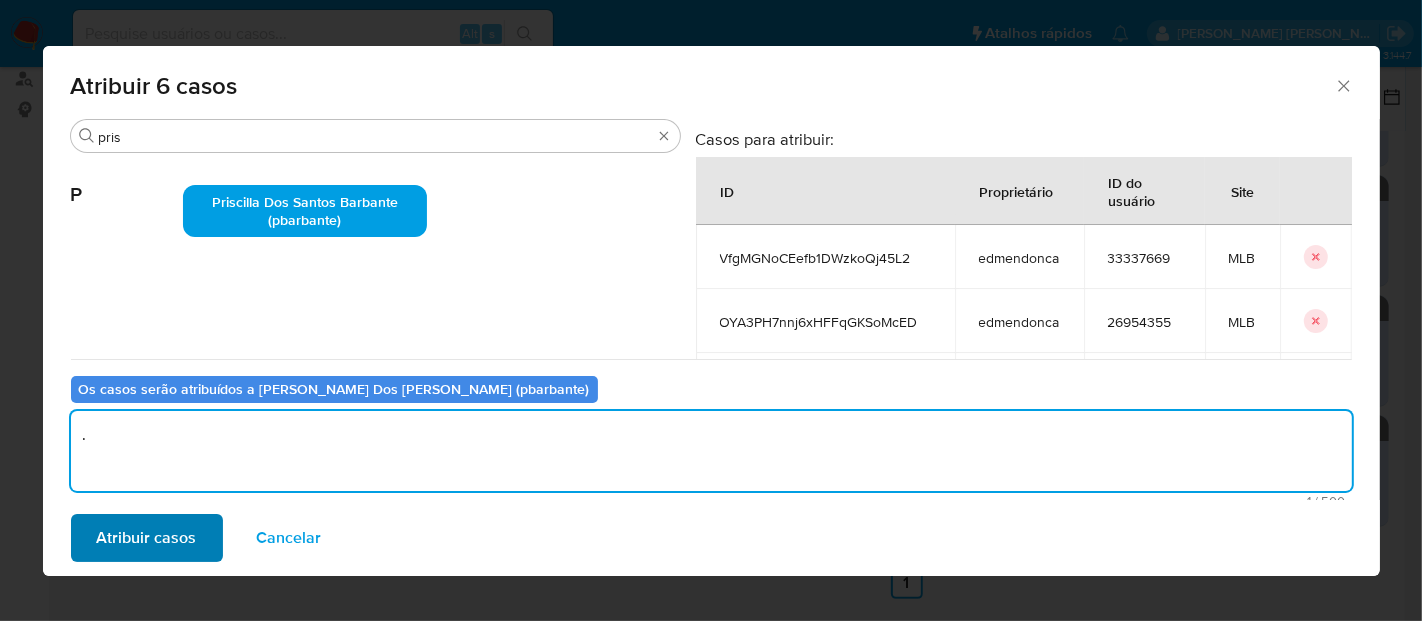 type on "." 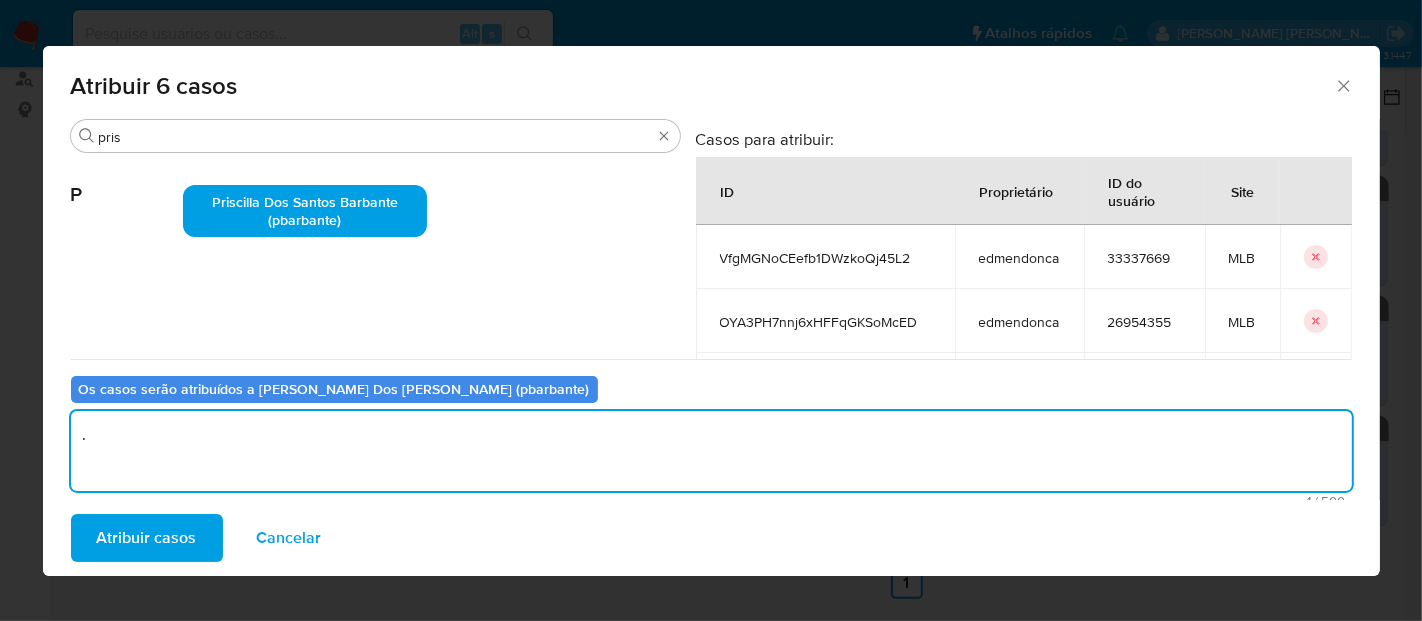 click on "Atribuir casos" at bounding box center (147, 538) 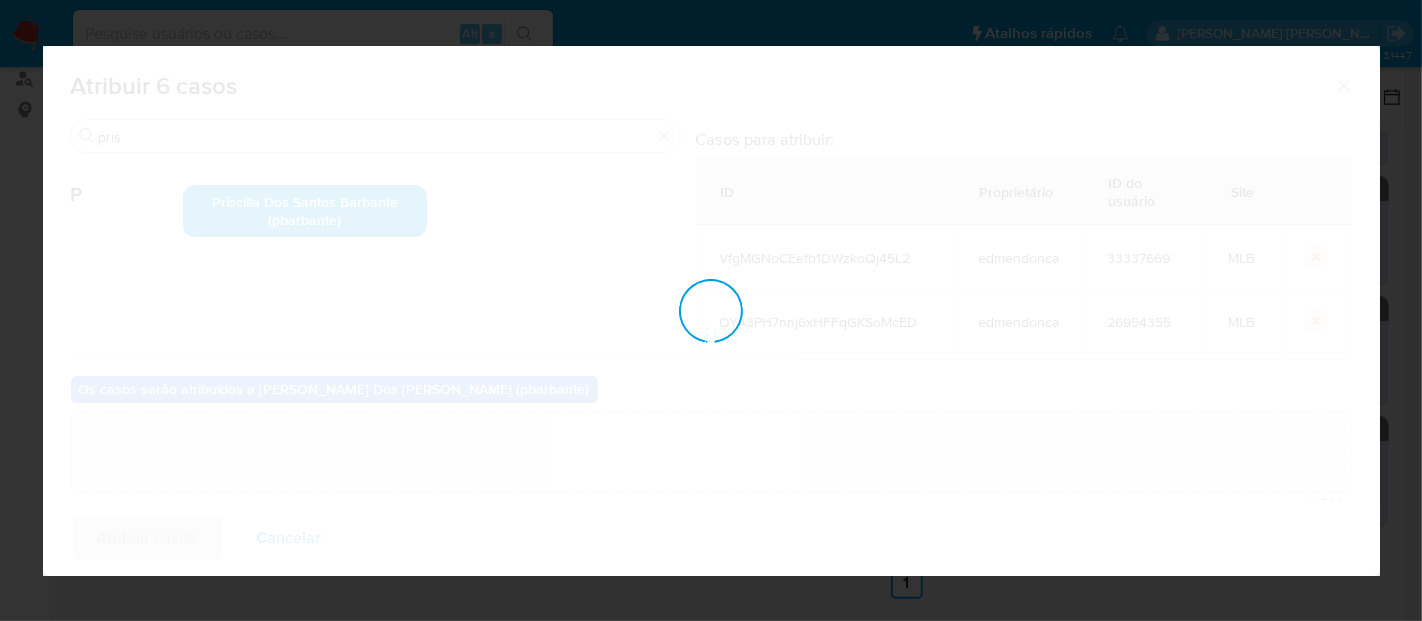 type 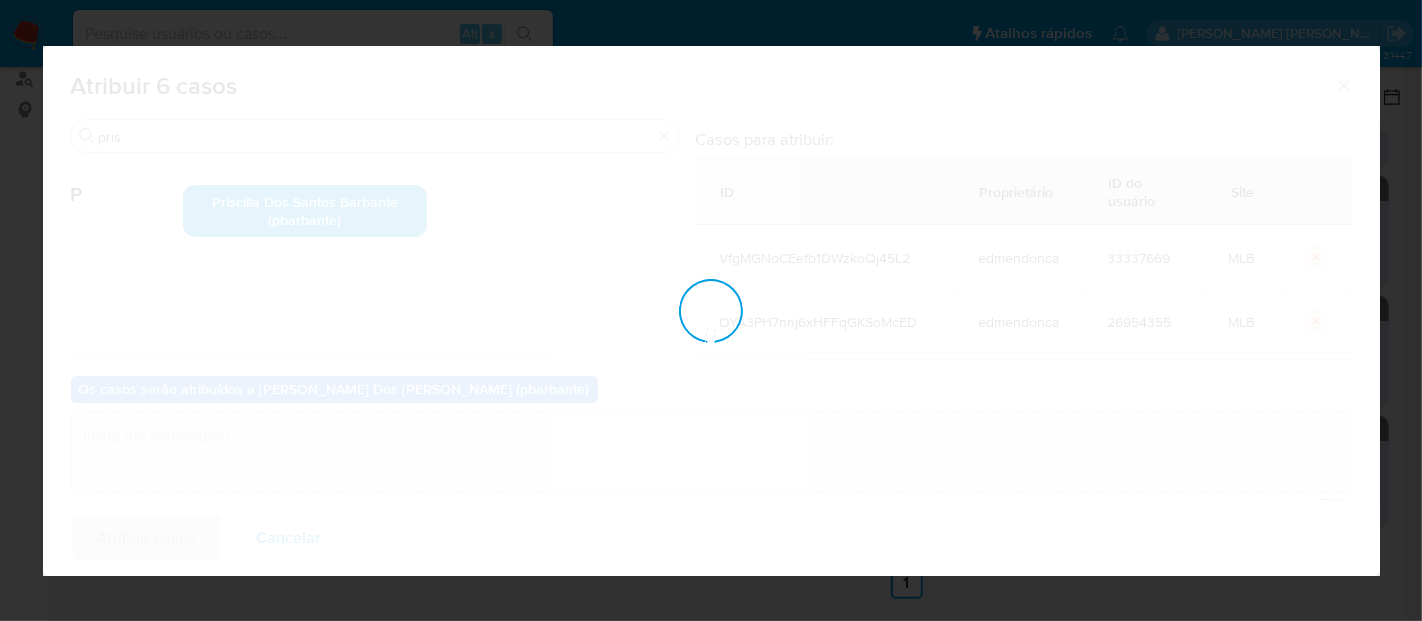 checkbox on "false" 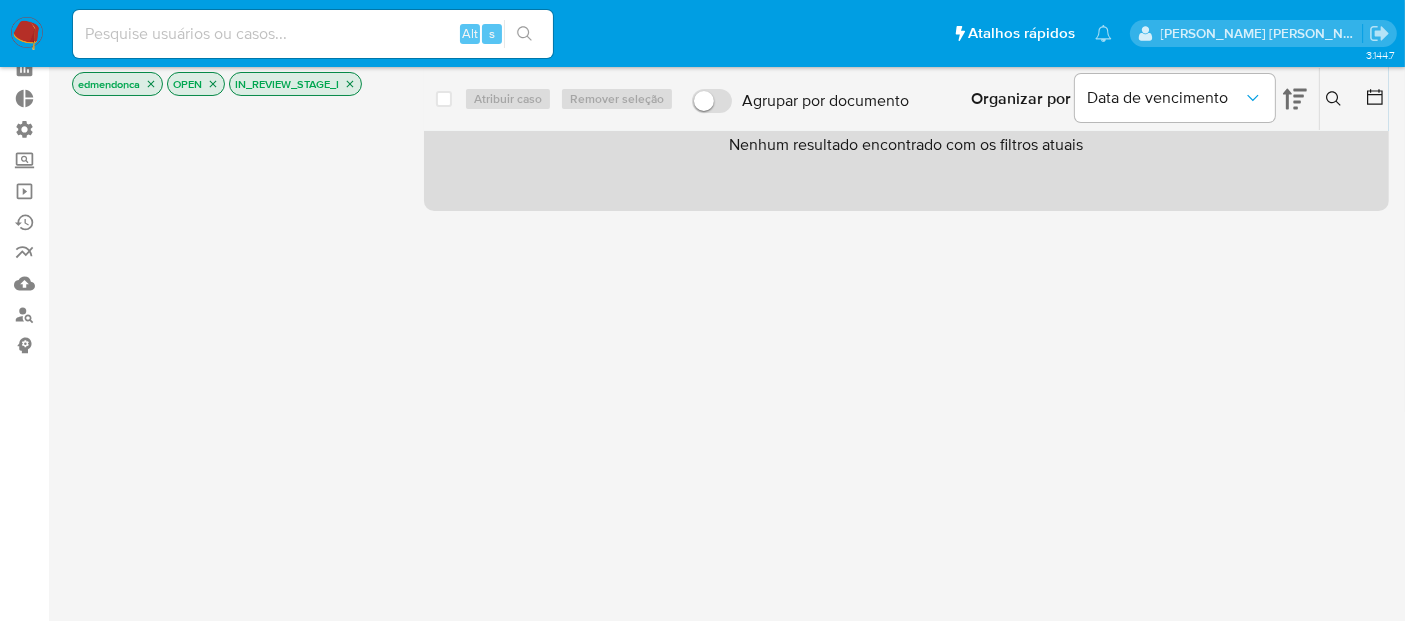 scroll, scrollTop: 0, scrollLeft: 0, axis: both 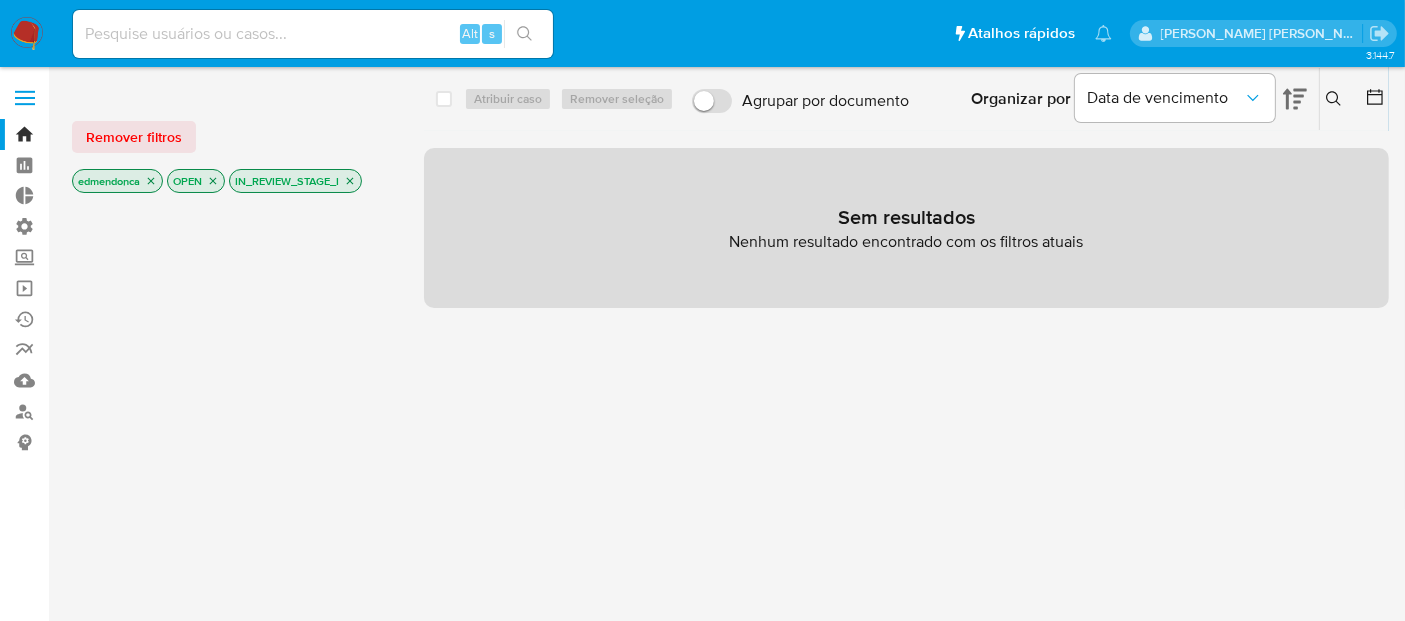 click 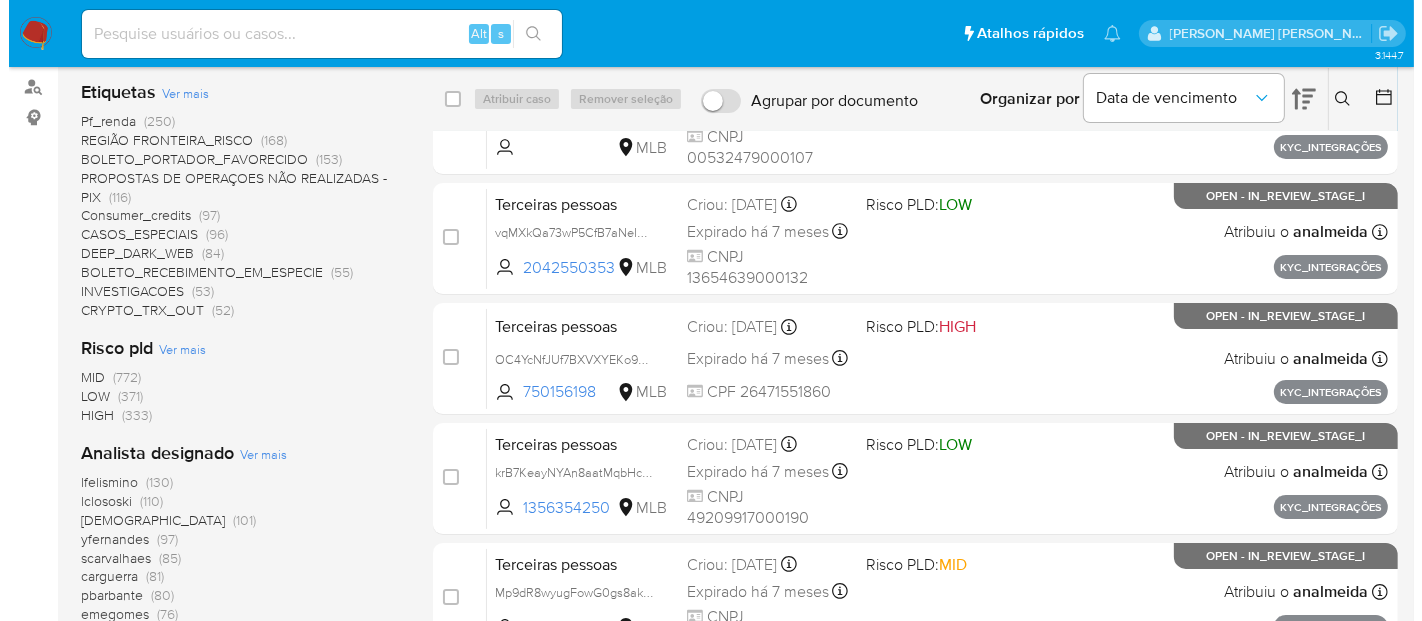 scroll, scrollTop: 333, scrollLeft: 0, axis: vertical 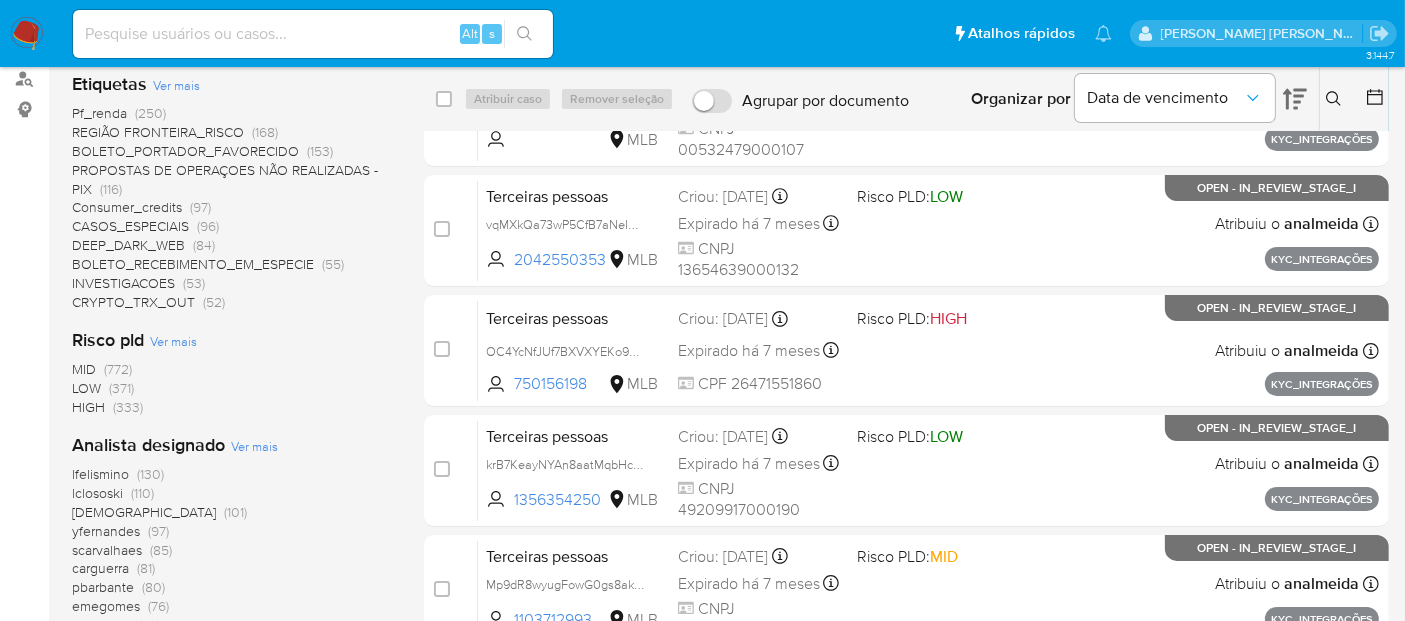 click on "Ver mais" at bounding box center (254, 446) 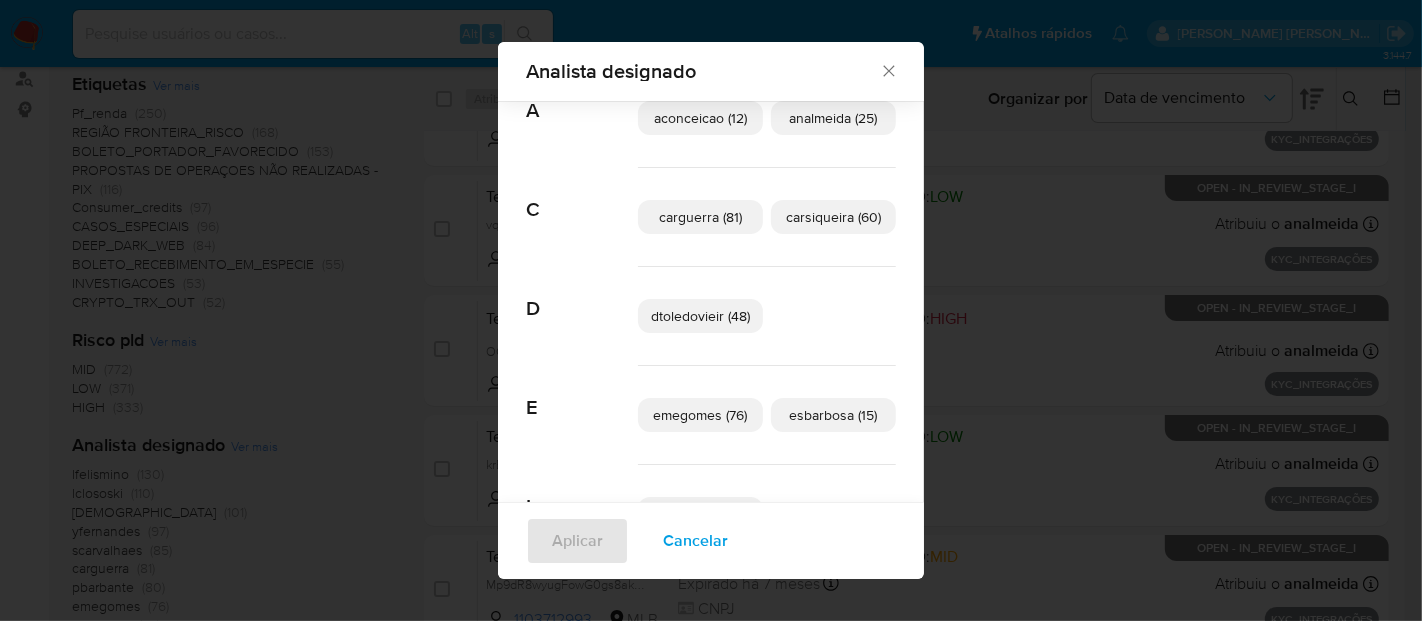 scroll, scrollTop: 97, scrollLeft: 0, axis: vertical 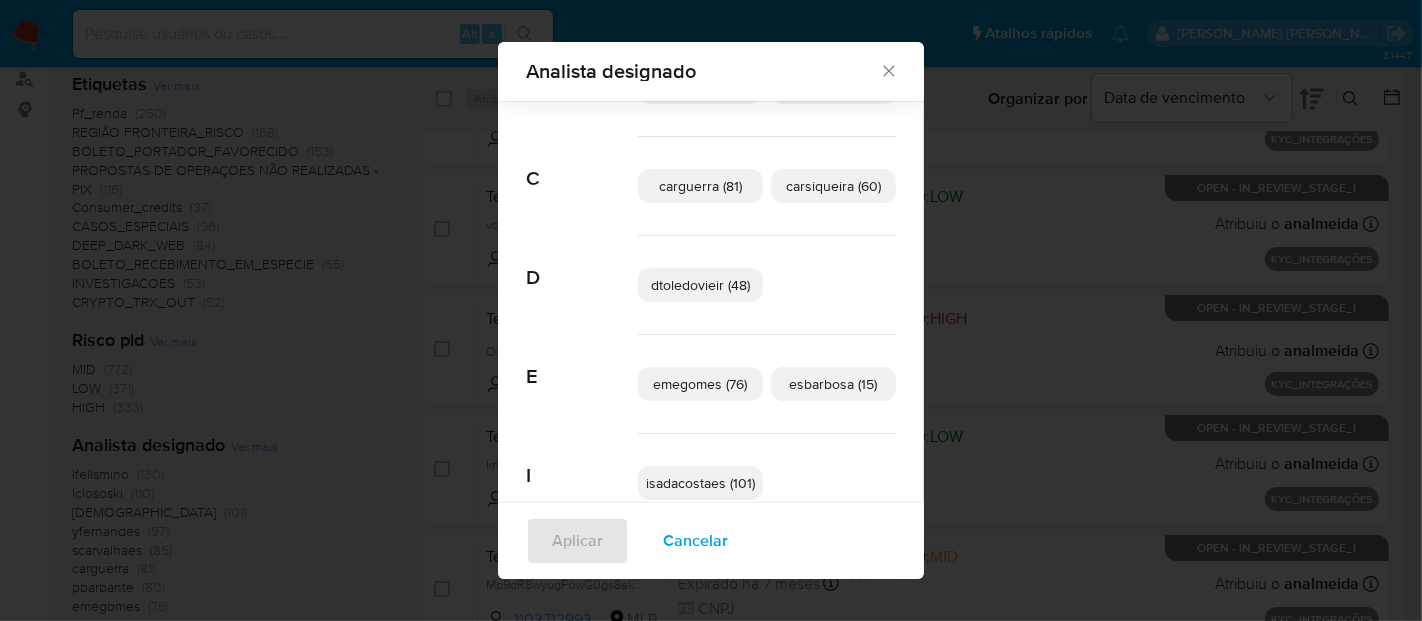 click on "emegomes (76)" at bounding box center [701, 384] 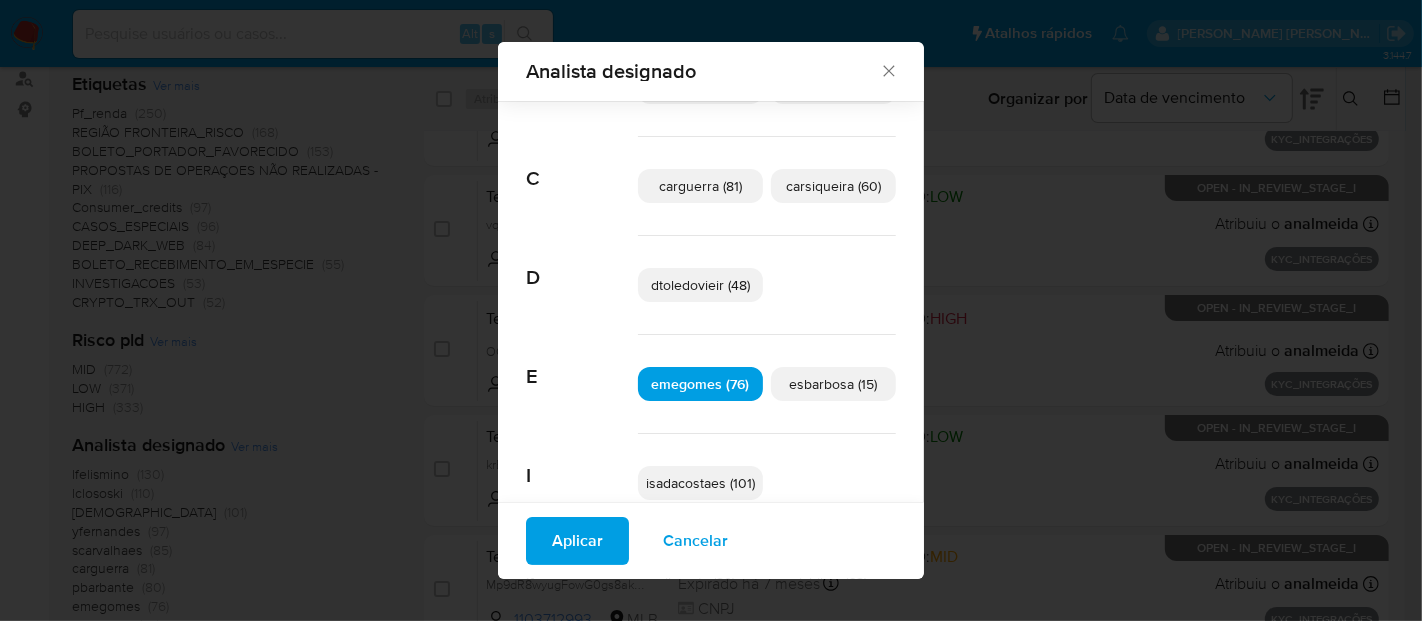 click on "esbarbosa (15)" at bounding box center (834, 384) 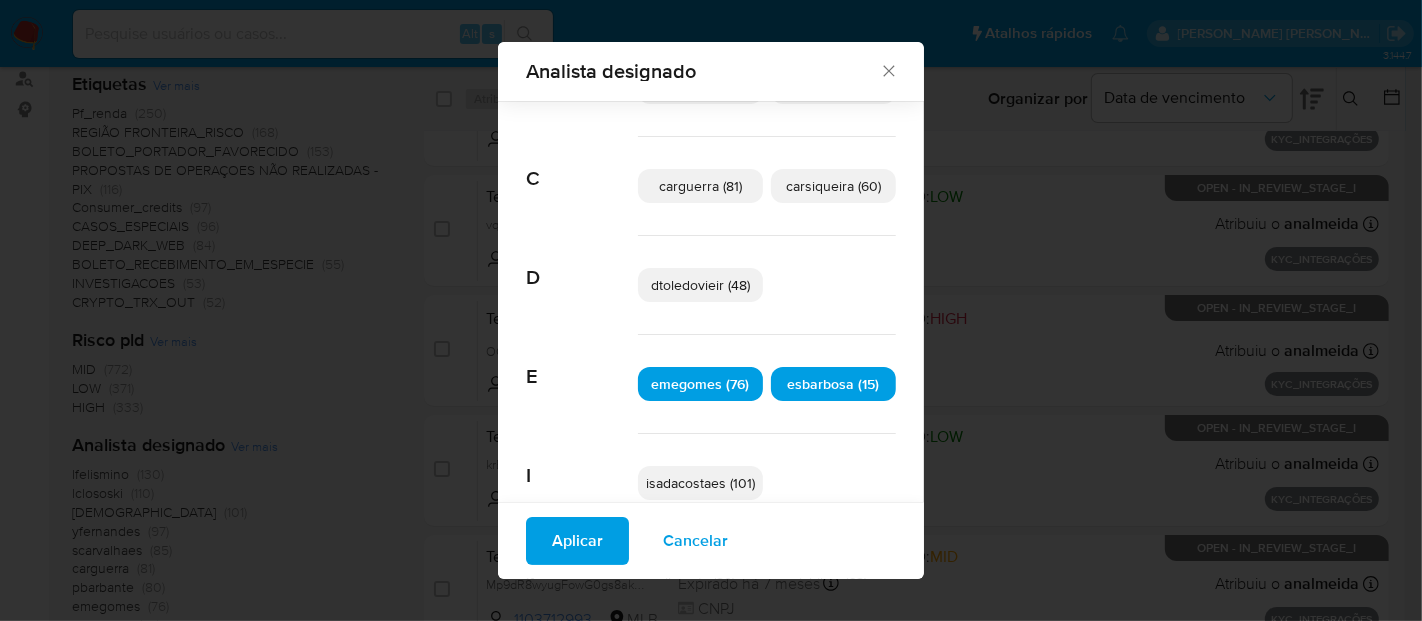 click on "emegomes (76)" at bounding box center (701, 384) 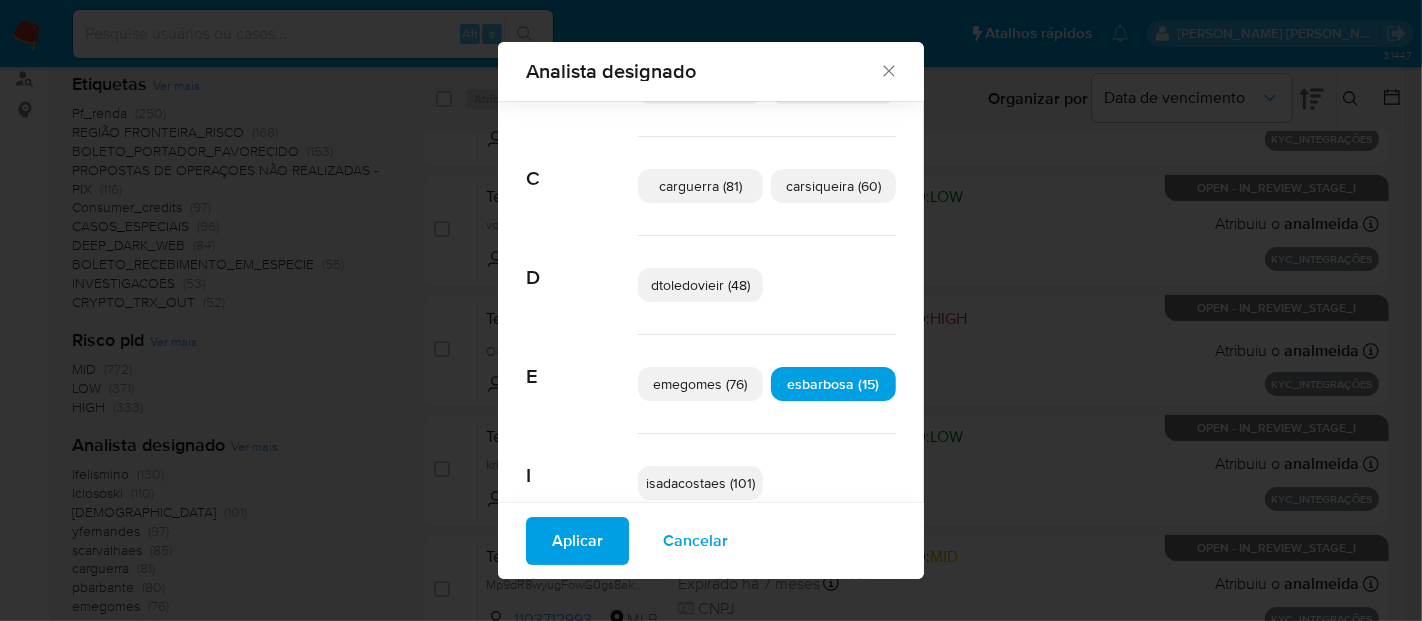 click on "Aplicar" at bounding box center (577, 541) 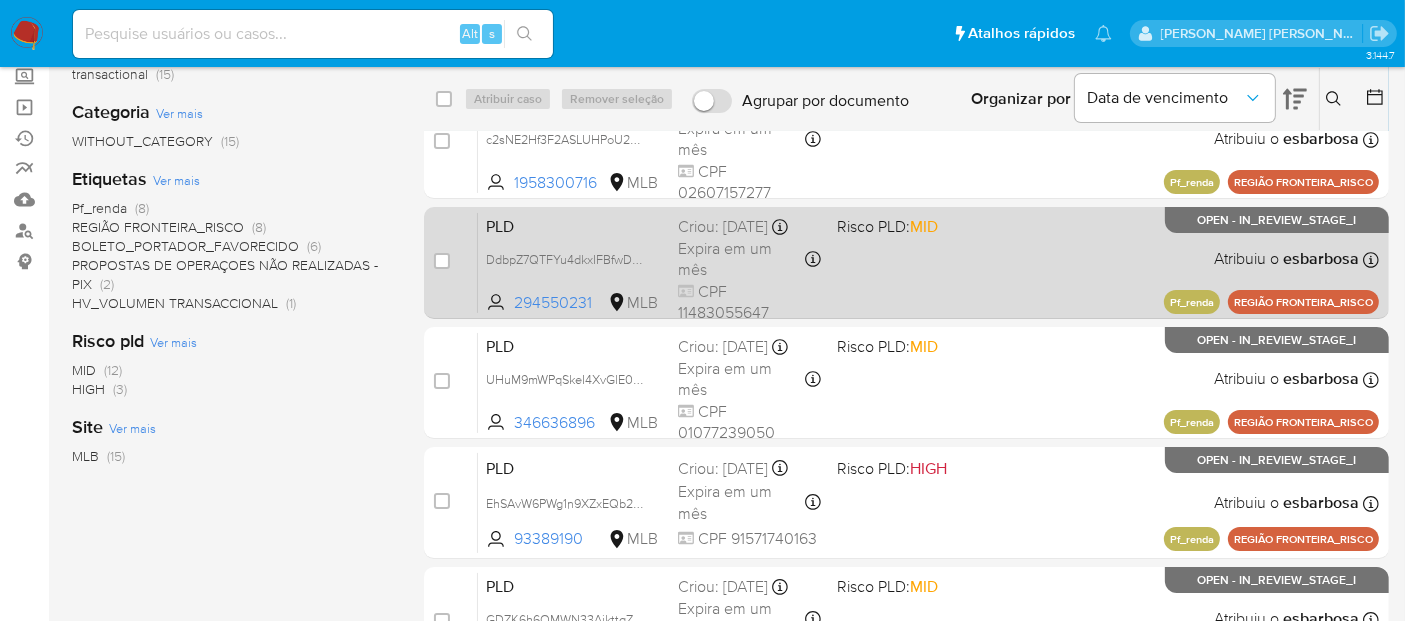 scroll, scrollTop: 0, scrollLeft: 0, axis: both 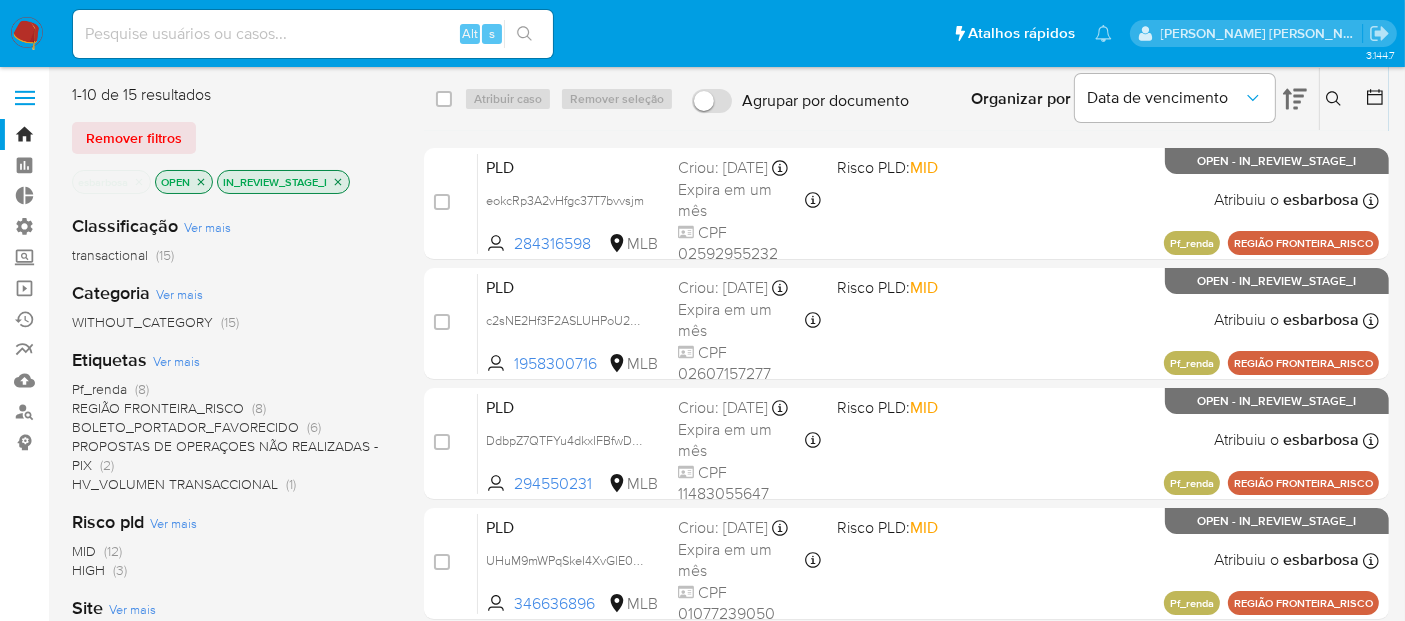 click 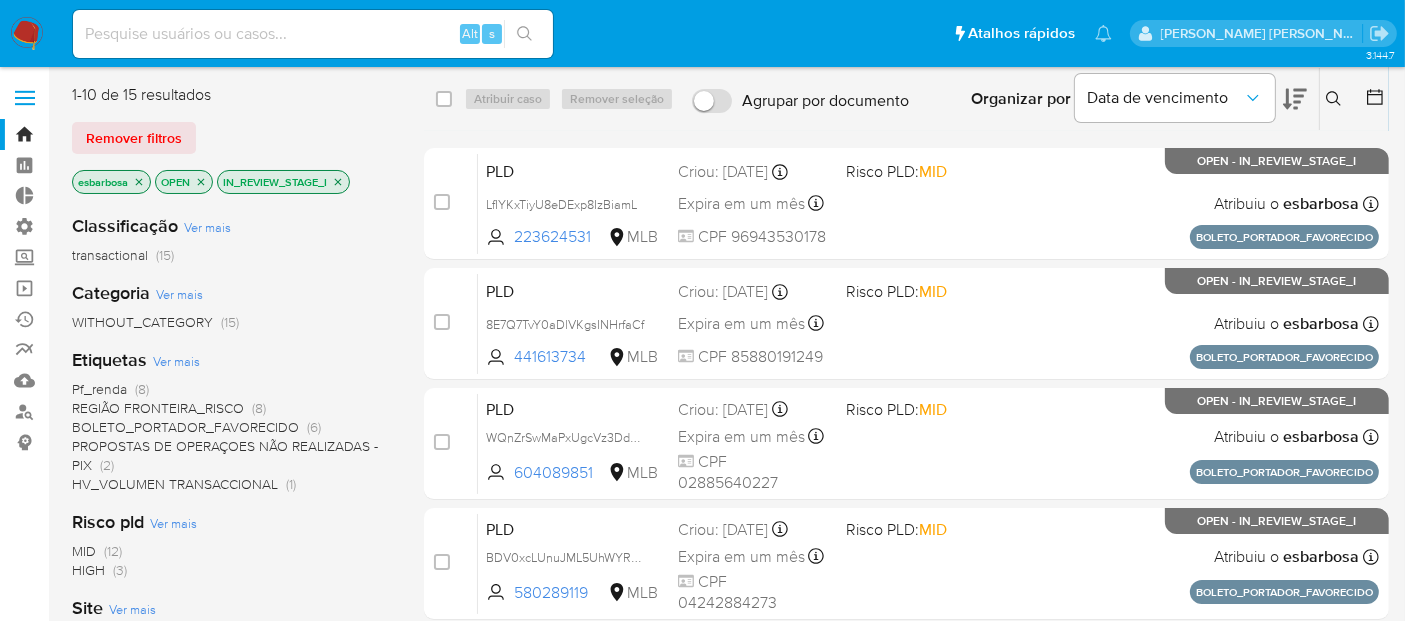 click 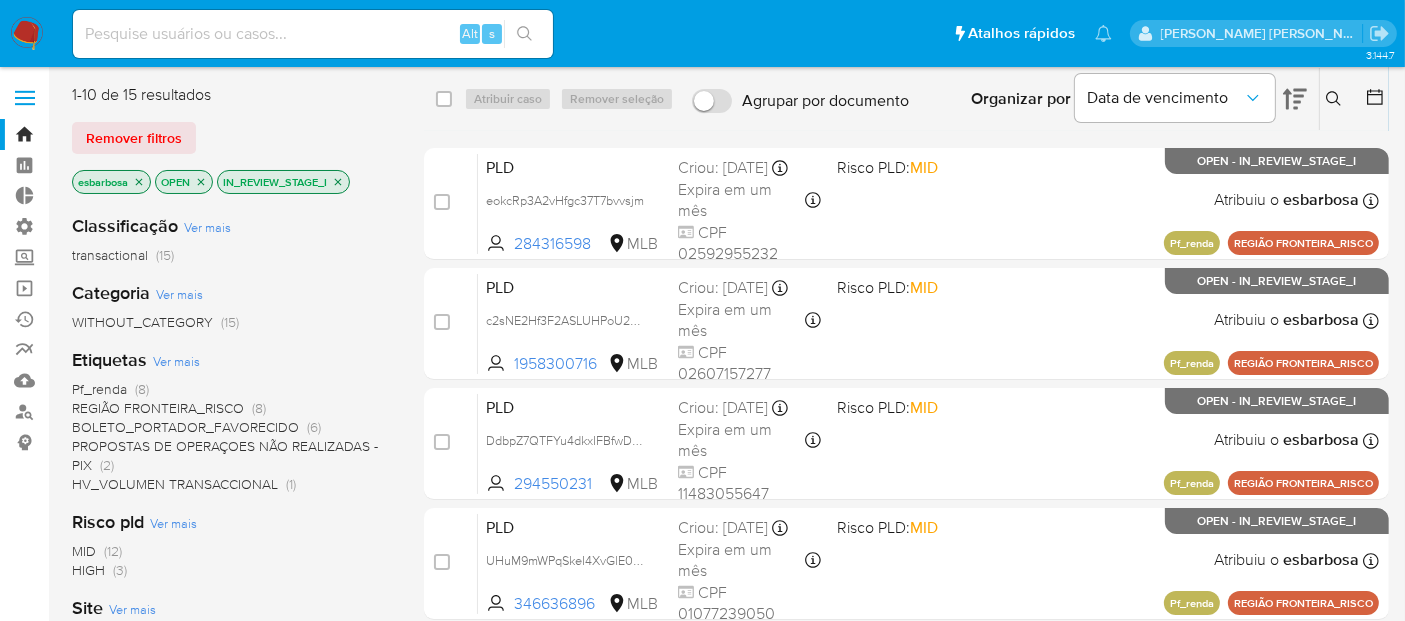 click 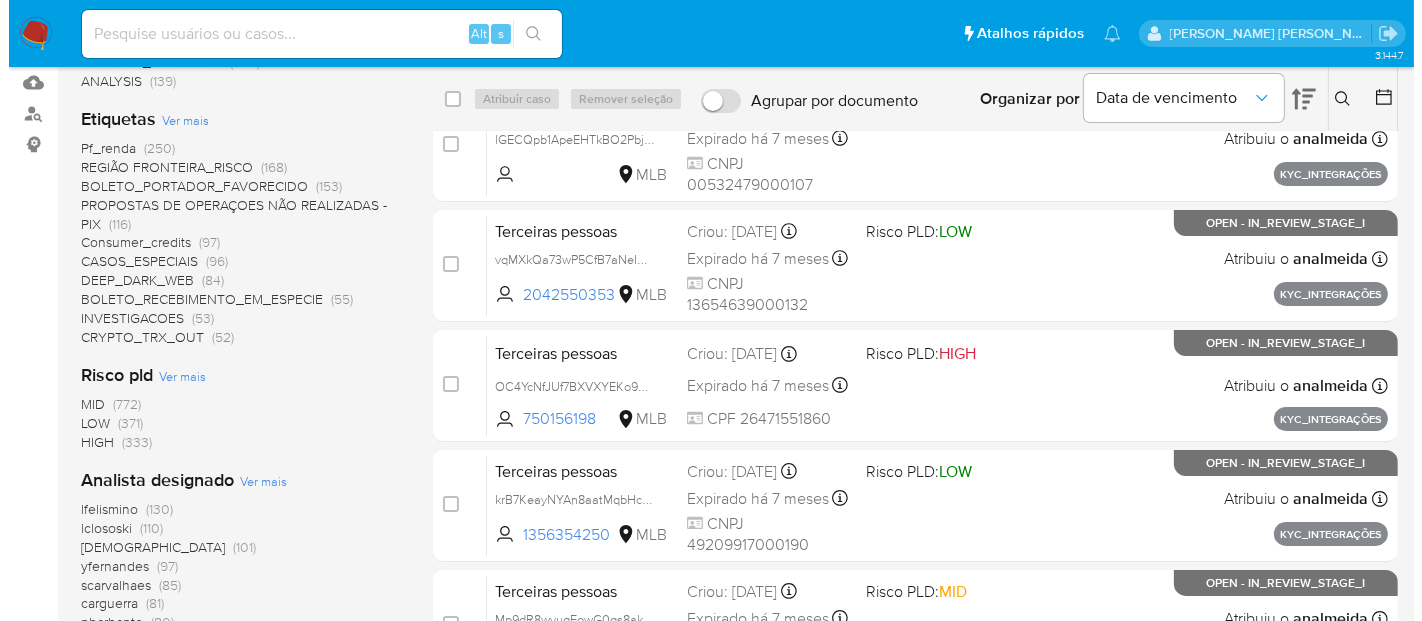 scroll, scrollTop: 333, scrollLeft: 0, axis: vertical 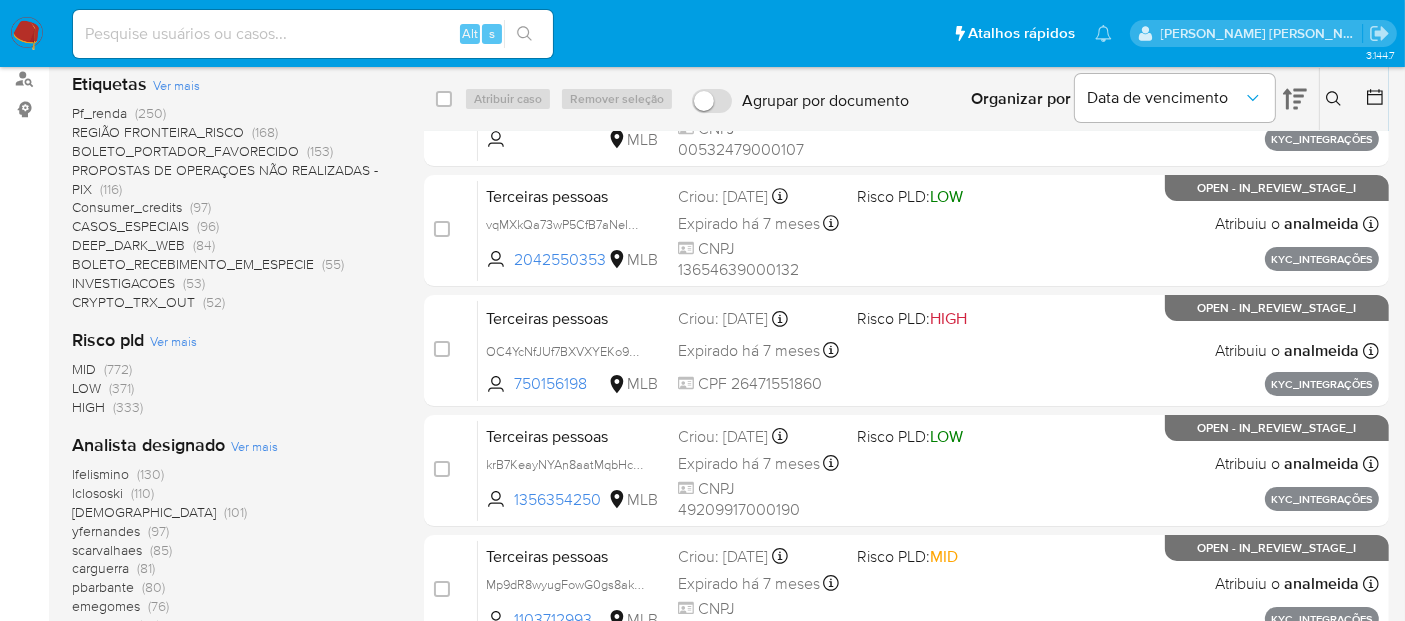 click on "Ver mais" at bounding box center [254, 446] 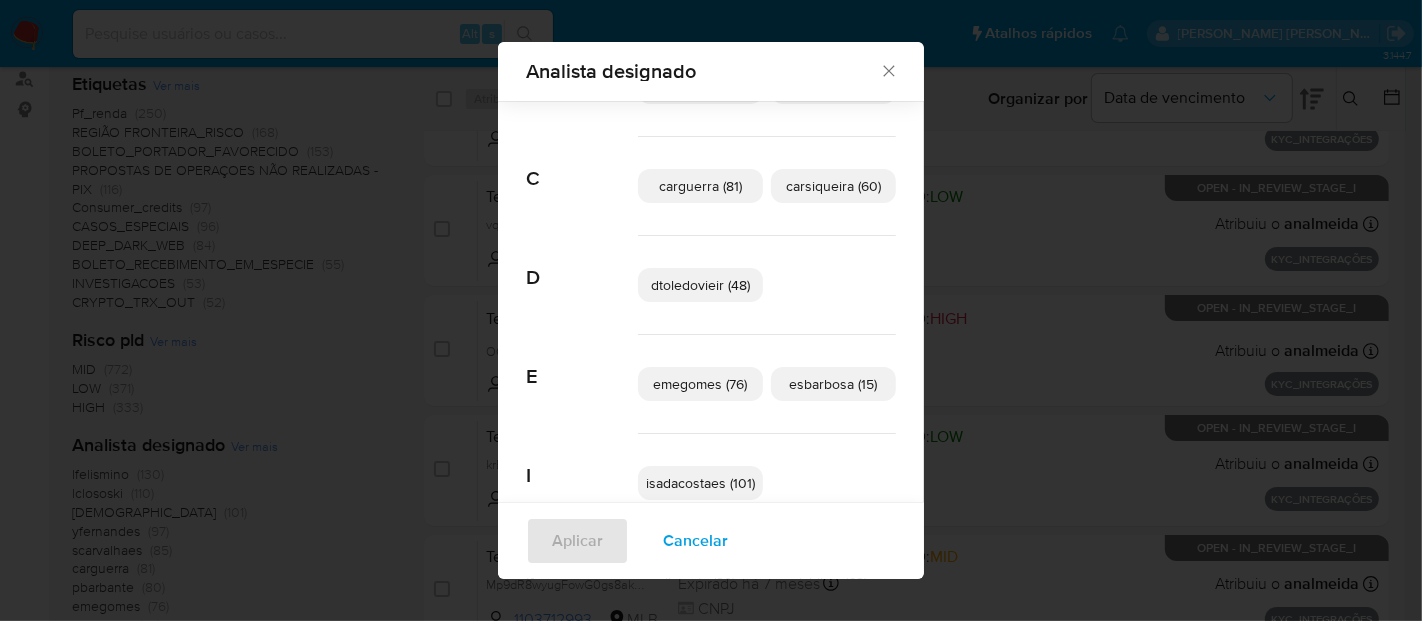 scroll, scrollTop: 208, scrollLeft: 0, axis: vertical 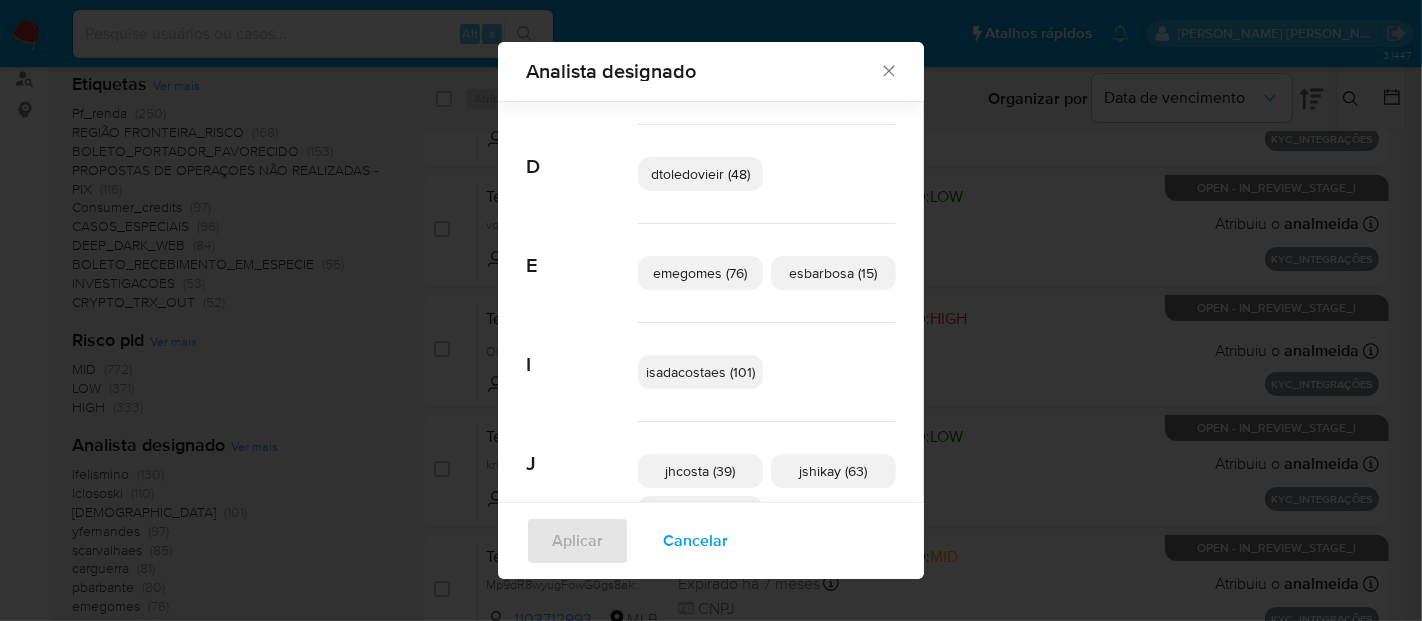 click on "isadacostaes (101)" at bounding box center [700, 372] 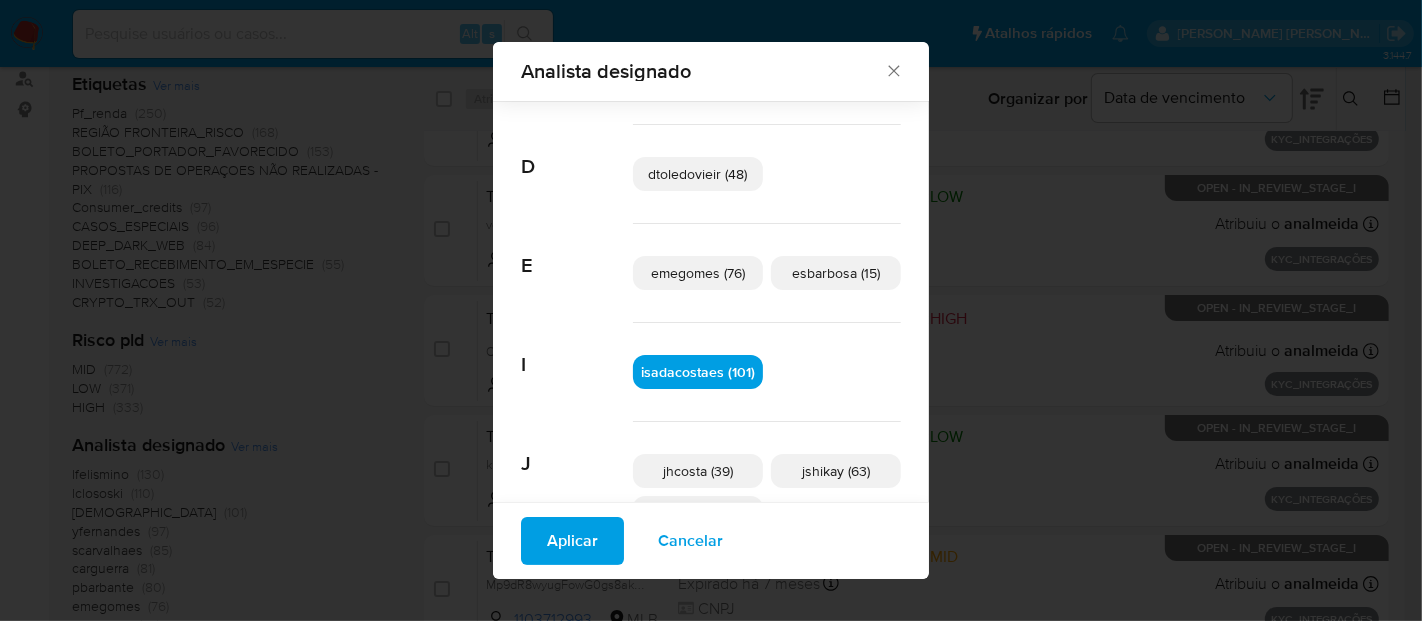 click on "Aplicar" at bounding box center [572, 541] 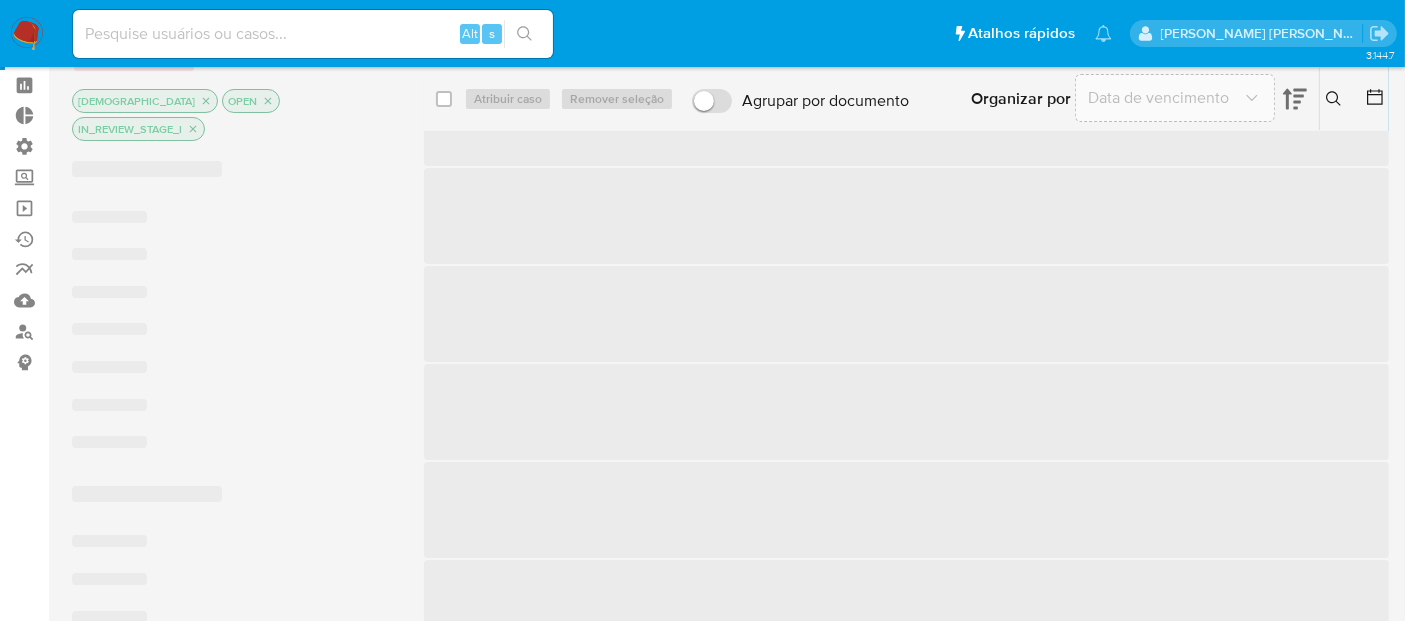 scroll, scrollTop: 0, scrollLeft: 0, axis: both 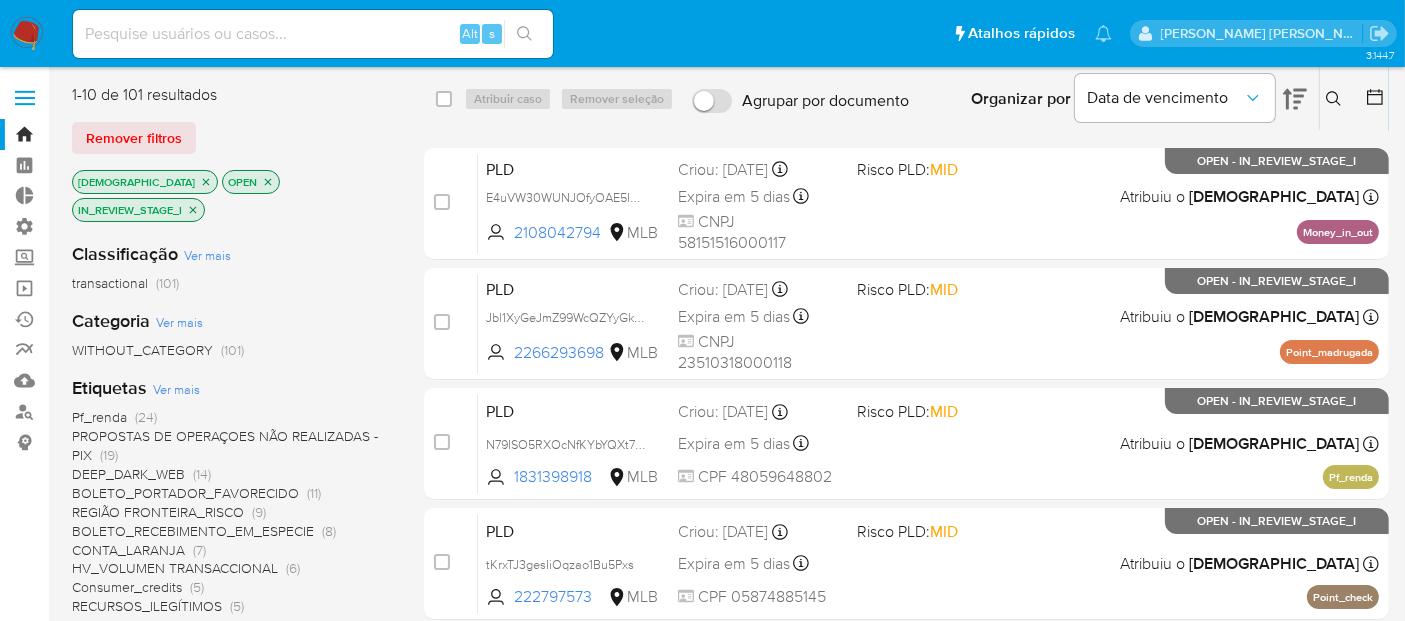 click 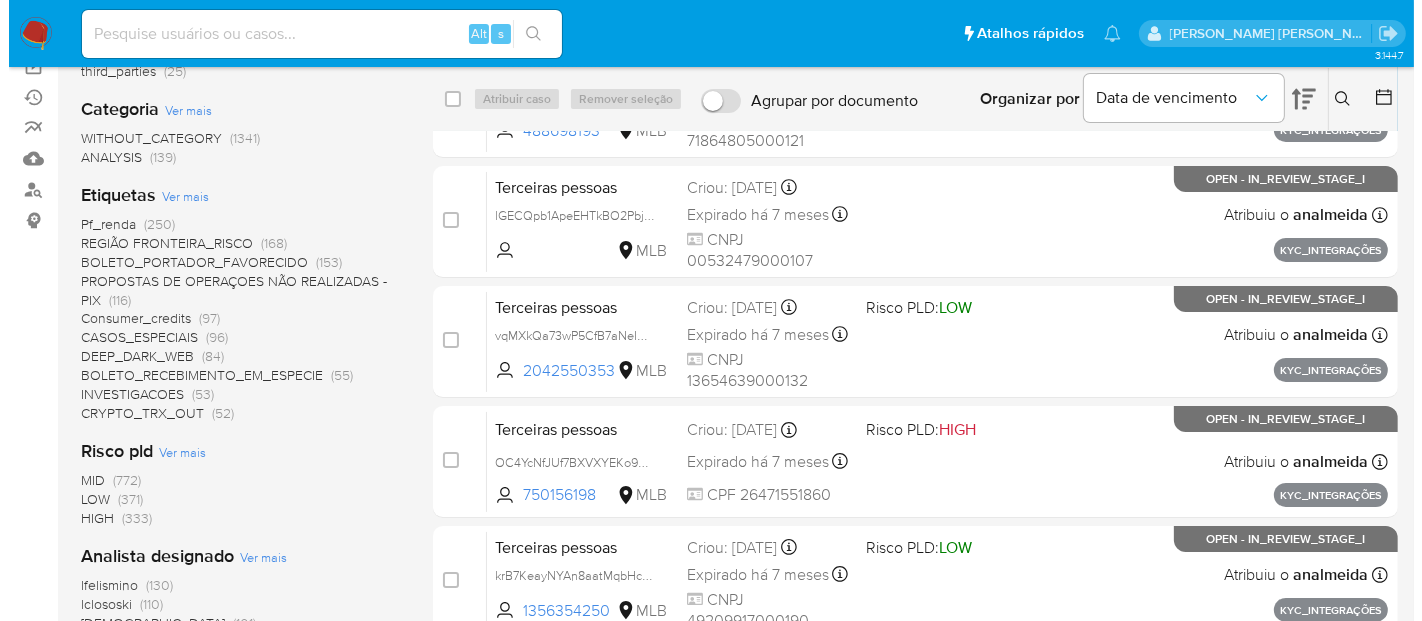 scroll, scrollTop: 333, scrollLeft: 0, axis: vertical 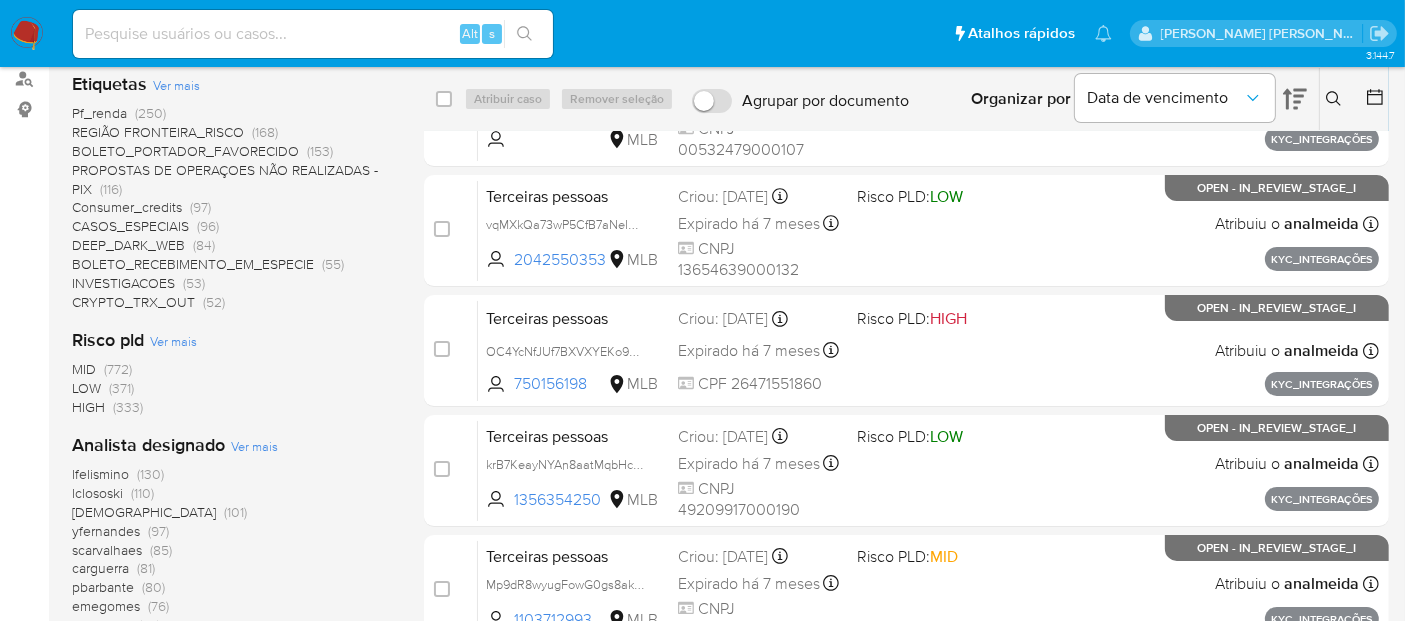 click on "Ver mais" at bounding box center [254, 446] 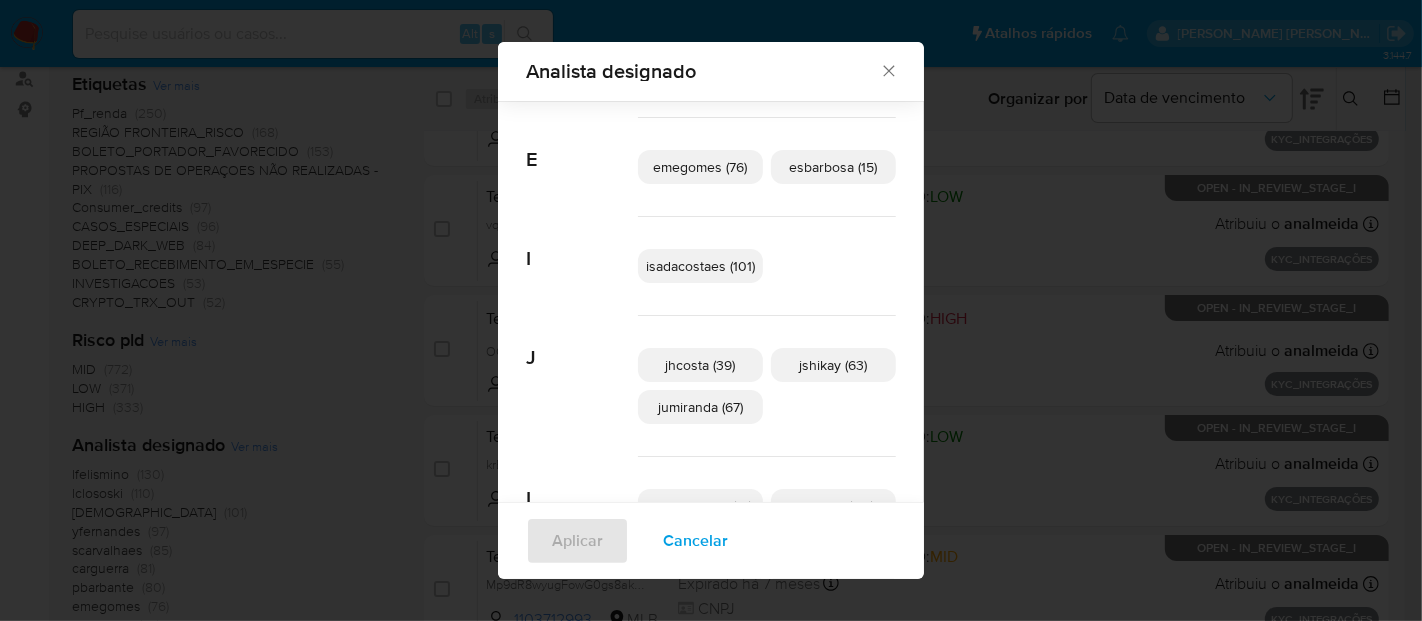 scroll, scrollTop: 318, scrollLeft: 0, axis: vertical 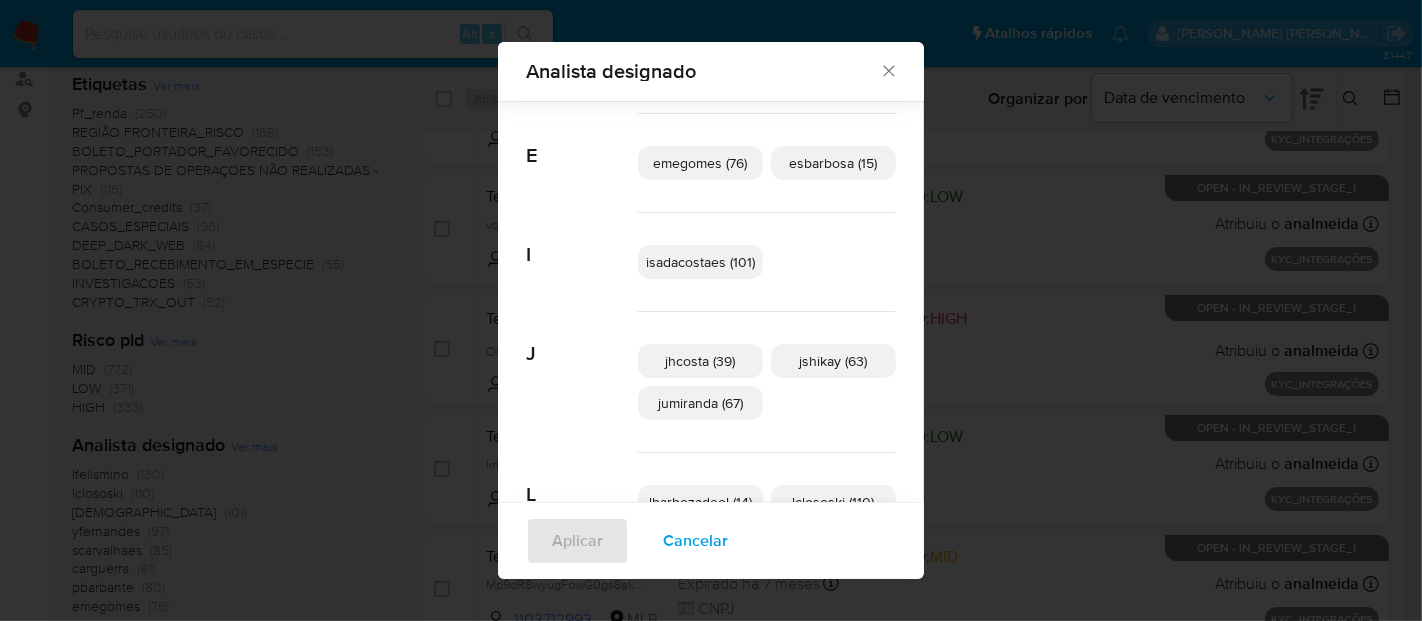click on "jhcosta (39)" at bounding box center [701, 361] 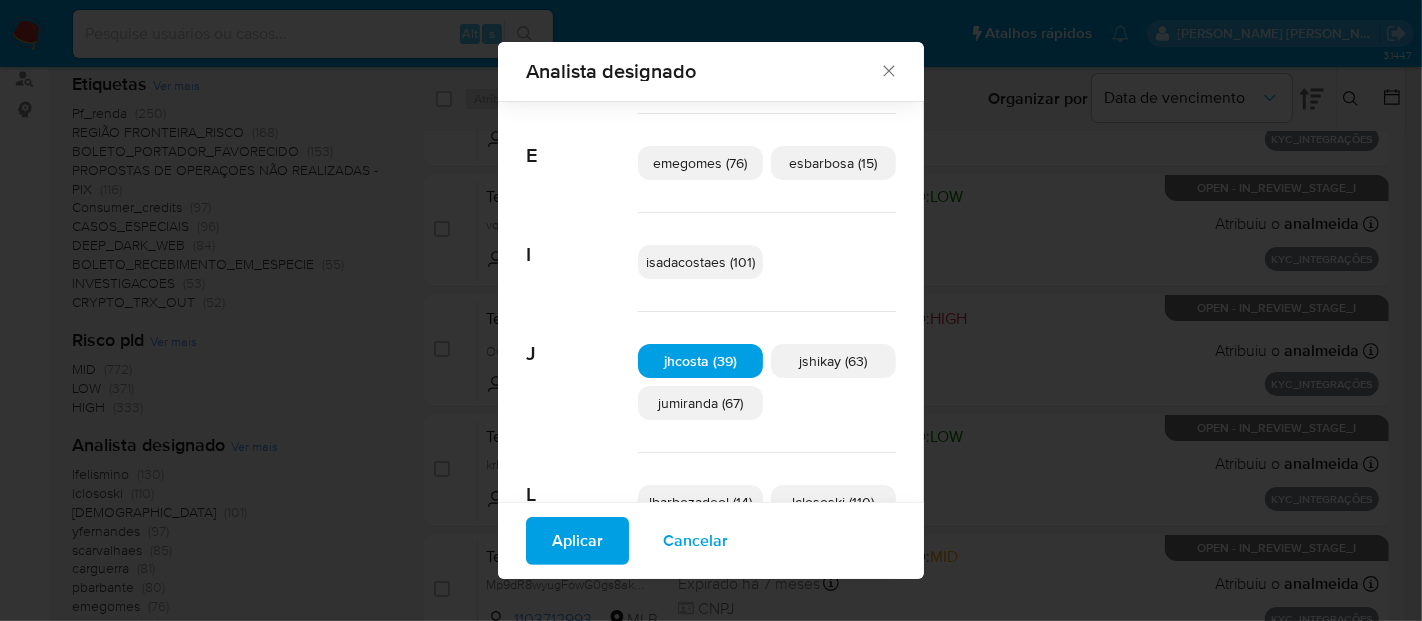 click on "Aplicar" at bounding box center [577, 541] 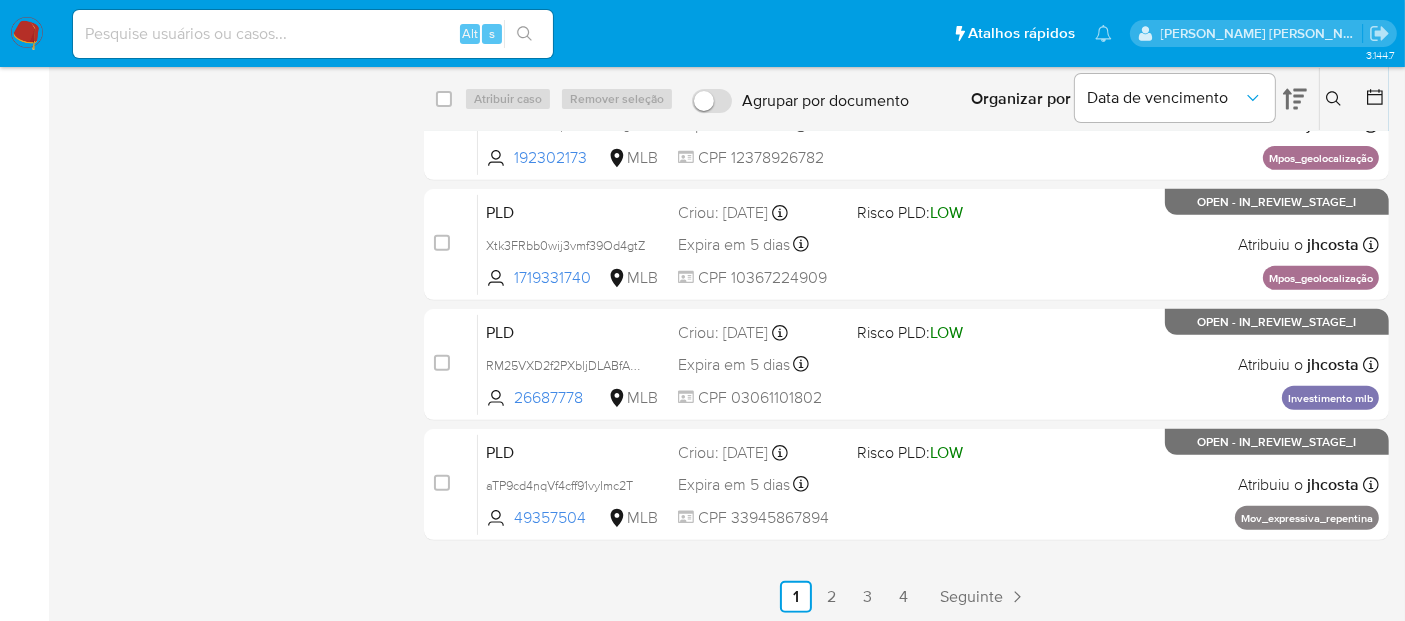 scroll, scrollTop: 802, scrollLeft: 0, axis: vertical 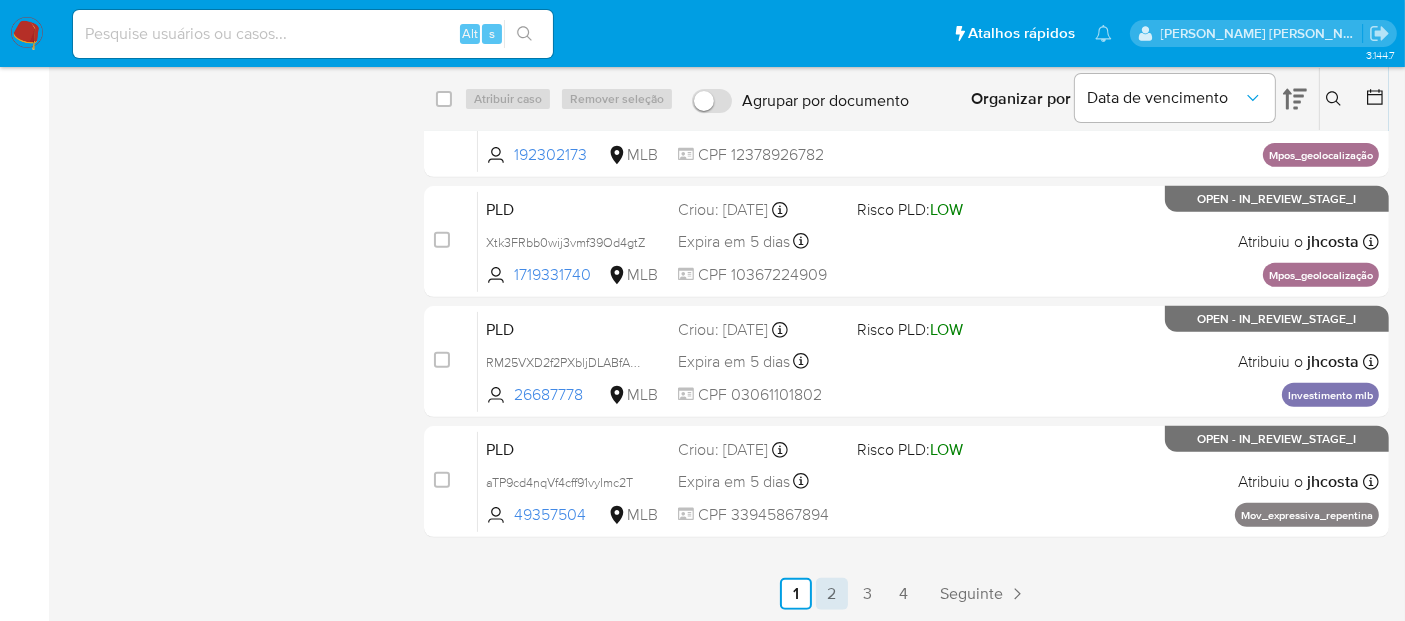 click on "2" at bounding box center (832, 594) 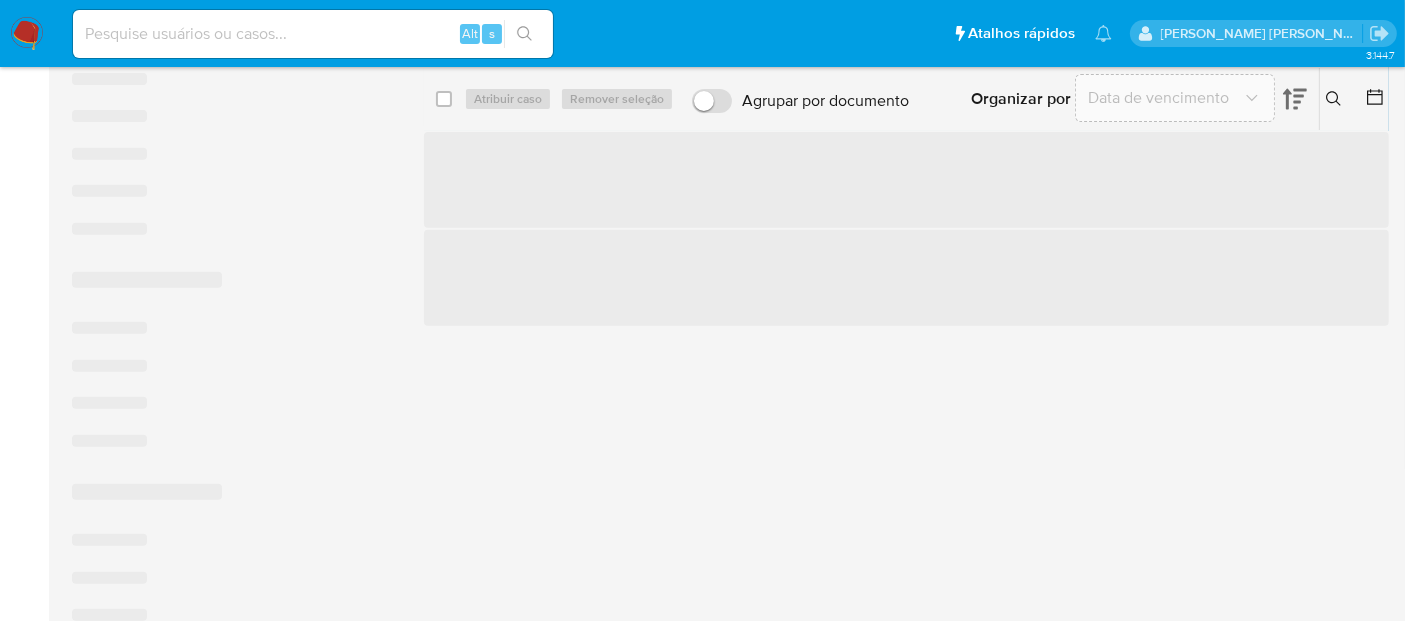 scroll, scrollTop: 0, scrollLeft: 0, axis: both 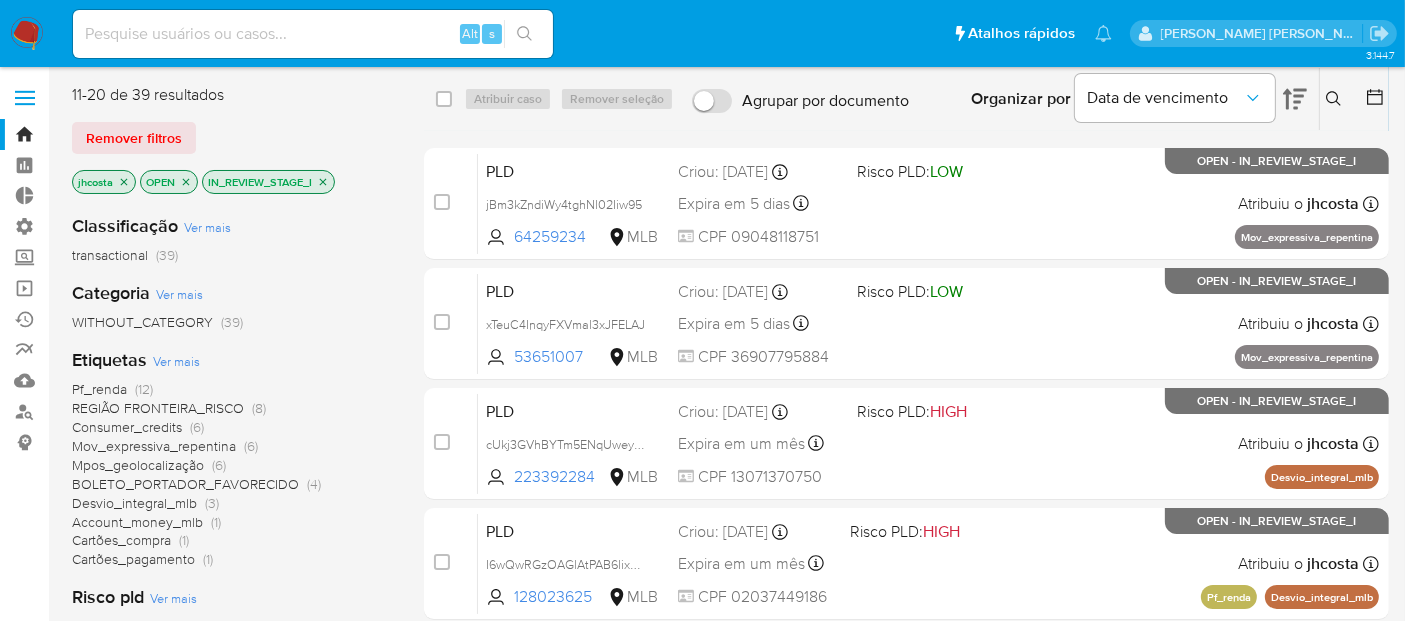 click 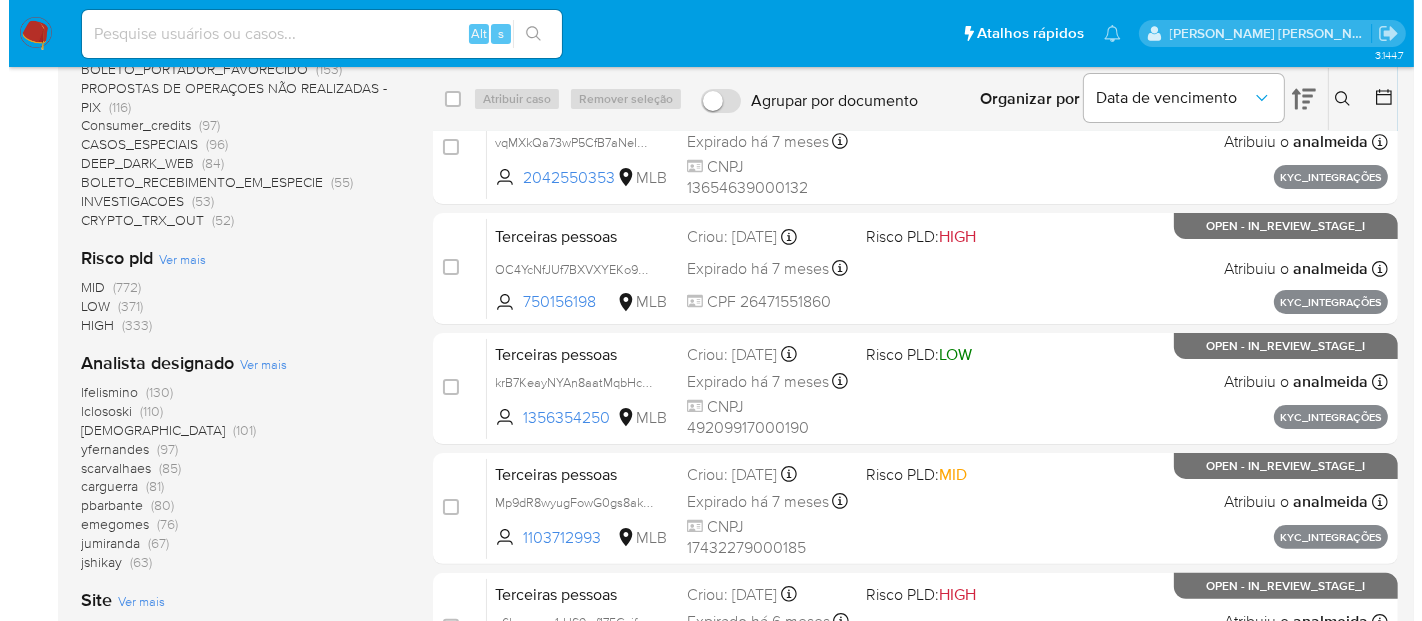 scroll, scrollTop: 444, scrollLeft: 0, axis: vertical 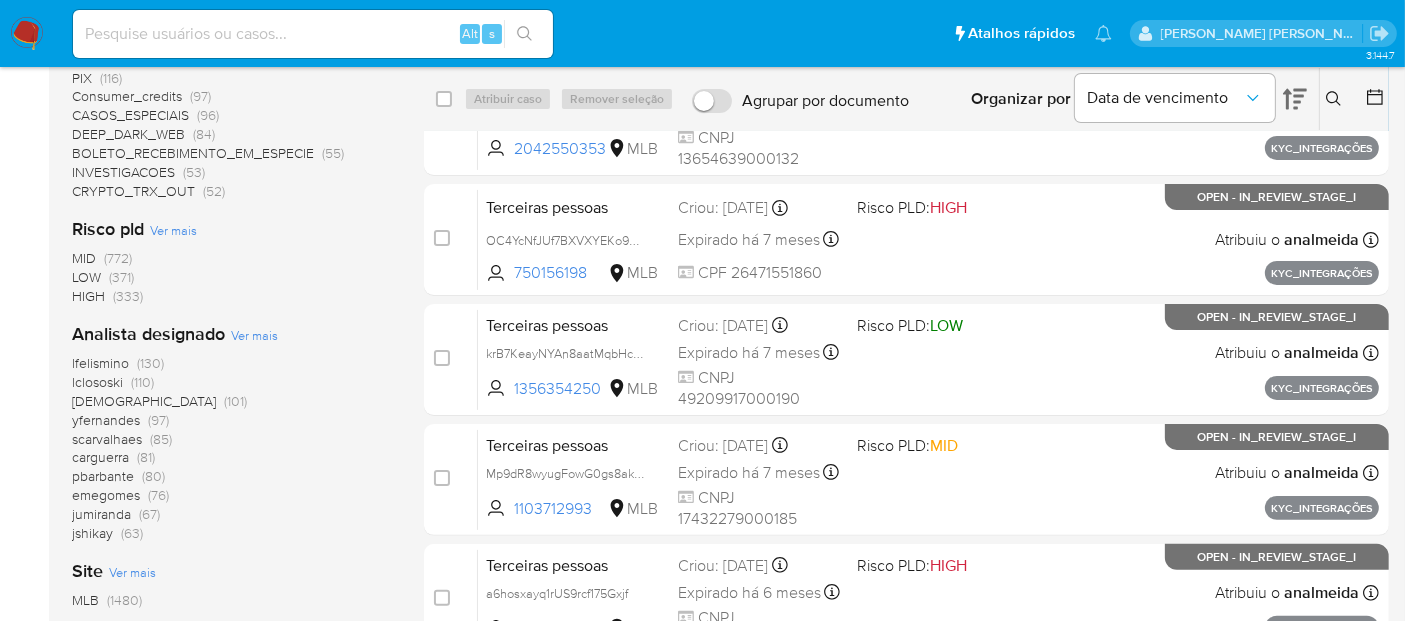 click on "Ver mais" at bounding box center (254, 335) 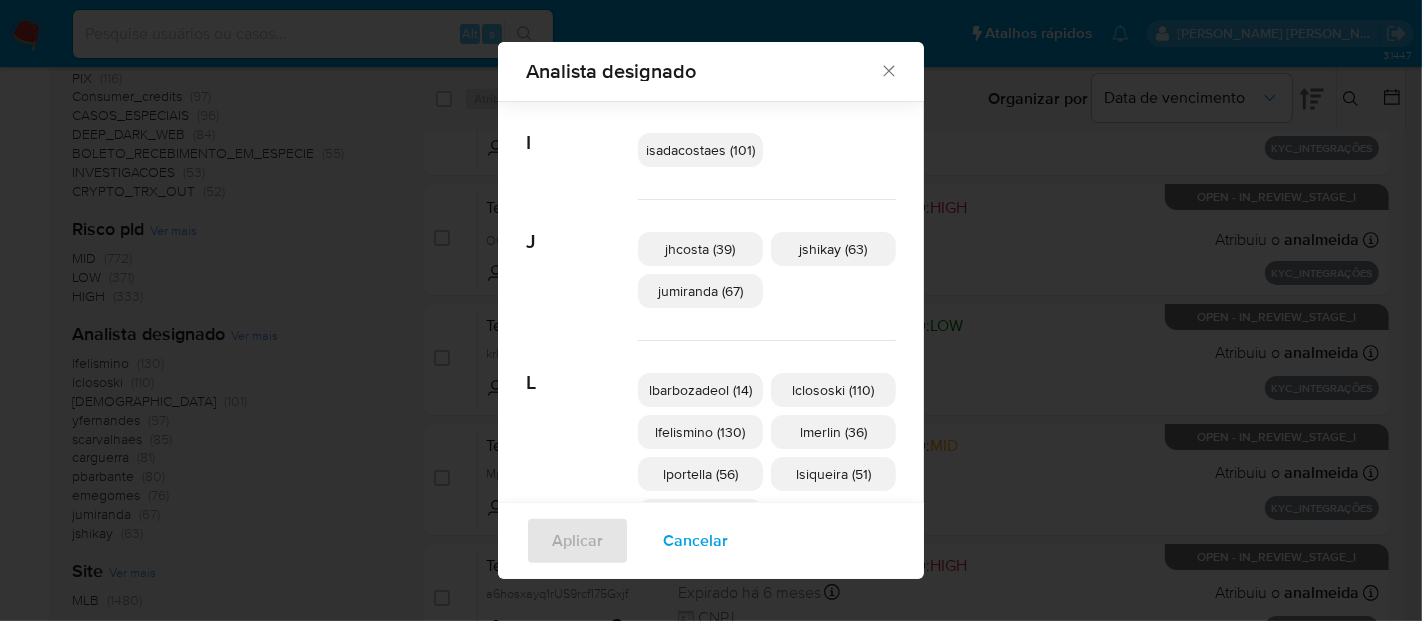scroll, scrollTop: 541, scrollLeft: 0, axis: vertical 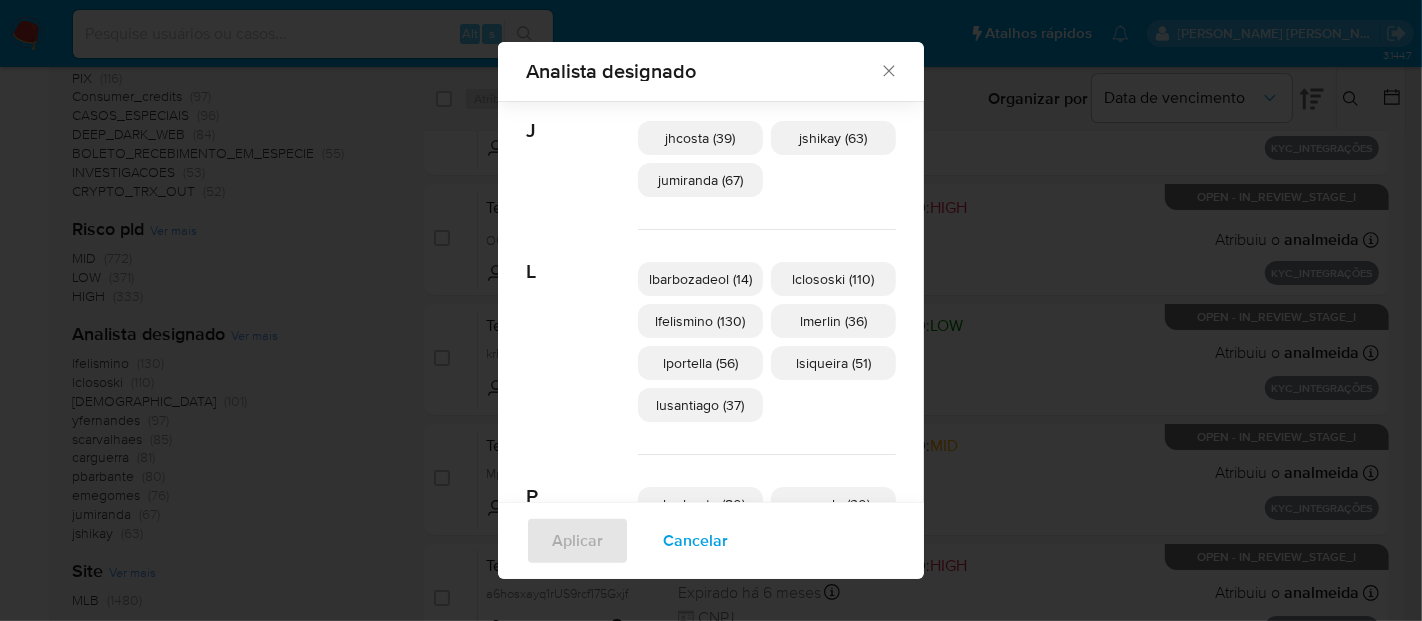 click on "lbarbozadeol (14)" at bounding box center (700, 279) 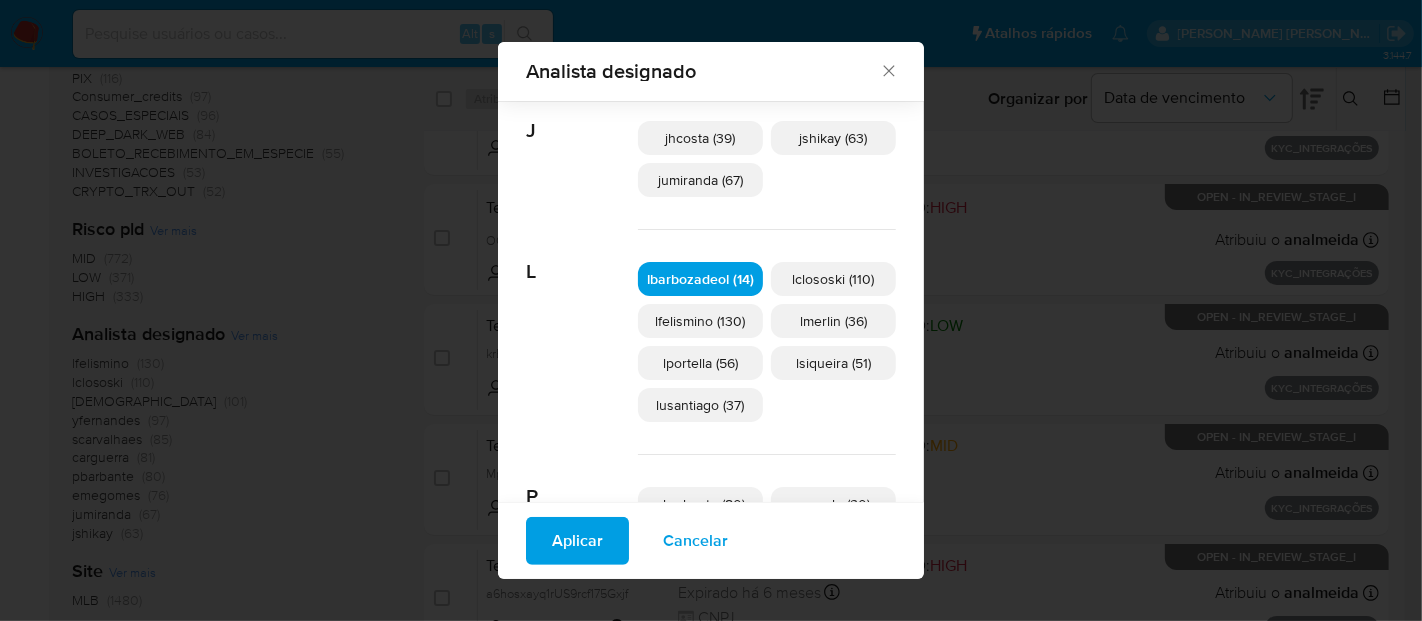 click on "Aplicar" at bounding box center (577, 541) 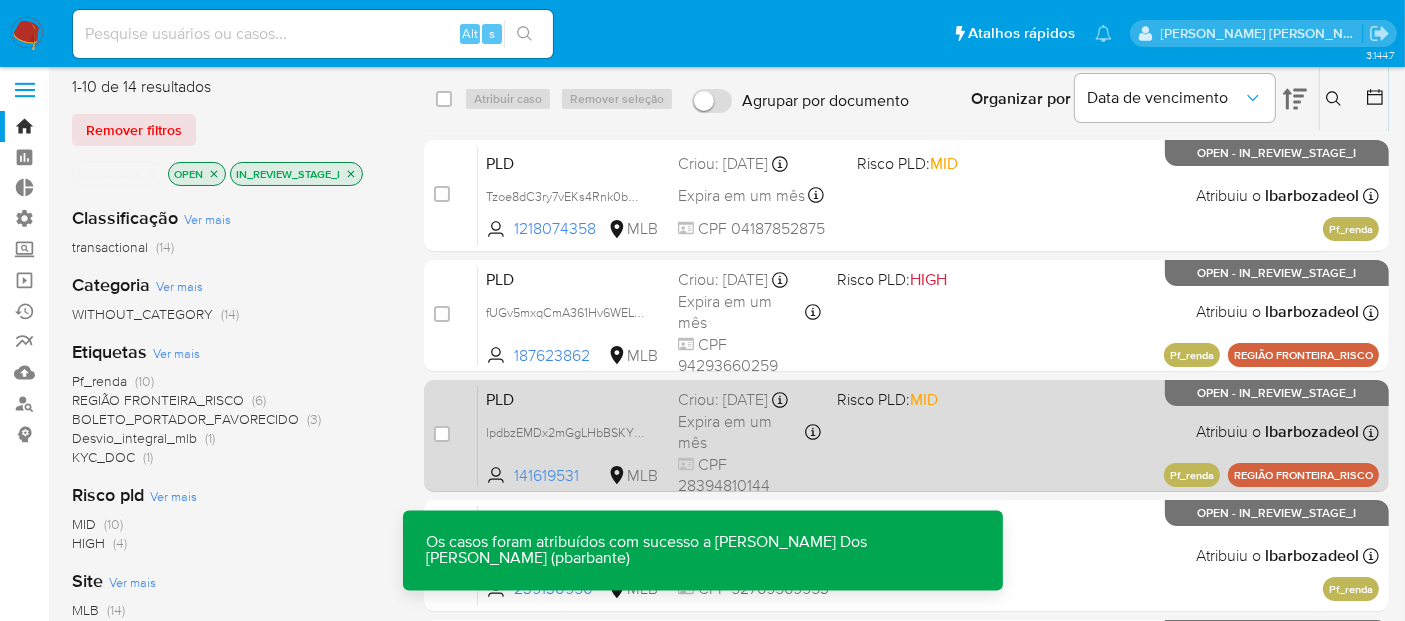 scroll, scrollTop: 0, scrollLeft: 0, axis: both 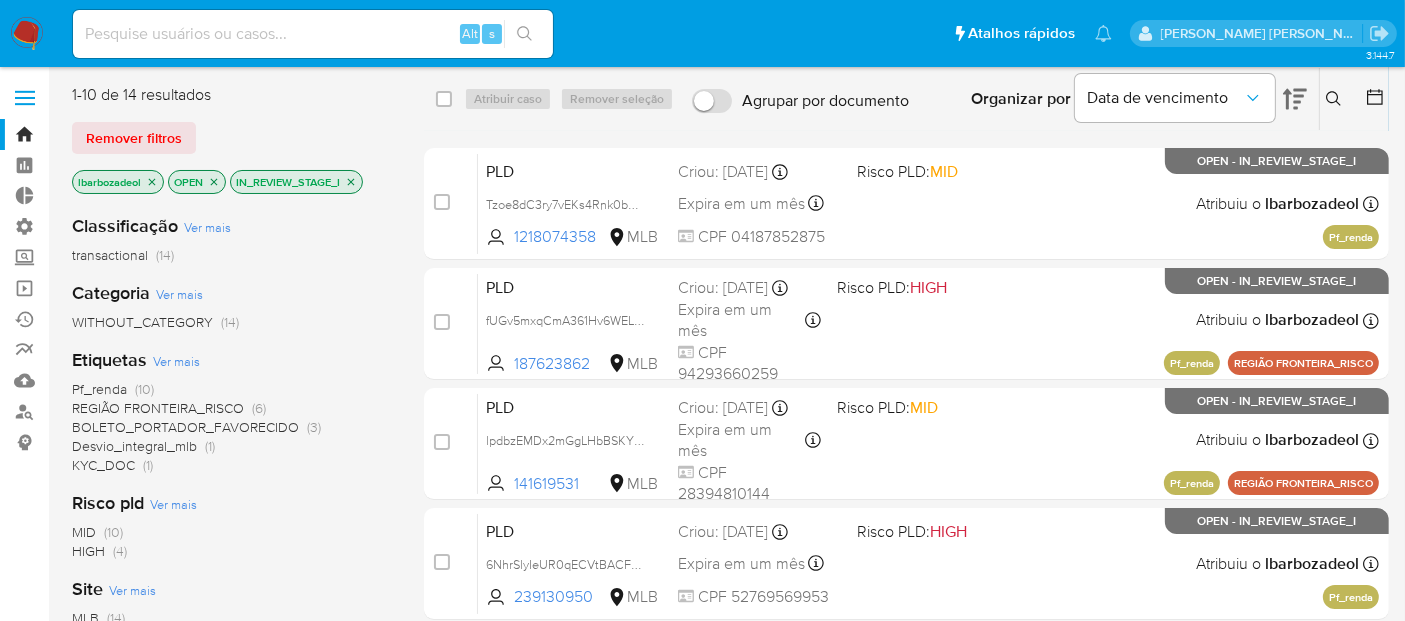click 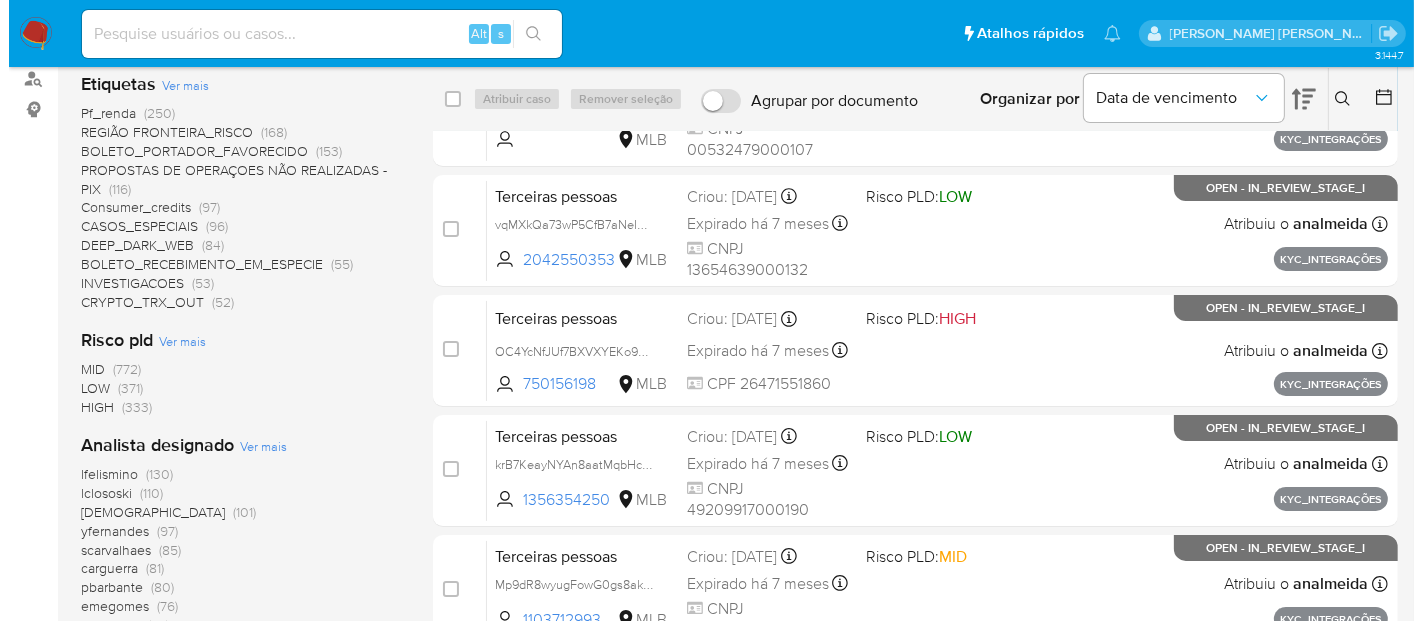 scroll, scrollTop: 444, scrollLeft: 0, axis: vertical 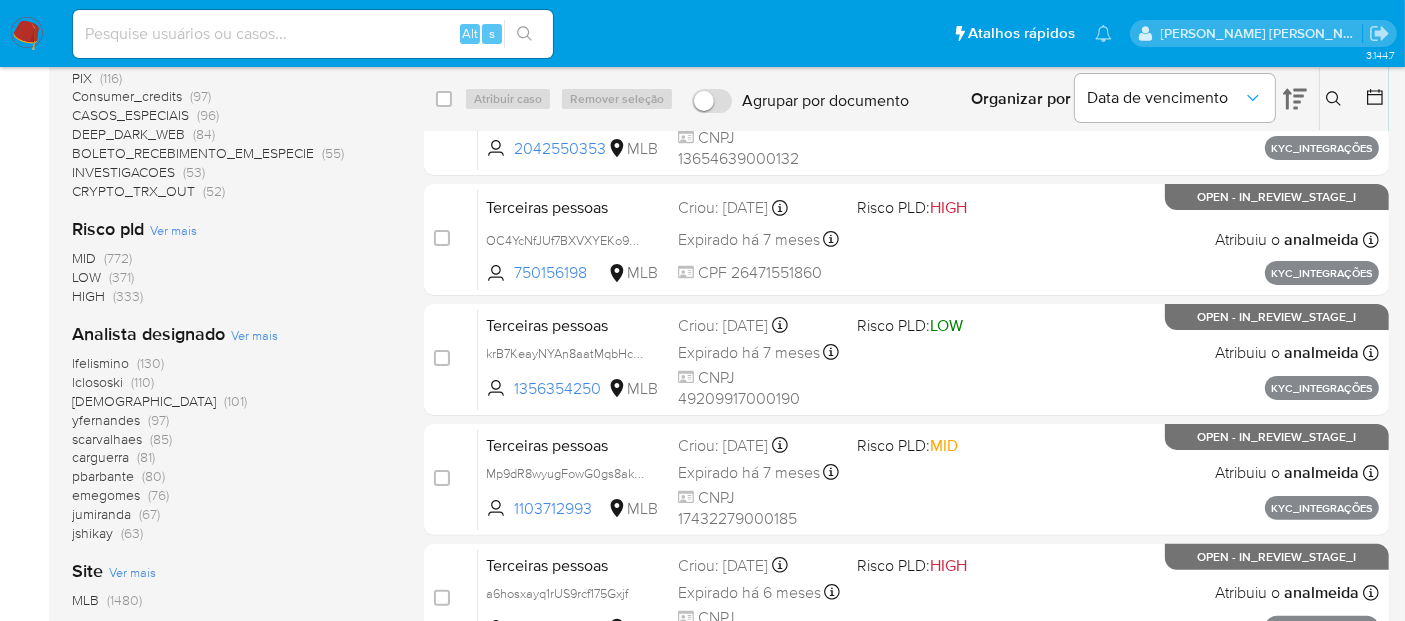 click on "Ver mais" at bounding box center (254, 335) 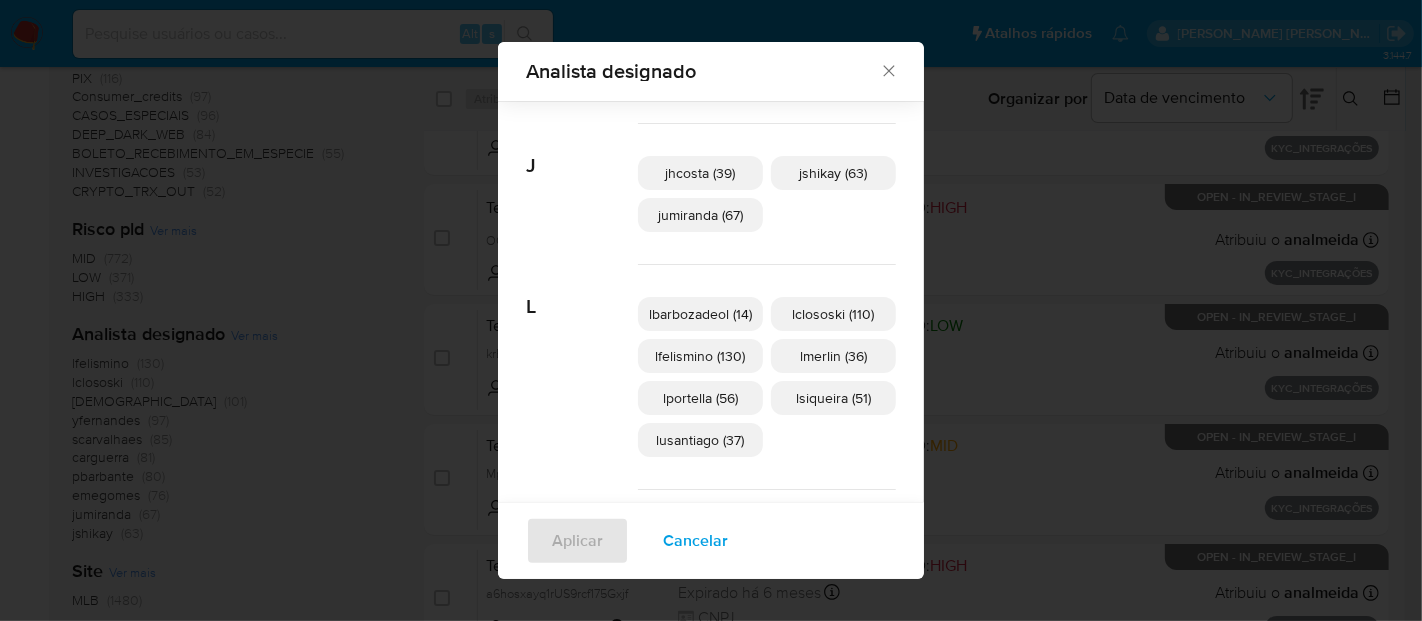 scroll, scrollTop: 541, scrollLeft: 0, axis: vertical 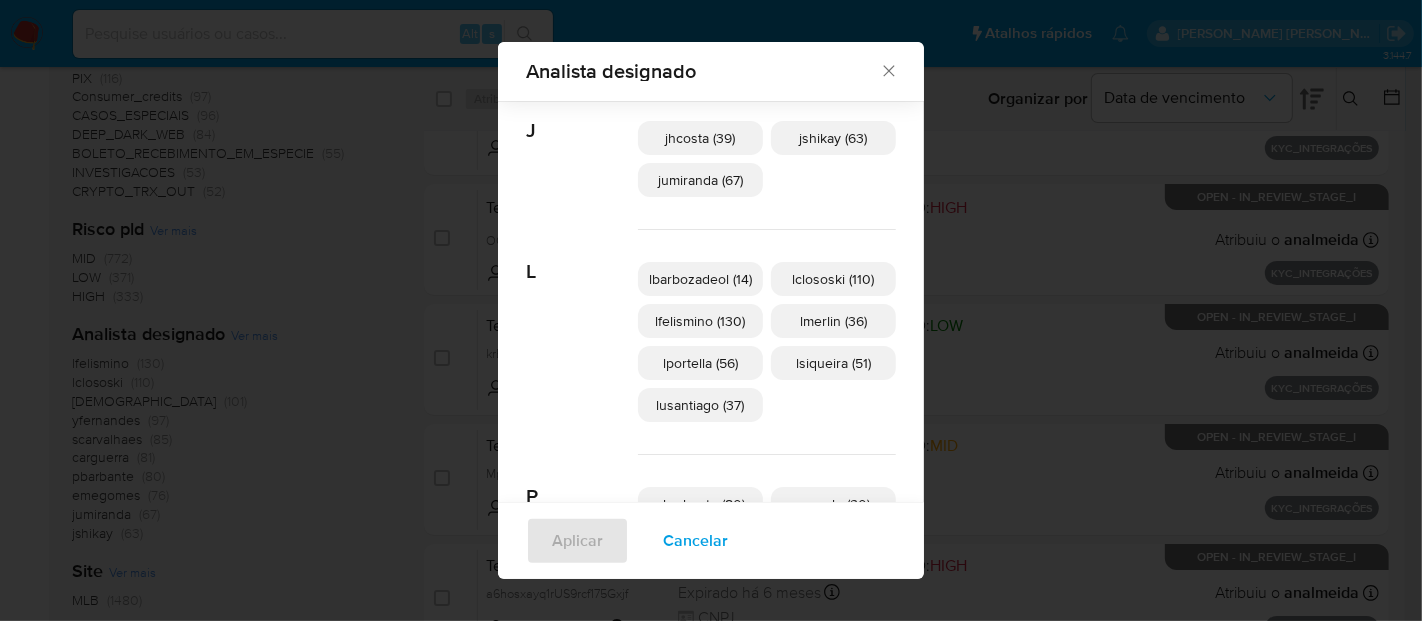 click on "lmerlin (36)" at bounding box center (833, 321) 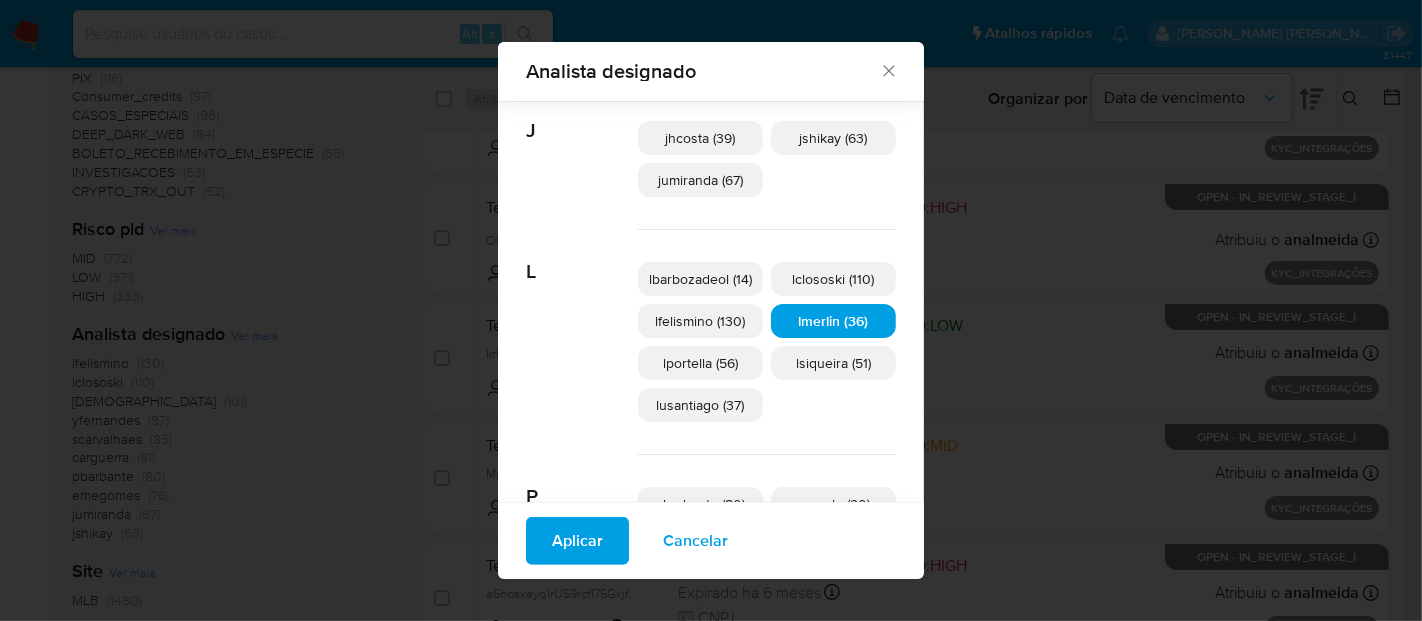 click on "Aplicar" at bounding box center (577, 541) 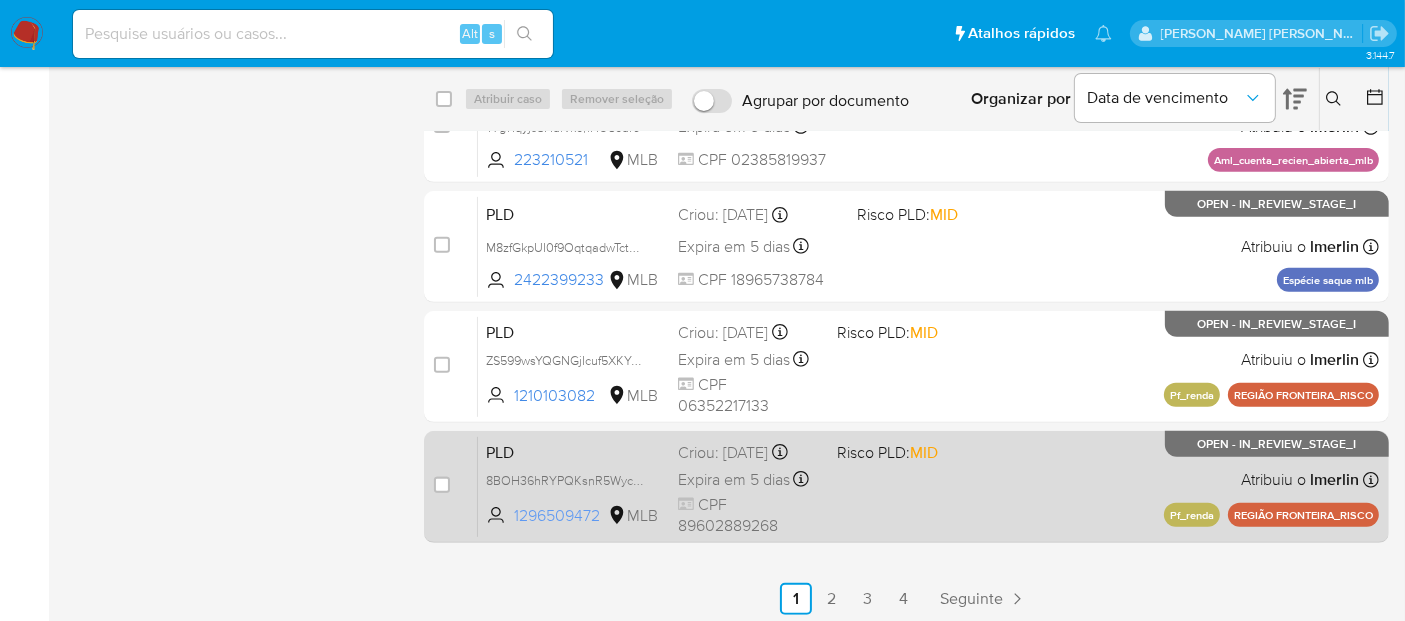 scroll, scrollTop: 802, scrollLeft: 0, axis: vertical 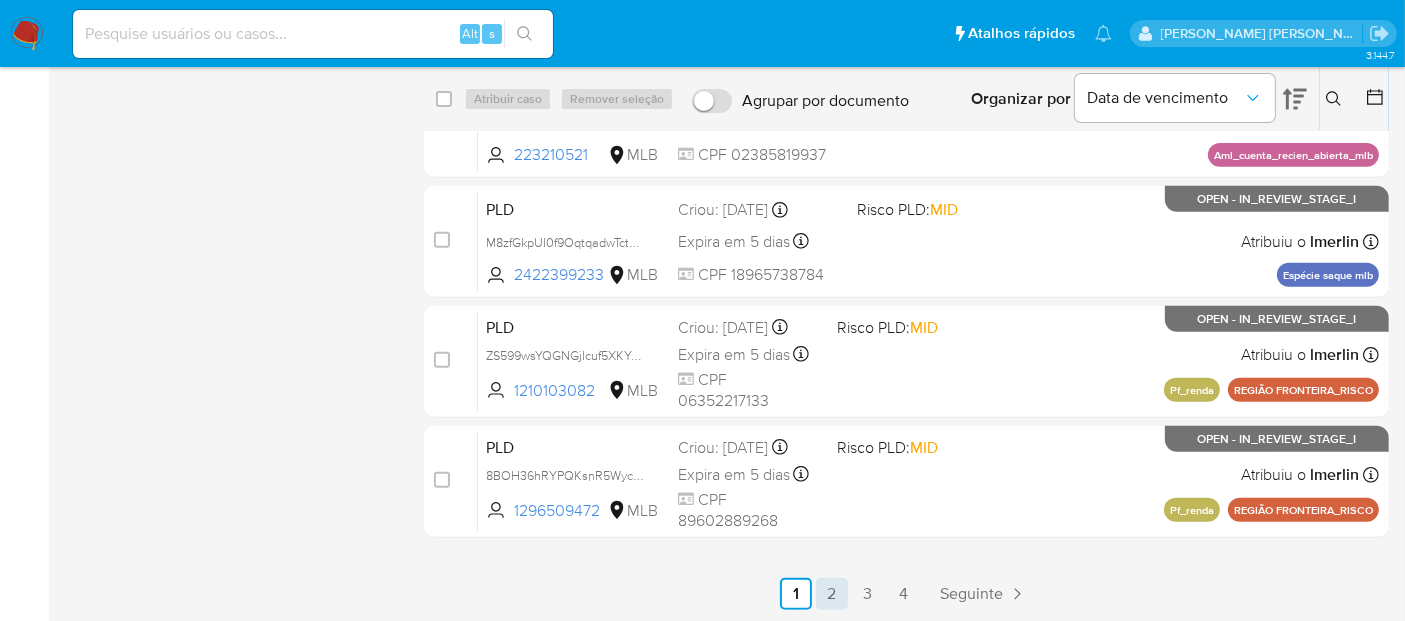 click on "2" at bounding box center (832, 594) 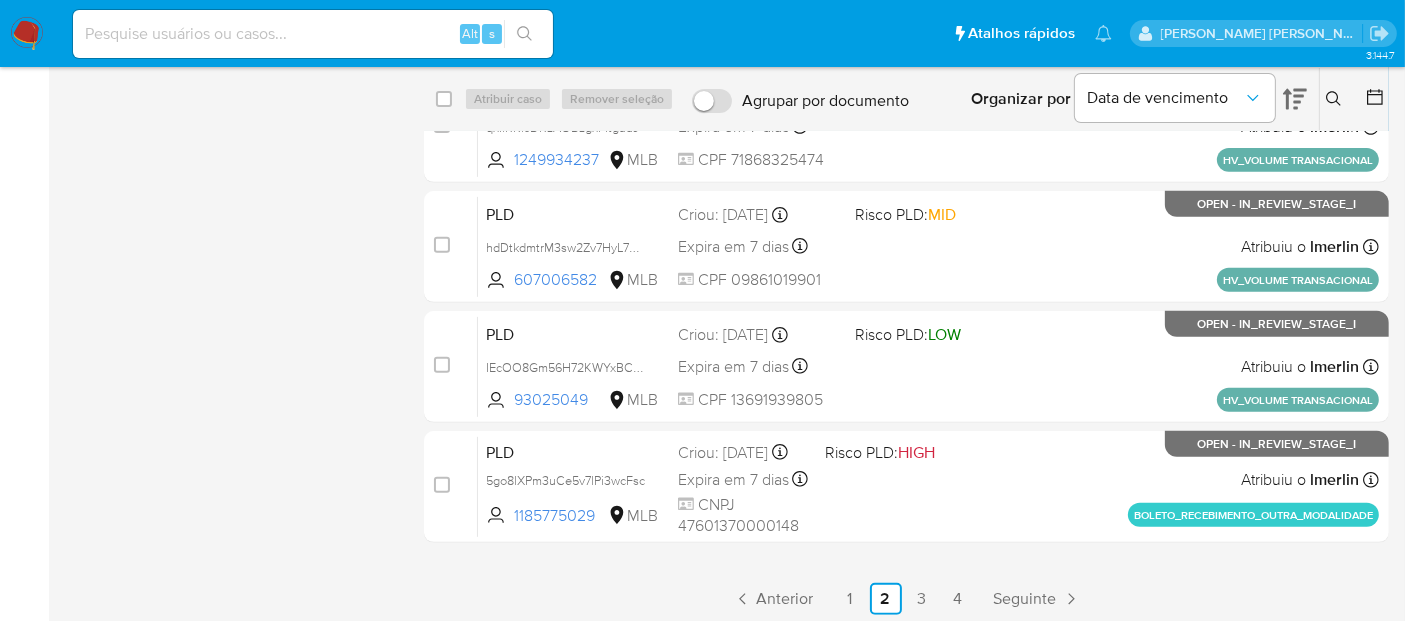 scroll, scrollTop: 802, scrollLeft: 0, axis: vertical 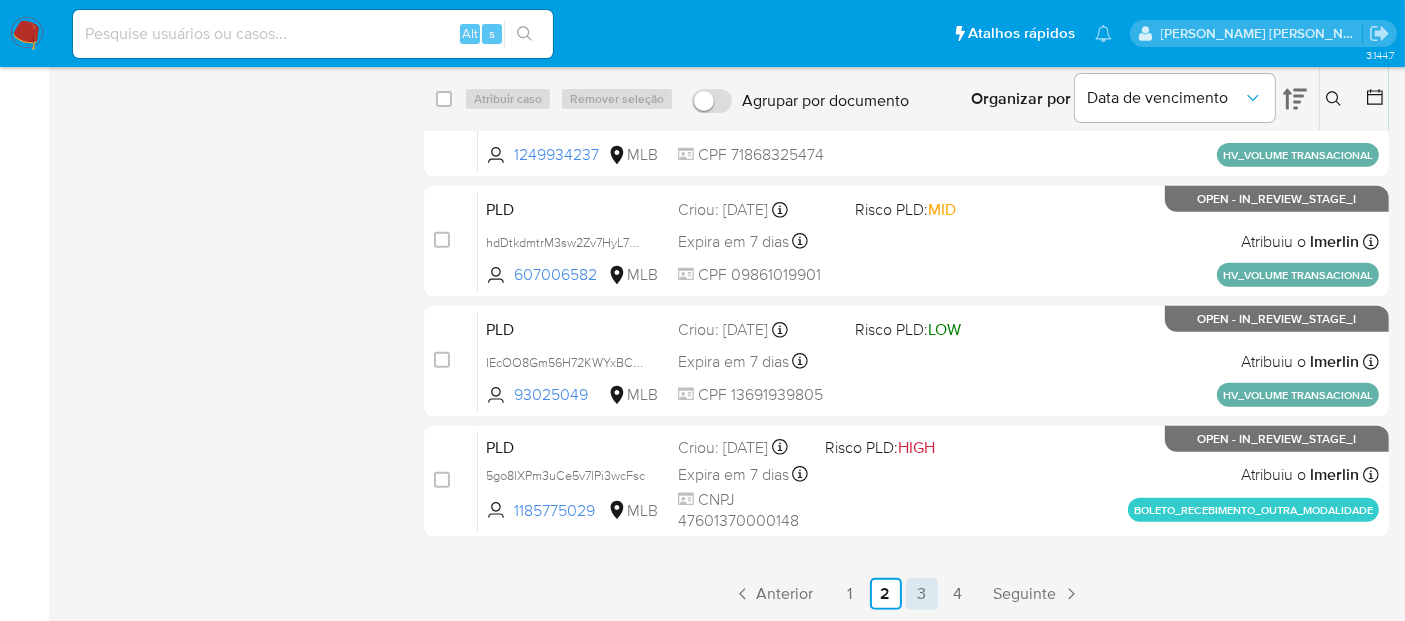 click on "3" at bounding box center (922, 594) 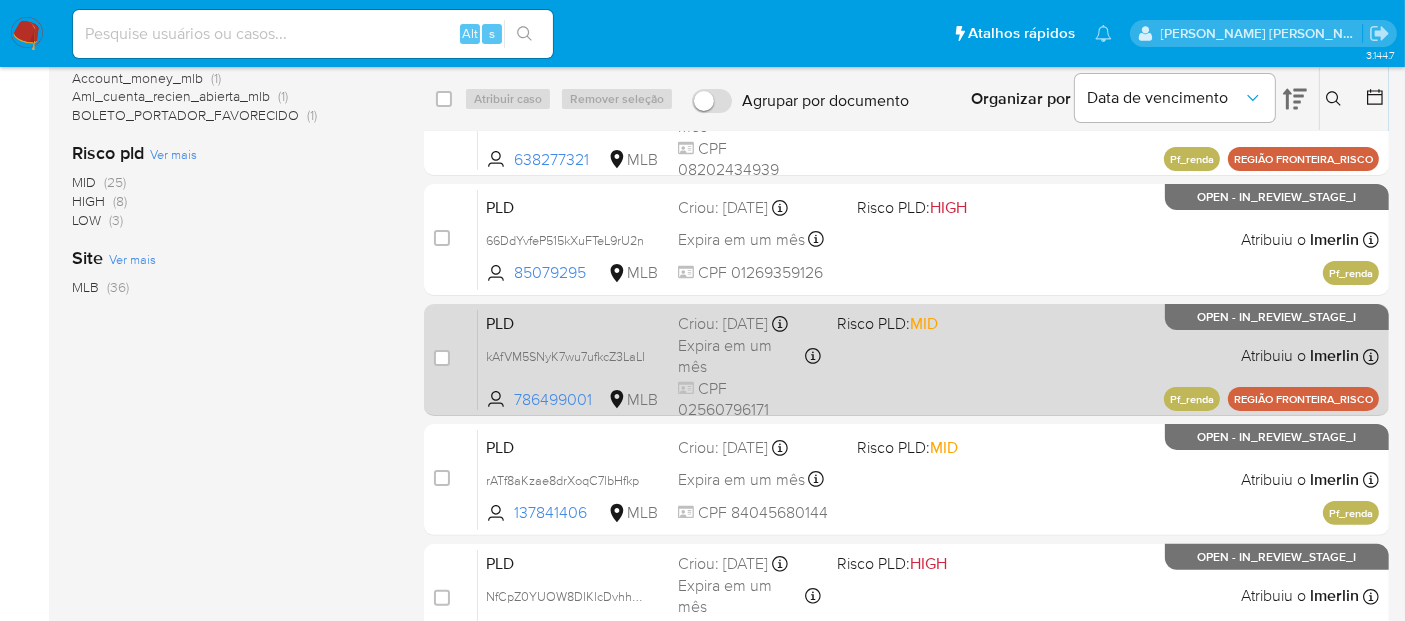 scroll, scrollTop: 802, scrollLeft: 0, axis: vertical 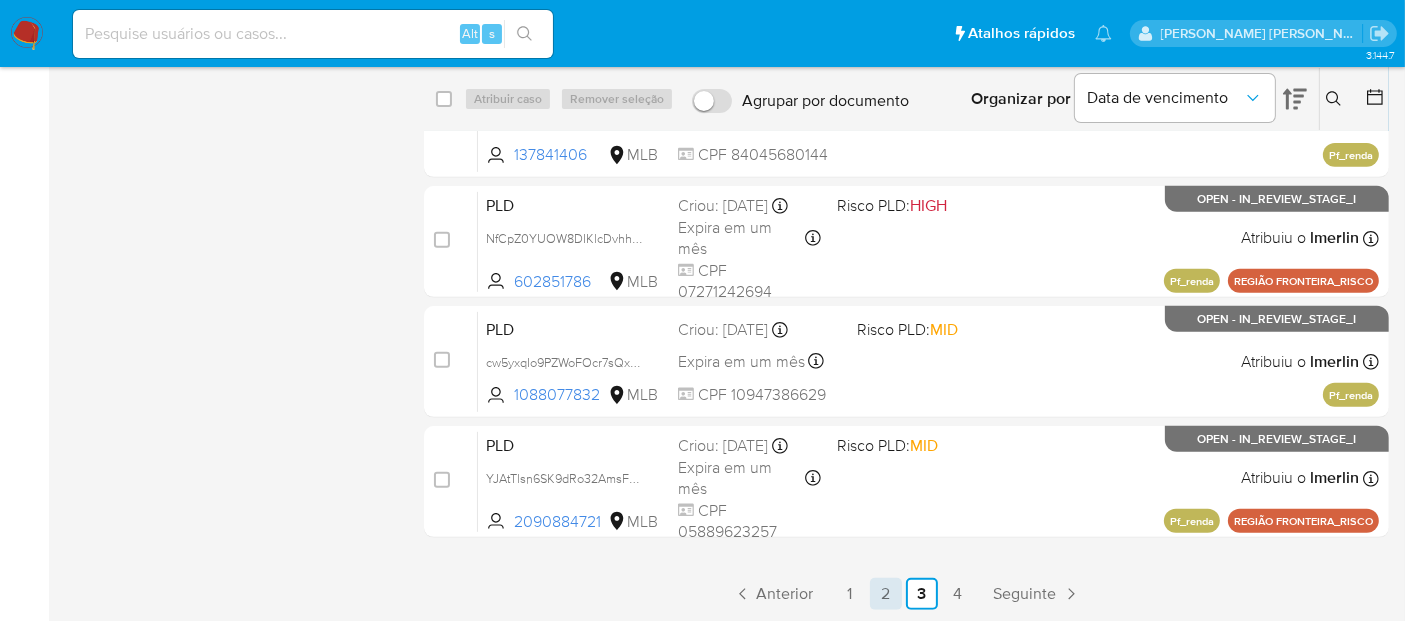 click on "2" at bounding box center (886, 594) 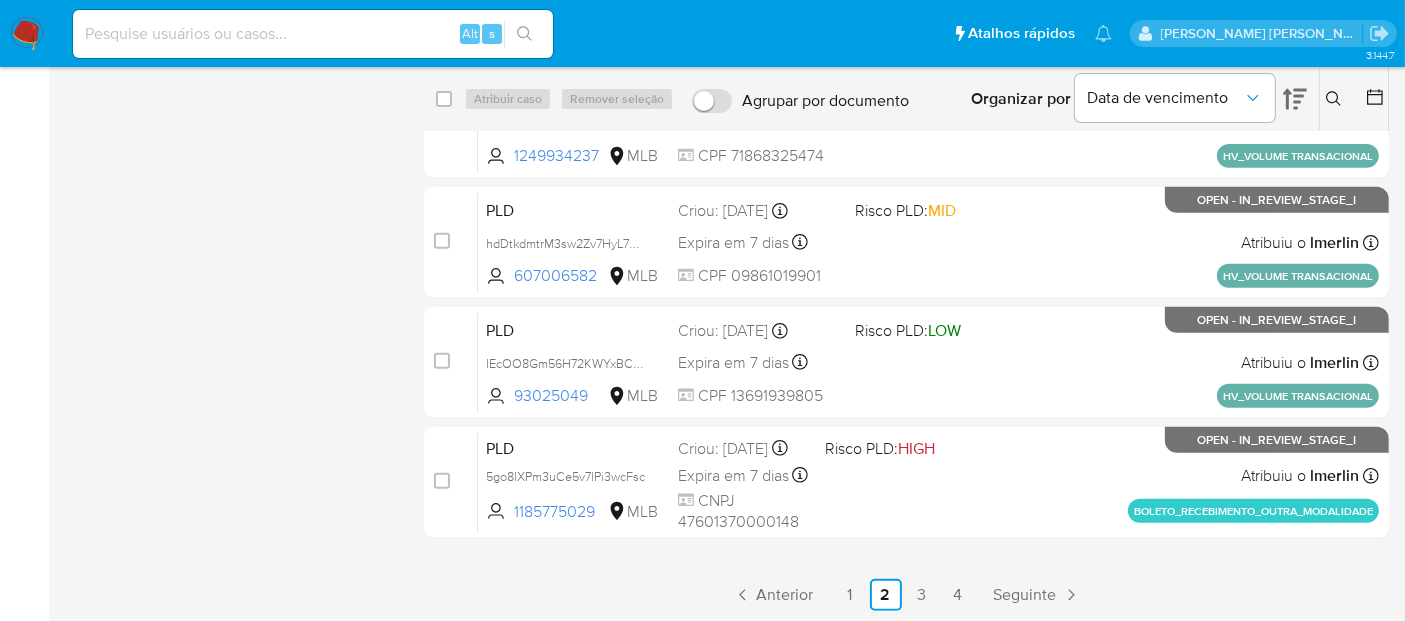 scroll, scrollTop: 802, scrollLeft: 0, axis: vertical 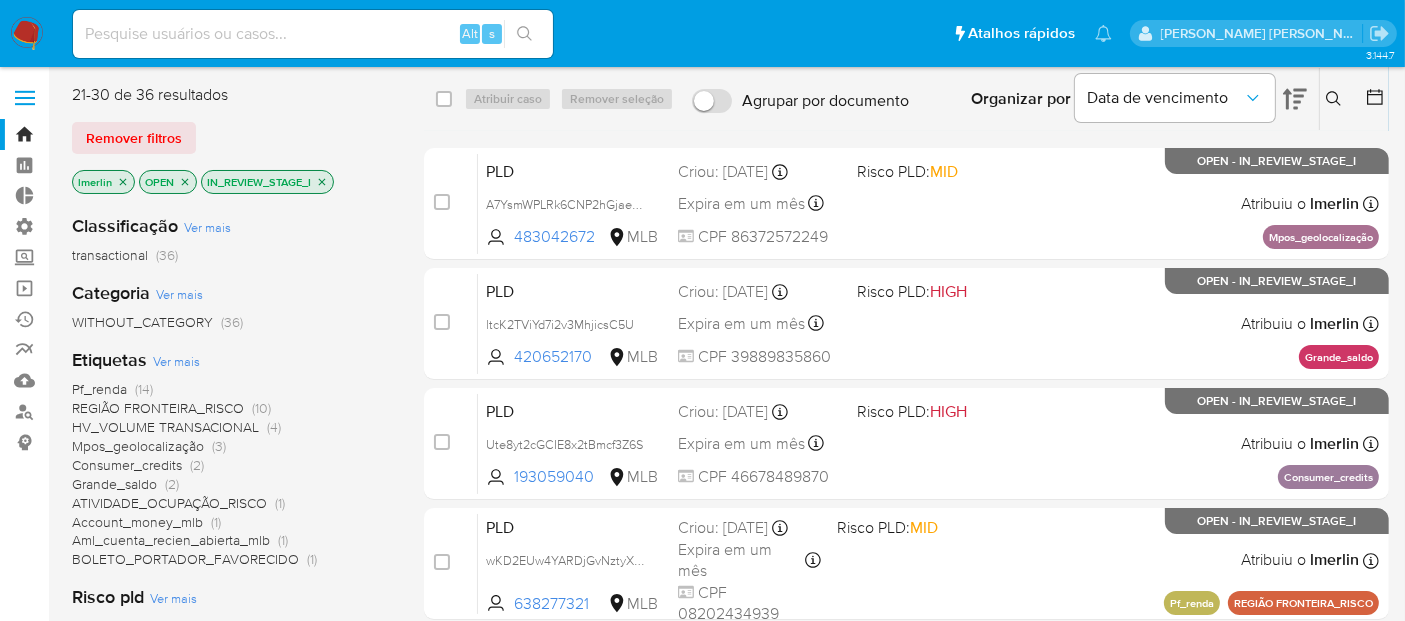 click 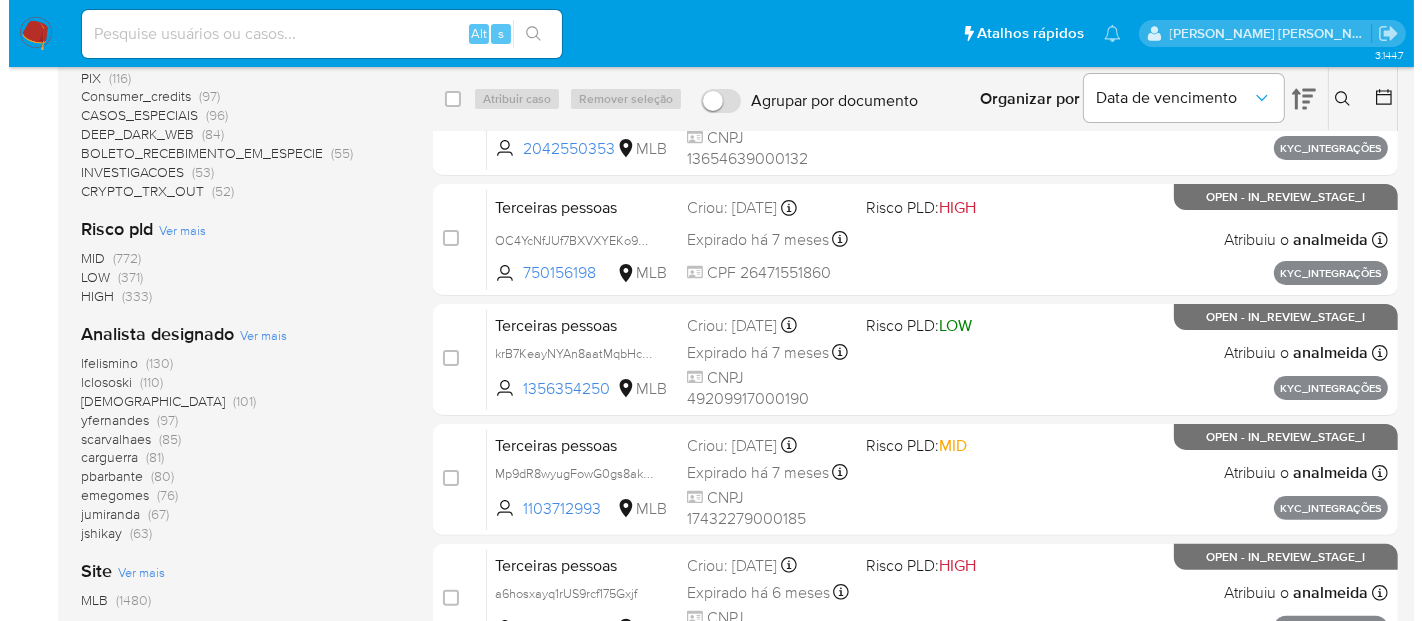 scroll, scrollTop: 555, scrollLeft: 0, axis: vertical 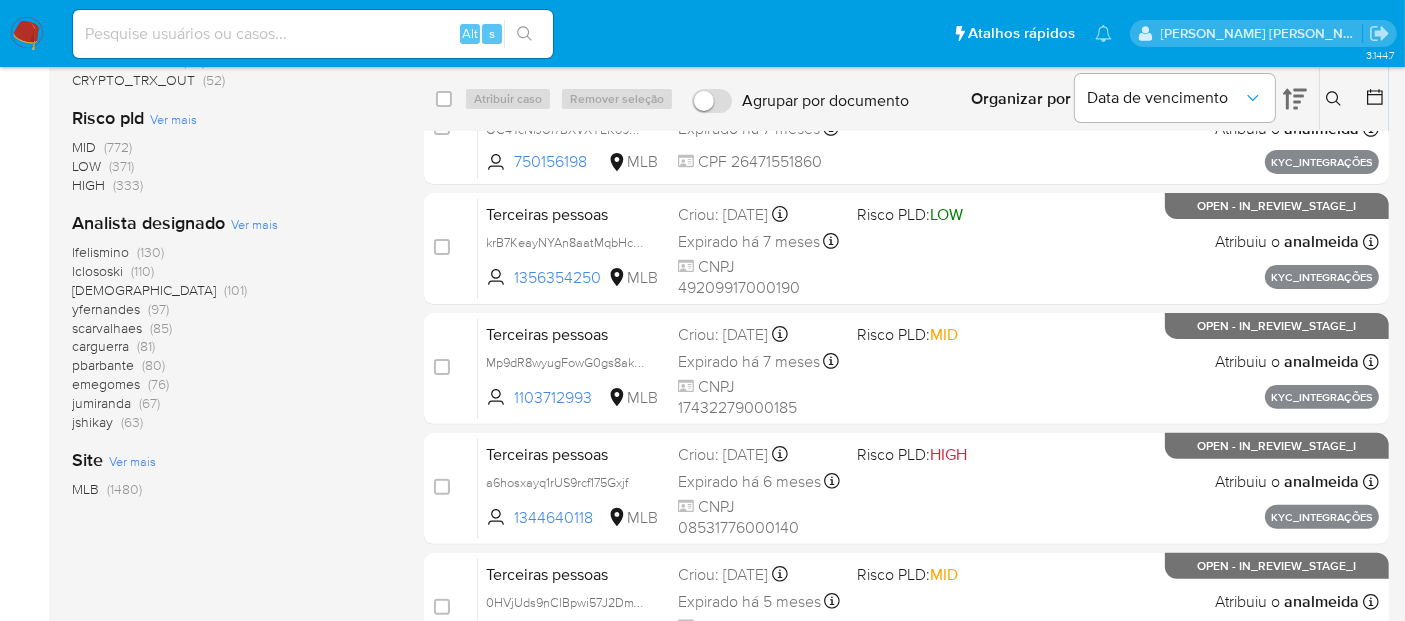click on "Ver mais" at bounding box center (254, 224) 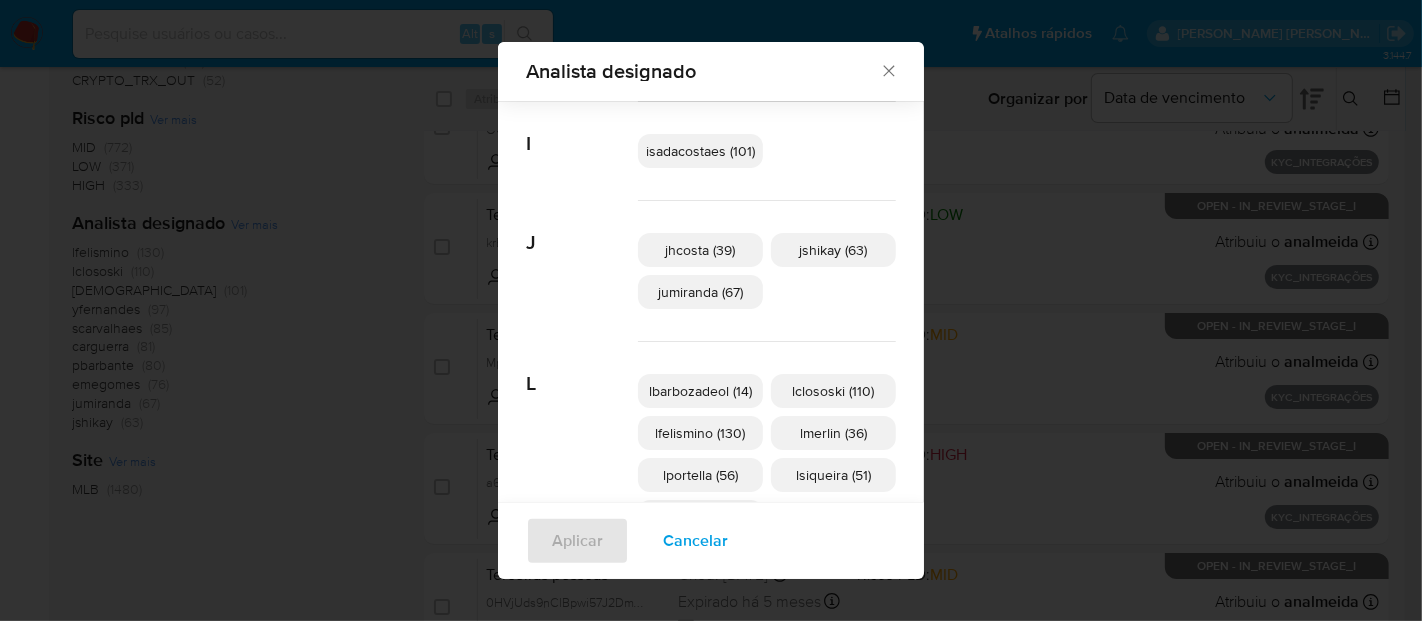 scroll, scrollTop: 540, scrollLeft: 0, axis: vertical 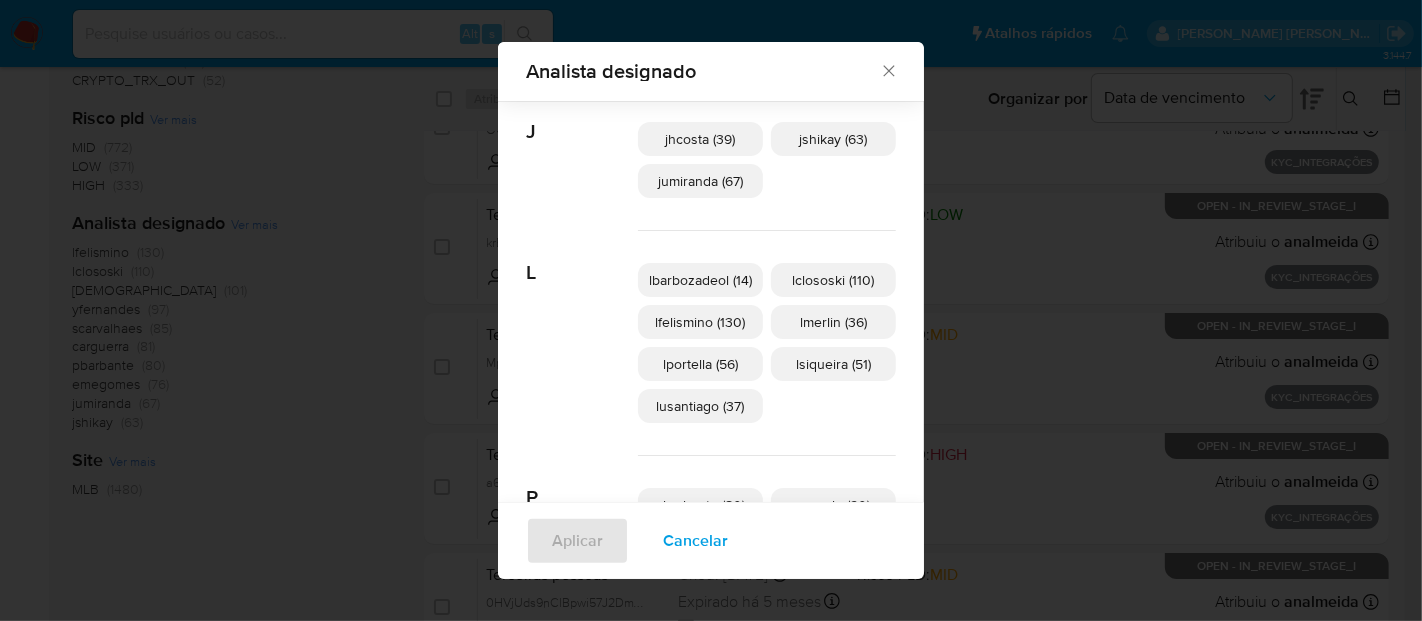 click on "lportella (56)" at bounding box center [700, 364] 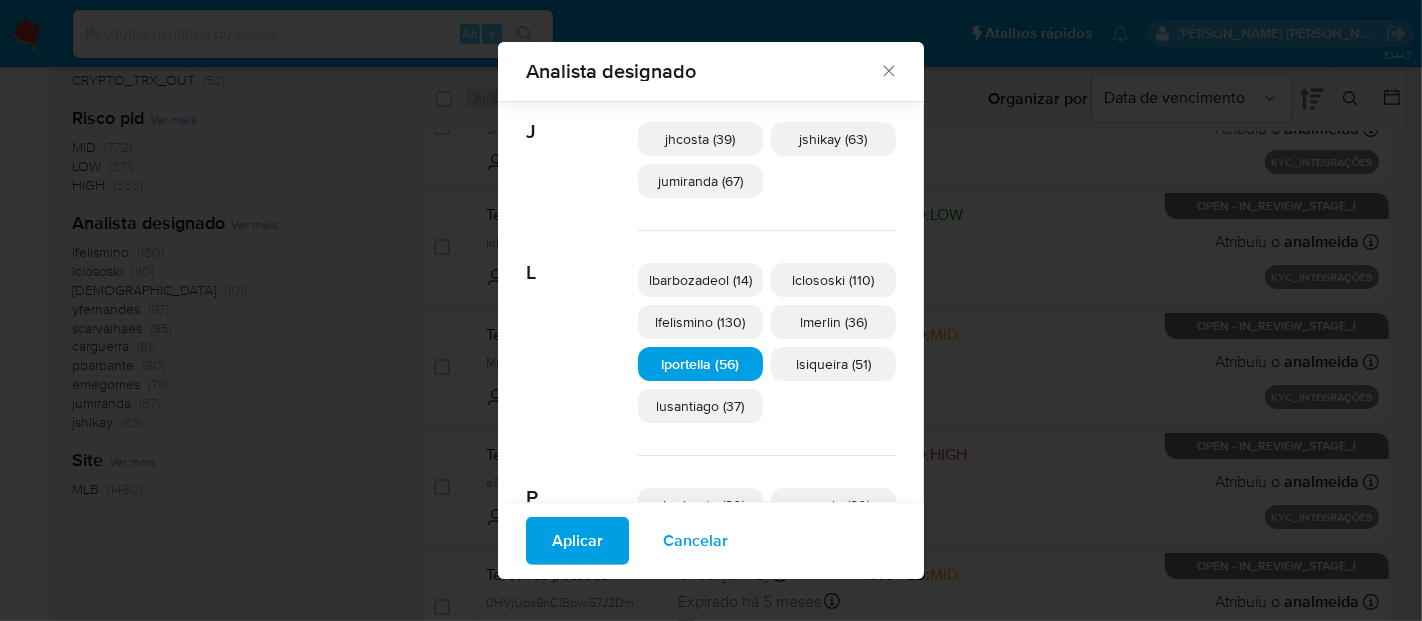 click on "Aplicar" at bounding box center [577, 541] 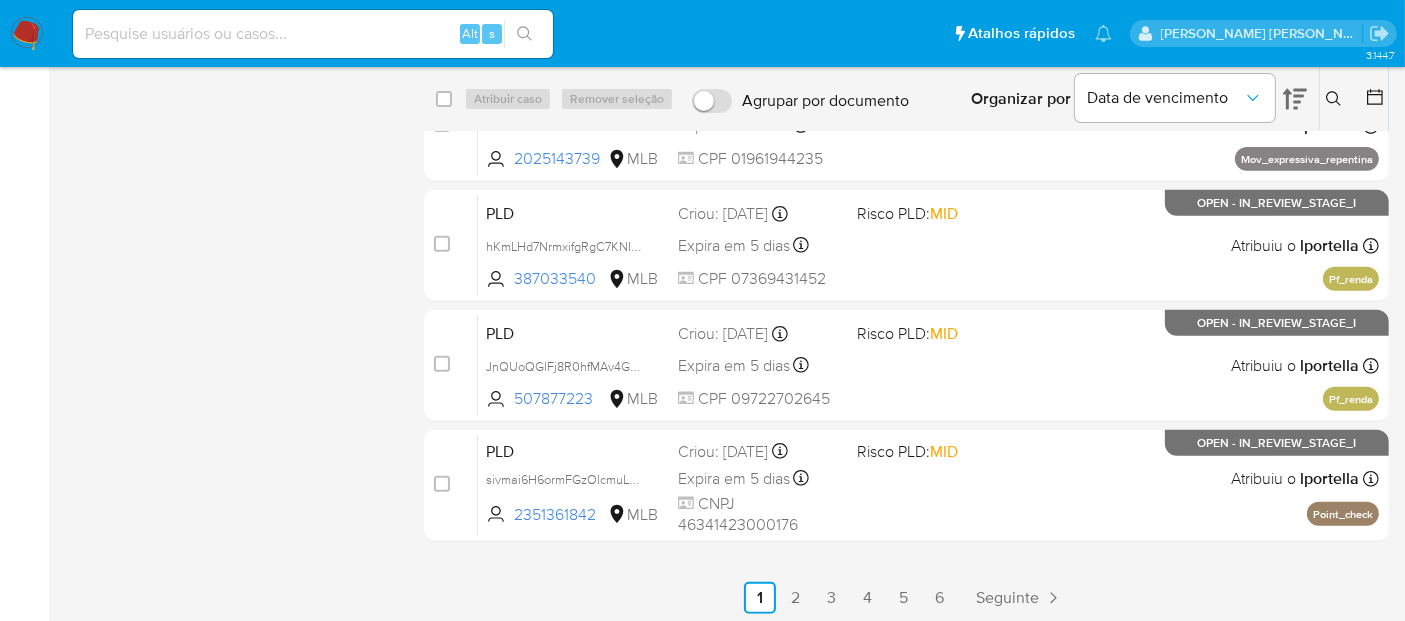 scroll, scrollTop: 802, scrollLeft: 0, axis: vertical 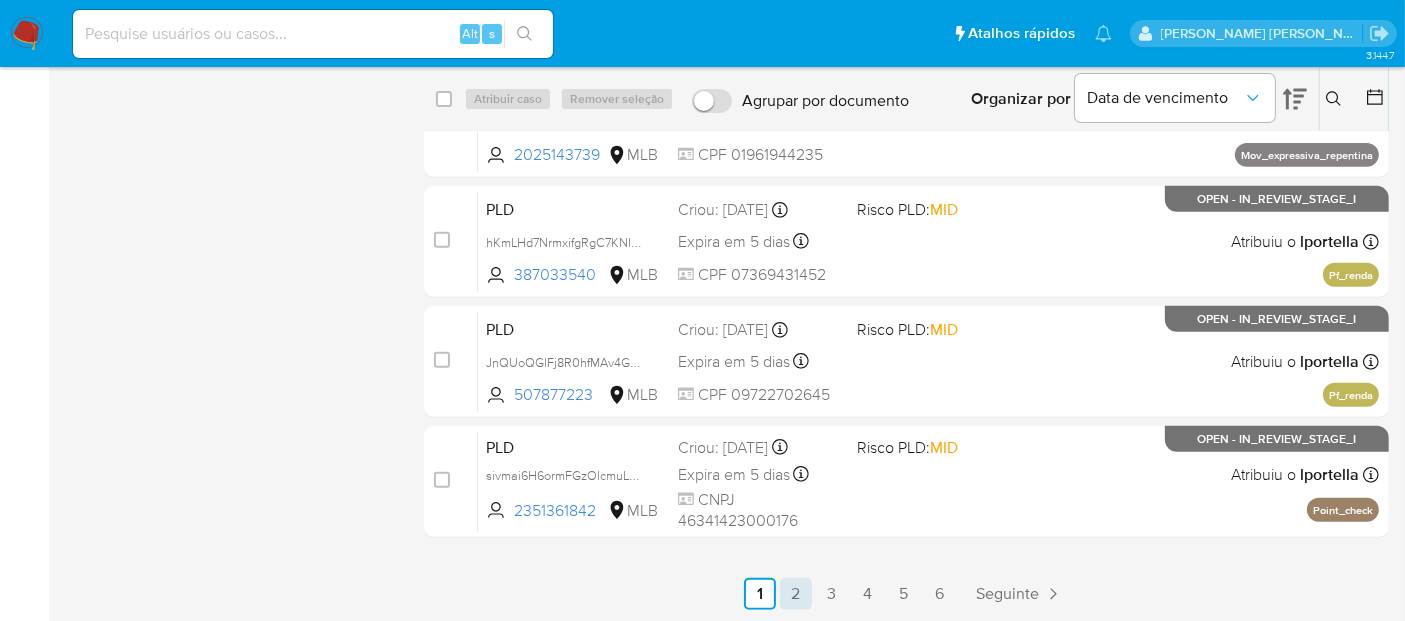 click on "2" at bounding box center [796, 594] 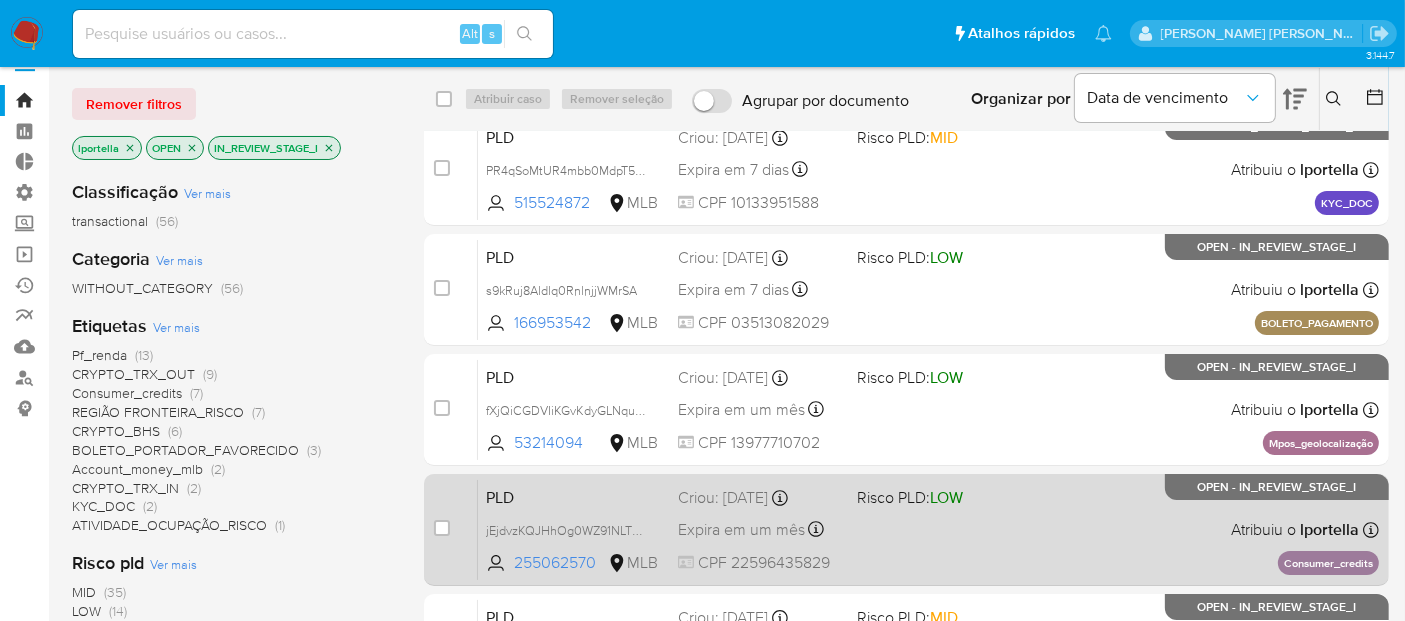 scroll, scrollTop: 0, scrollLeft: 0, axis: both 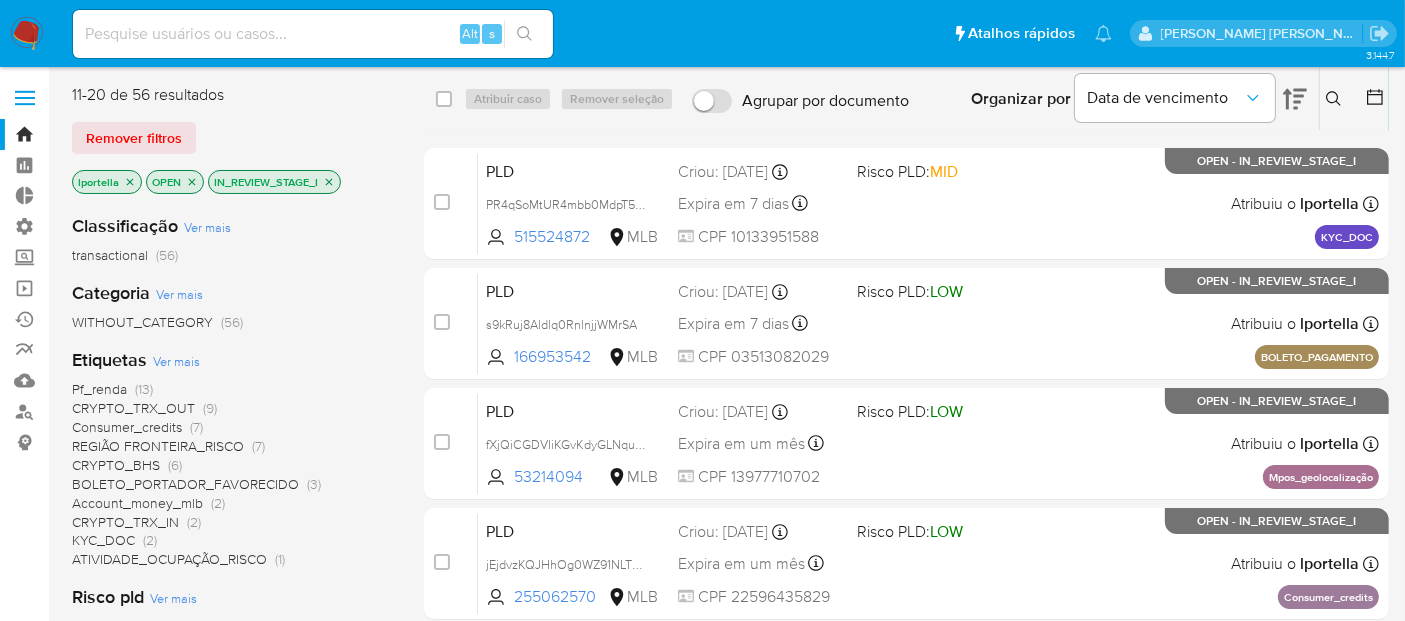 click 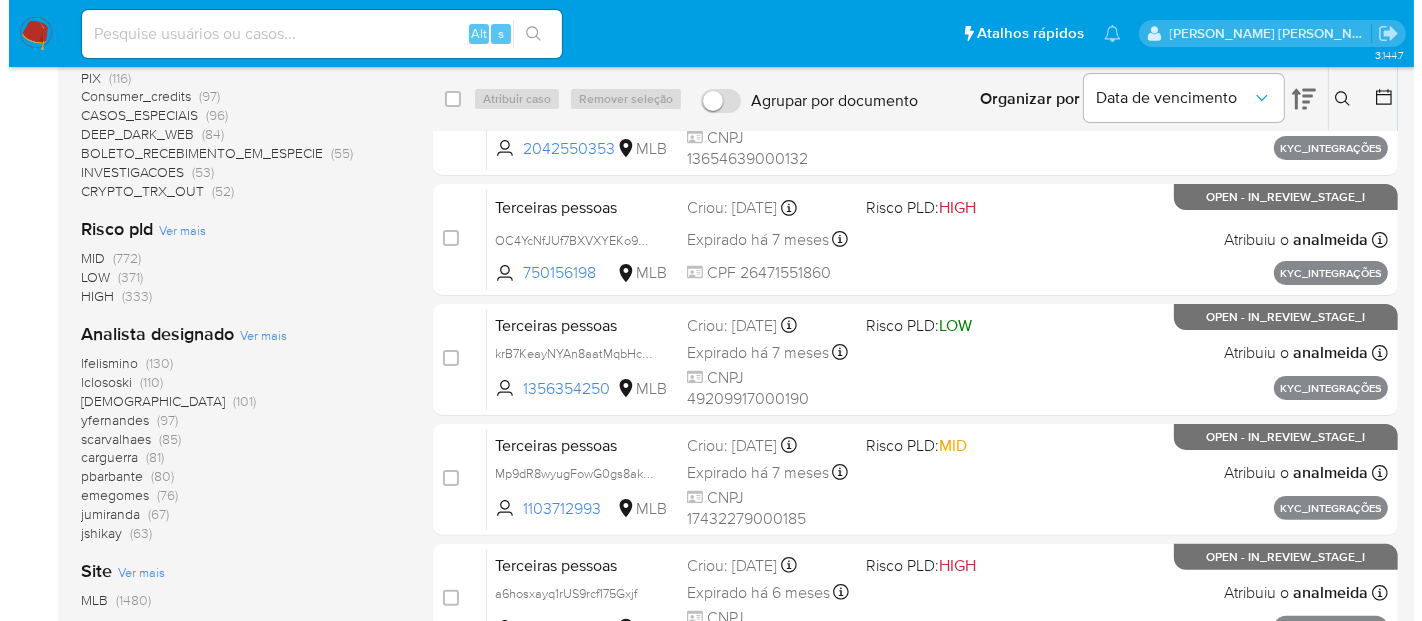 scroll, scrollTop: 555, scrollLeft: 0, axis: vertical 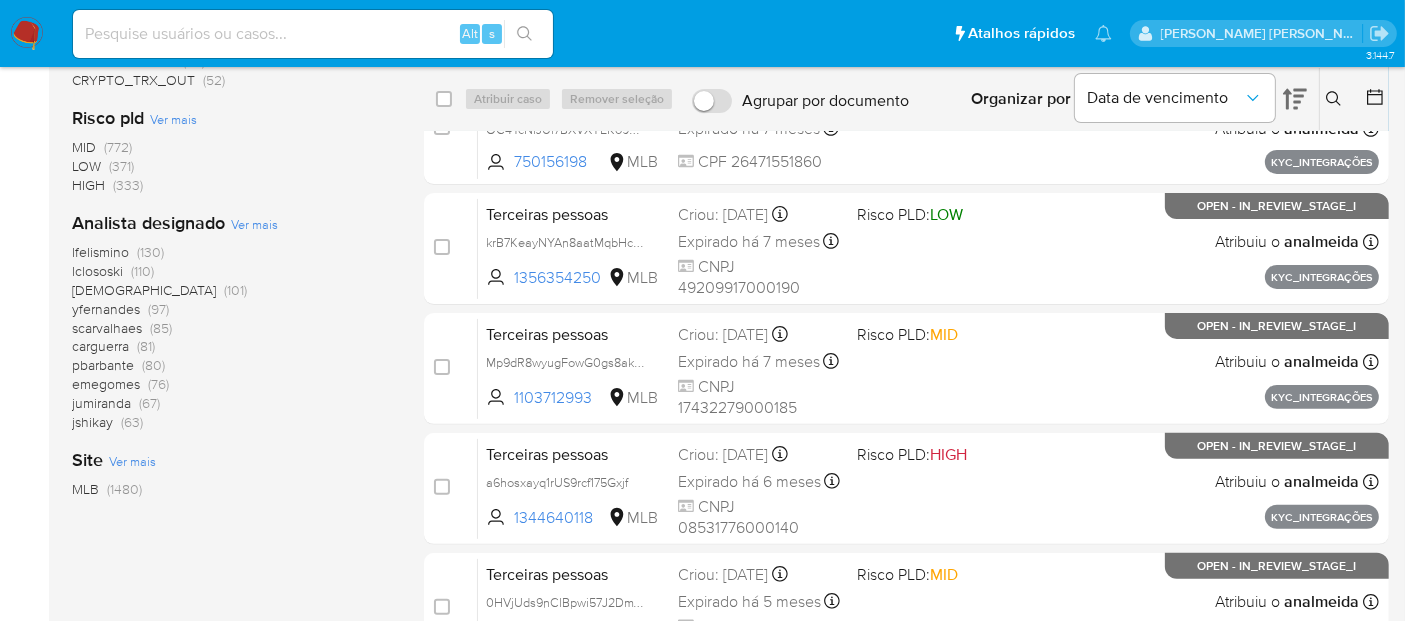 click on "Ver mais" at bounding box center [254, 224] 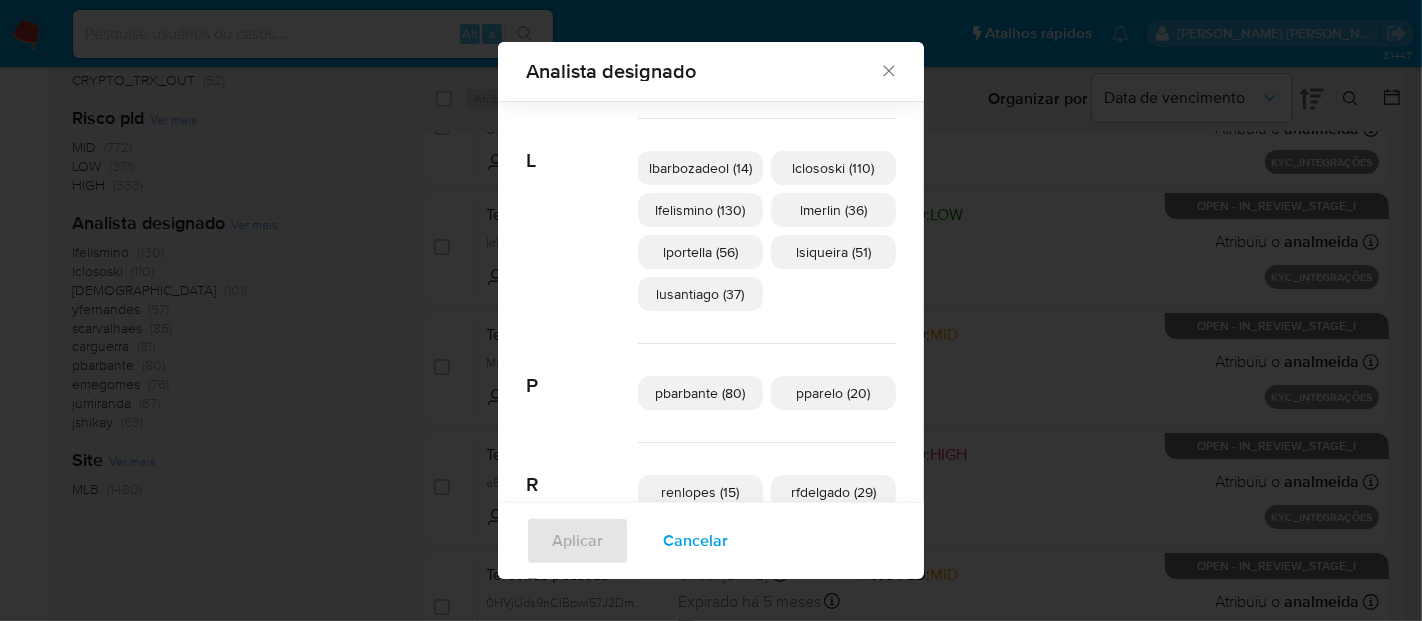 scroll, scrollTop: 763, scrollLeft: 0, axis: vertical 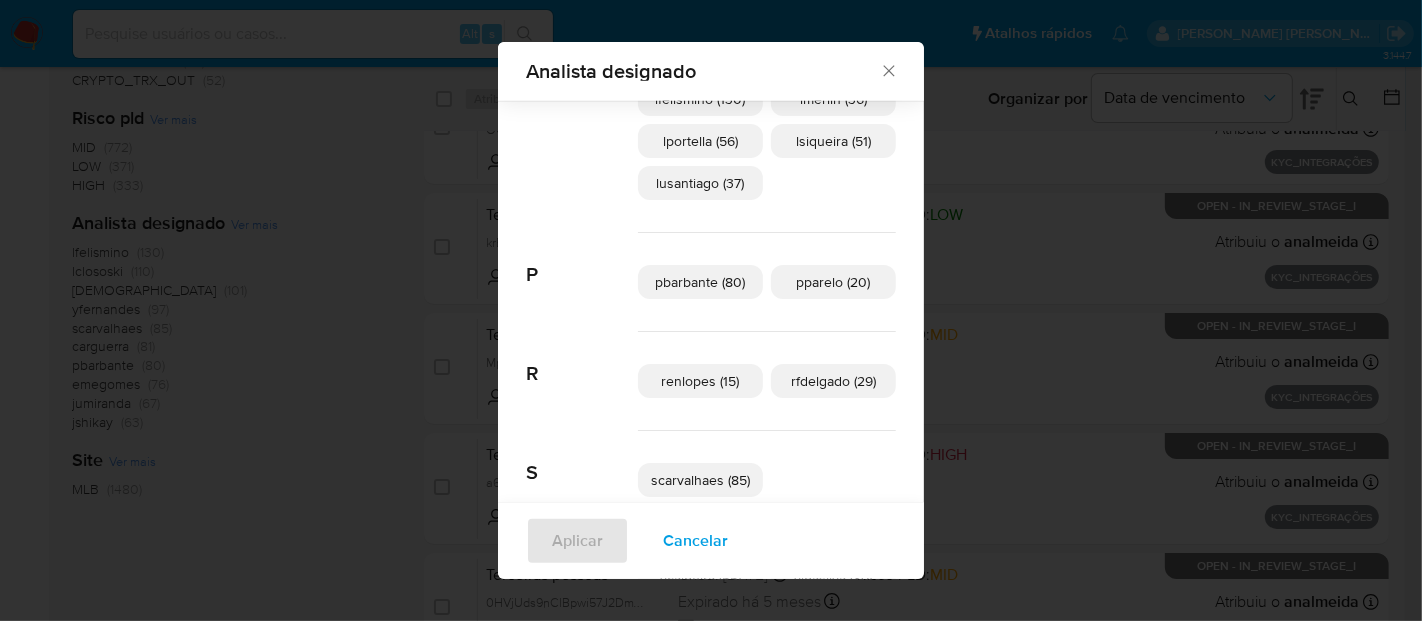 click on "pparelo (20)" at bounding box center (834, 282) 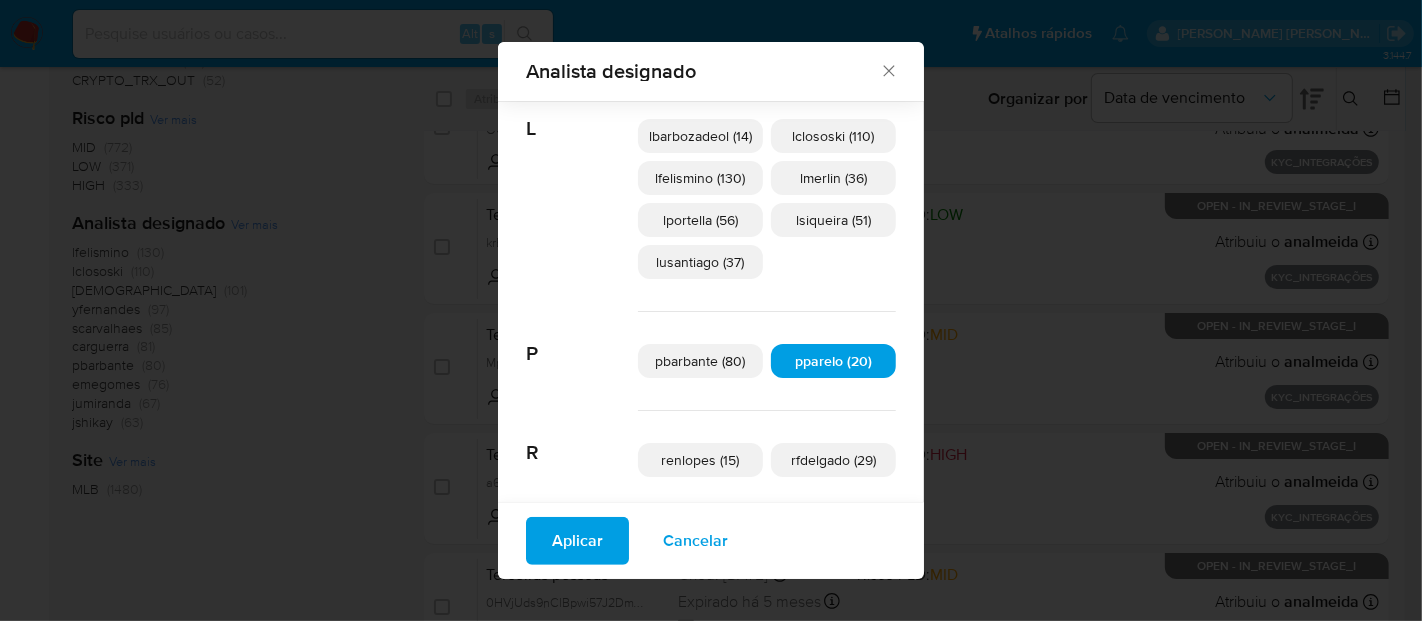 scroll, scrollTop: 652, scrollLeft: 0, axis: vertical 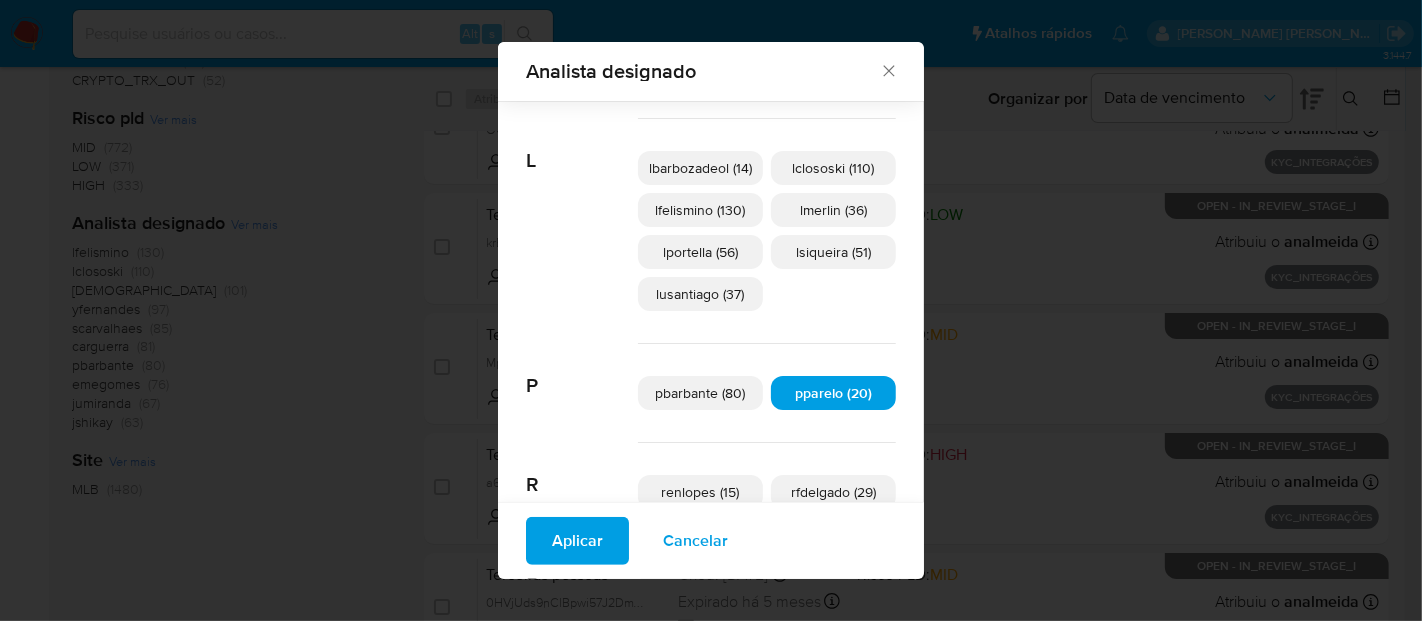 click on "lsiqueira (51)" at bounding box center [833, 252] 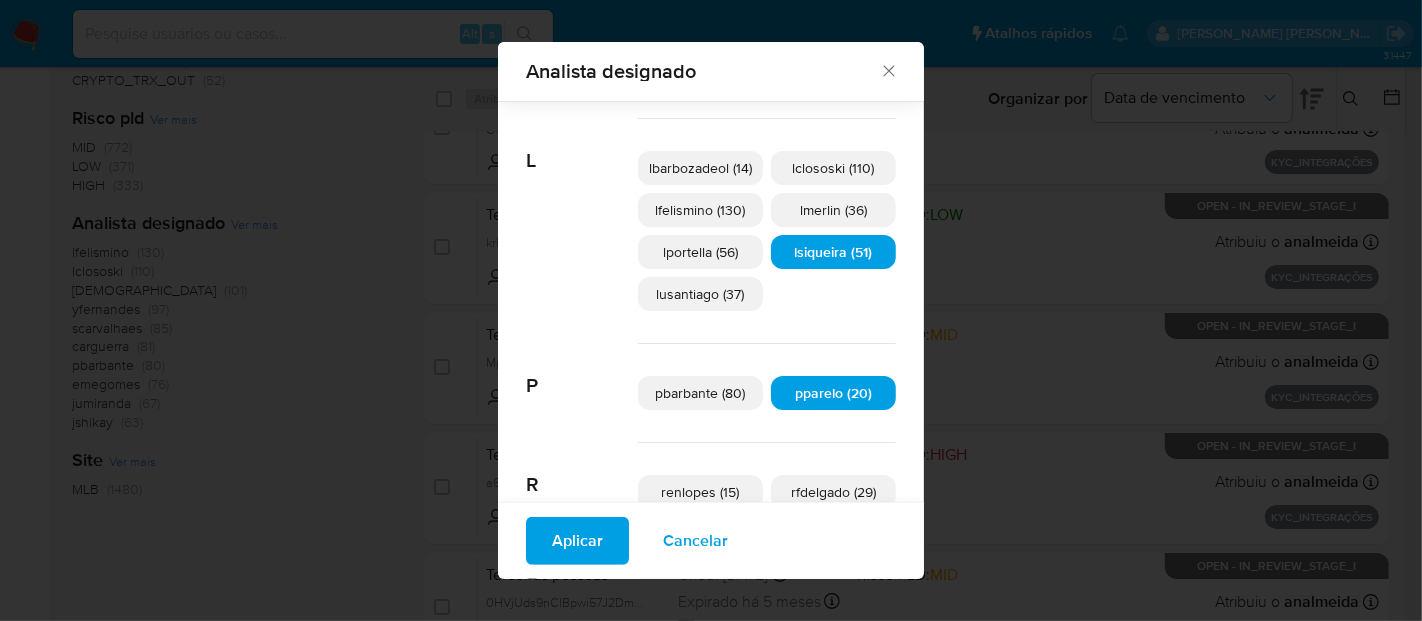 click on "pparelo (20)" at bounding box center (833, 393) 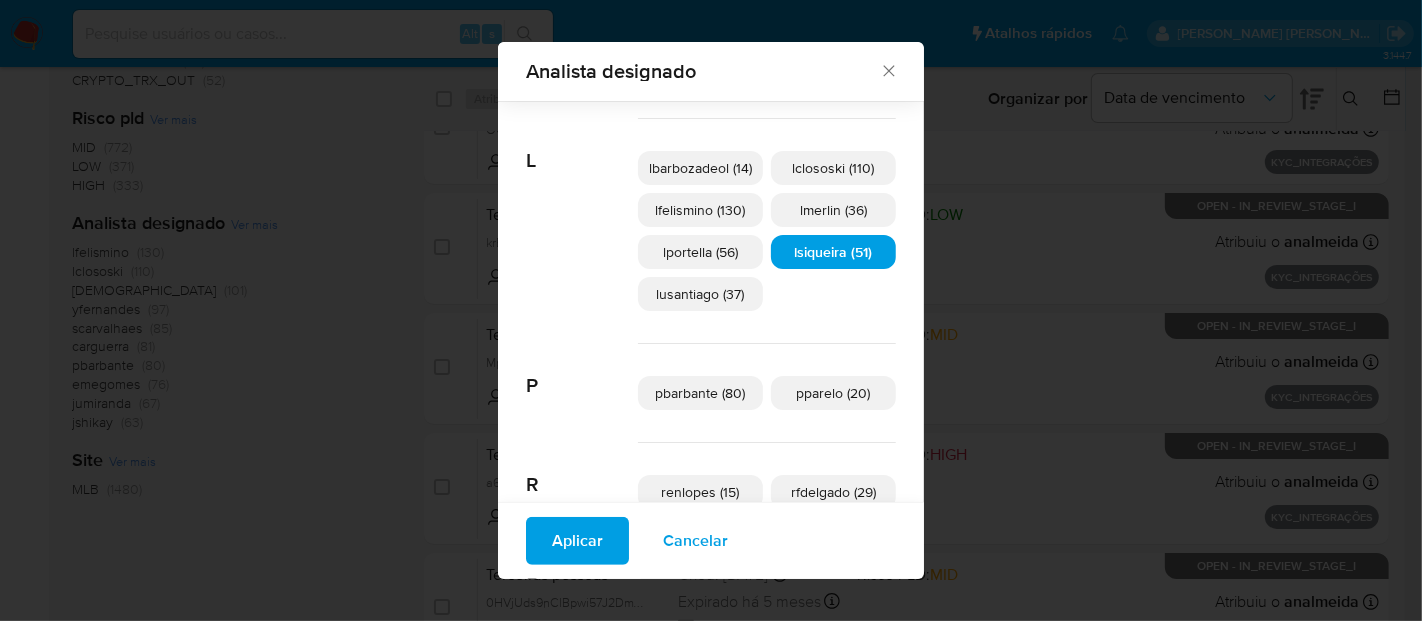 click on "Aplicar" at bounding box center (577, 541) 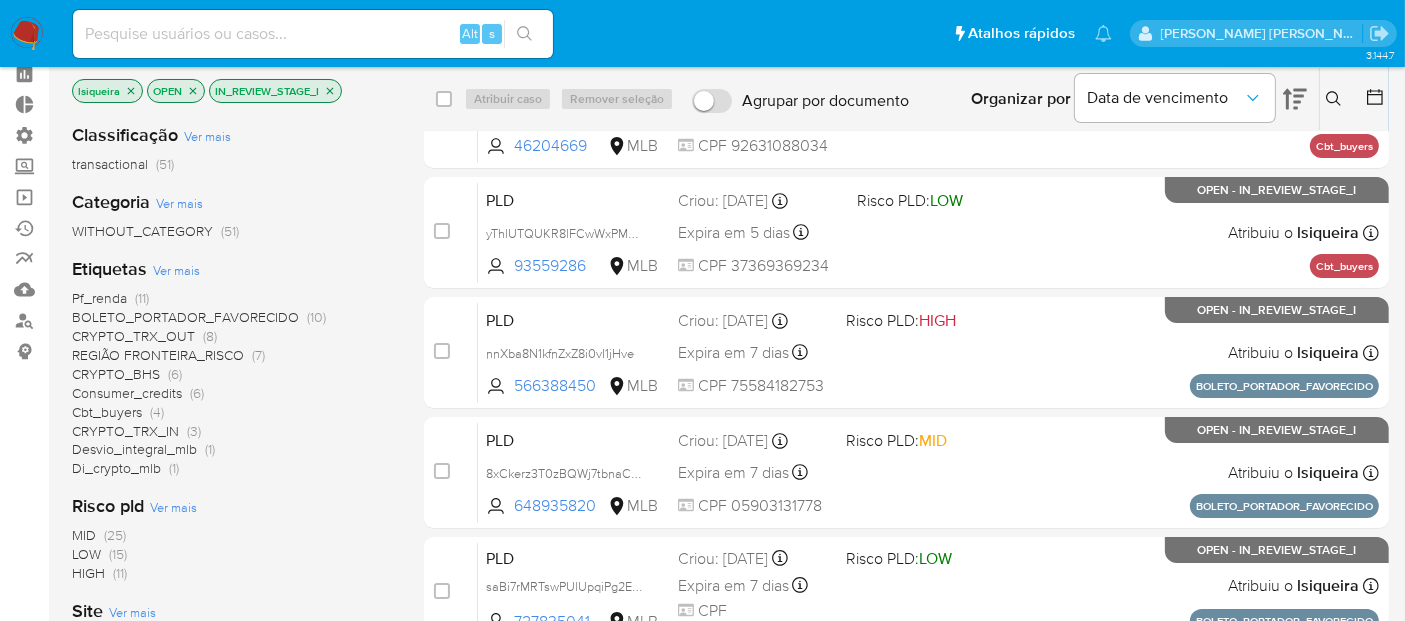 scroll, scrollTop: 0, scrollLeft: 0, axis: both 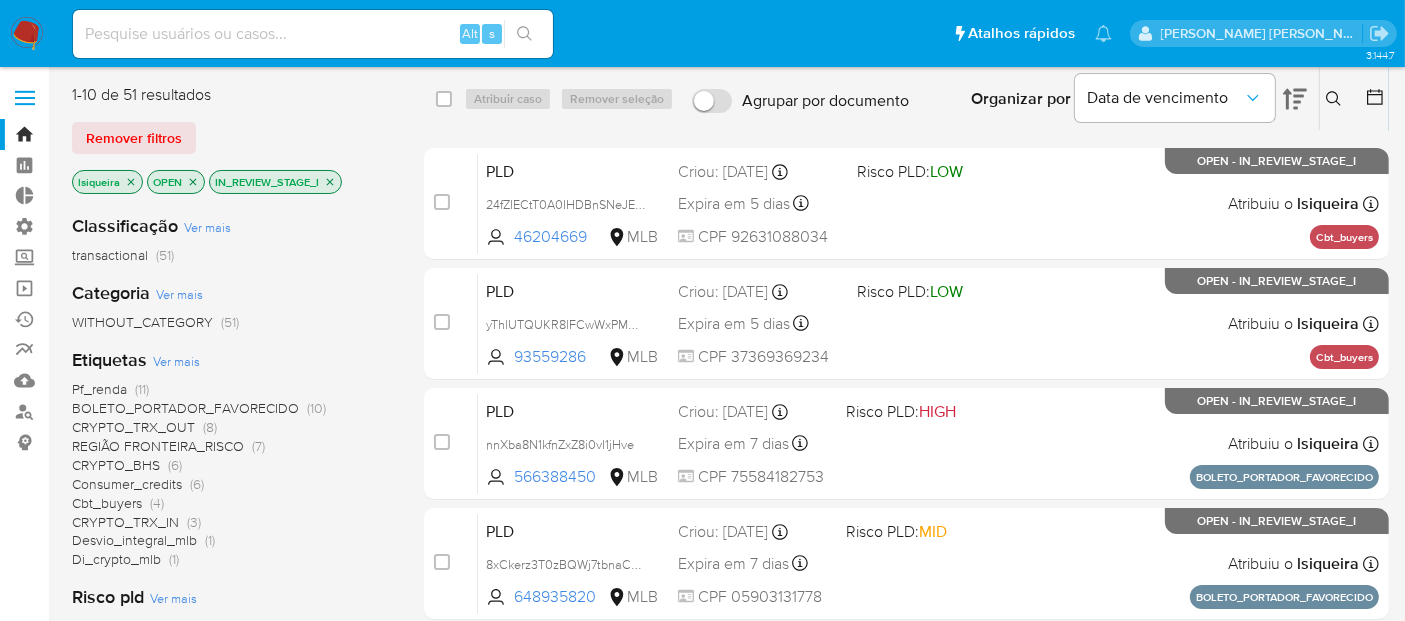 click 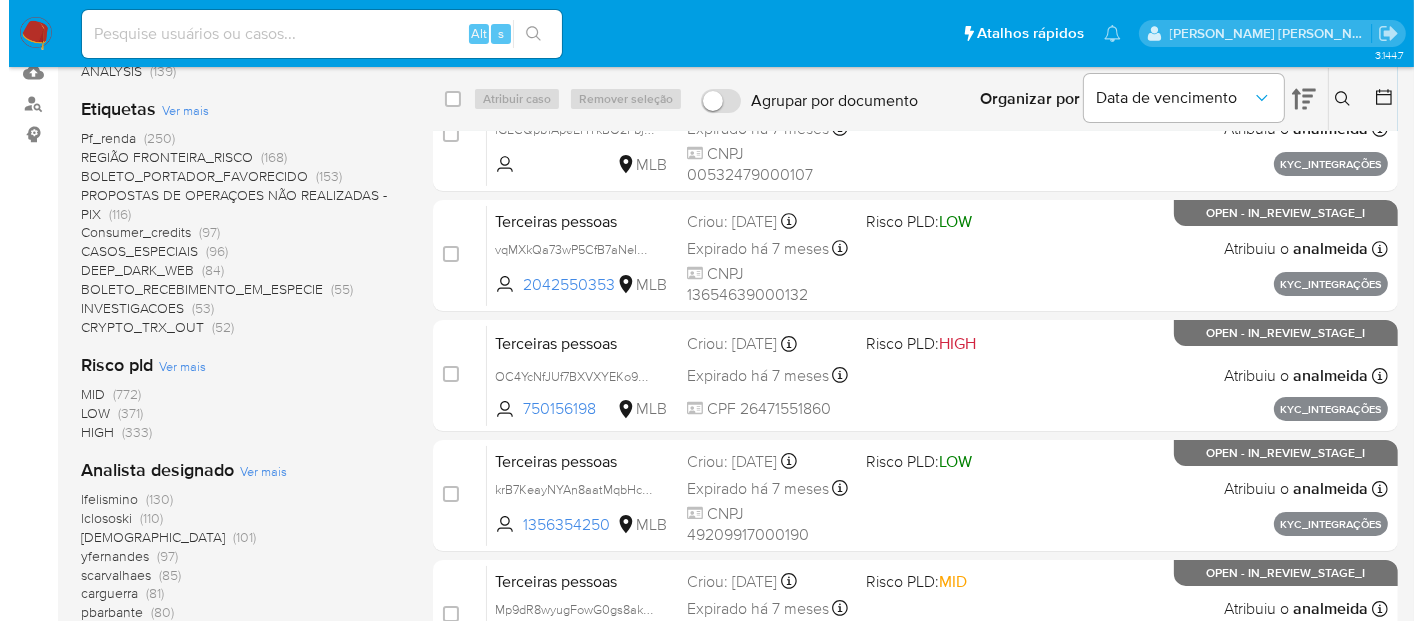 scroll, scrollTop: 444, scrollLeft: 0, axis: vertical 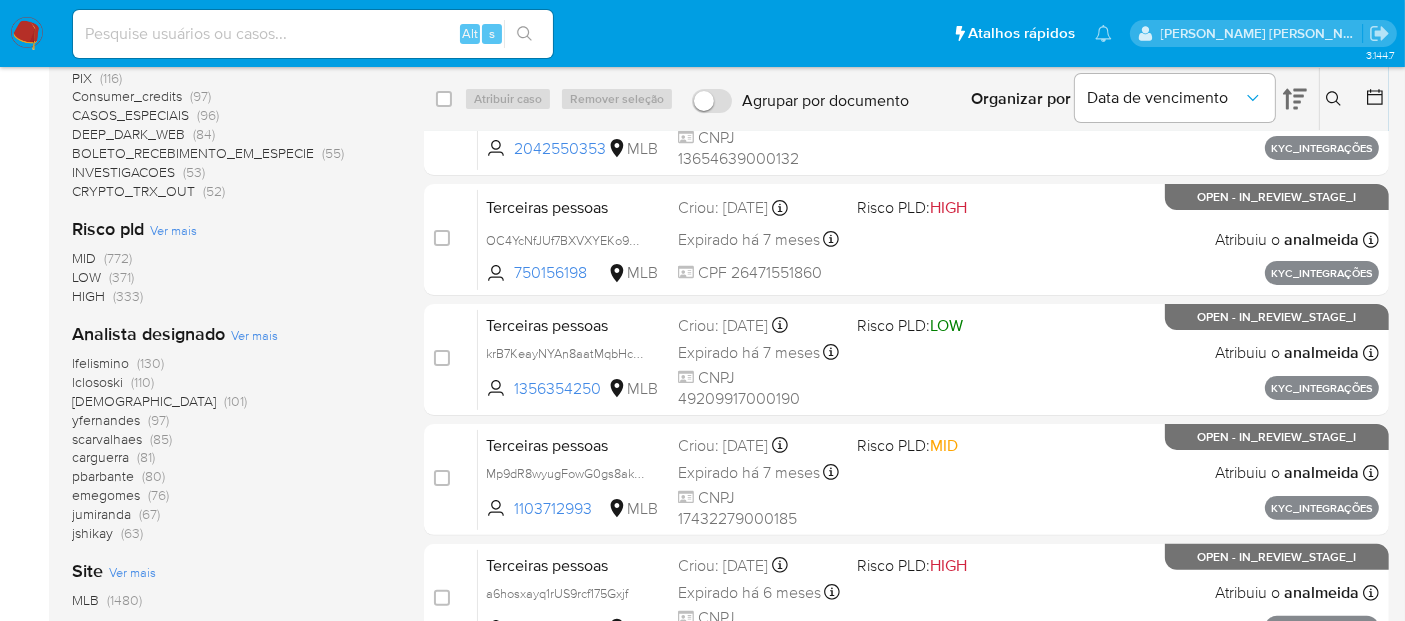 click on "Ver mais" at bounding box center [254, 335] 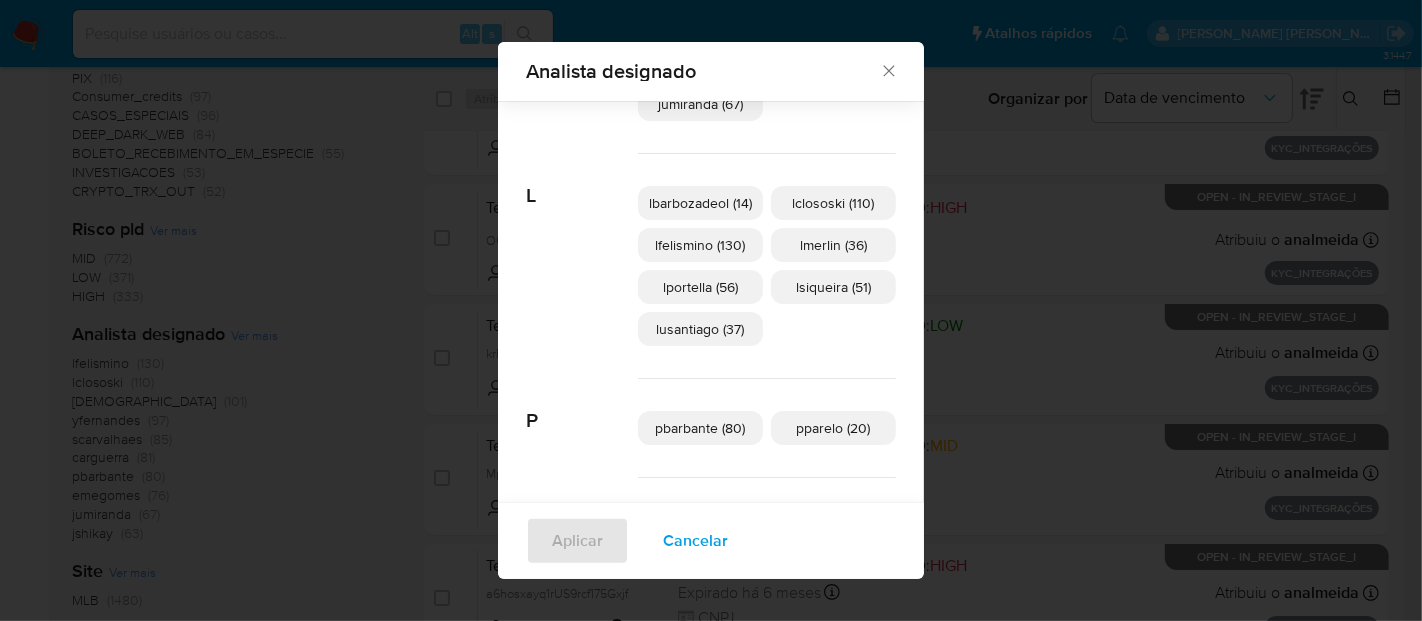scroll, scrollTop: 651, scrollLeft: 0, axis: vertical 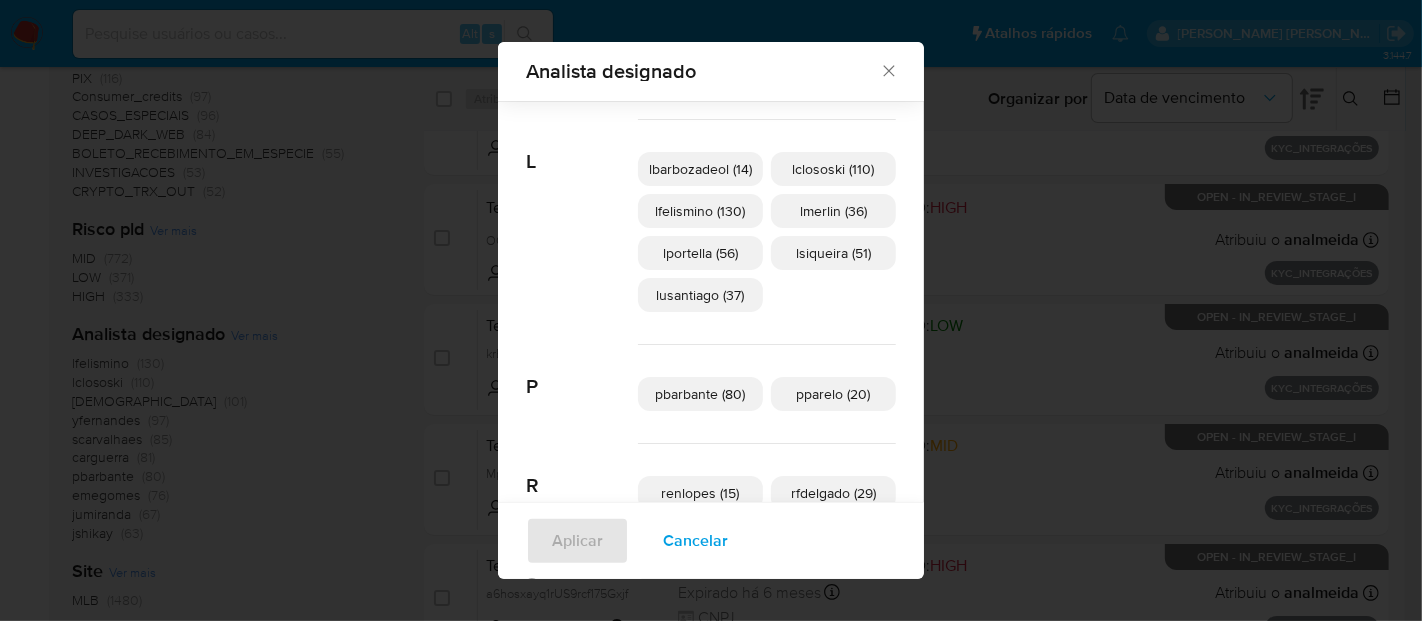click on "lusantiago (37)" at bounding box center (701, 295) 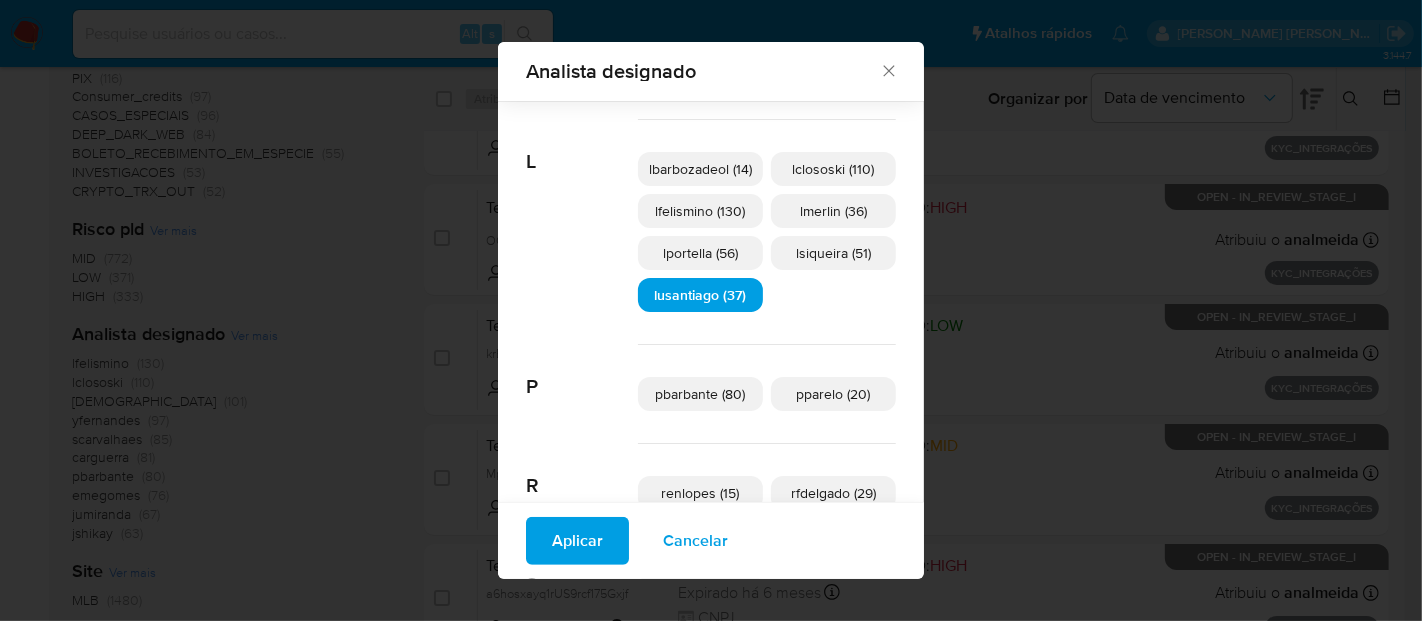 click on "Aplicar" at bounding box center (577, 541) 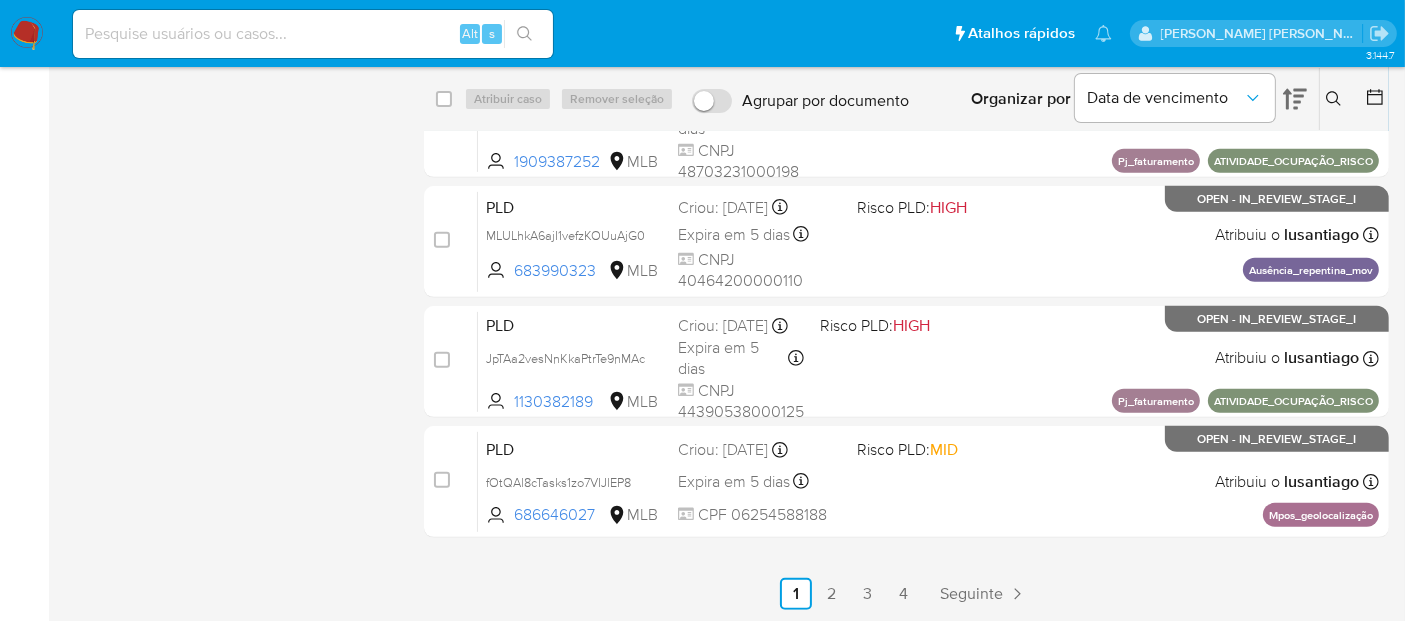 scroll, scrollTop: 802, scrollLeft: 0, axis: vertical 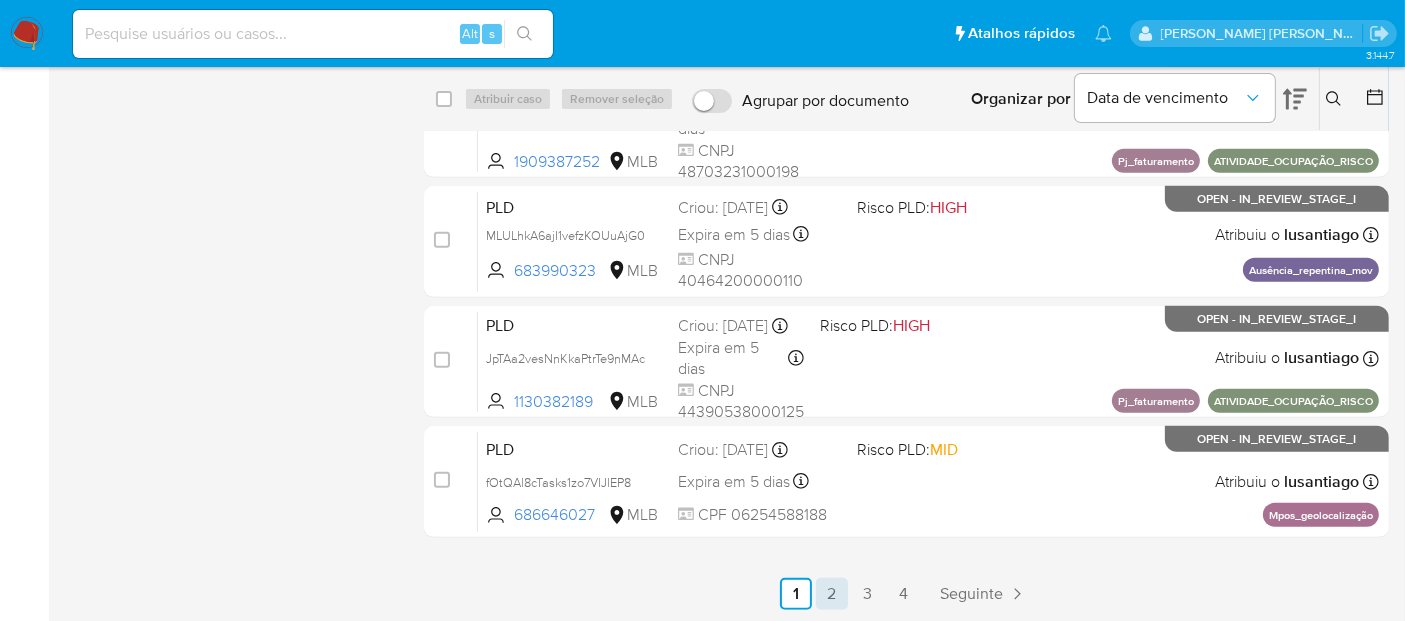 click on "2" at bounding box center (832, 594) 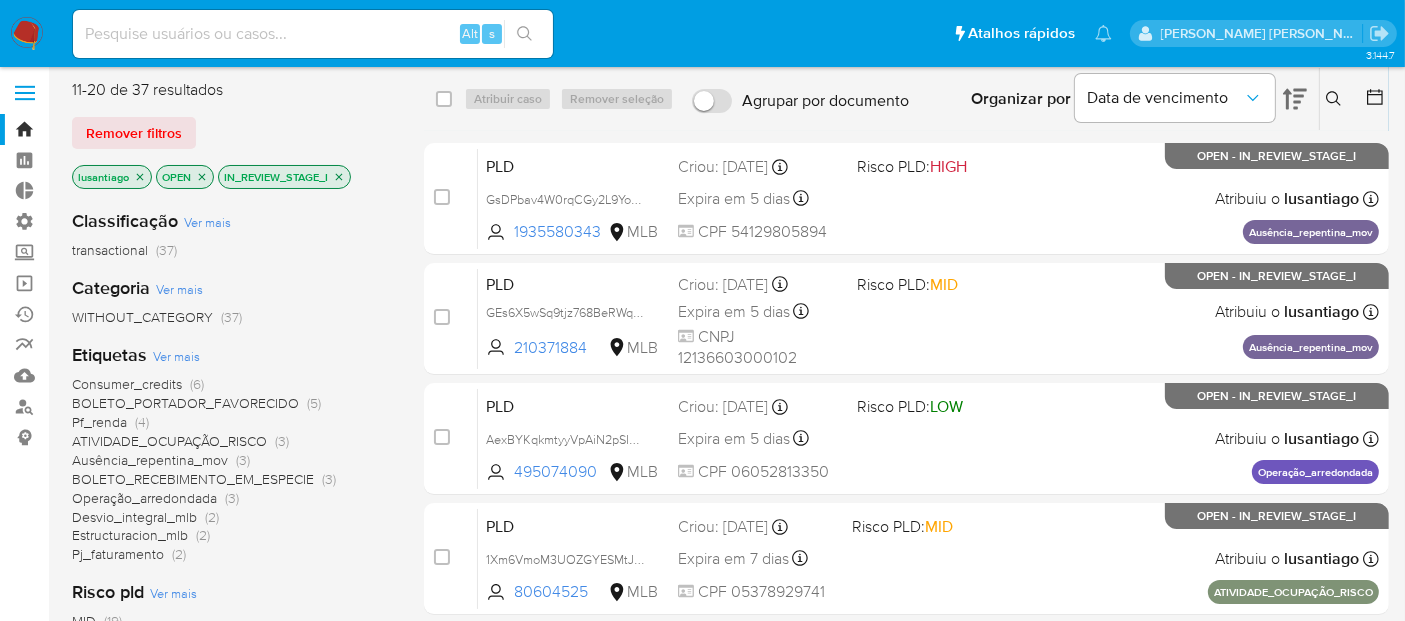 scroll, scrollTop: 0, scrollLeft: 0, axis: both 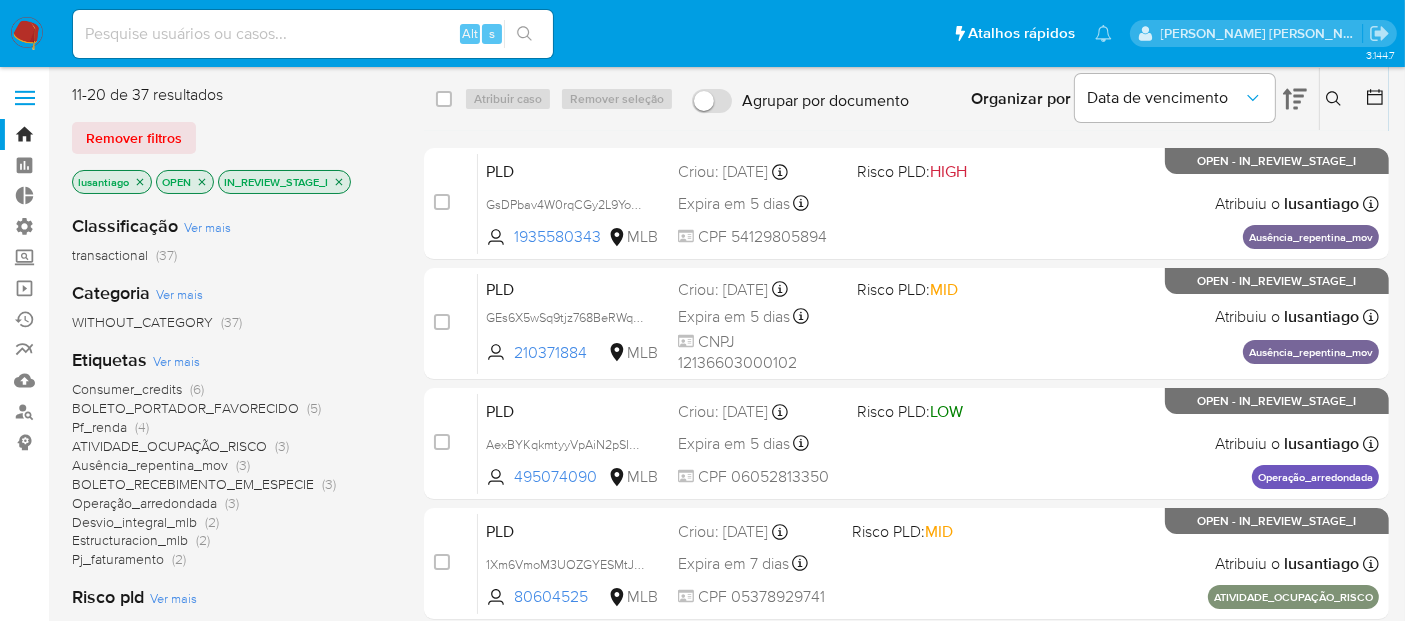 click 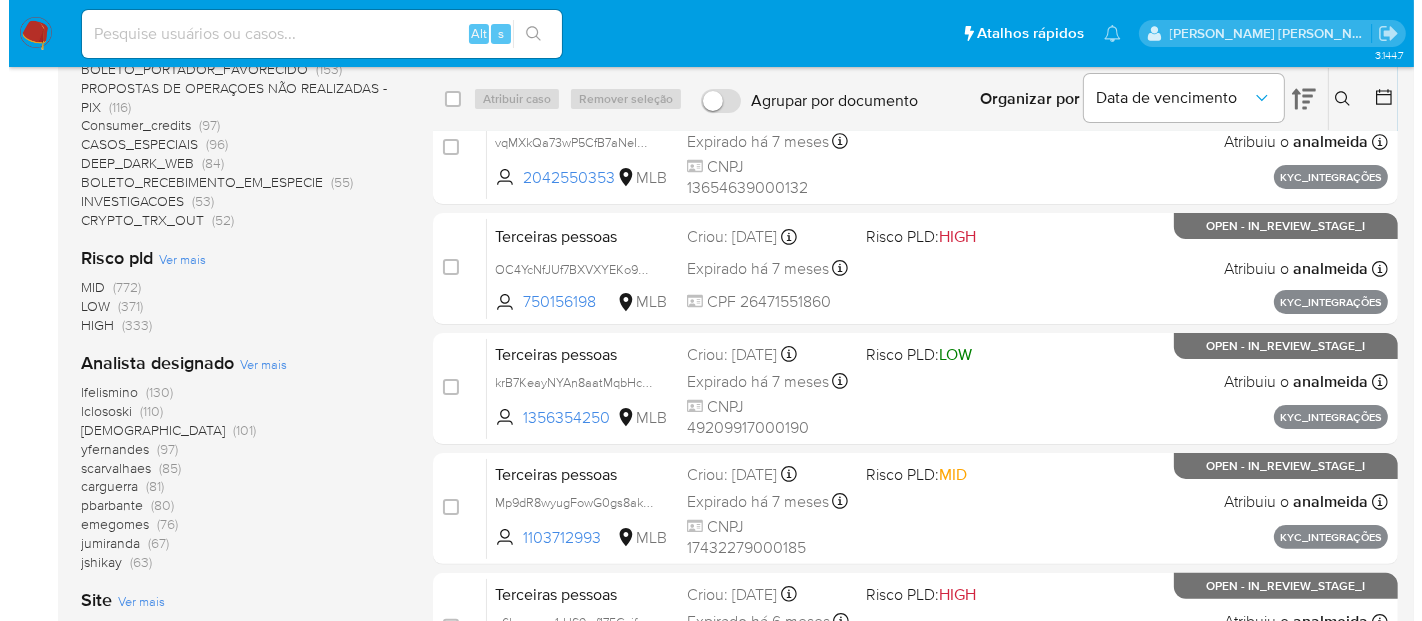 scroll, scrollTop: 444, scrollLeft: 0, axis: vertical 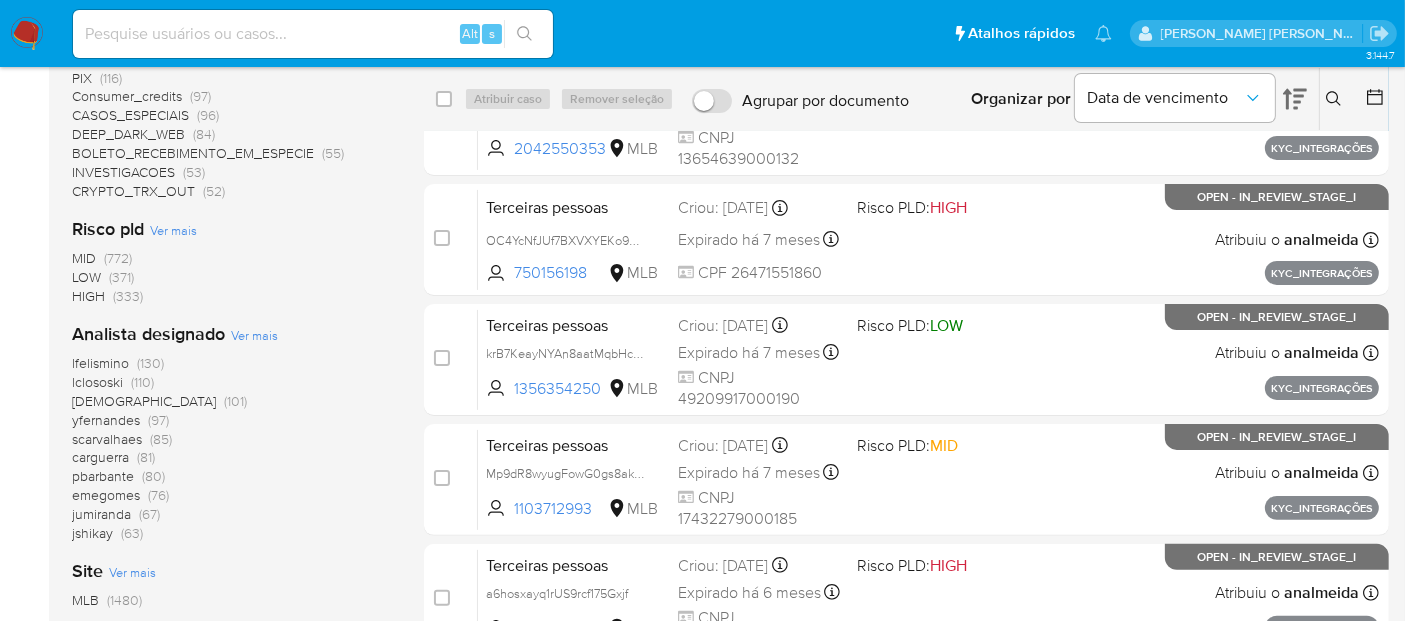click on "Ver mais" at bounding box center (254, 335) 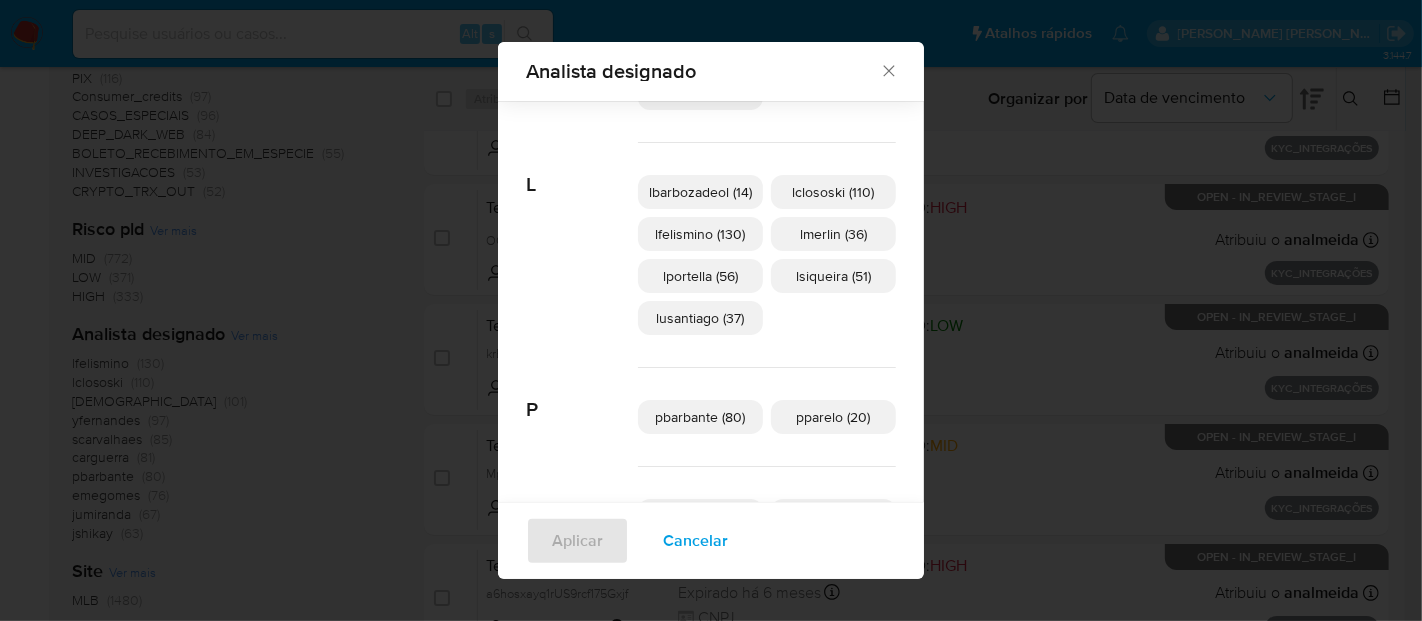 scroll, scrollTop: 652, scrollLeft: 0, axis: vertical 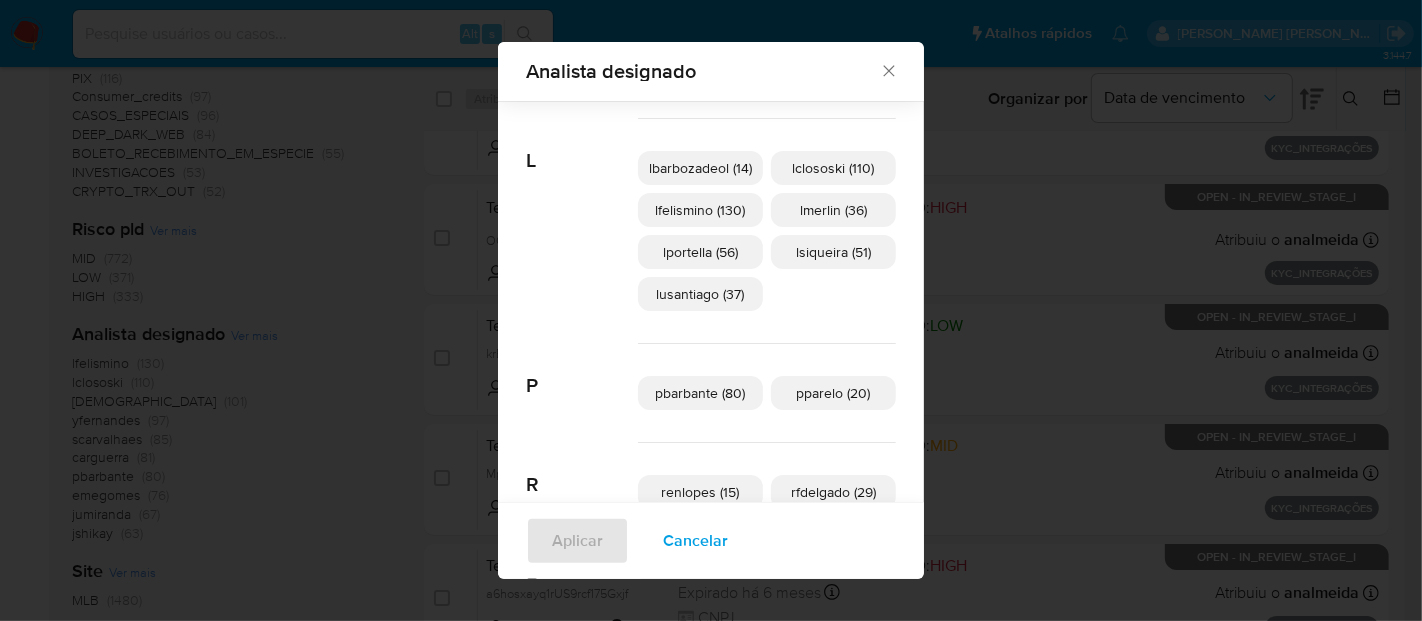 click on "pbarbante (80)" at bounding box center (701, 393) 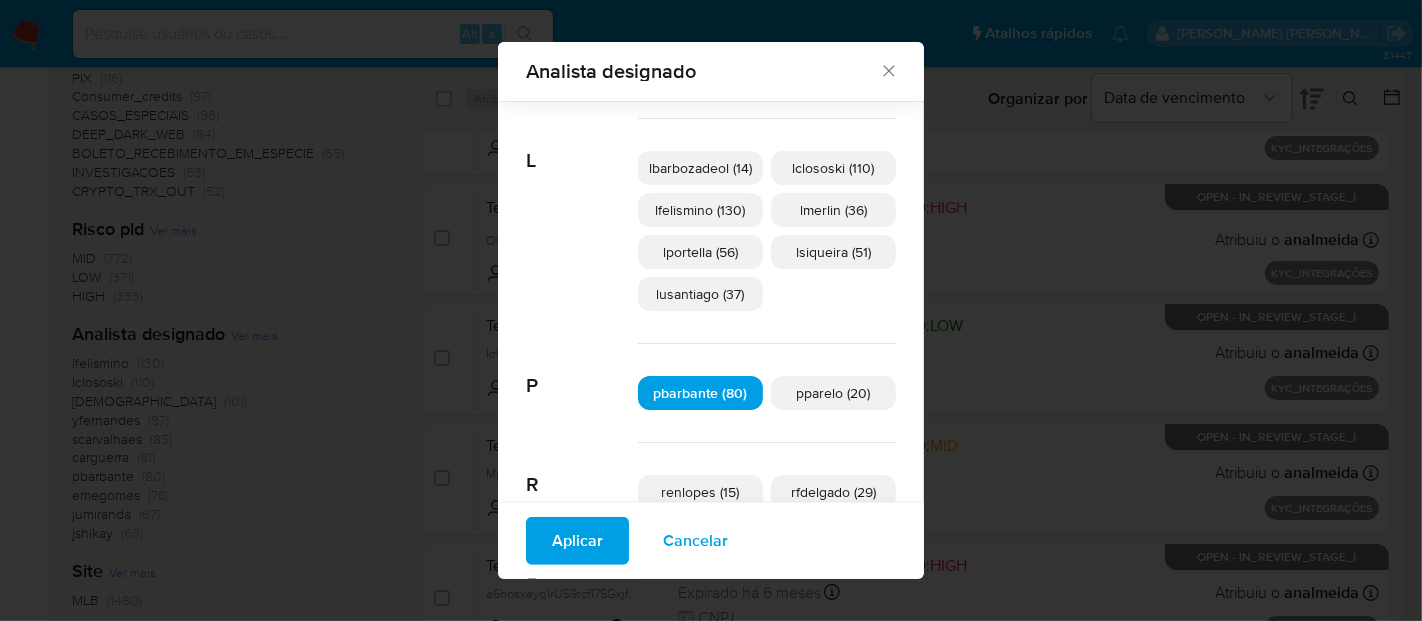 click on "Aplicar" at bounding box center [577, 541] 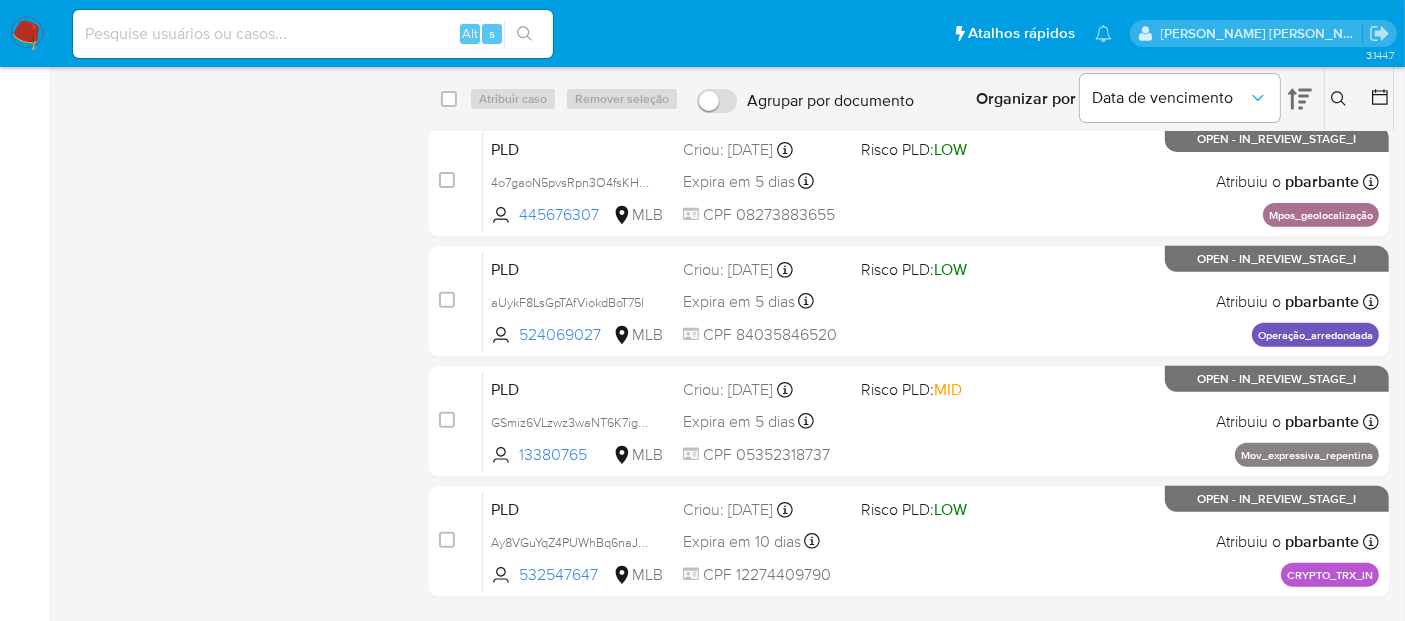 scroll, scrollTop: 802, scrollLeft: 0, axis: vertical 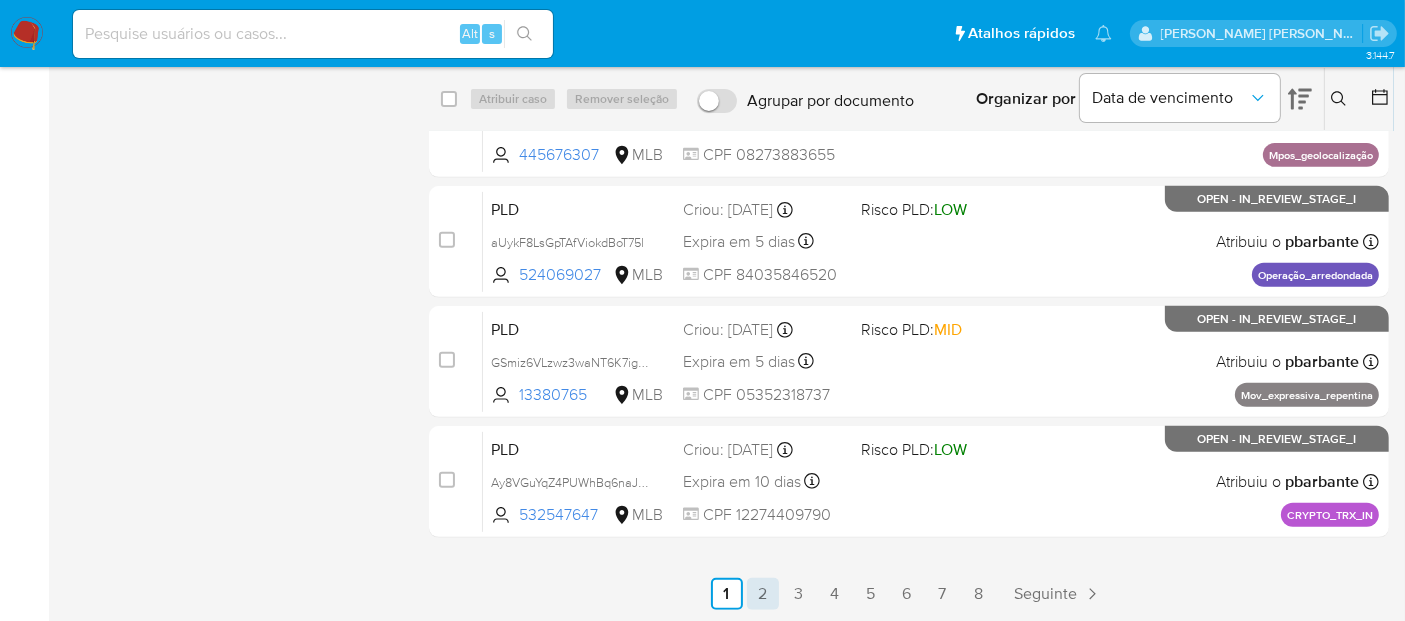 click on "2" at bounding box center [763, 594] 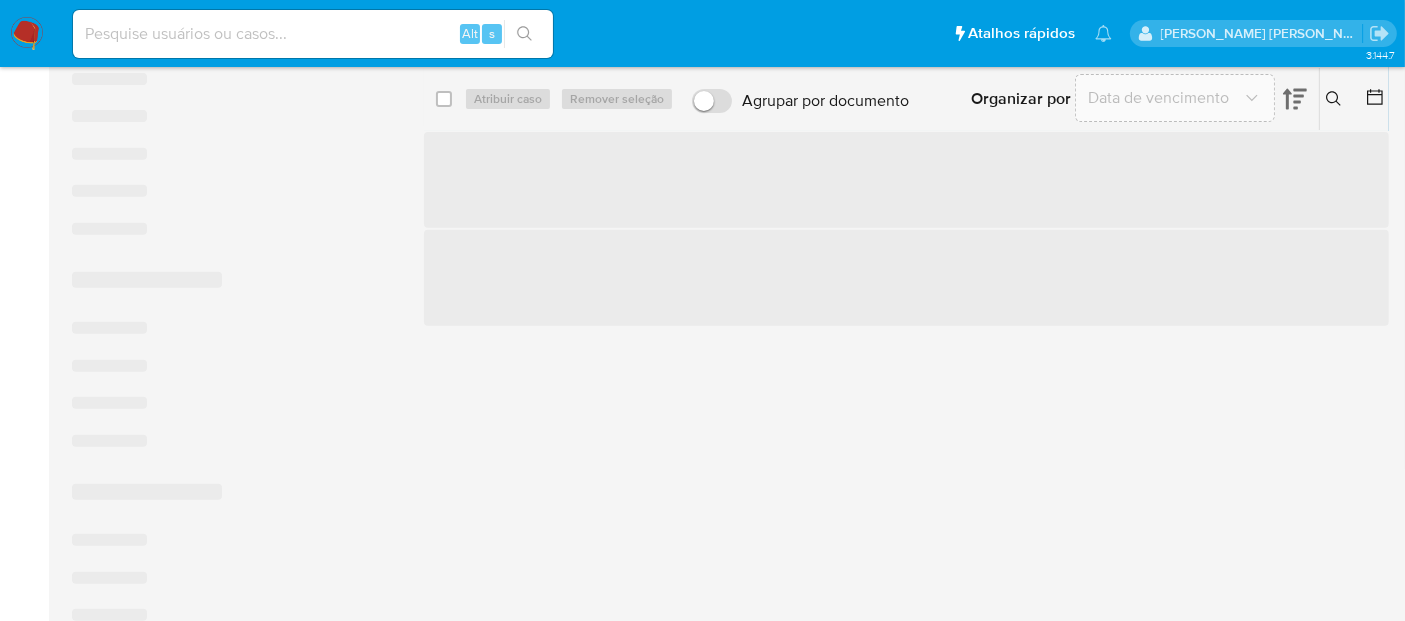 scroll, scrollTop: 0, scrollLeft: 0, axis: both 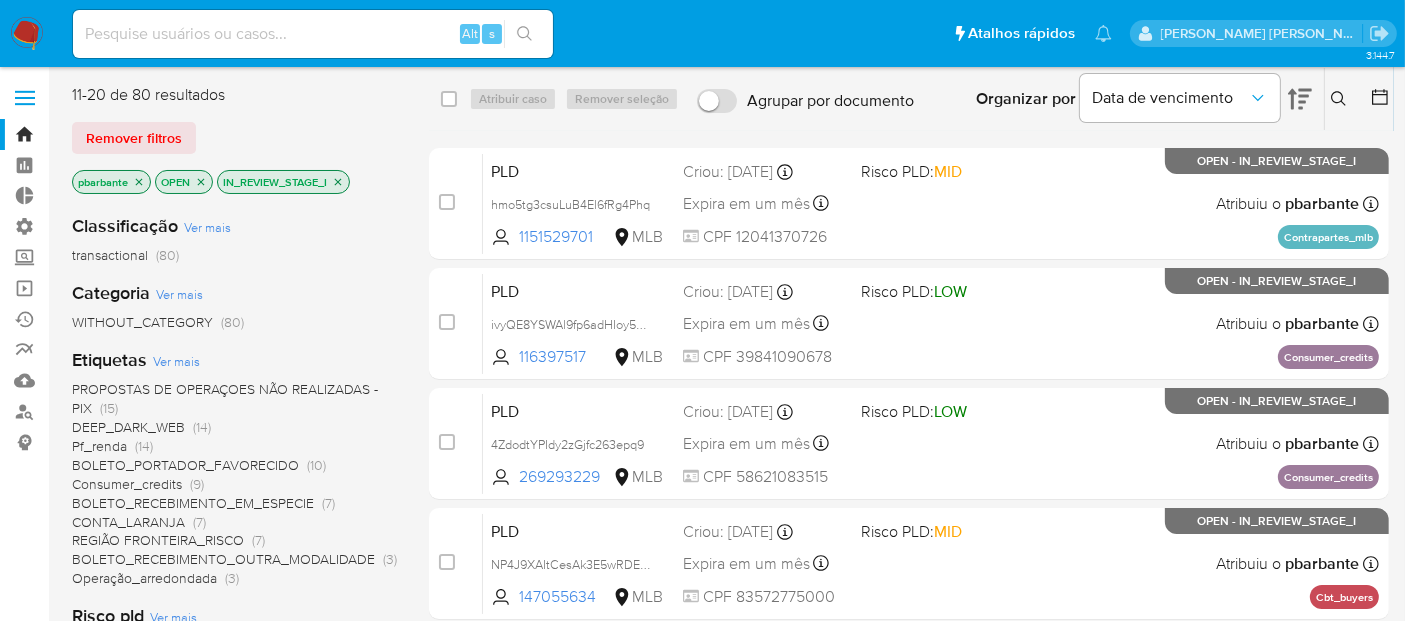 click 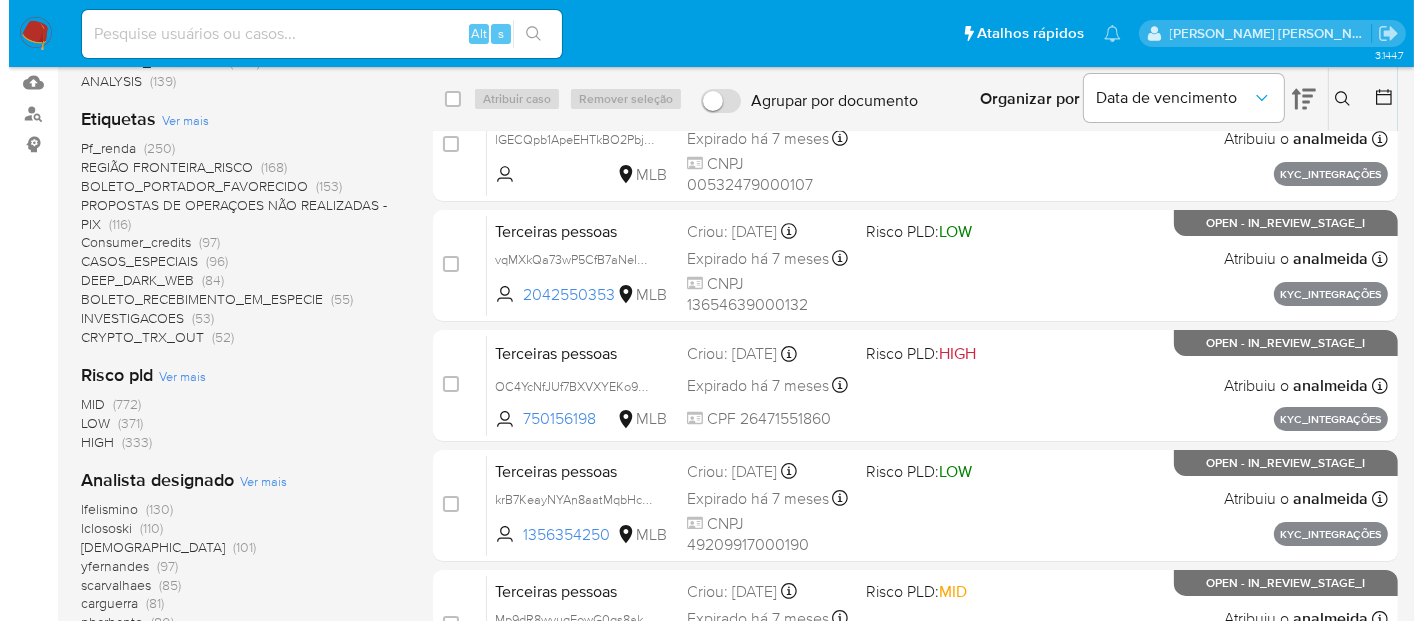 scroll, scrollTop: 333, scrollLeft: 0, axis: vertical 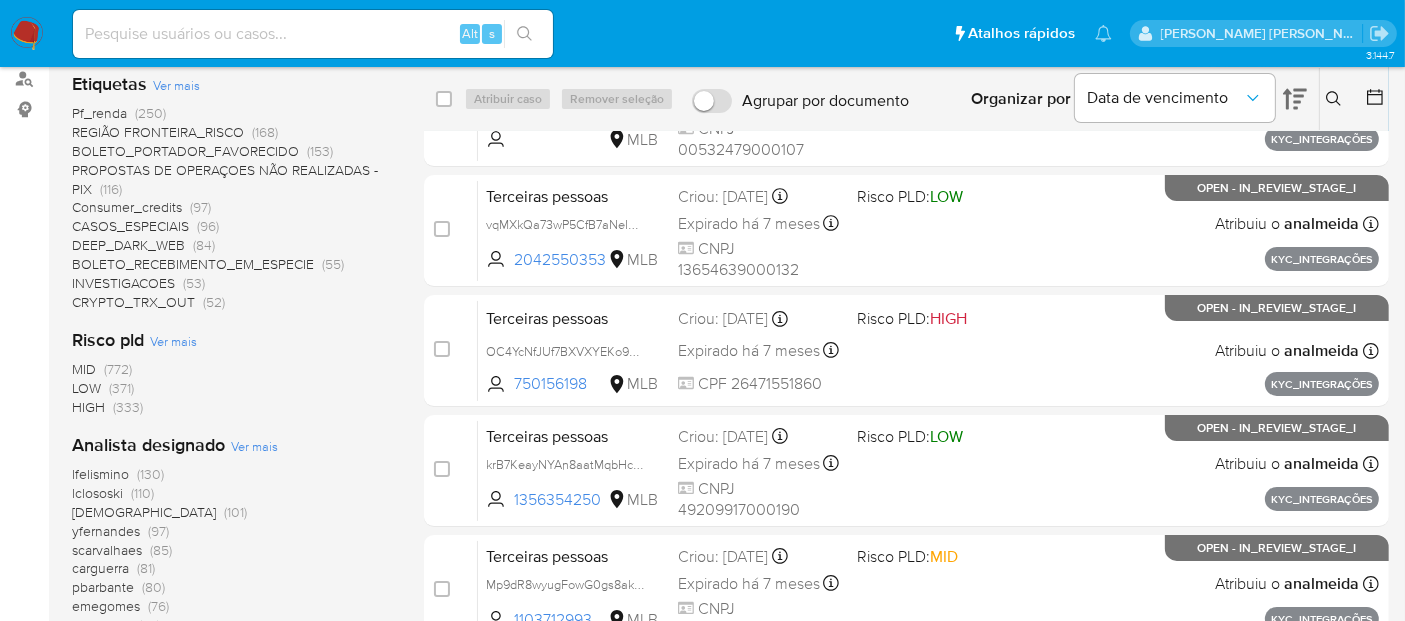 click on "Ver mais" at bounding box center (254, 446) 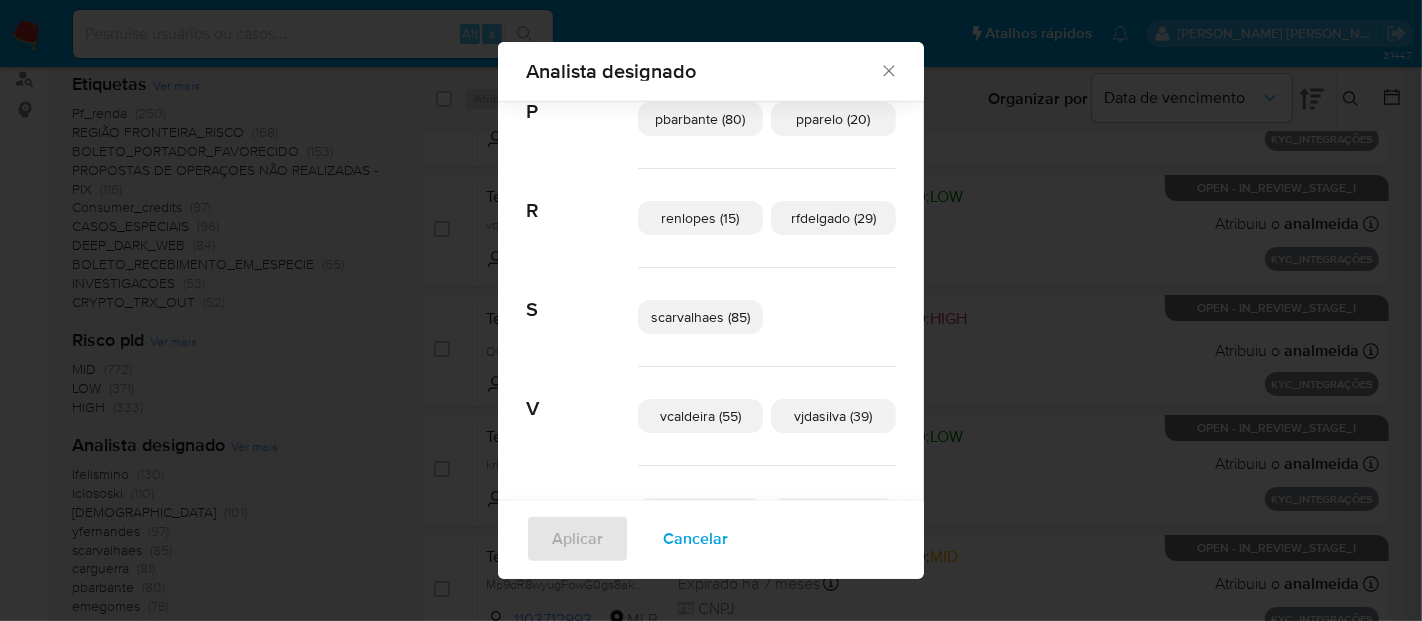 scroll, scrollTop: 892, scrollLeft: 0, axis: vertical 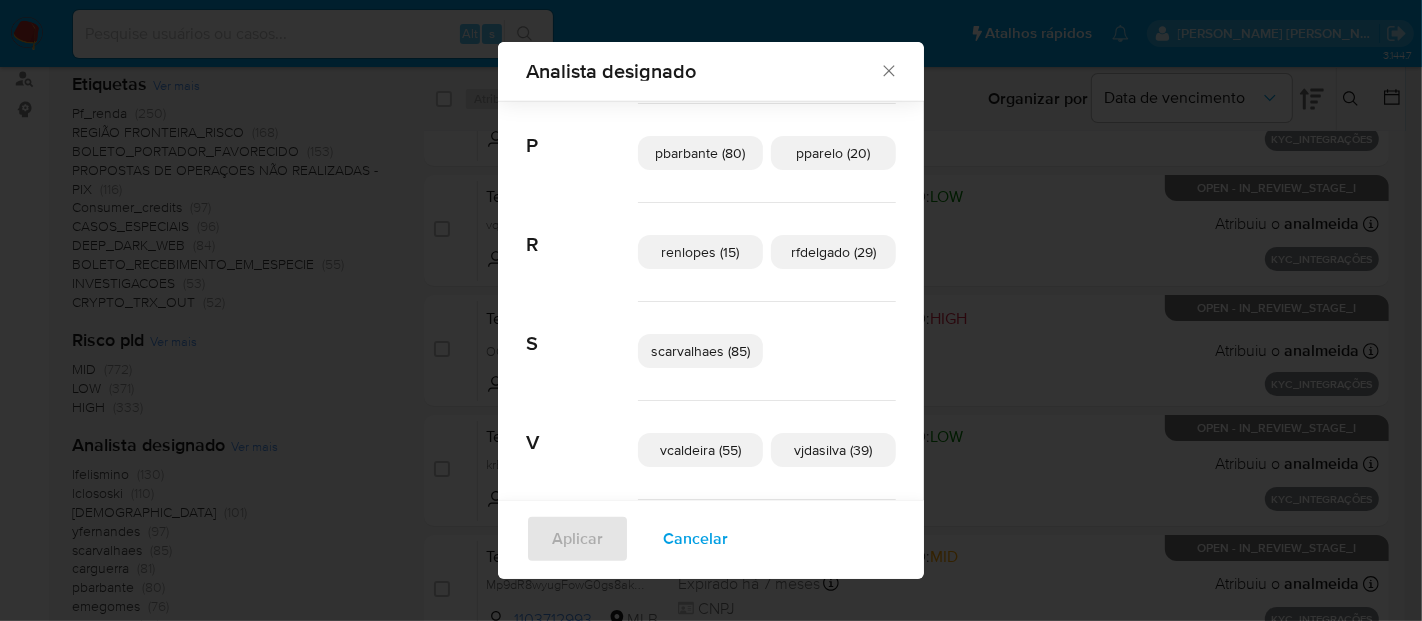 click on "pparelo (20)" at bounding box center [834, 153] 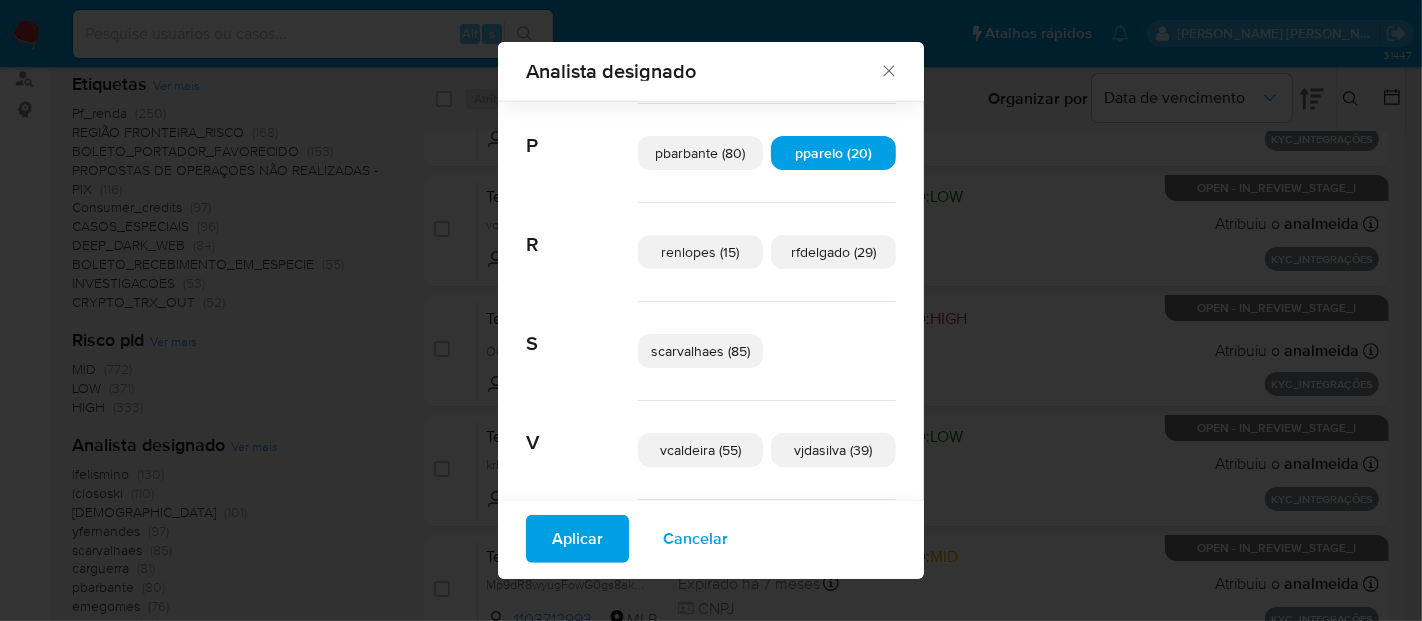 click on "Aplicar" at bounding box center (577, 539) 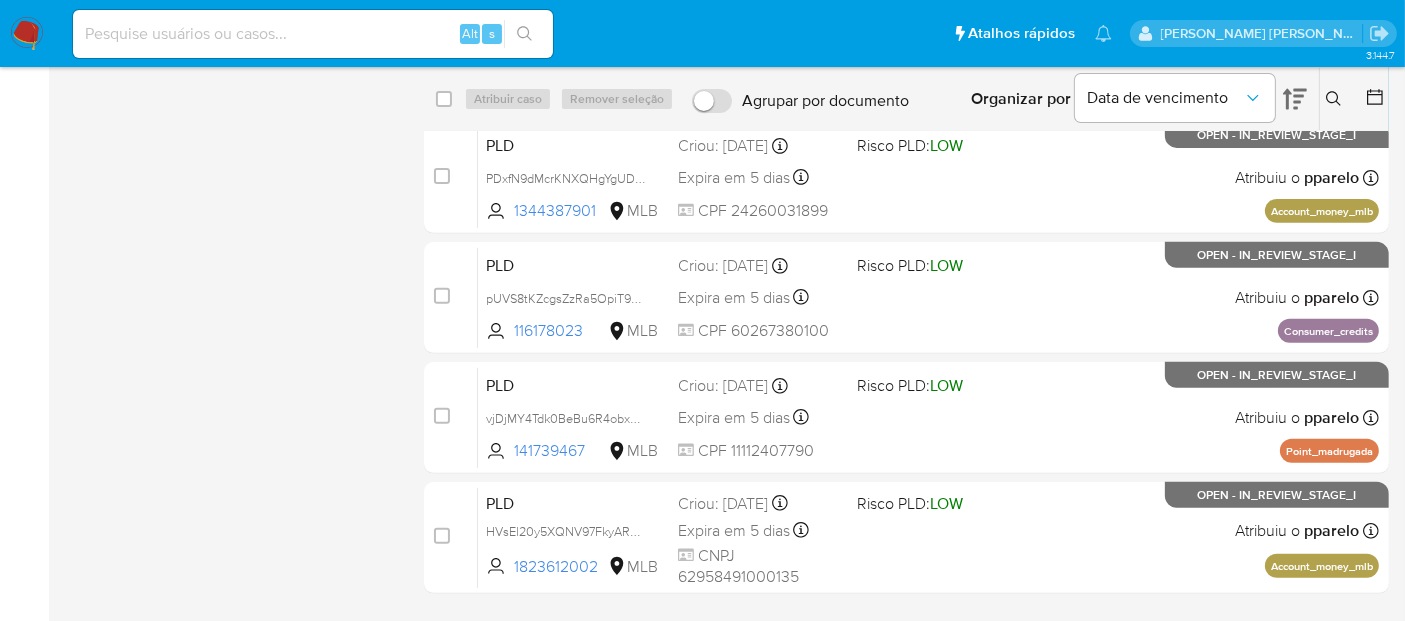 scroll, scrollTop: 802, scrollLeft: 0, axis: vertical 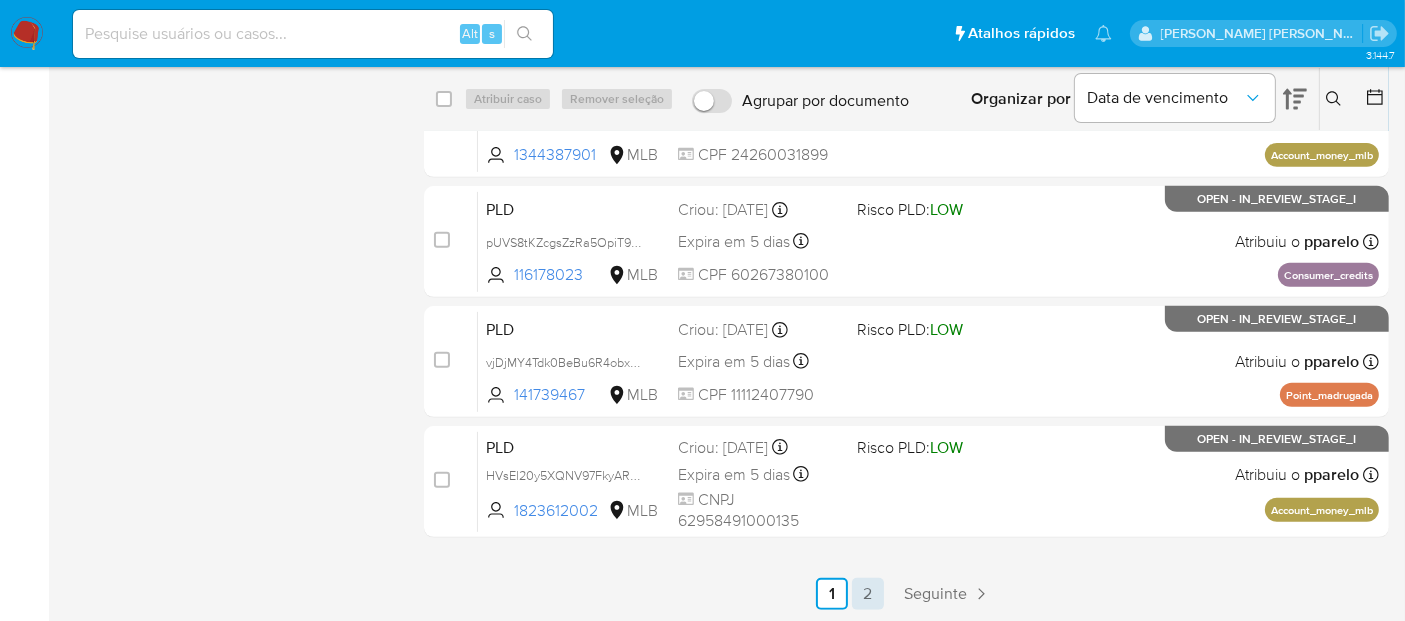 click on "2" at bounding box center (868, 594) 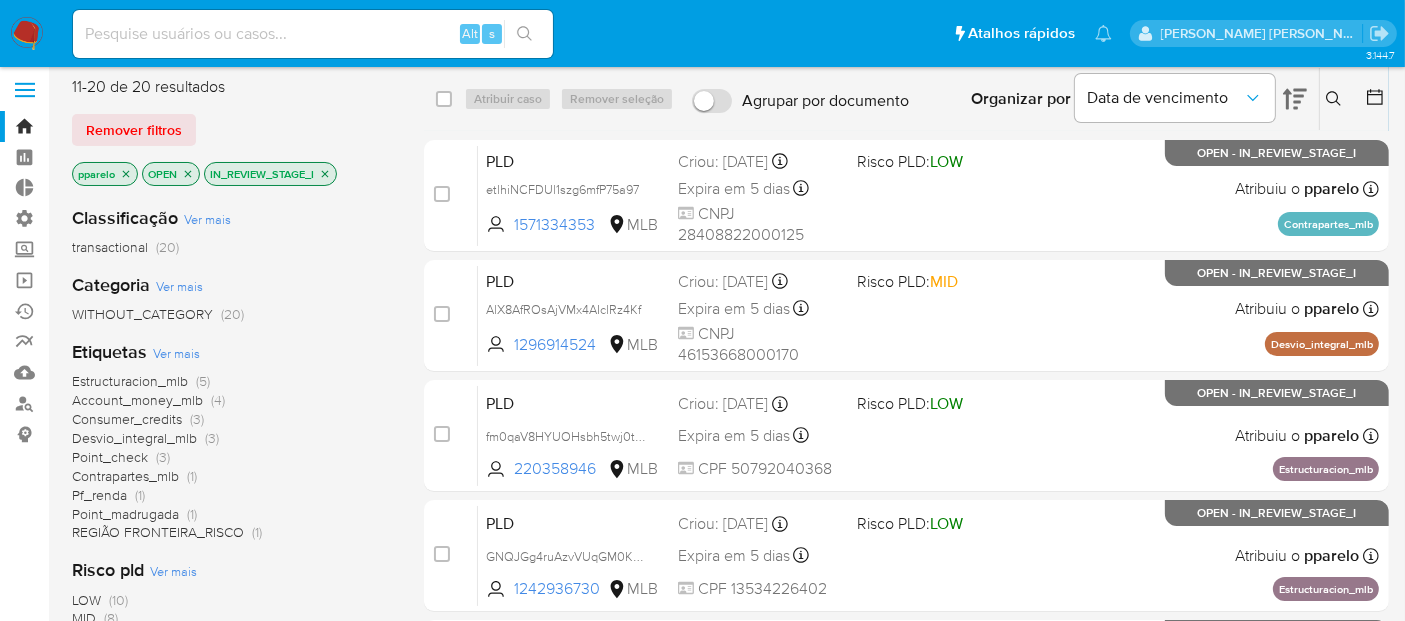 scroll, scrollTop: 0, scrollLeft: 0, axis: both 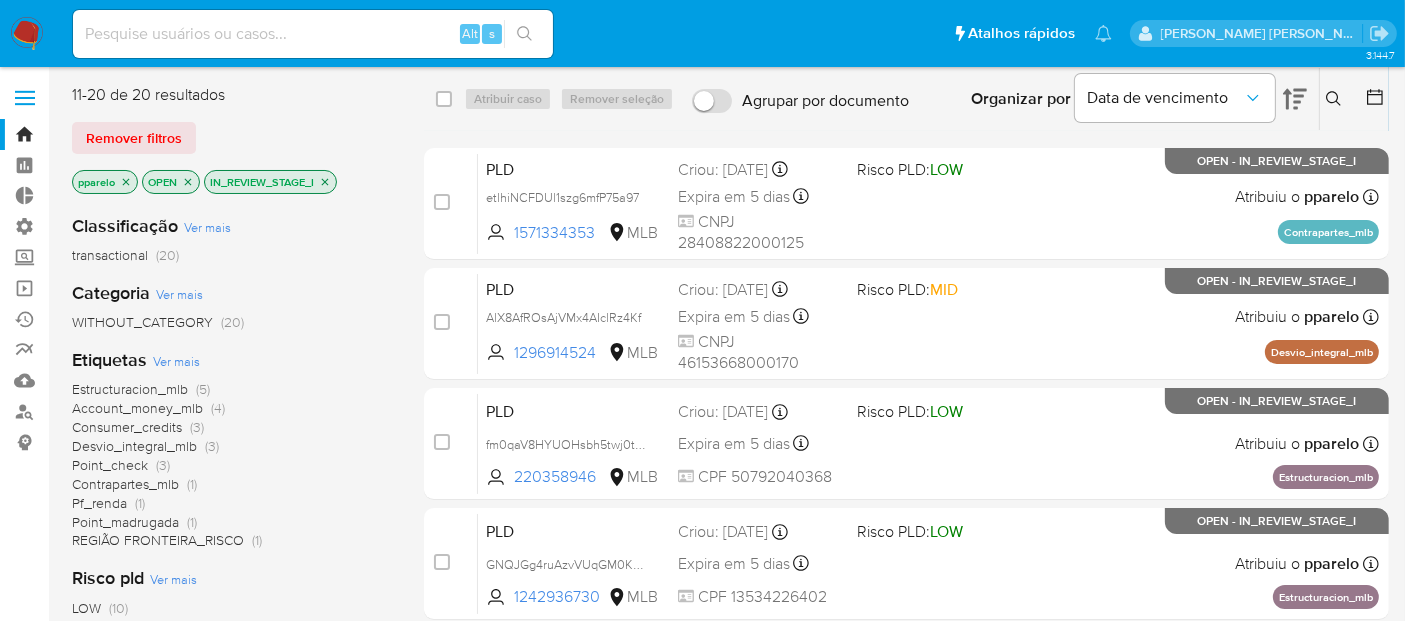click 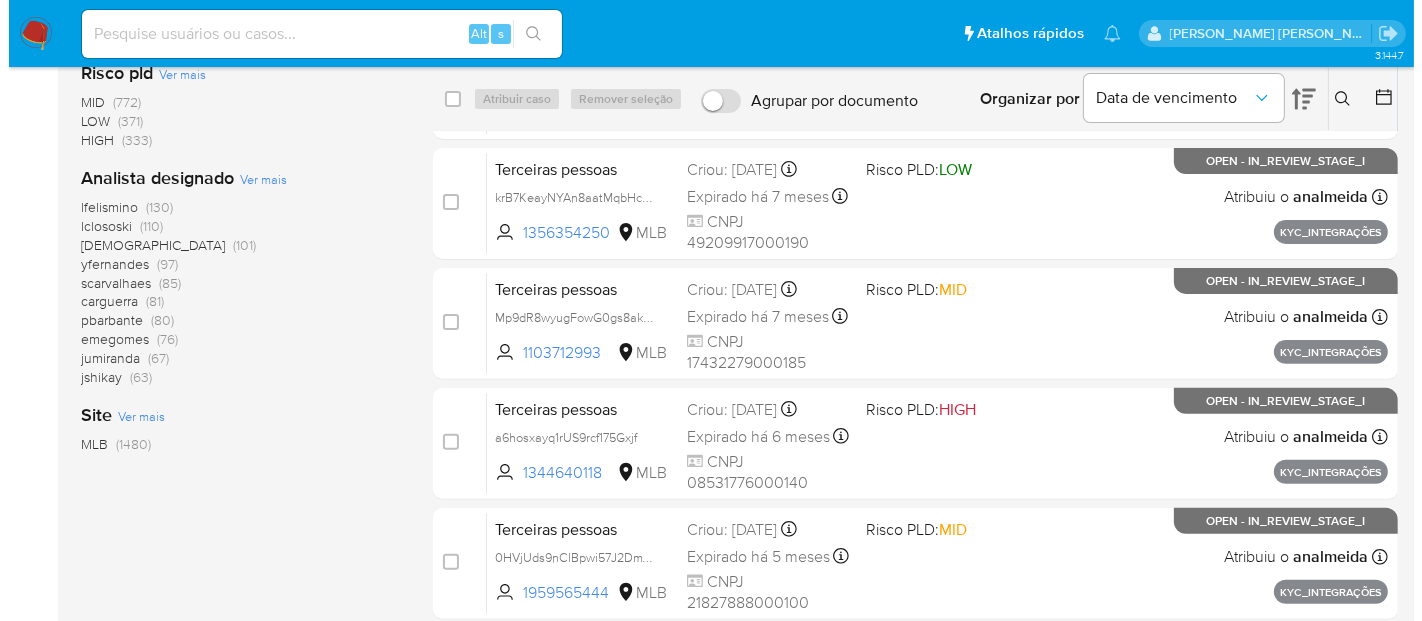 scroll, scrollTop: 555, scrollLeft: 0, axis: vertical 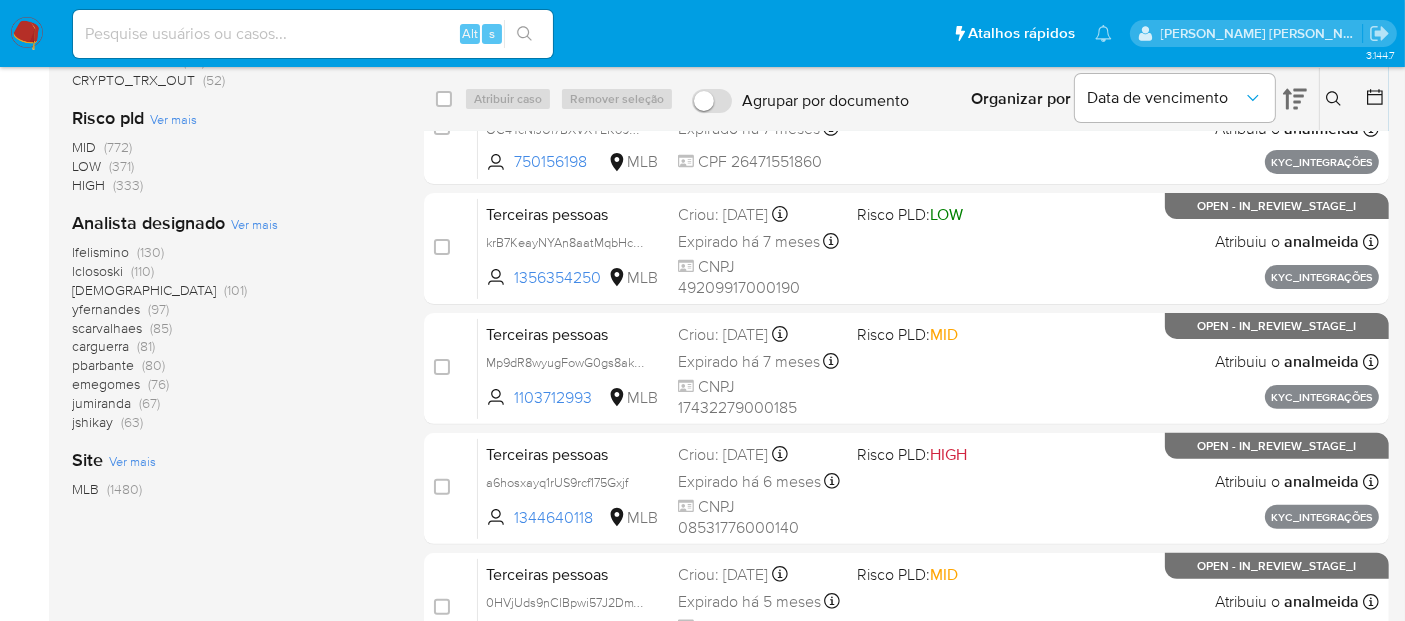 click on "Ver mais" at bounding box center [254, 224] 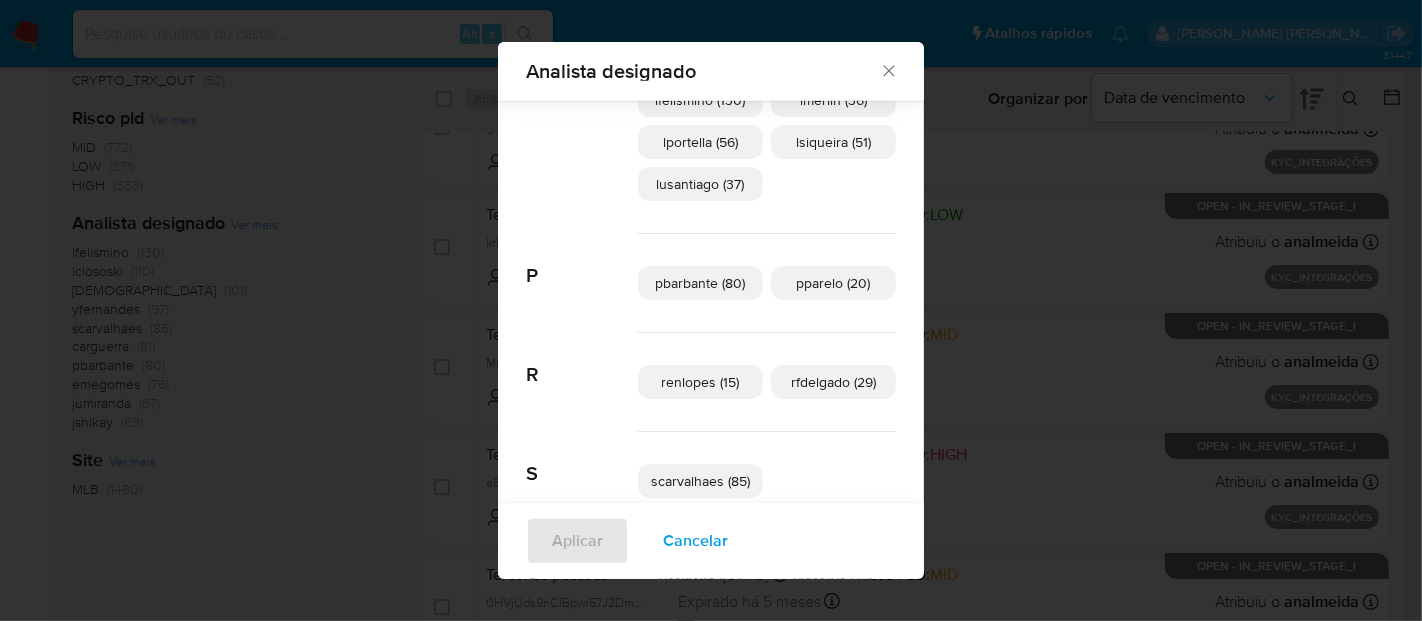 scroll, scrollTop: 874, scrollLeft: 0, axis: vertical 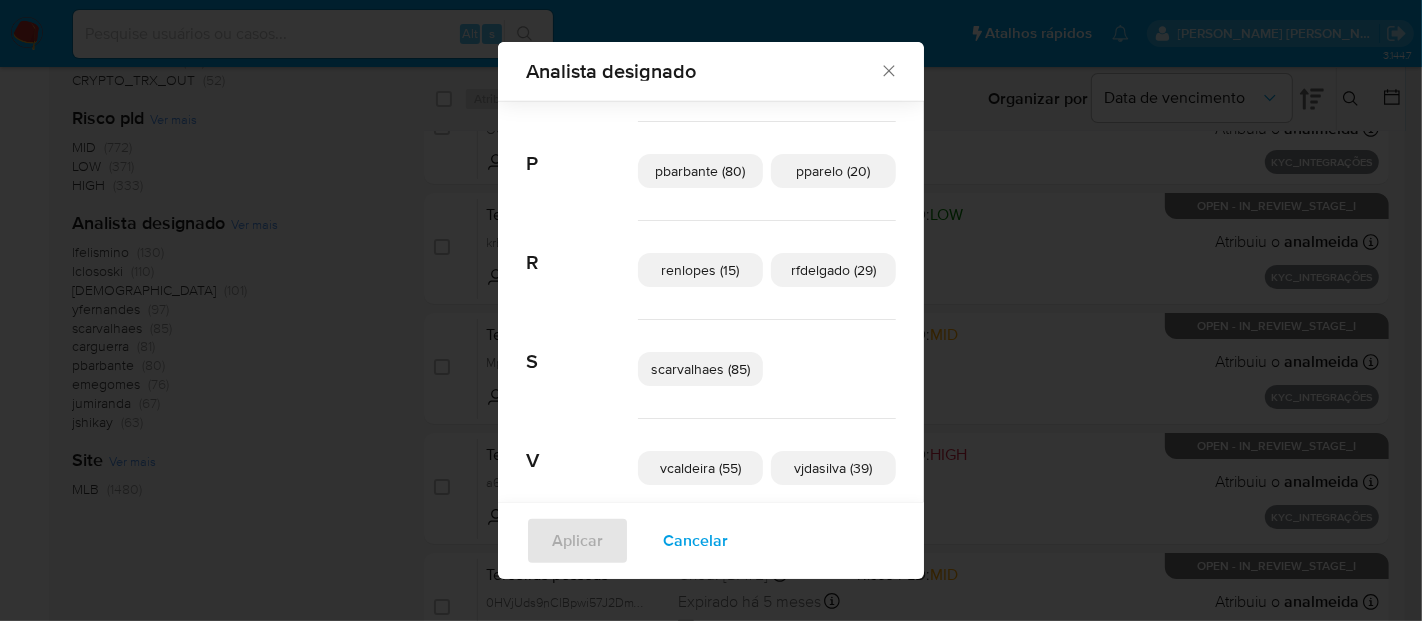 click on "renlopes (15)" at bounding box center [701, 270] 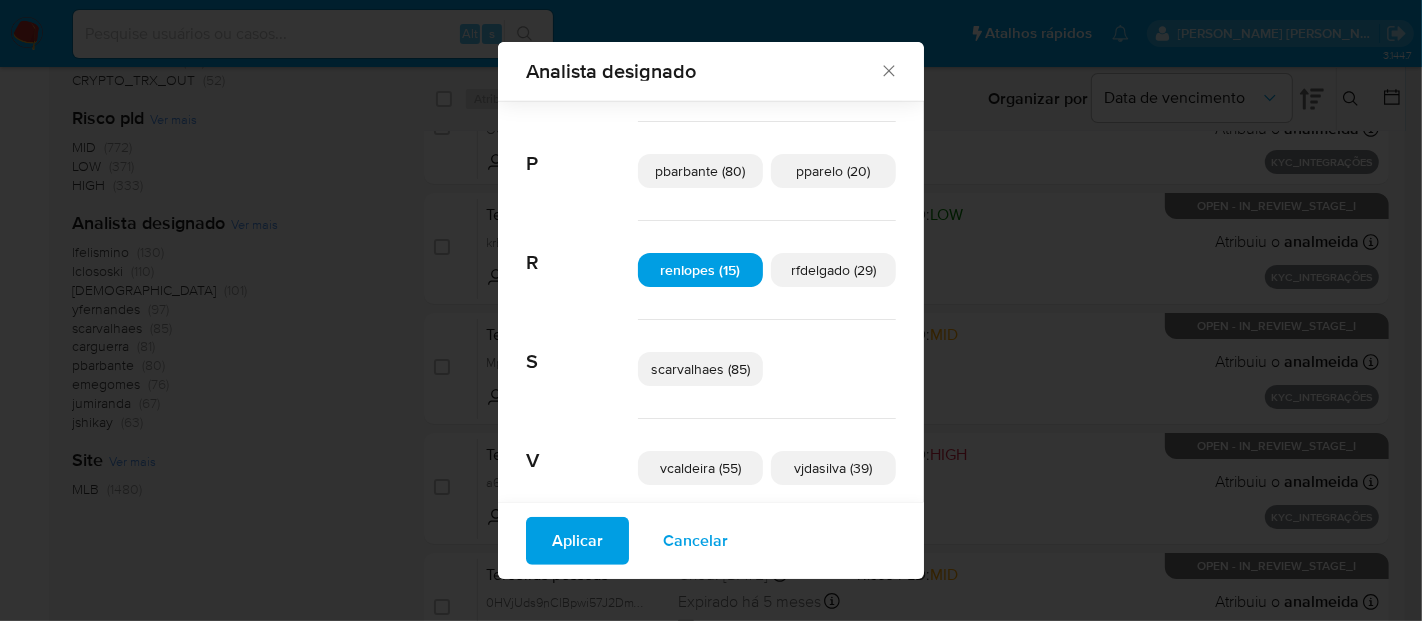 click on "Aplicar" at bounding box center (577, 541) 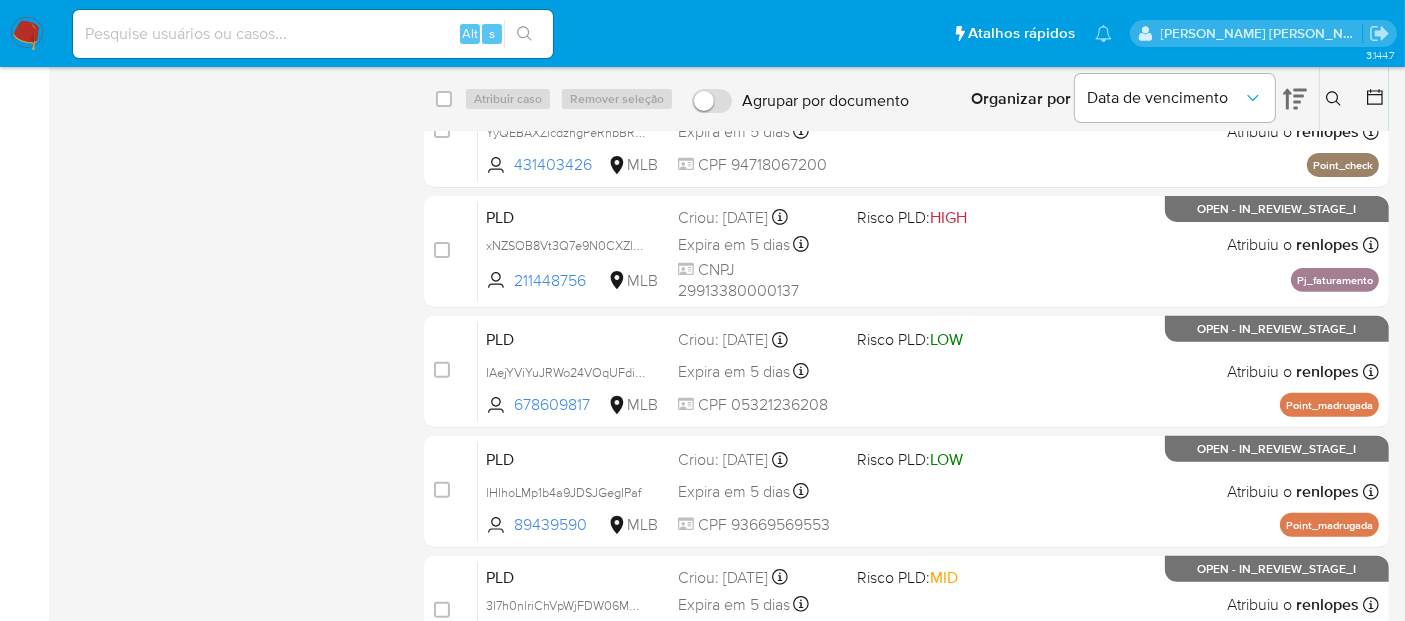 scroll, scrollTop: 802, scrollLeft: 0, axis: vertical 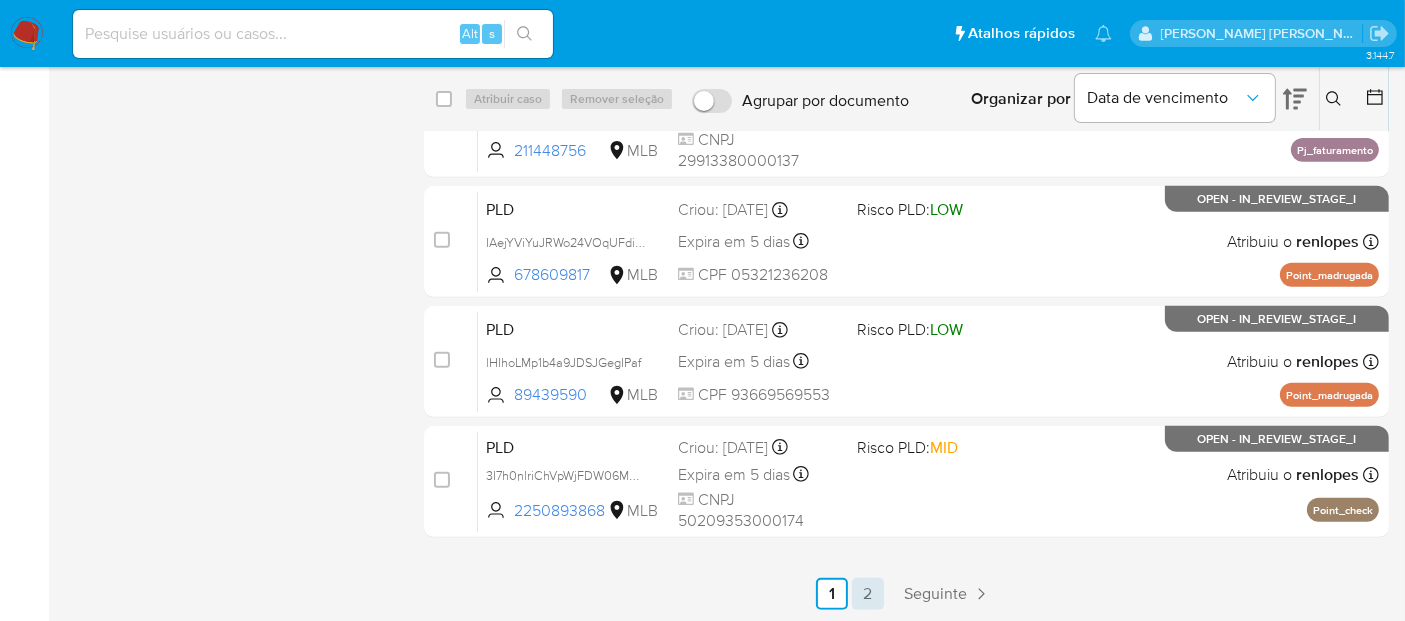 click on "2" at bounding box center [868, 594] 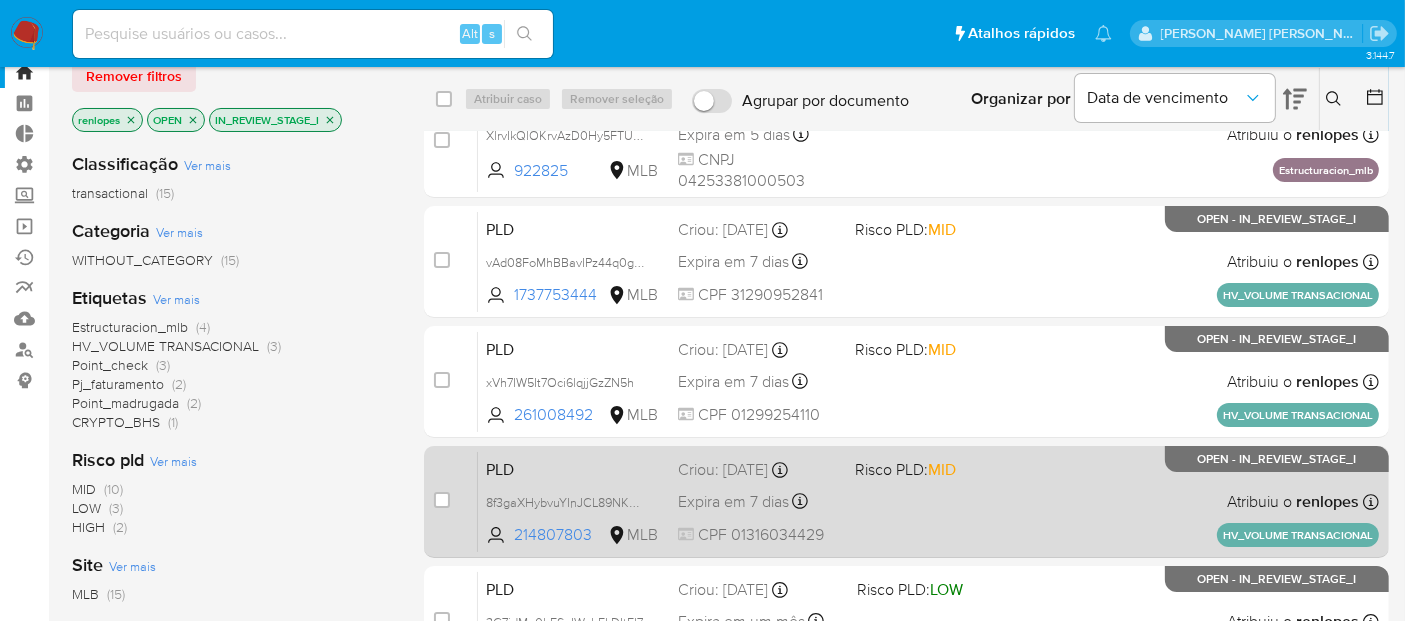 scroll, scrollTop: 0, scrollLeft: 0, axis: both 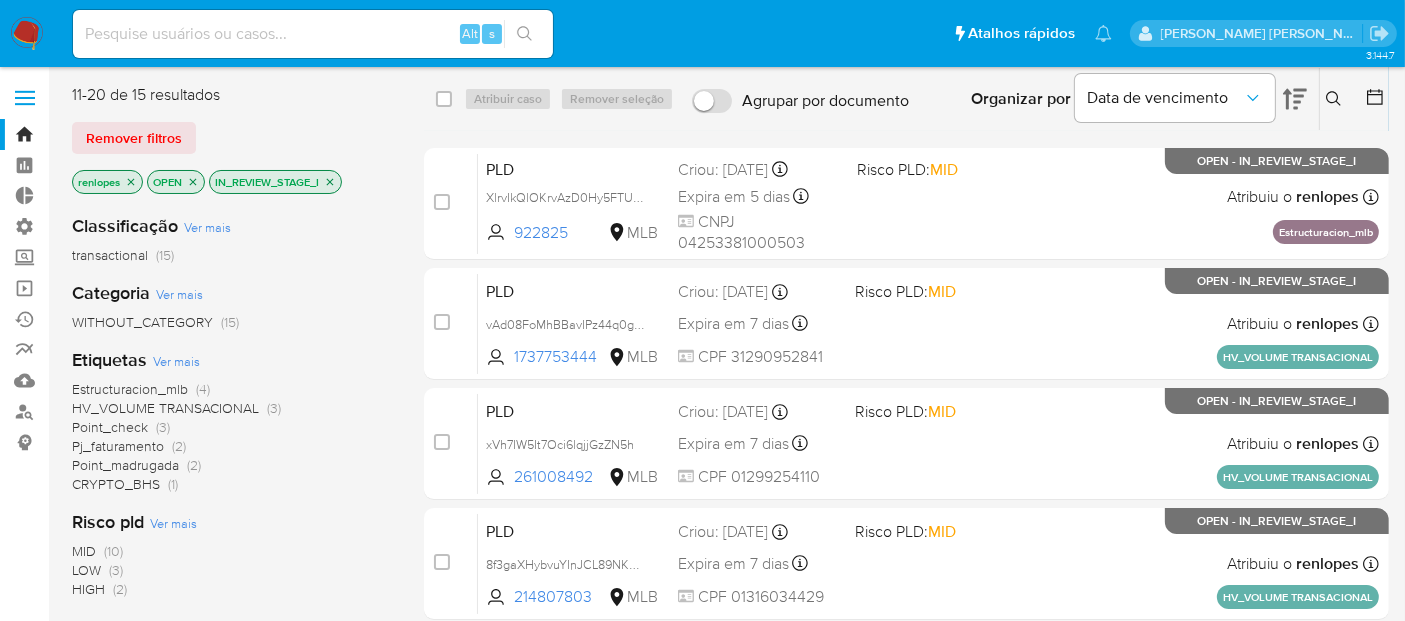 click 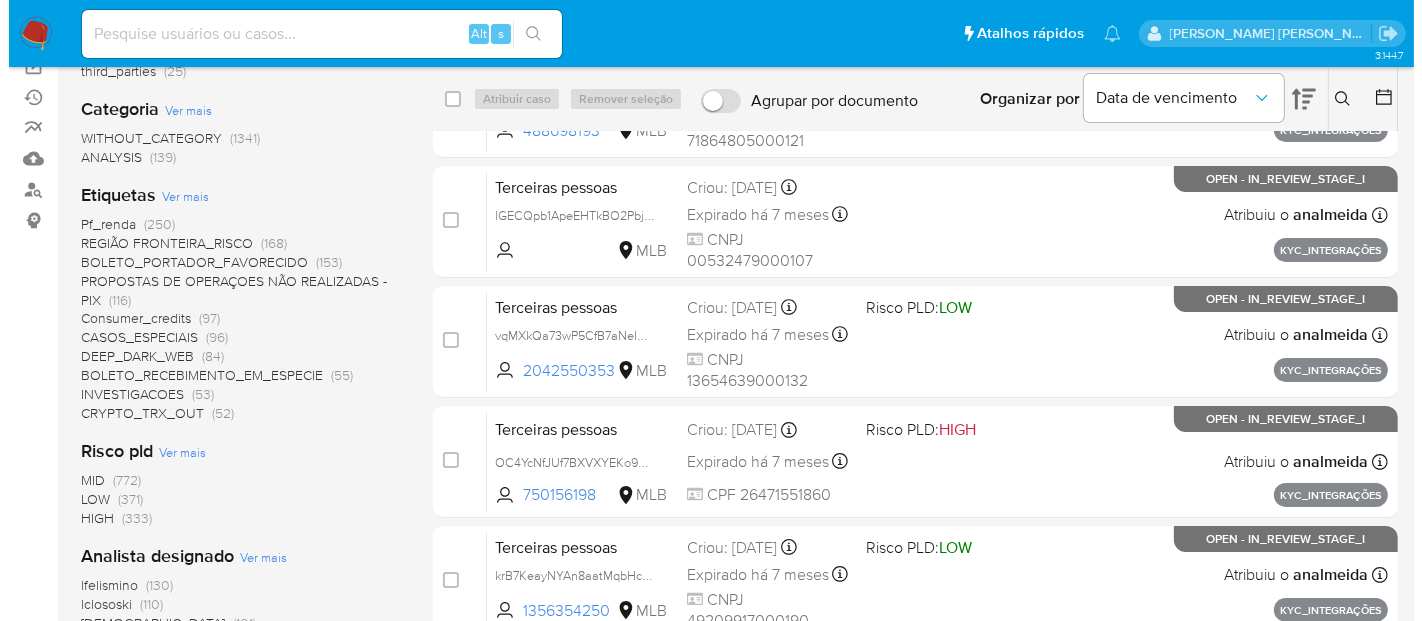 scroll, scrollTop: 444, scrollLeft: 0, axis: vertical 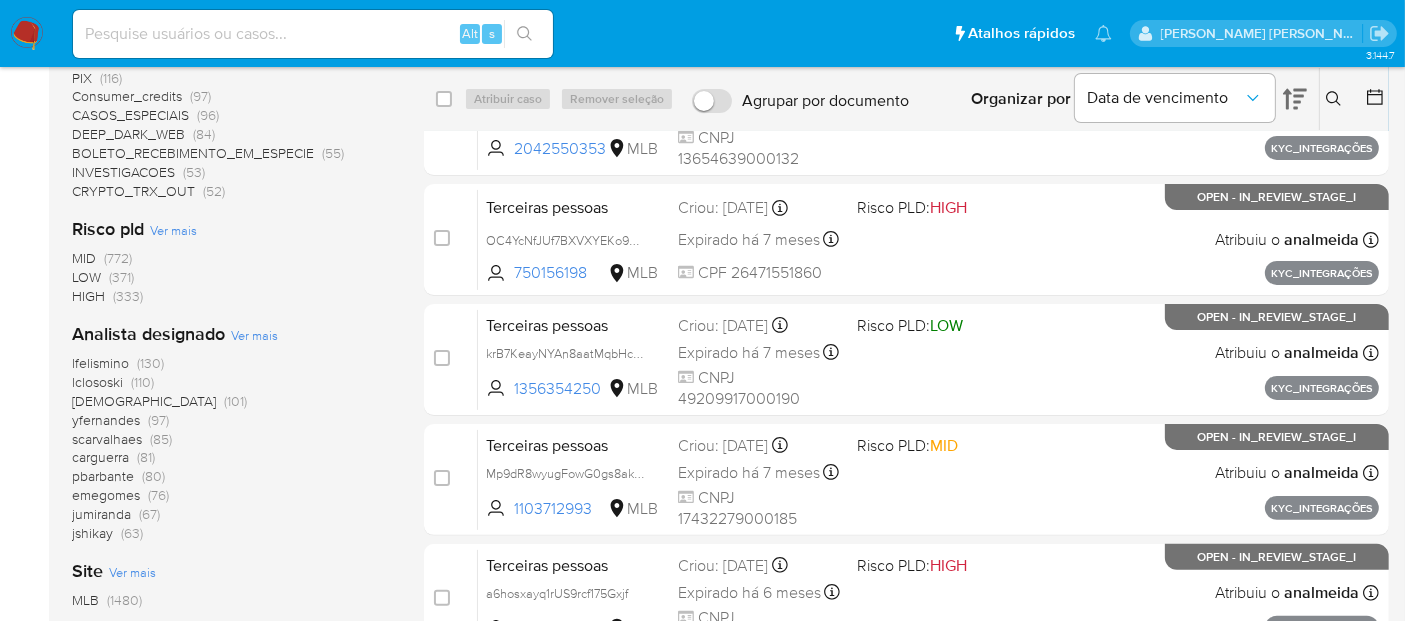 click on "Ver mais" at bounding box center (254, 335) 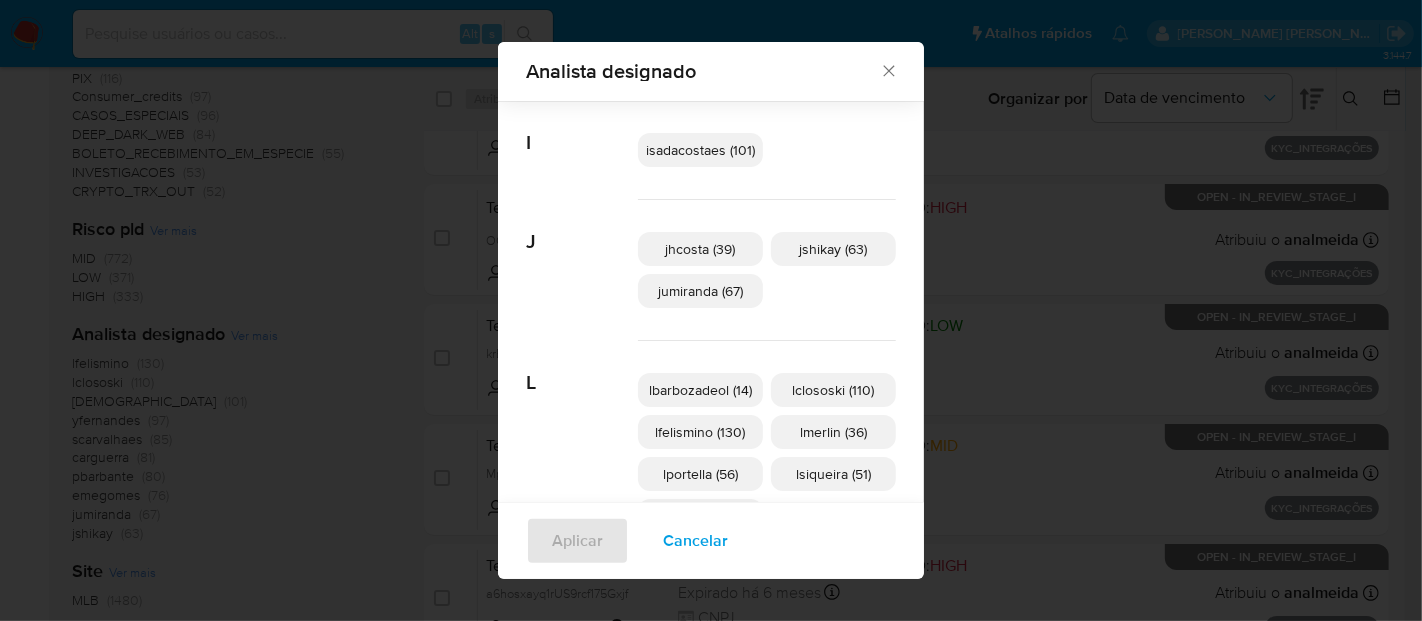 scroll, scrollTop: 763, scrollLeft: 0, axis: vertical 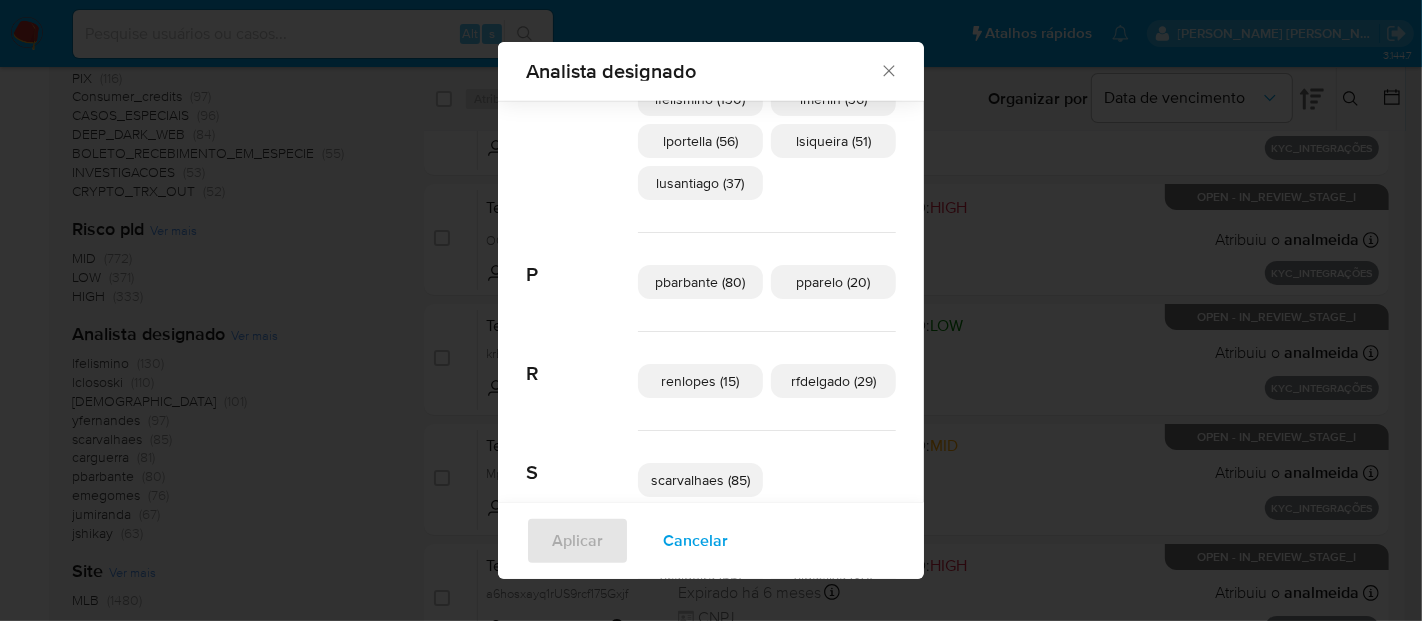 click on "rfdelgado (29)" at bounding box center [833, 381] 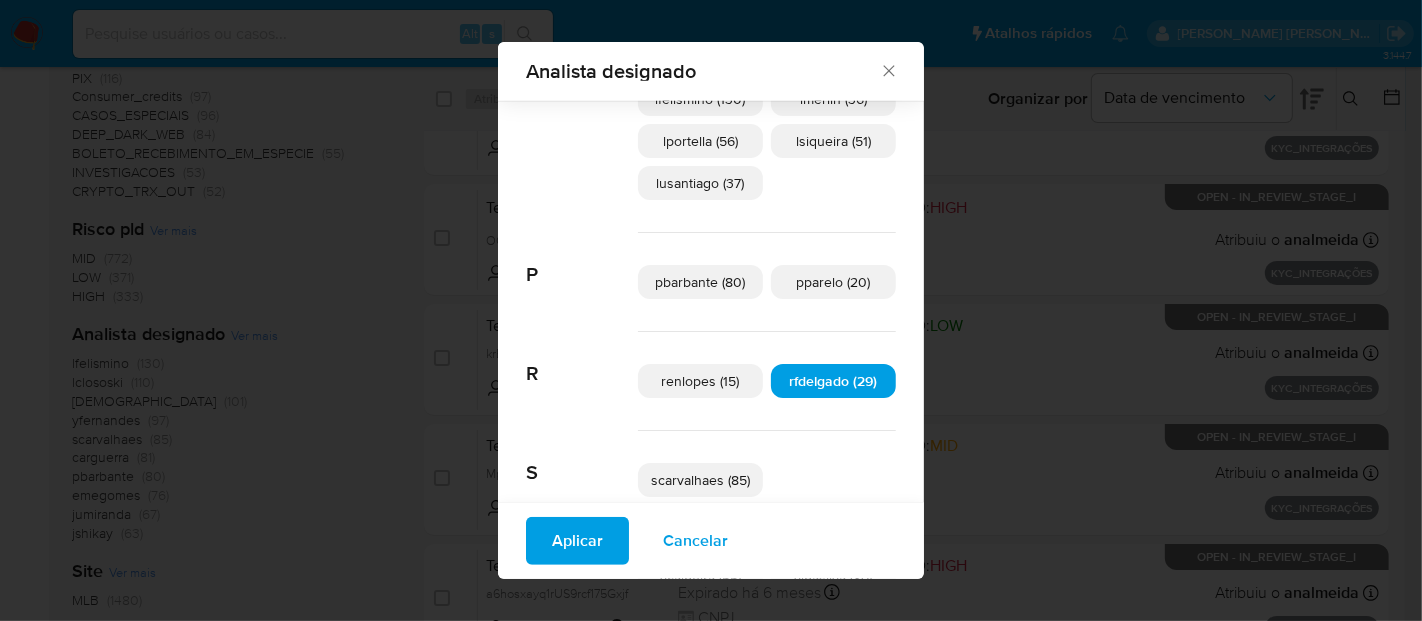 click on "Aplicar" at bounding box center [577, 541] 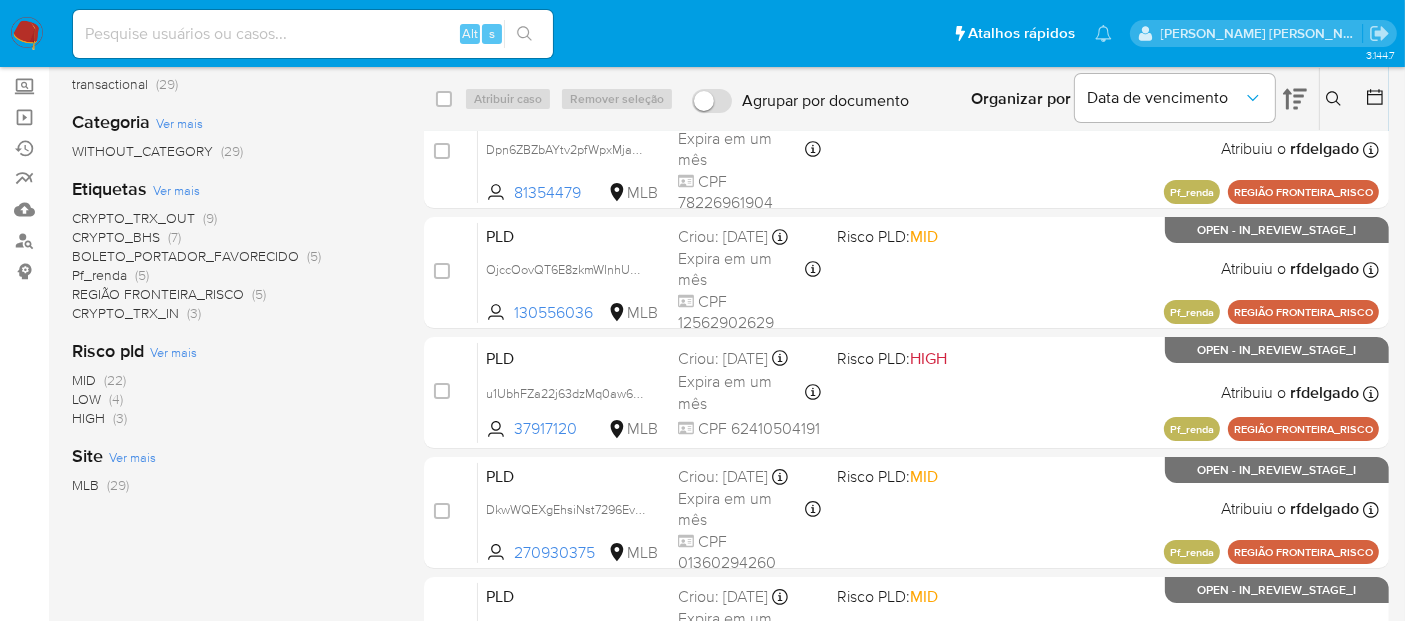 scroll, scrollTop: 0, scrollLeft: 0, axis: both 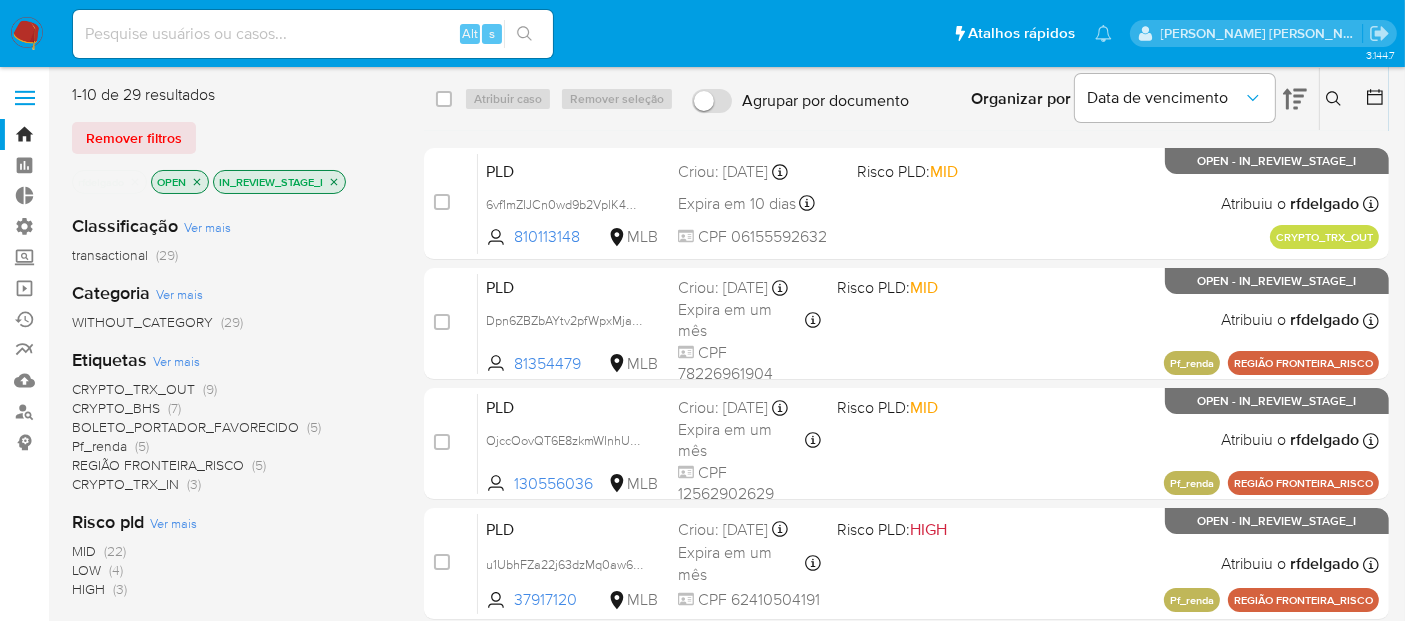 click 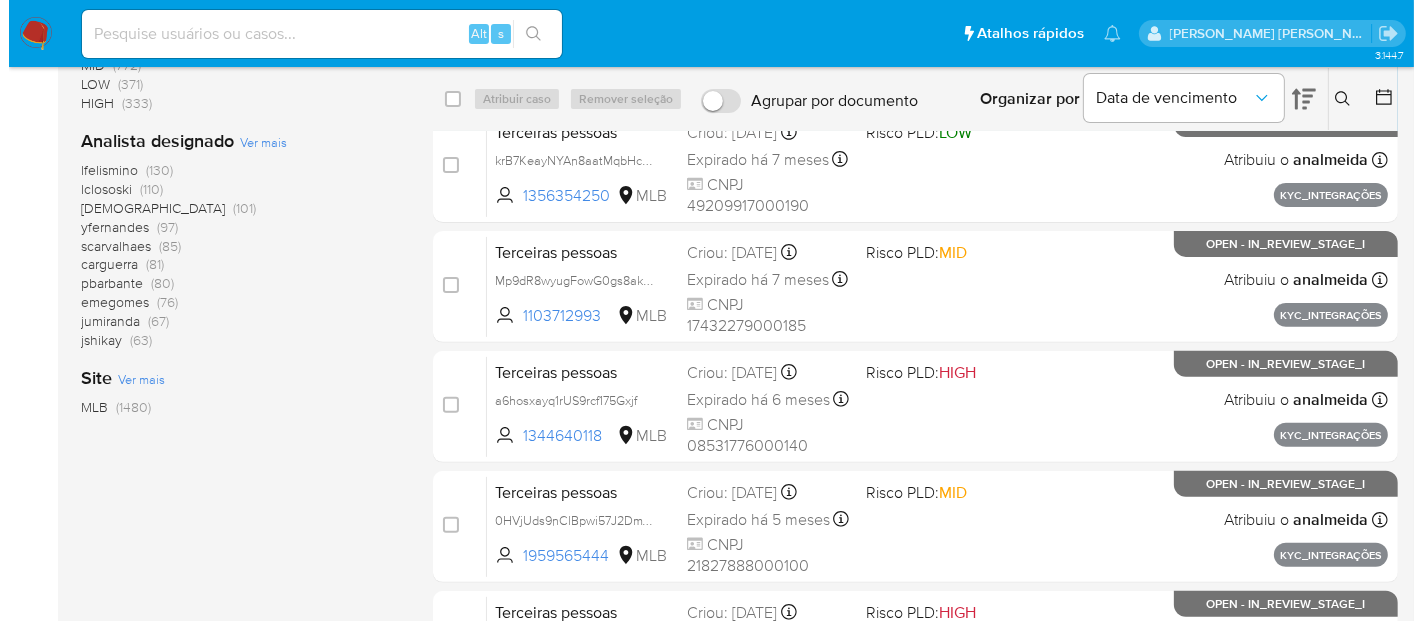 scroll, scrollTop: 666, scrollLeft: 0, axis: vertical 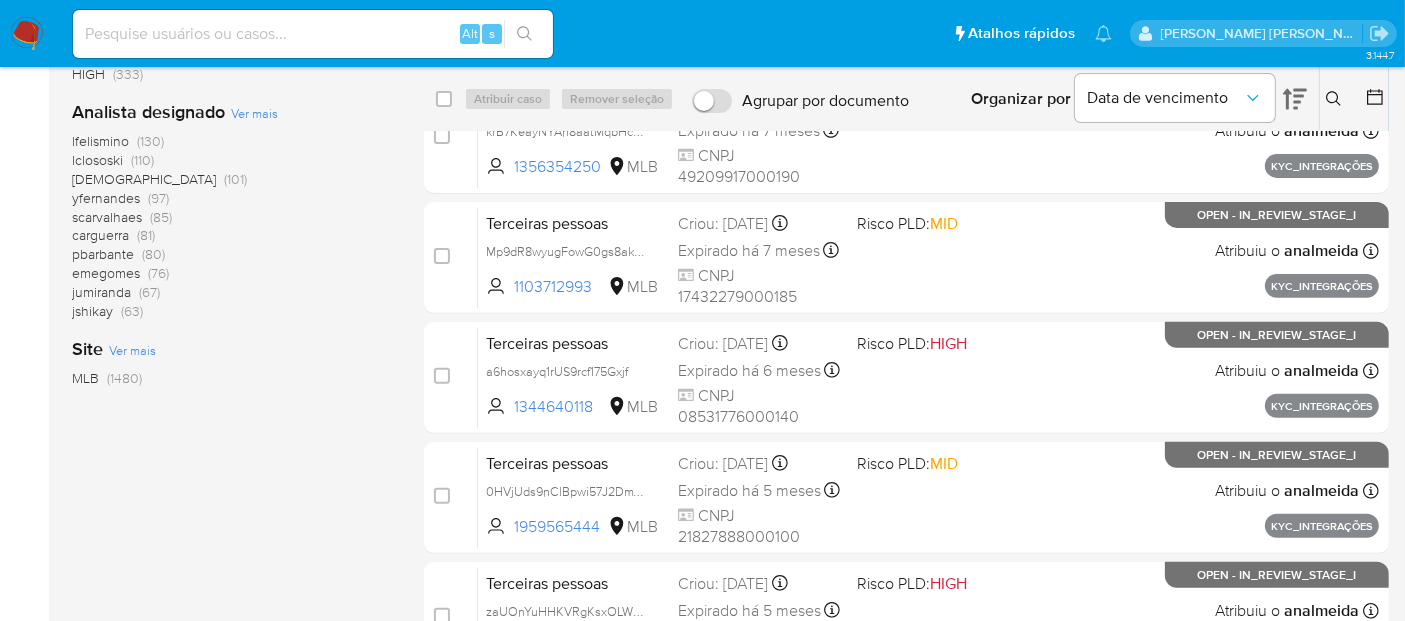 click on "Ver mais" at bounding box center [254, 113] 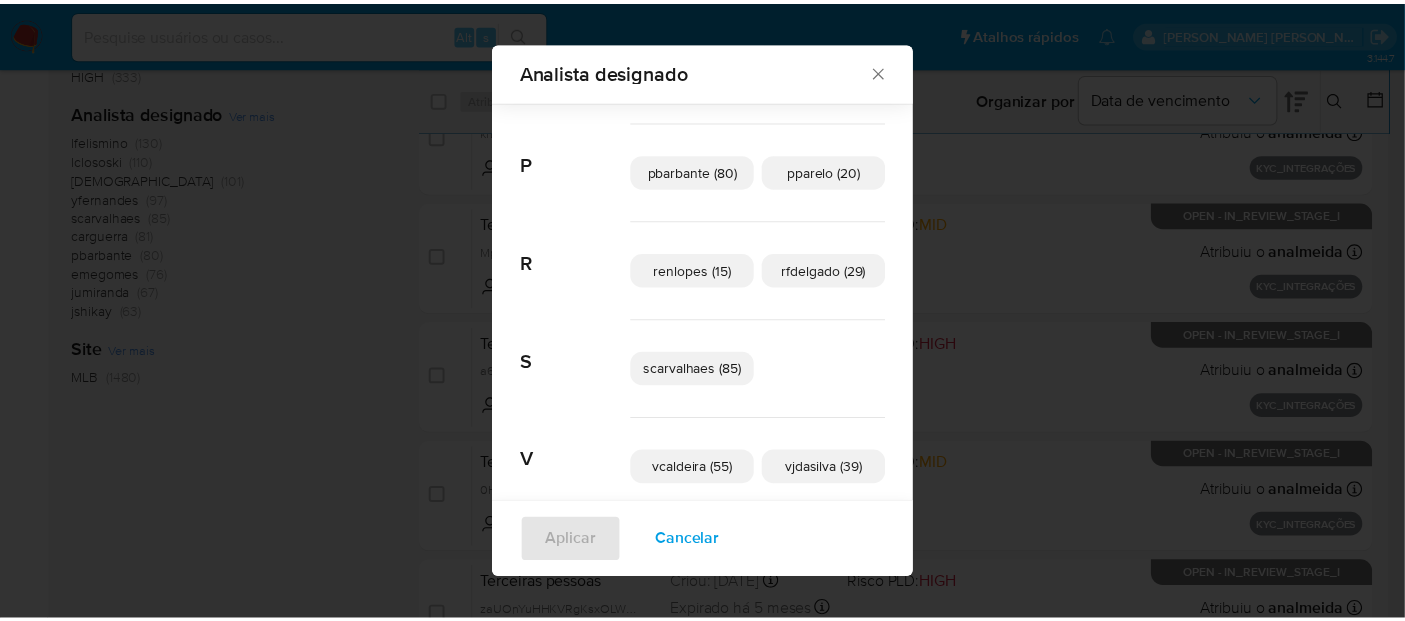 scroll, scrollTop: 985, scrollLeft: 0, axis: vertical 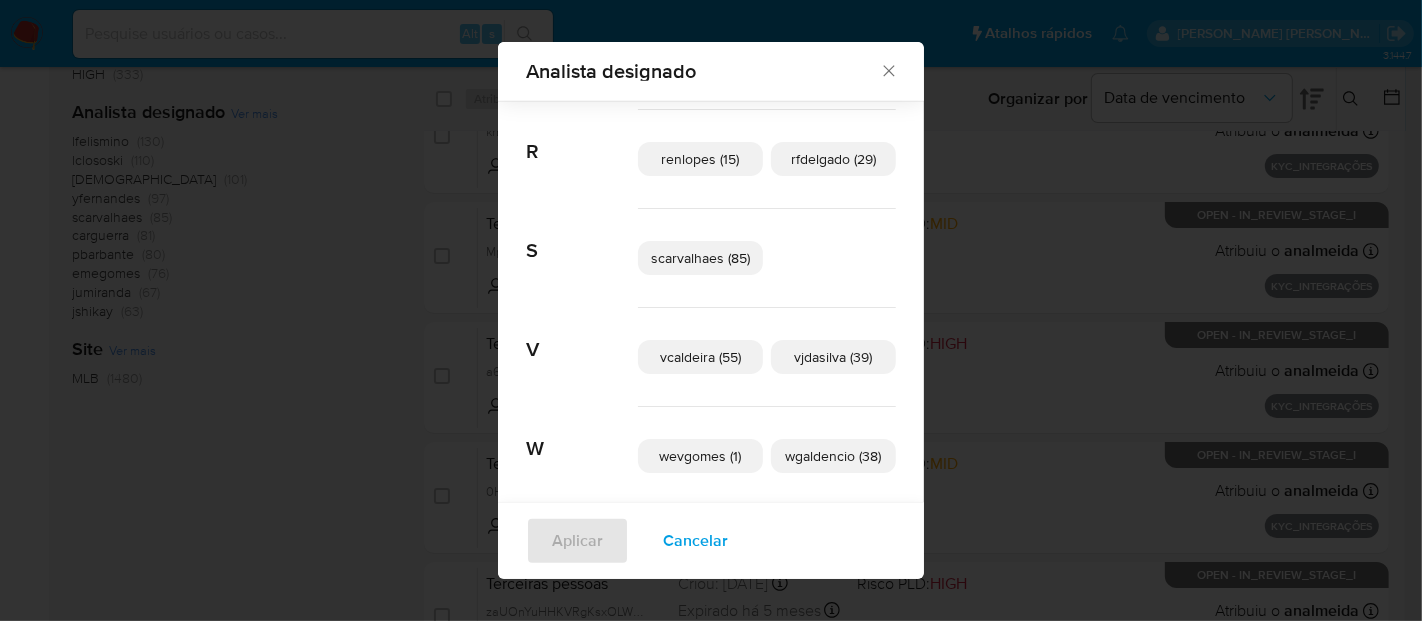 click on "scarvalhaes (85)" at bounding box center [700, 258] 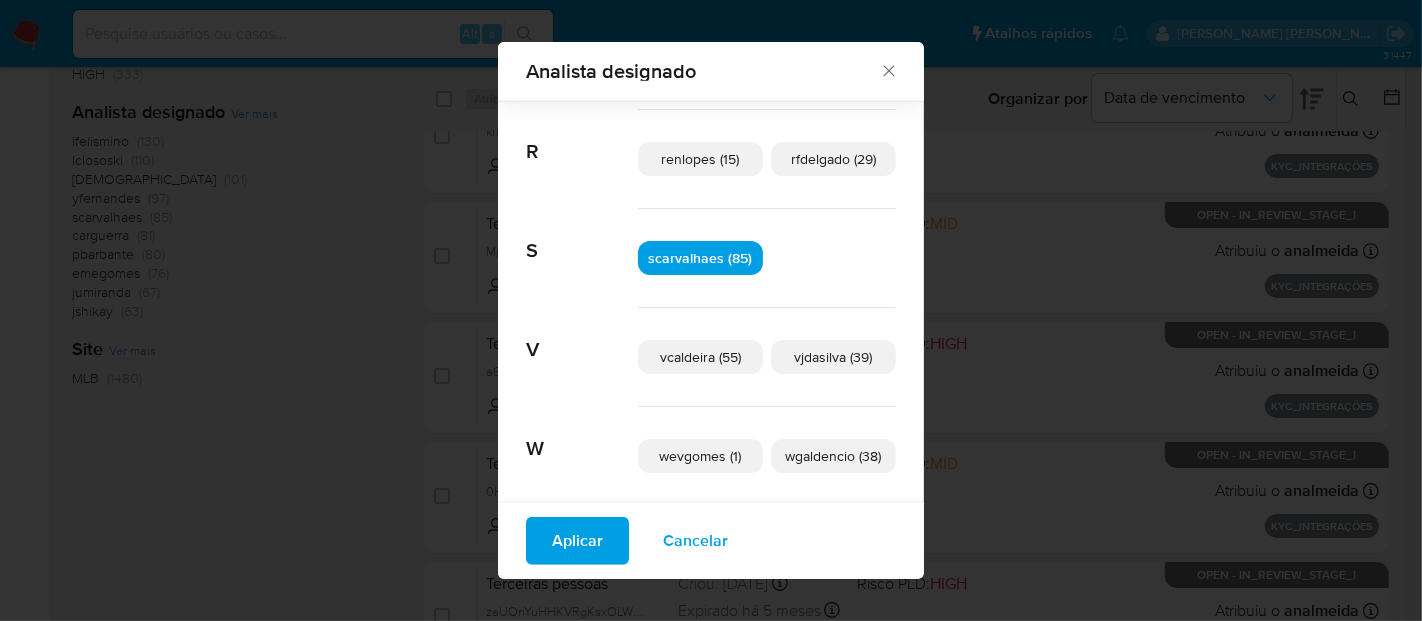 click on "Aplicar" at bounding box center [577, 541] 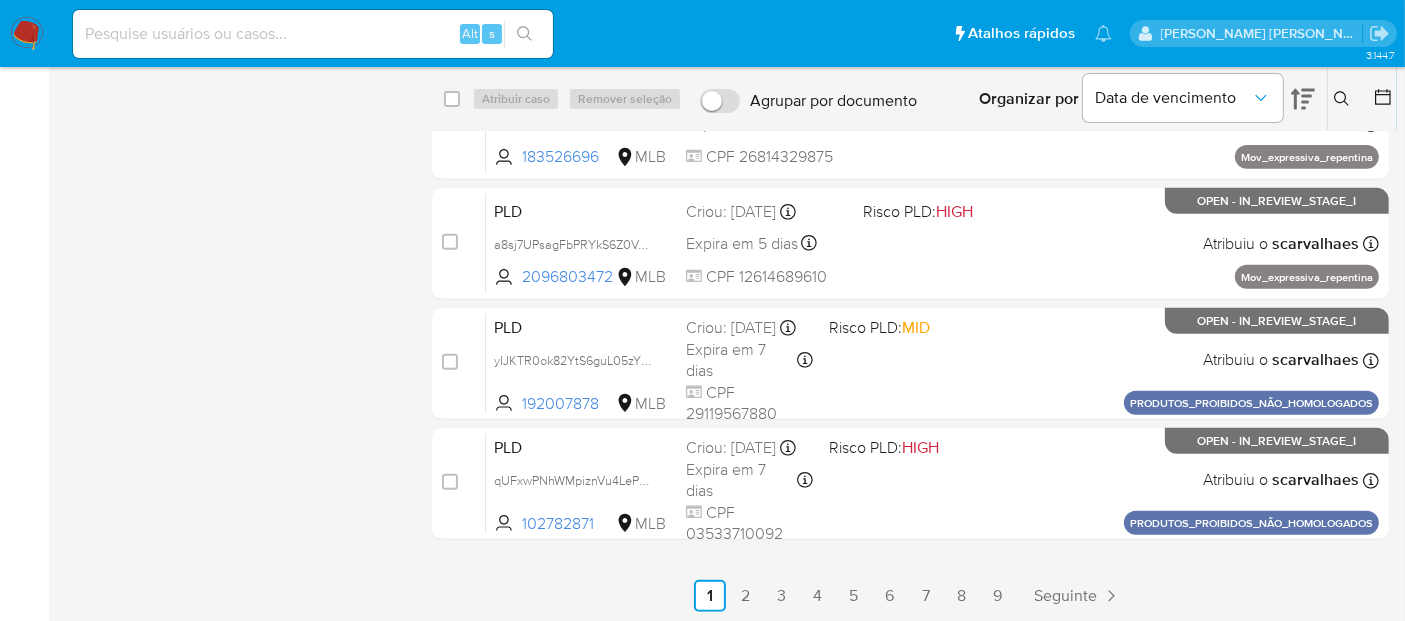 scroll, scrollTop: 802, scrollLeft: 0, axis: vertical 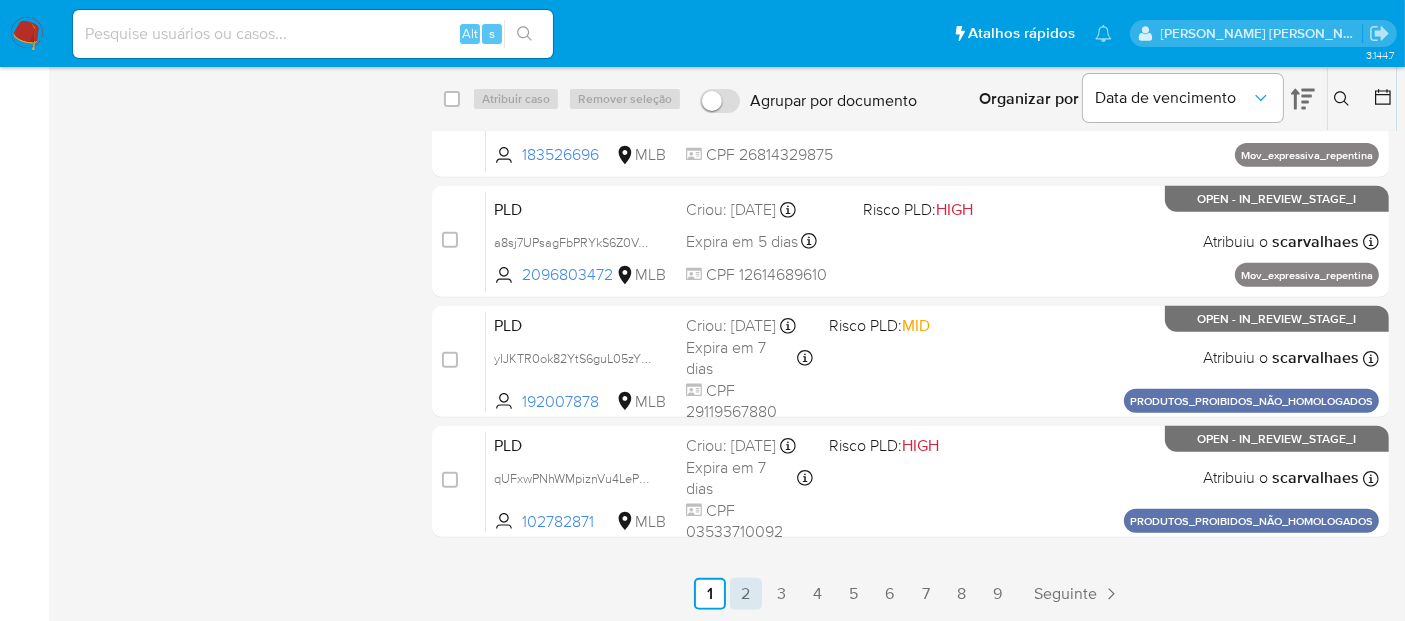 click on "2" at bounding box center [746, 594] 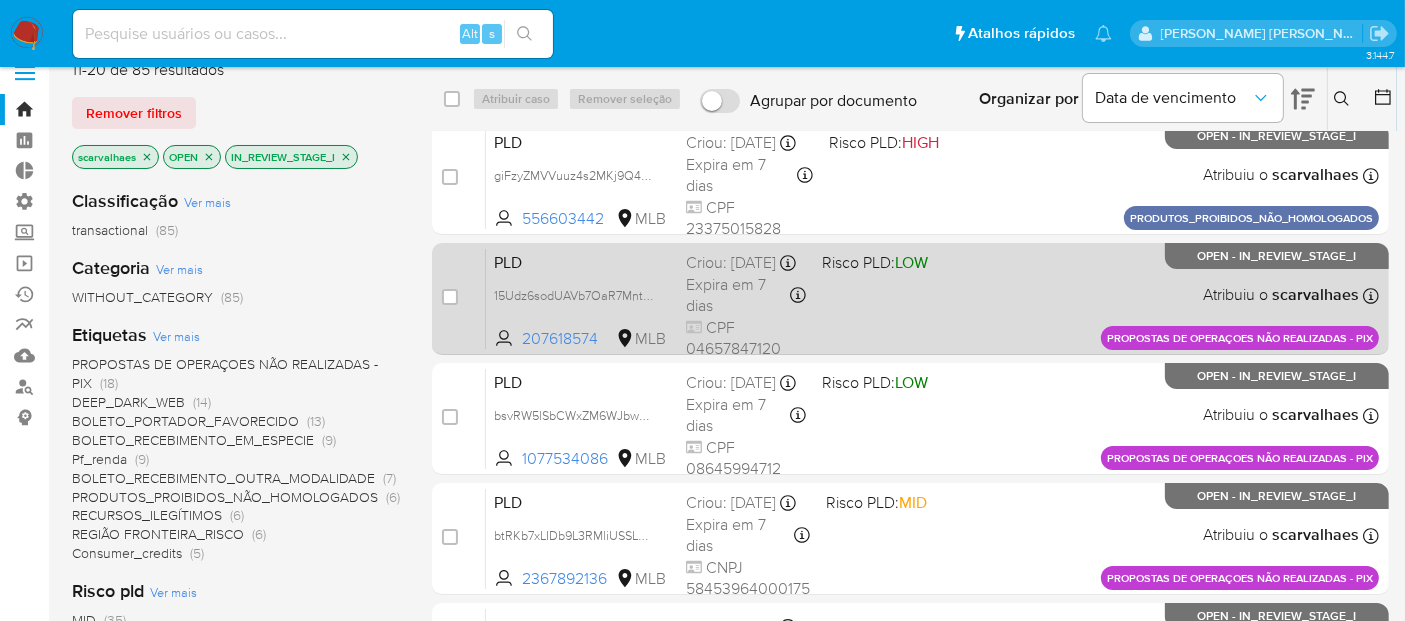 scroll, scrollTop: 0, scrollLeft: 0, axis: both 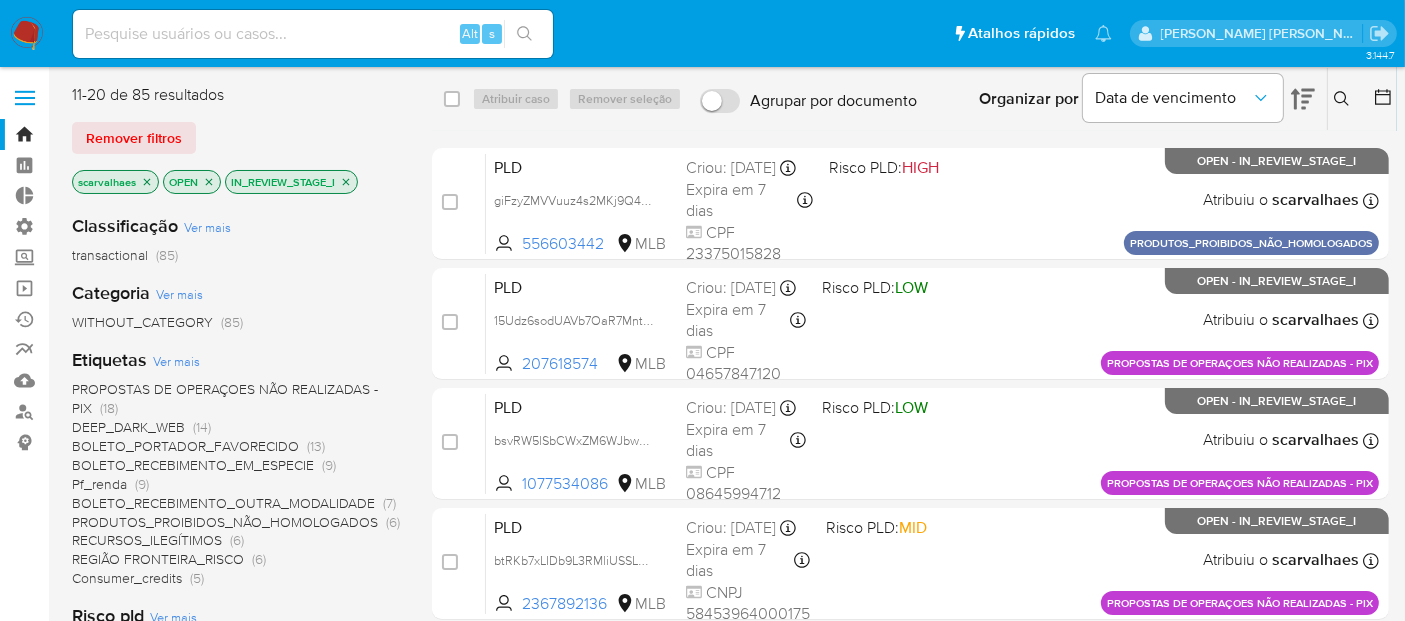 click 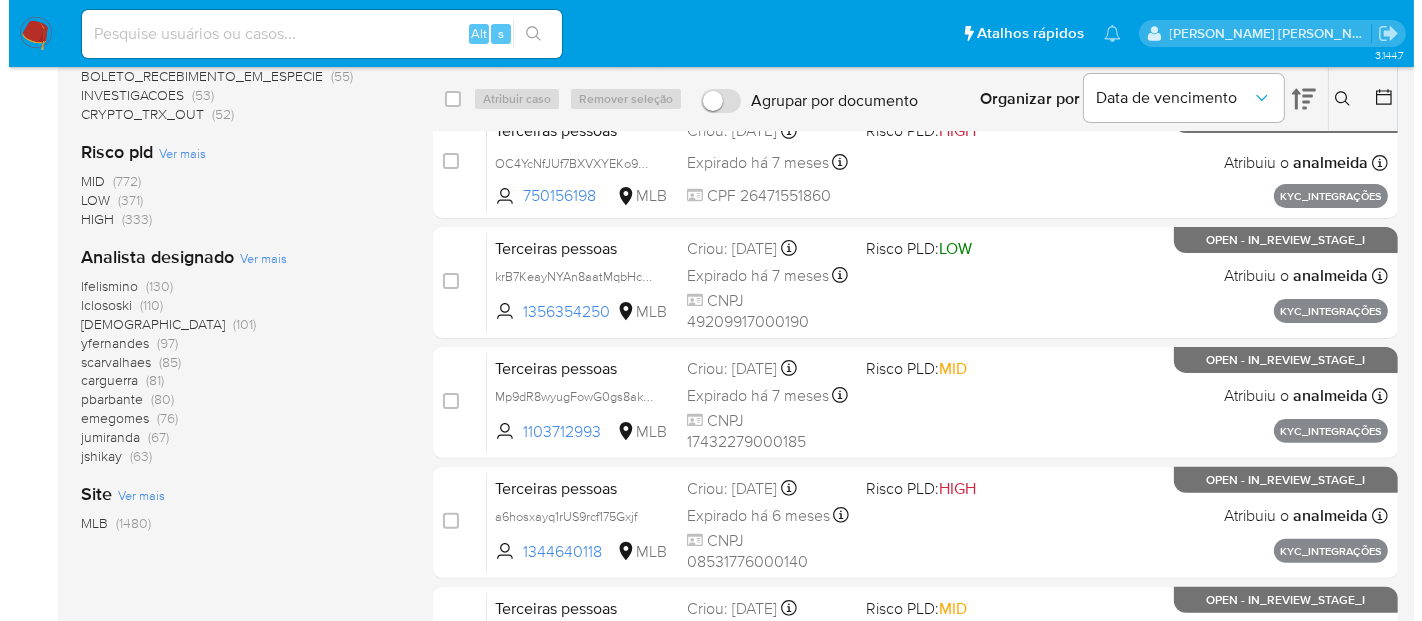 scroll, scrollTop: 555, scrollLeft: 0, axis: vertical 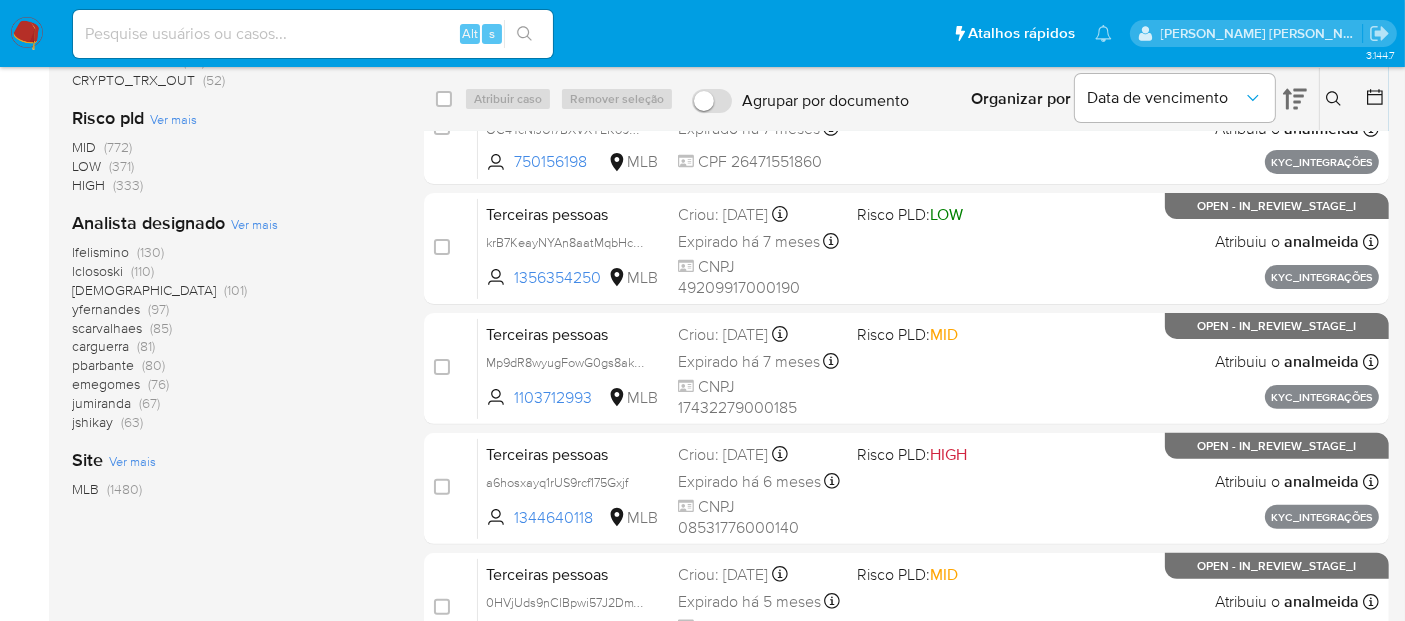 click on "Ver mais" at bounding box center [254, 224] 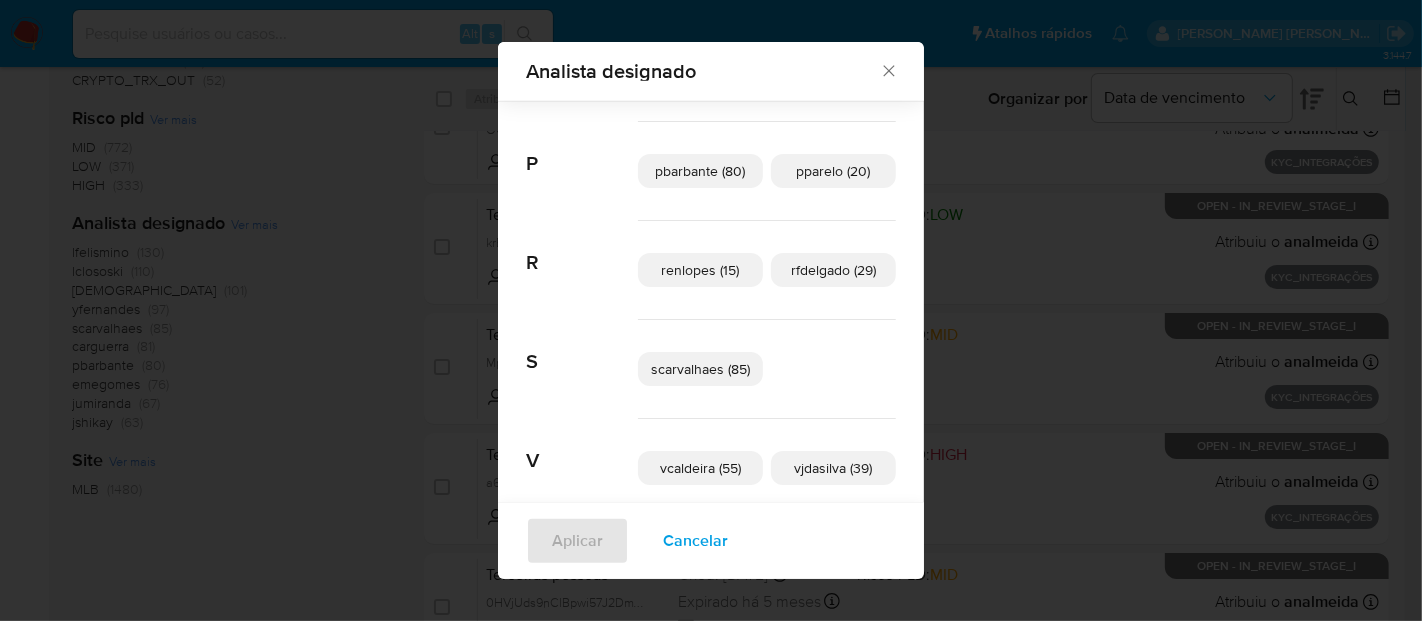 scroll, scrollTop: 985, scrollLeft: 0, axis: vertical 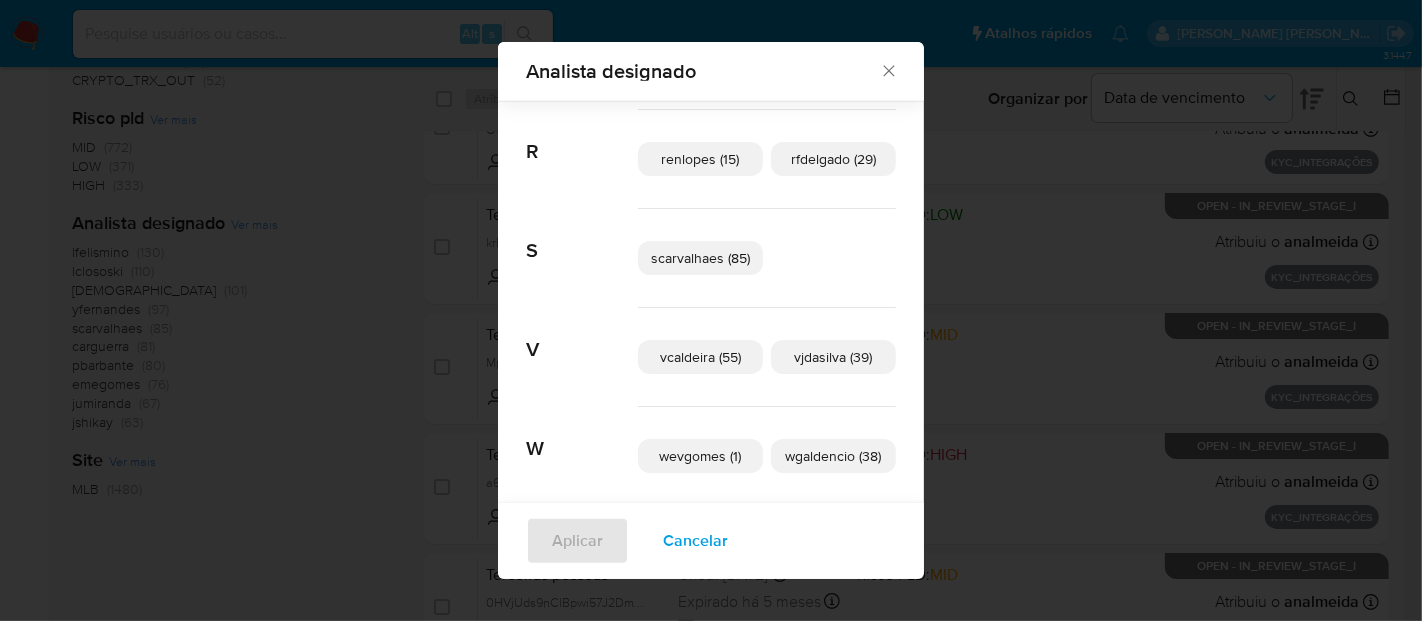 click on "vcaldeira (55)" at bounding box center [700, 357] 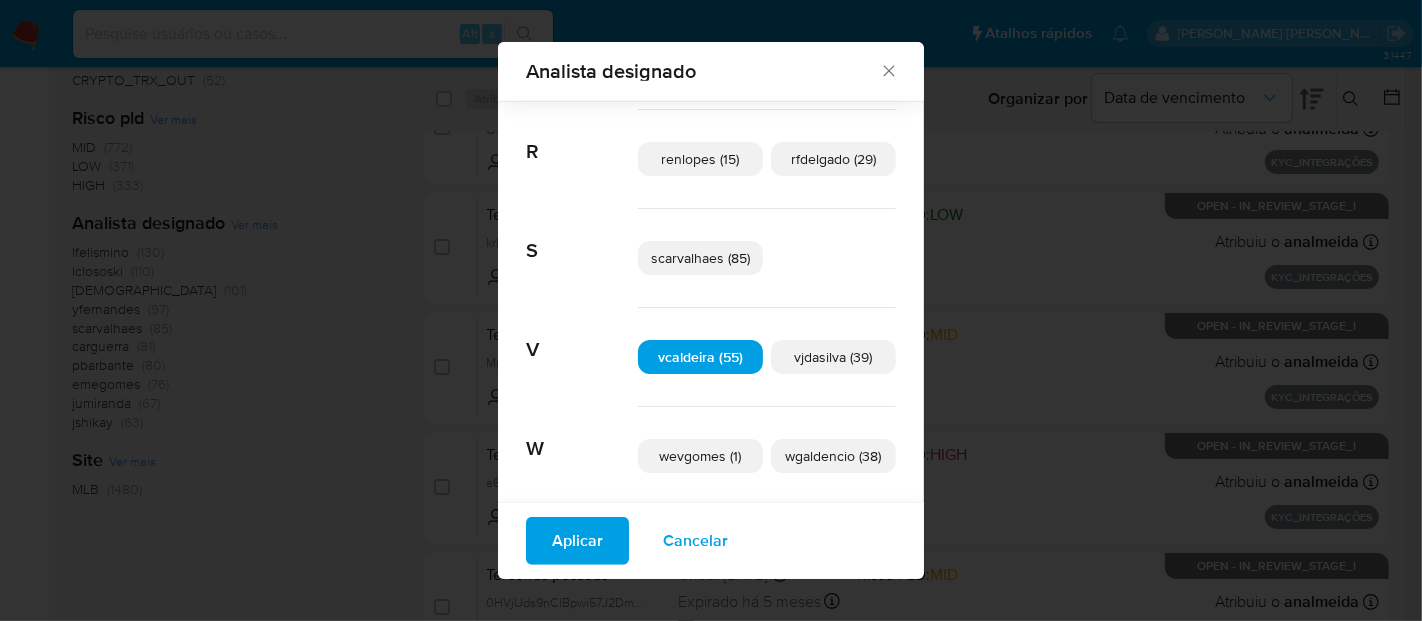 click on "Aplicar" at bounding box center (577, 541) 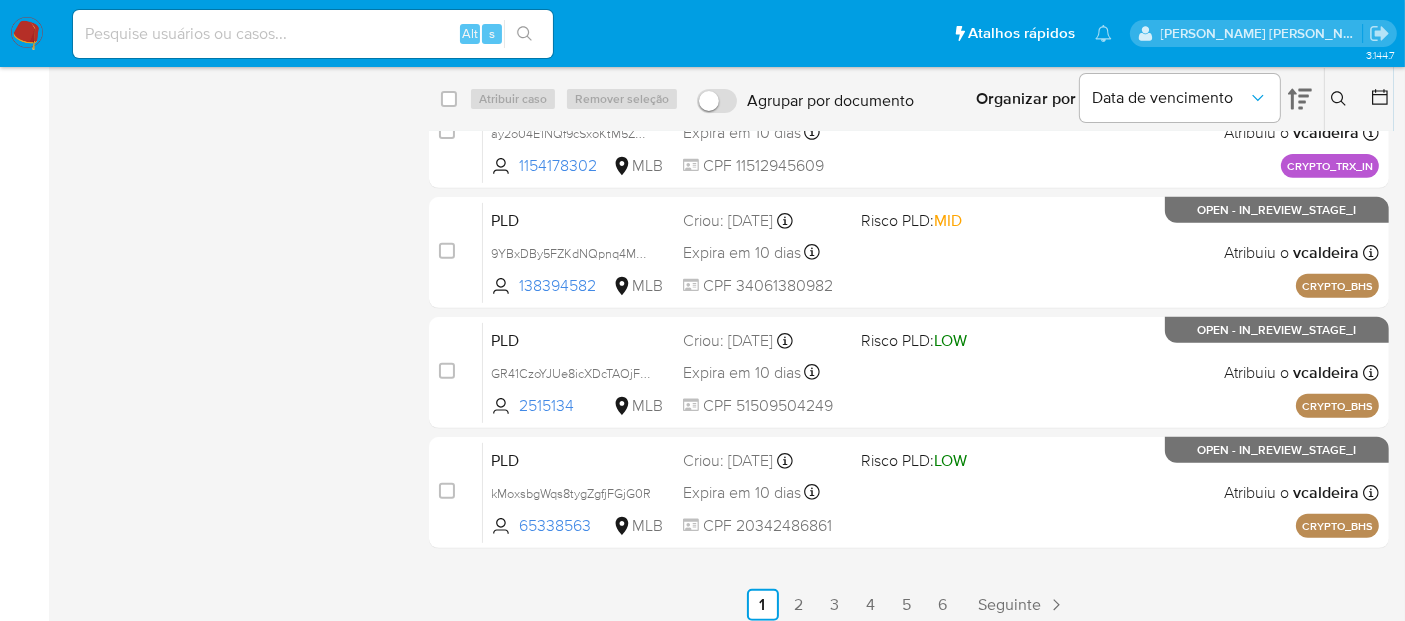 scroll, scrollTop: 802, scrollLeft: 0, axis: vertical 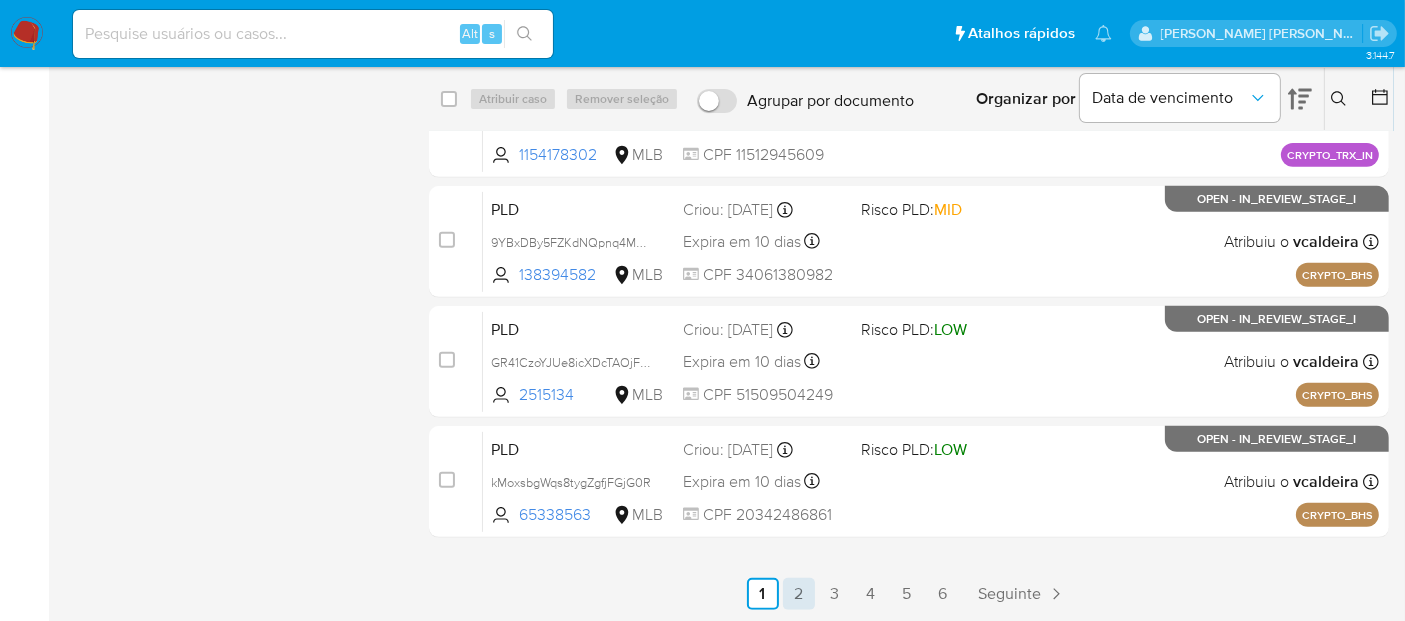 click on "2" at bounding box center [799, 594] 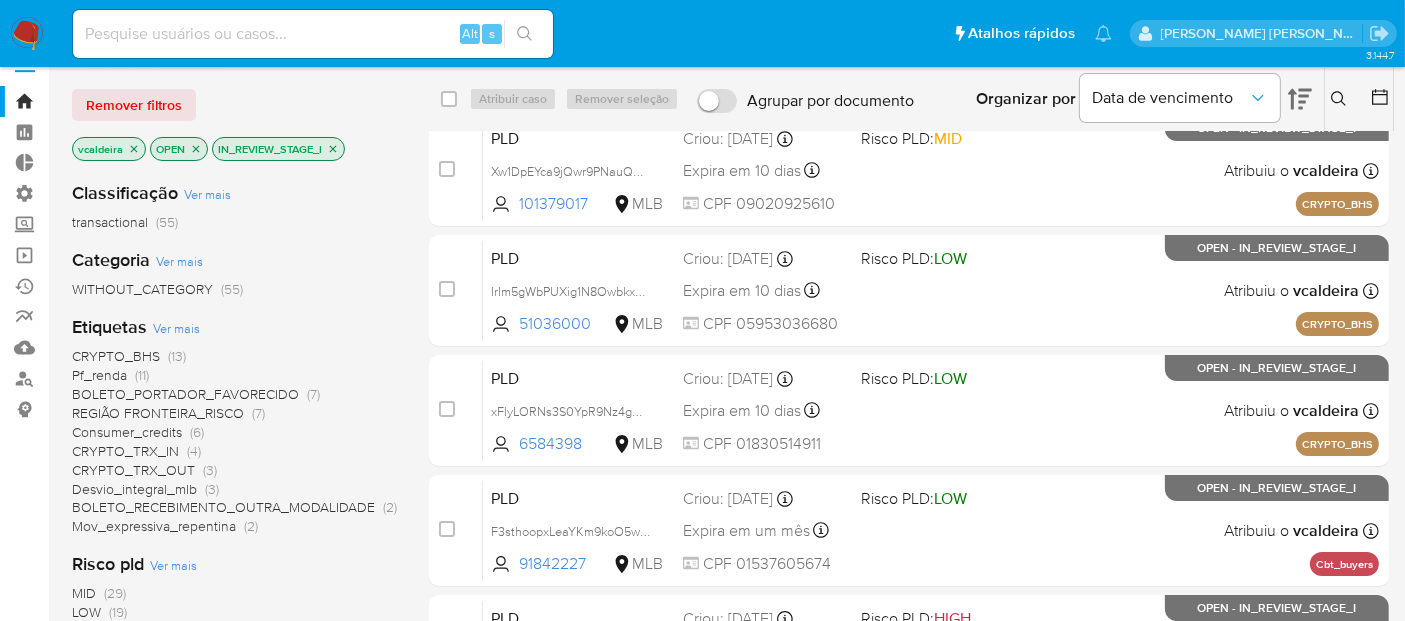 scroll, scrollTop: 0, scrollLeft: 0, axis: both 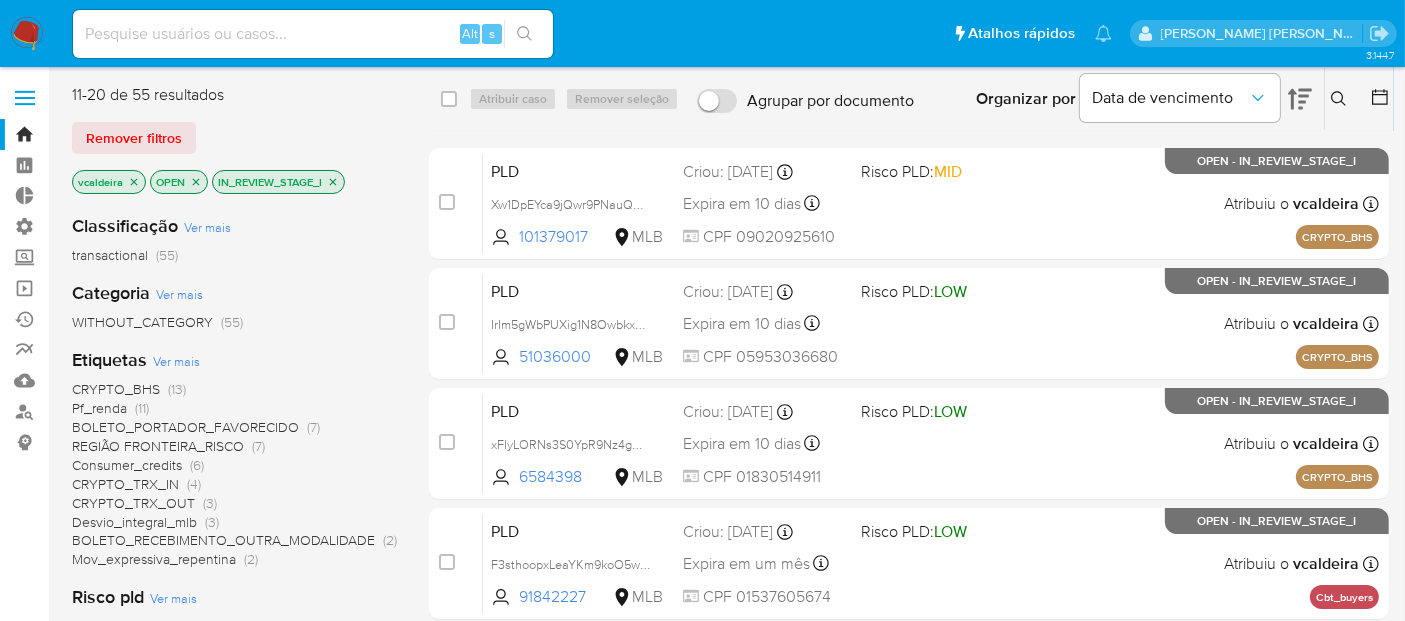 click 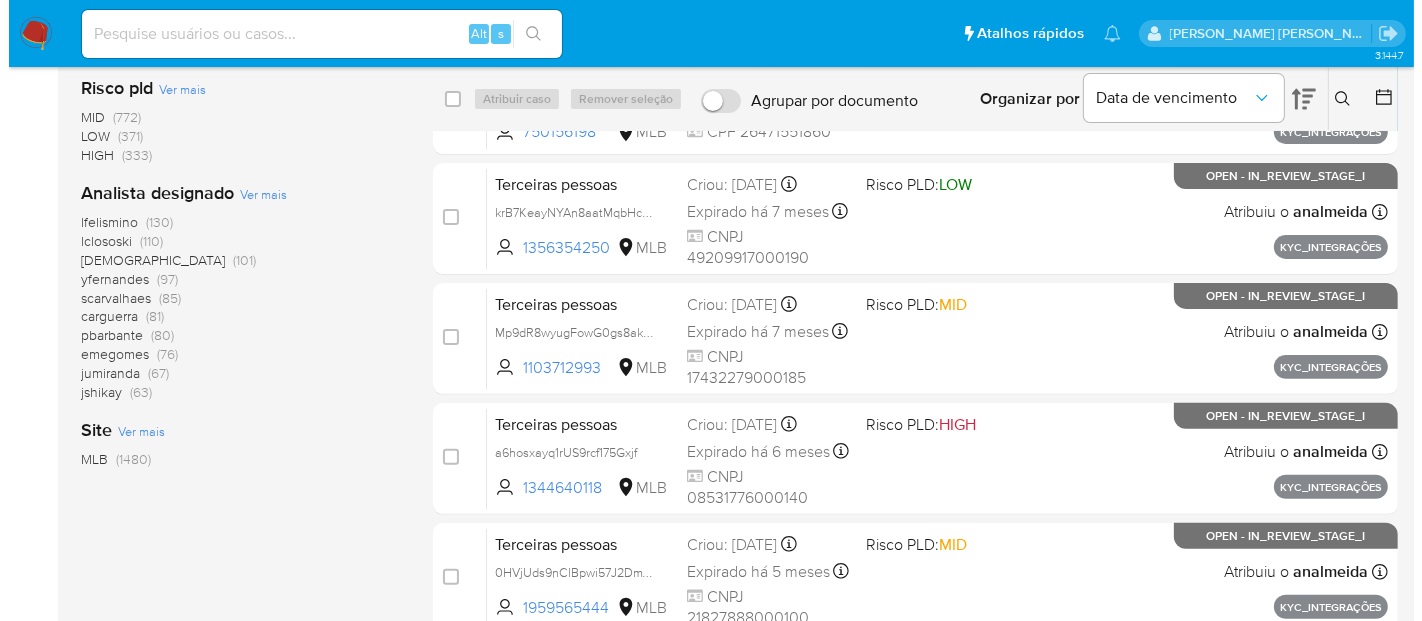 scroll, scrollTop: 555, scrollLeft: 0, axis: vertical 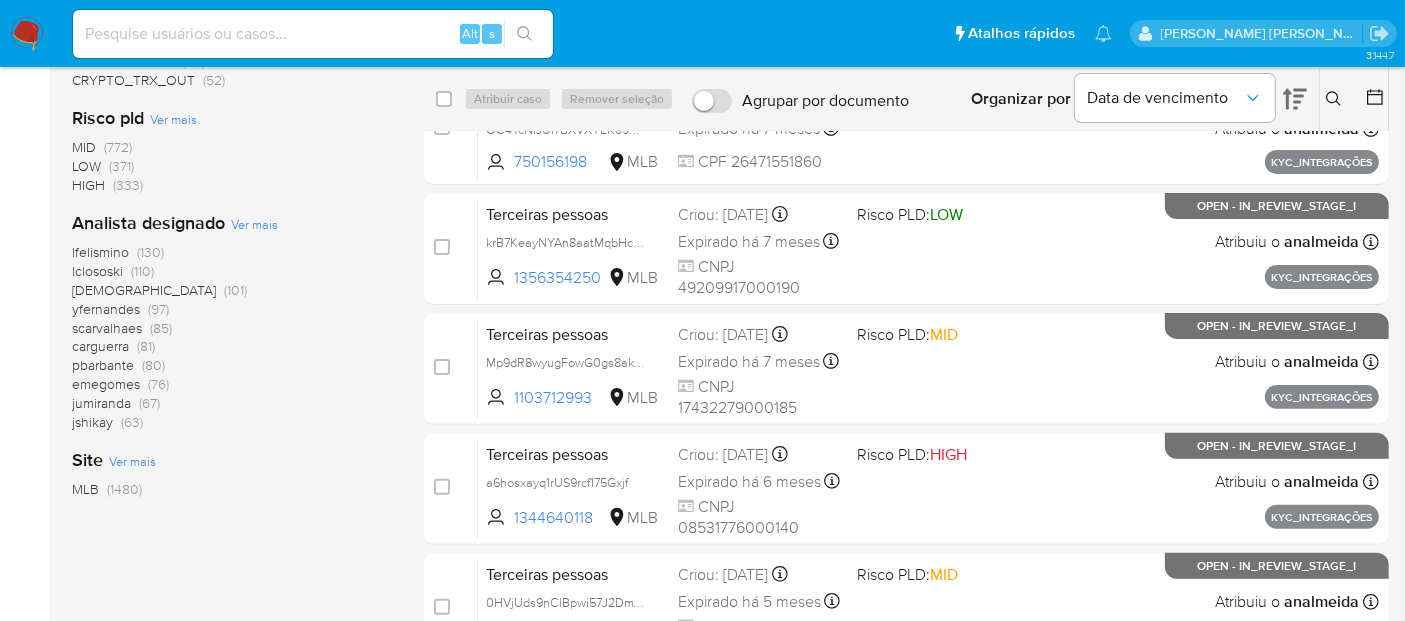 click on "Ver mais" at bounding box center (254, 224) 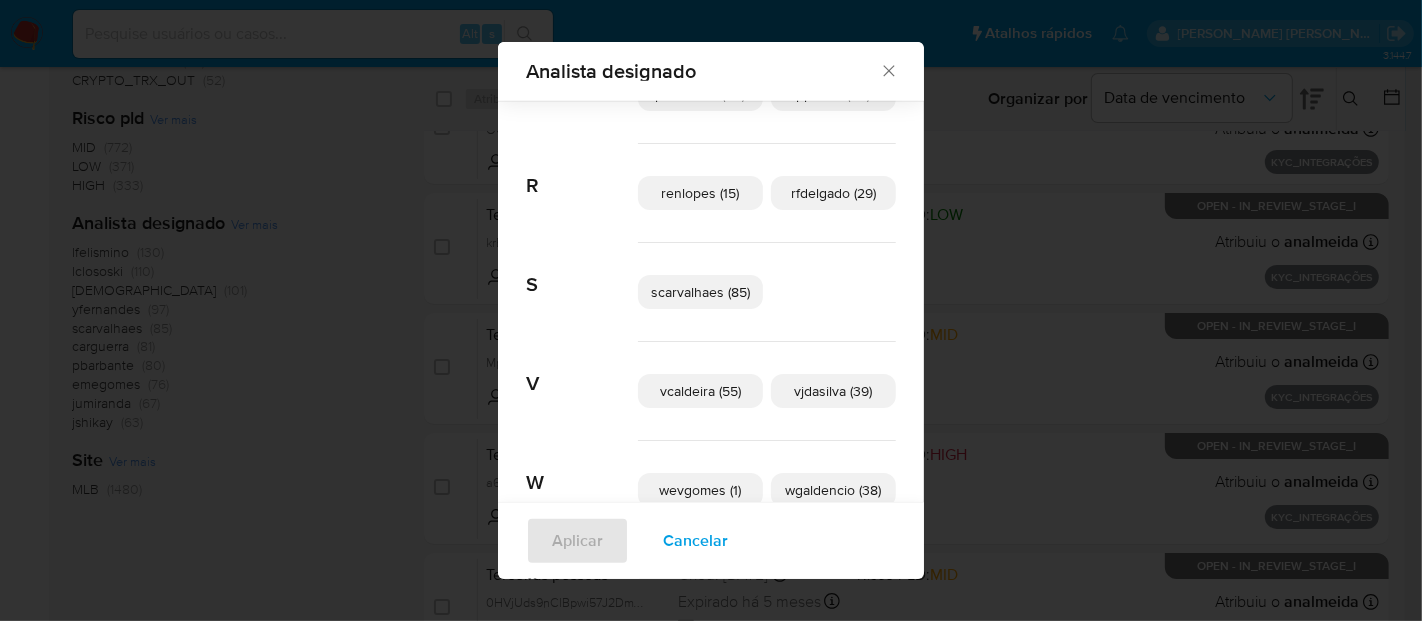 scroll, scrollTop: 985, scrollLeft: 0, axis: vertical 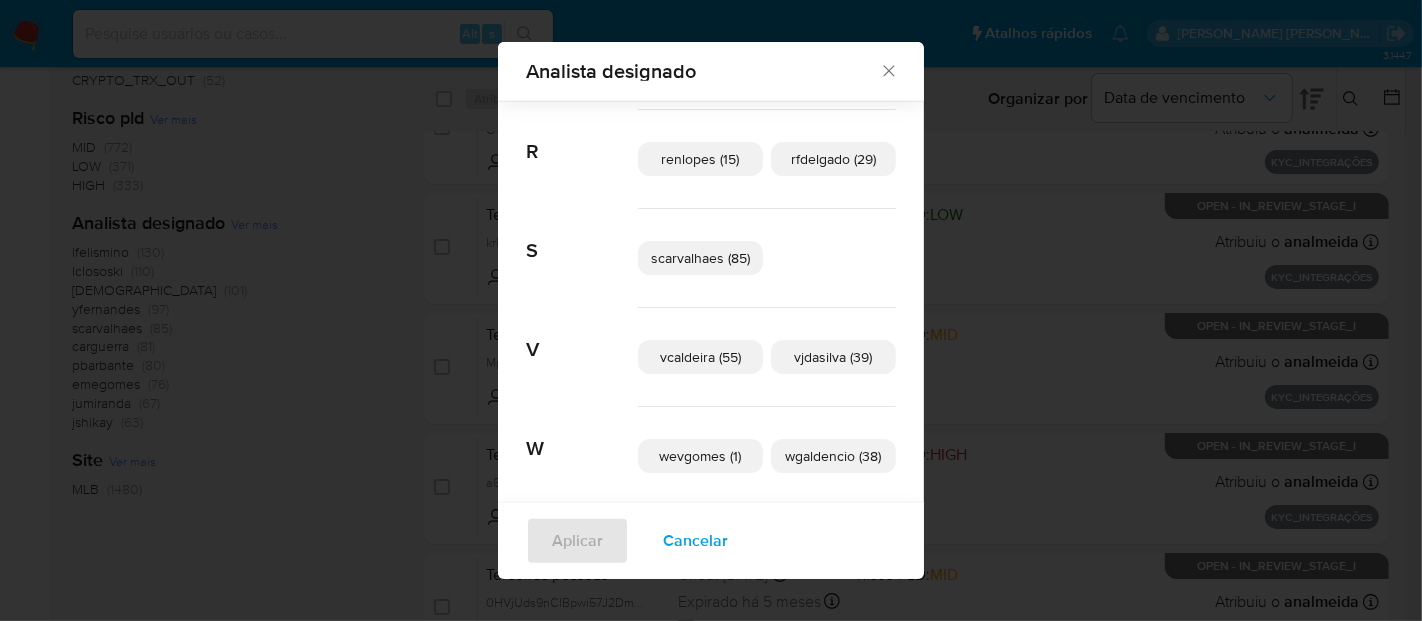 click on "vjdasilva (39)" at bounding box center [834, 357] 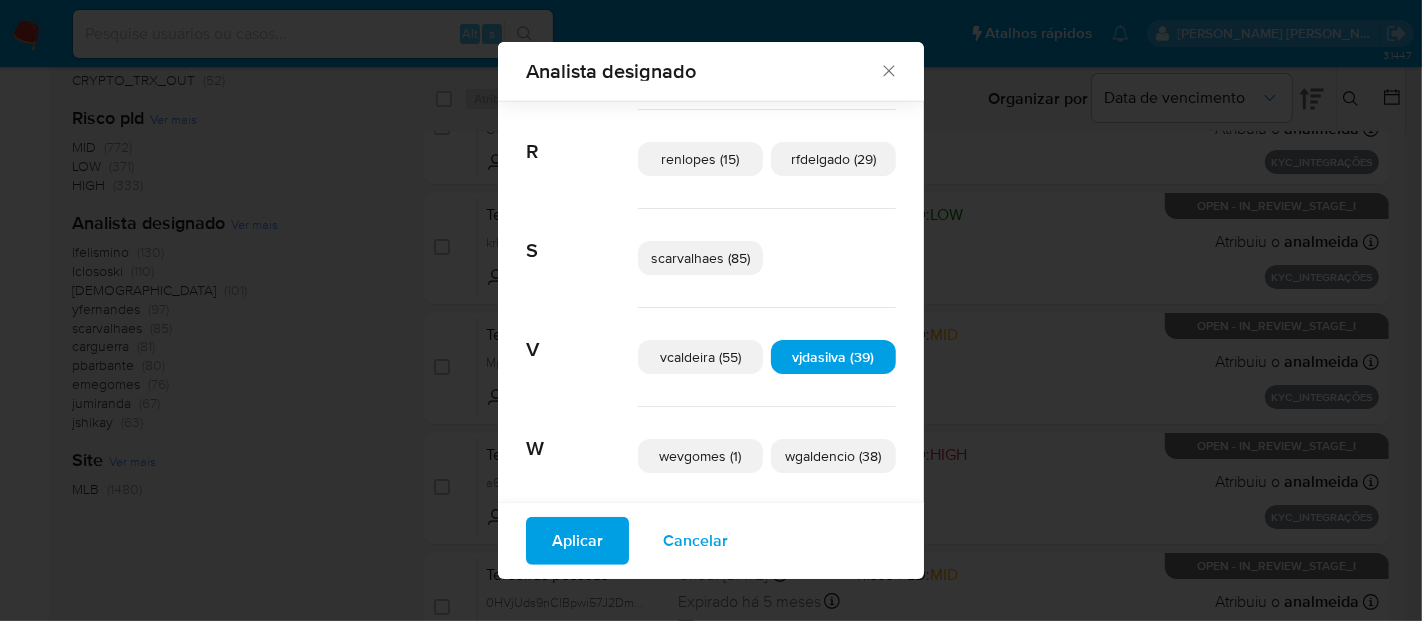 click on "Aplicar" at bounding box center (577, 541) 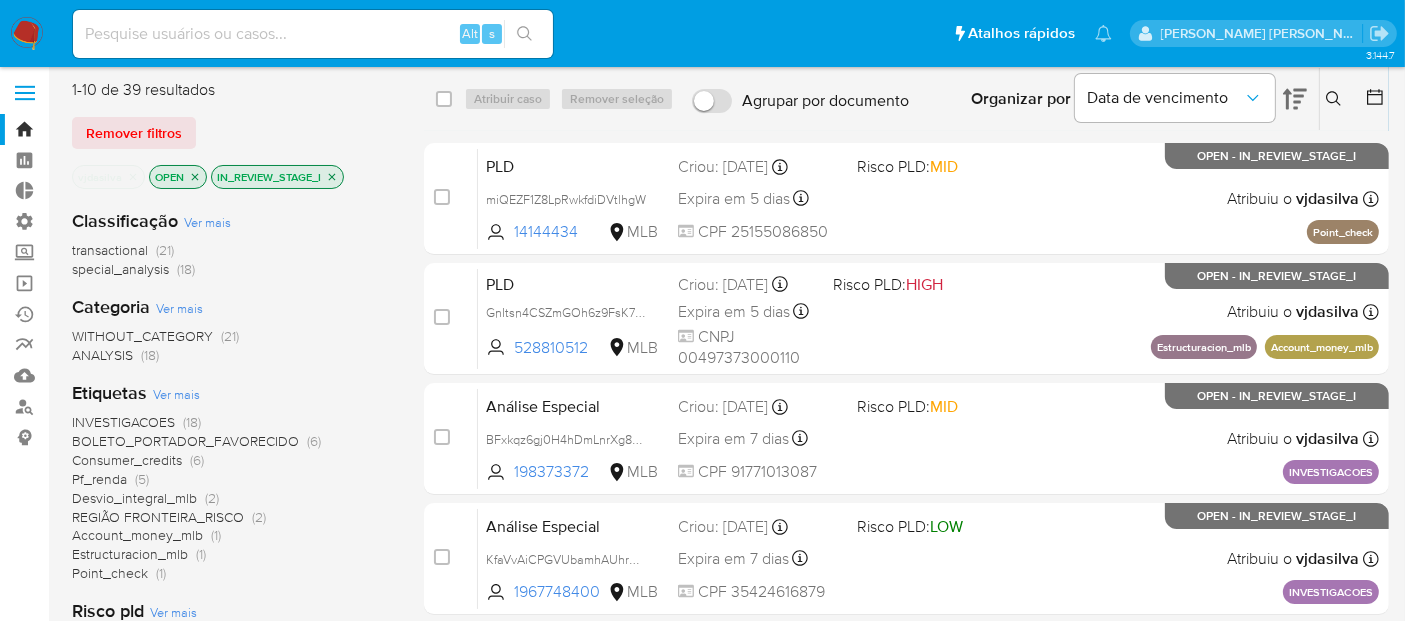 scroll, scrollTop: 0, scrollLeft: 0, axis: both 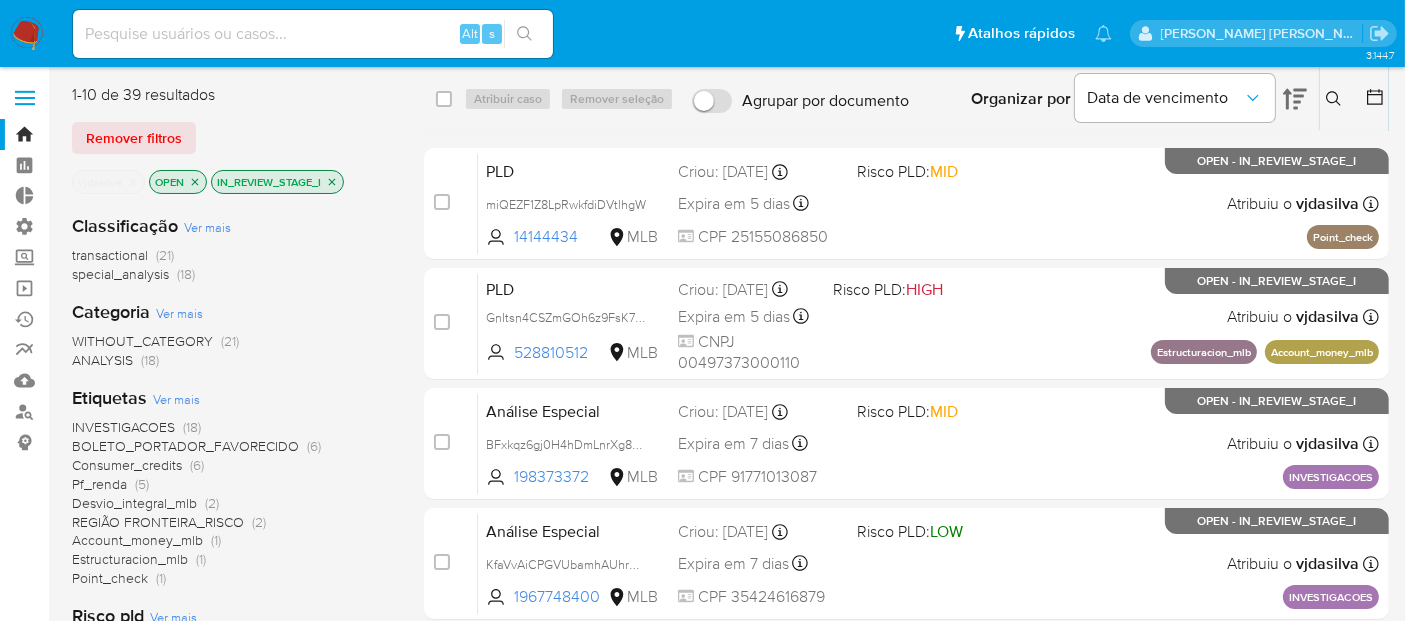 click 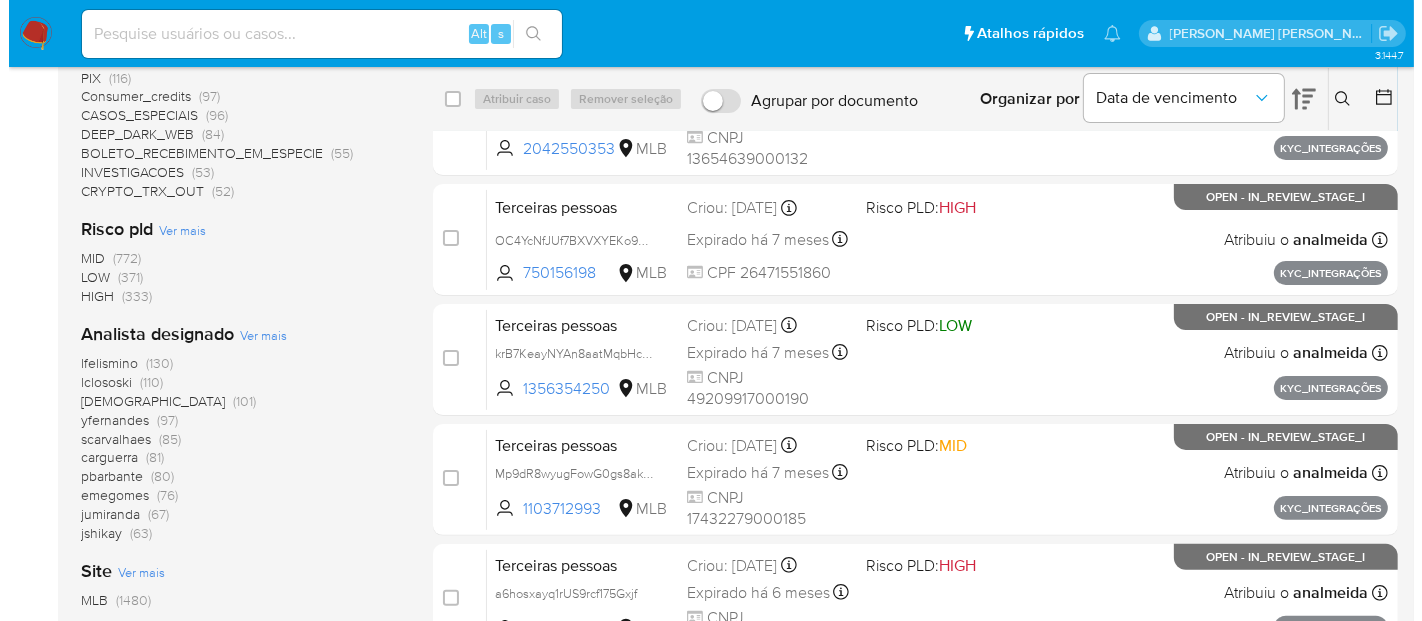 scroll, scrollTop: 555, scrollLeft: 0, axis: vertical 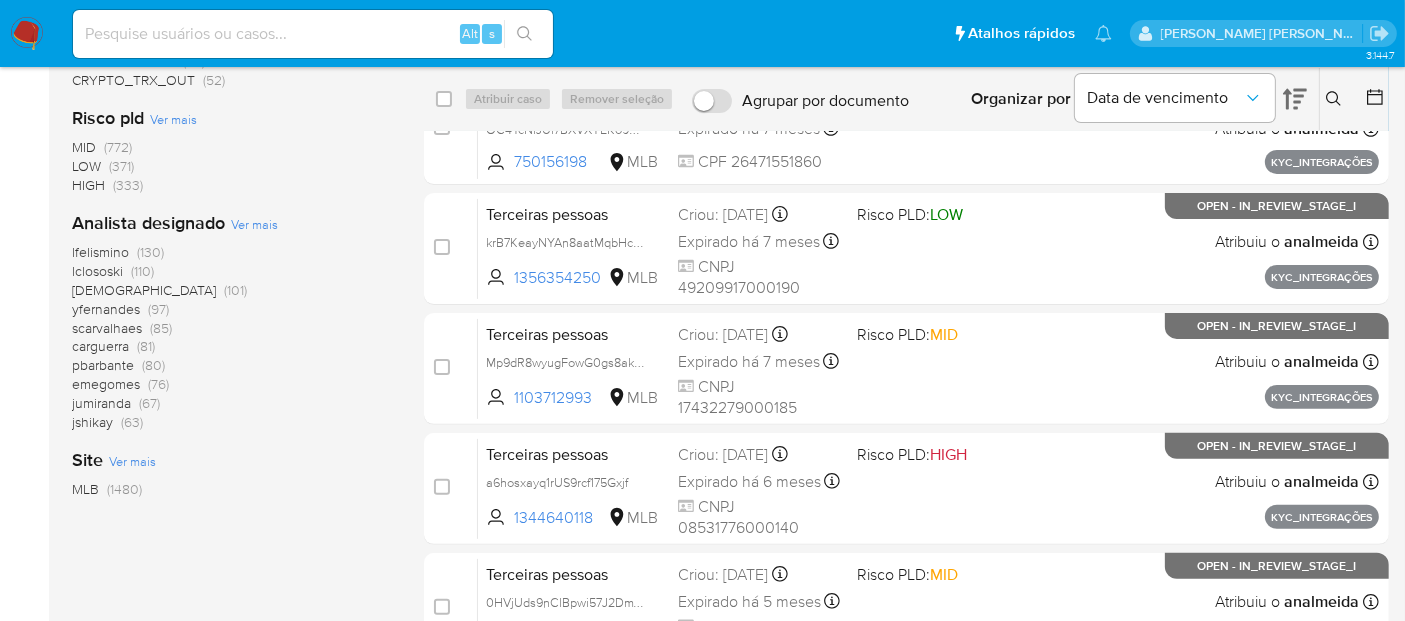 click on "Ver mais" at bounding box center [254, 224] 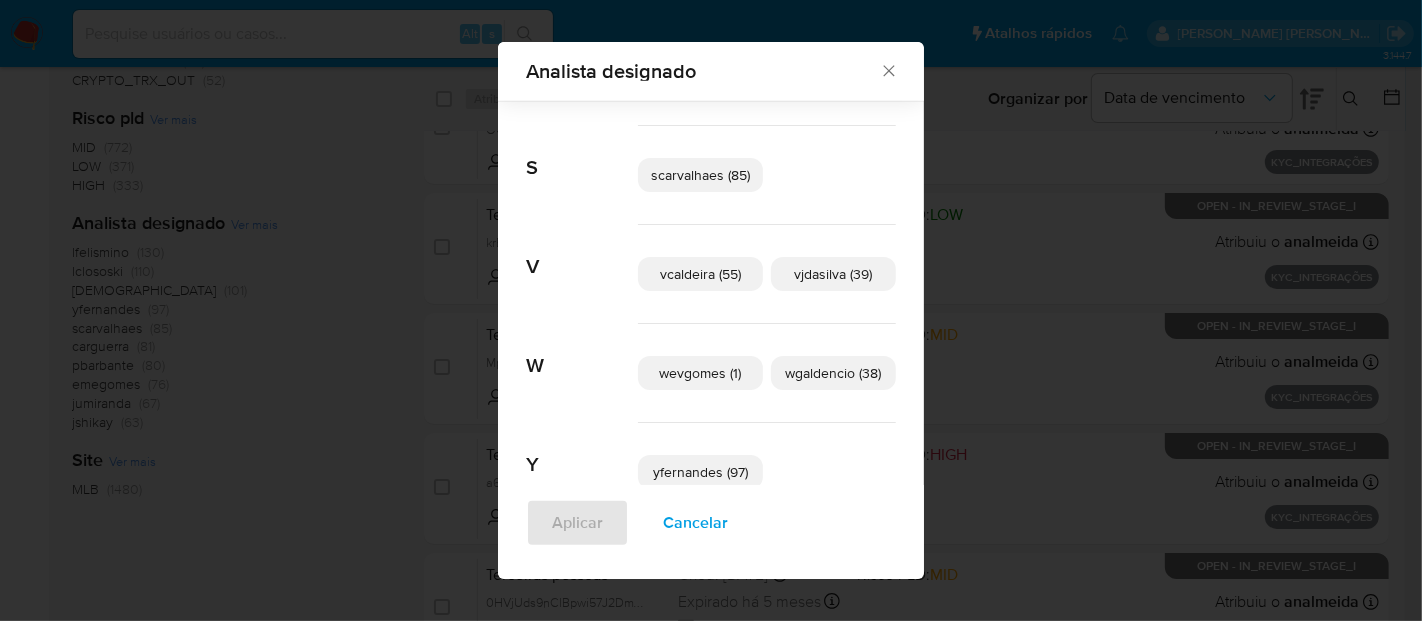 scroll, scrollTop: 1096, scrollLeft: 0, axis: vertical 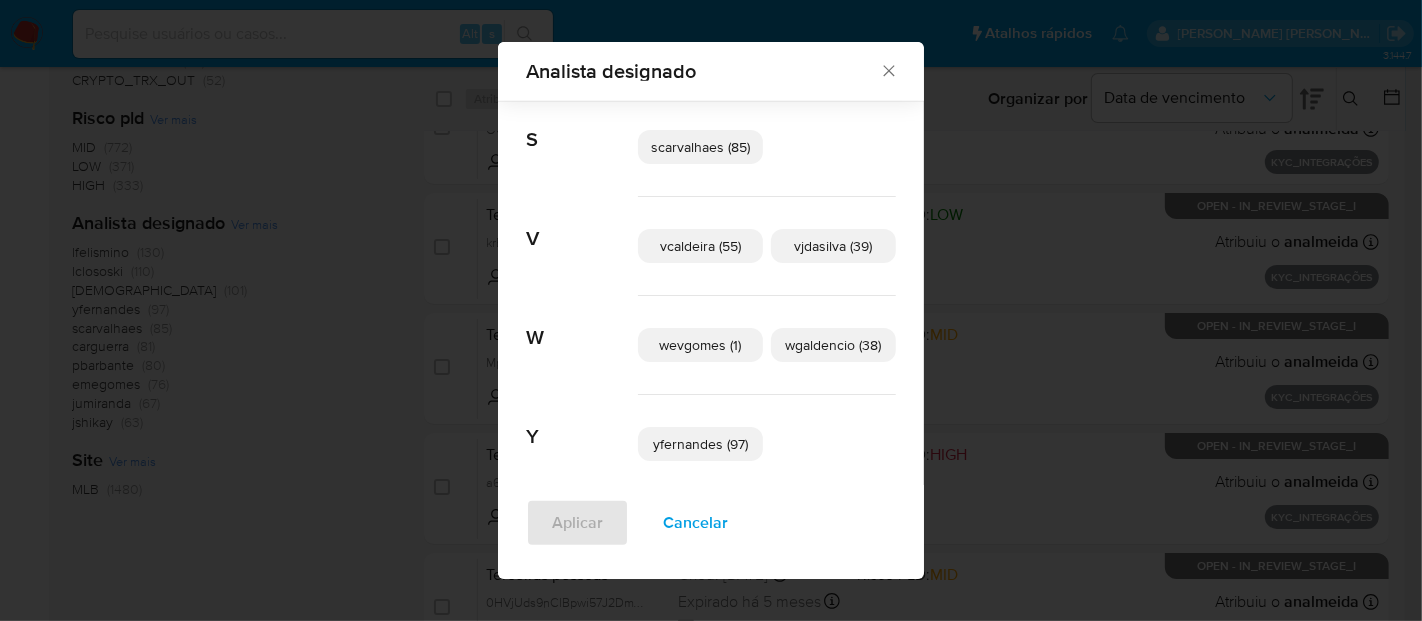 click on "wevgomes (1)" at bounding box center [701, 345] 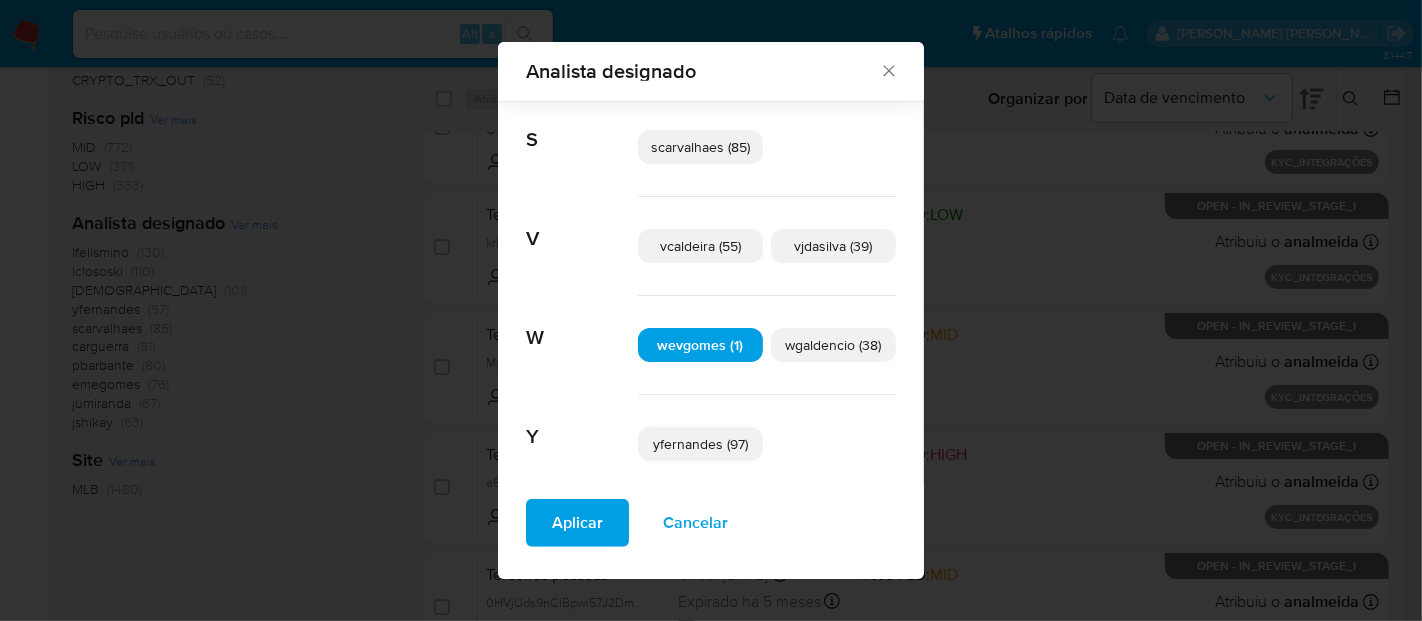 click on "Aplicar" at bounding box center [577, 523] 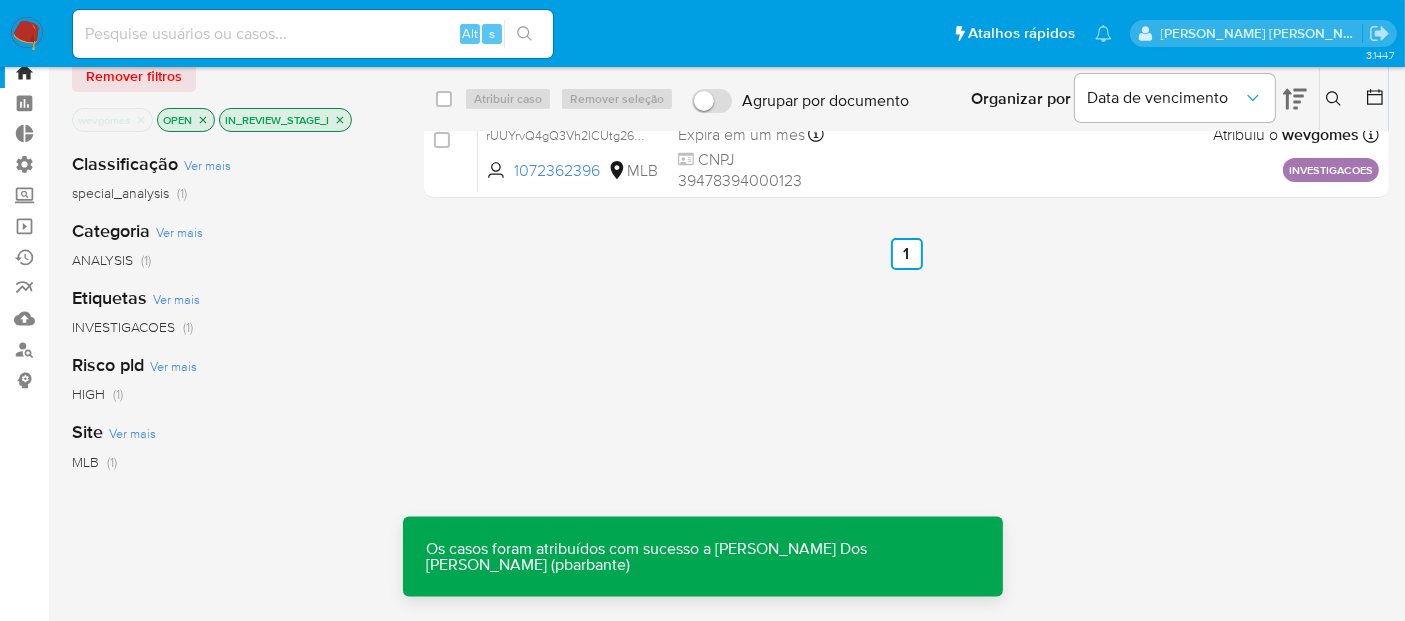 scroll, scrollTop: 0, scrollLeft: 0, axis: both 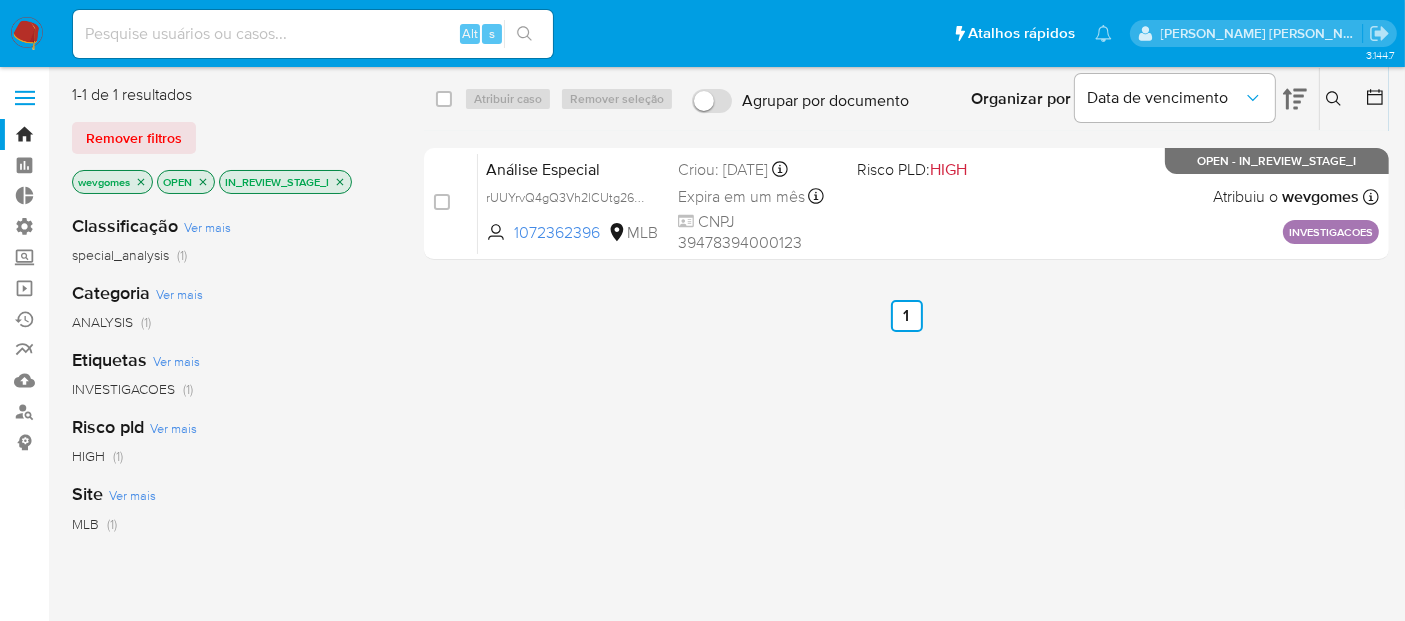 click on "wevgomes" at bounding box center [112, 182] 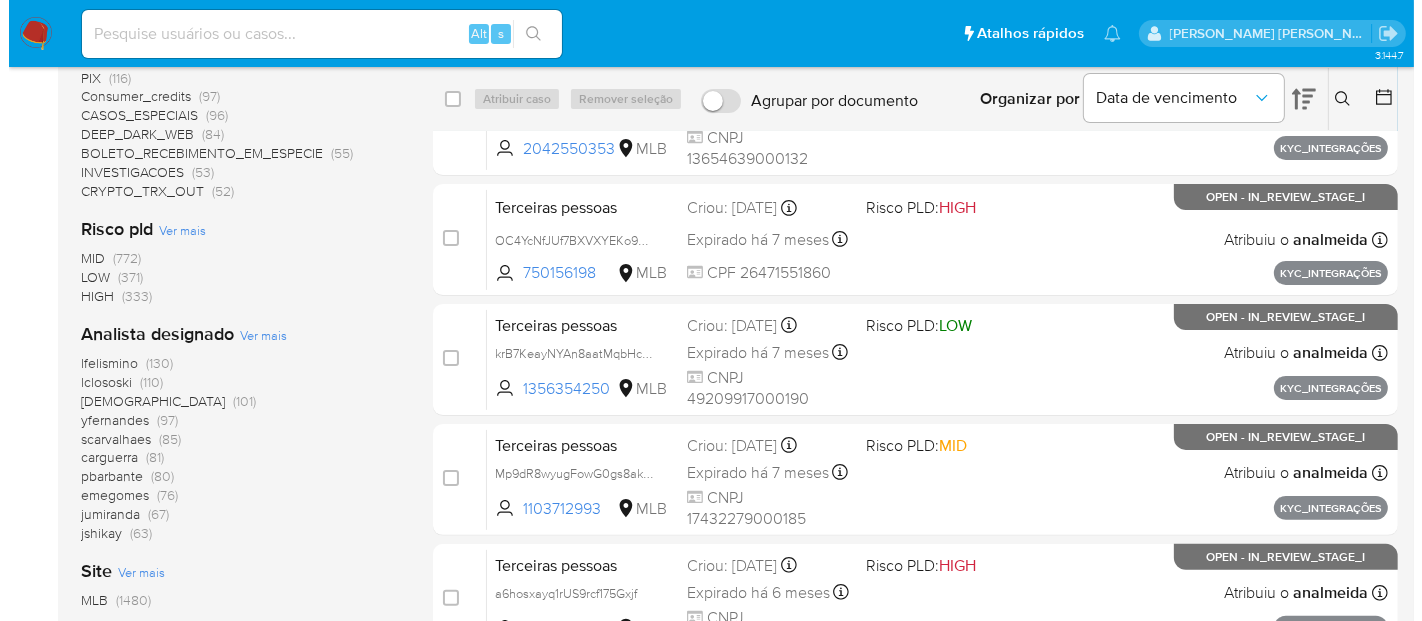 scroll, scrollTop: 555, scrollLeft: 0, axis: vertical 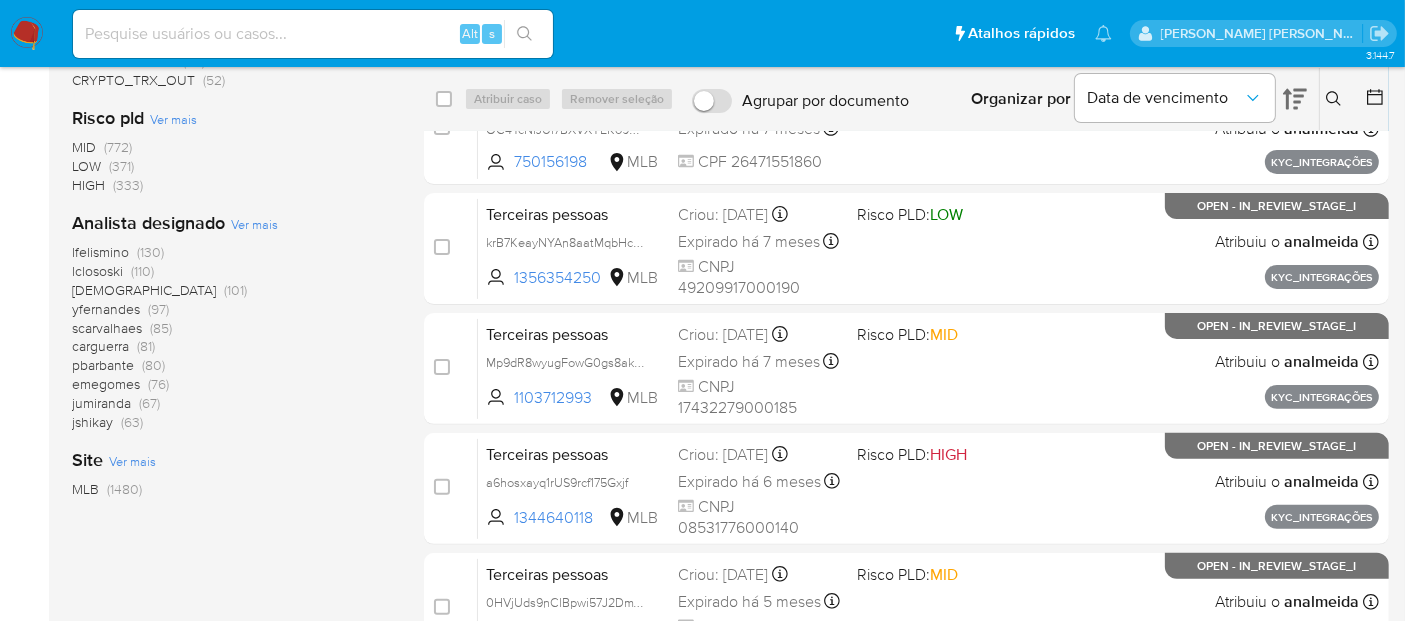 click on "Ver mais" at bounding box center [254, 224] 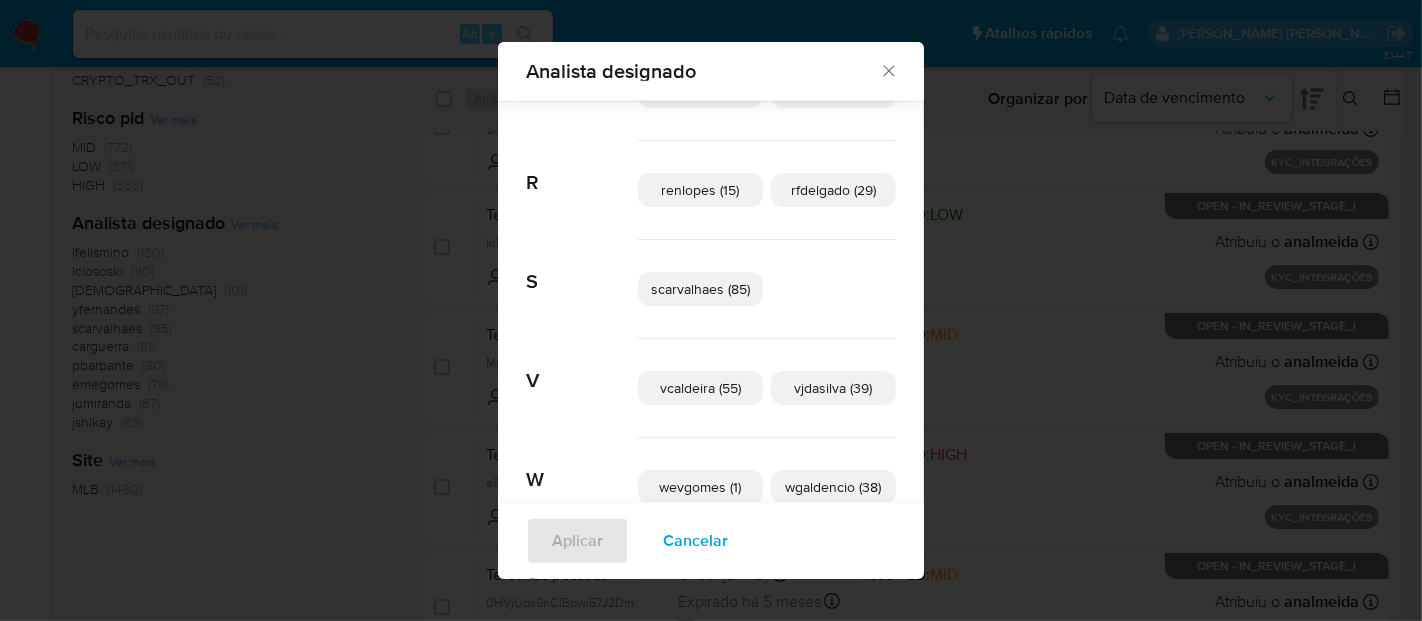 scroll, scrollTop: 1096, scrollLeft: 0, axis: vertical 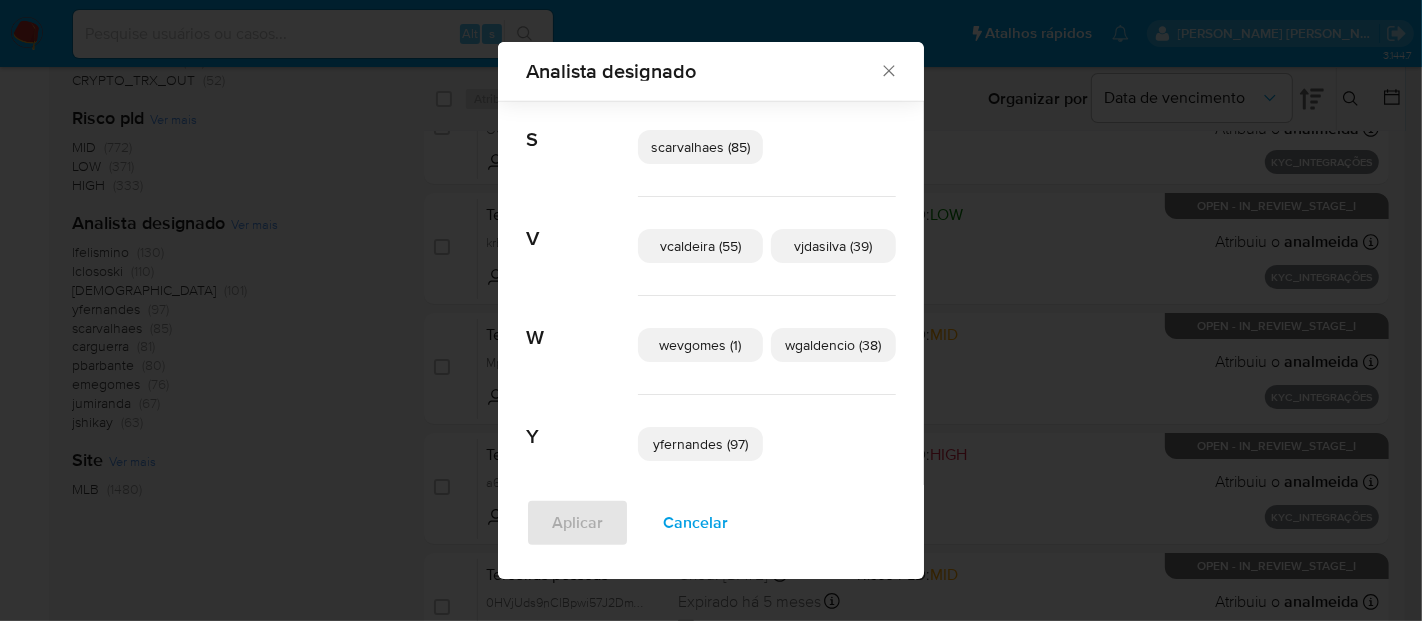 click on "wgaldencio (38)" at bounding box center (834, 345) 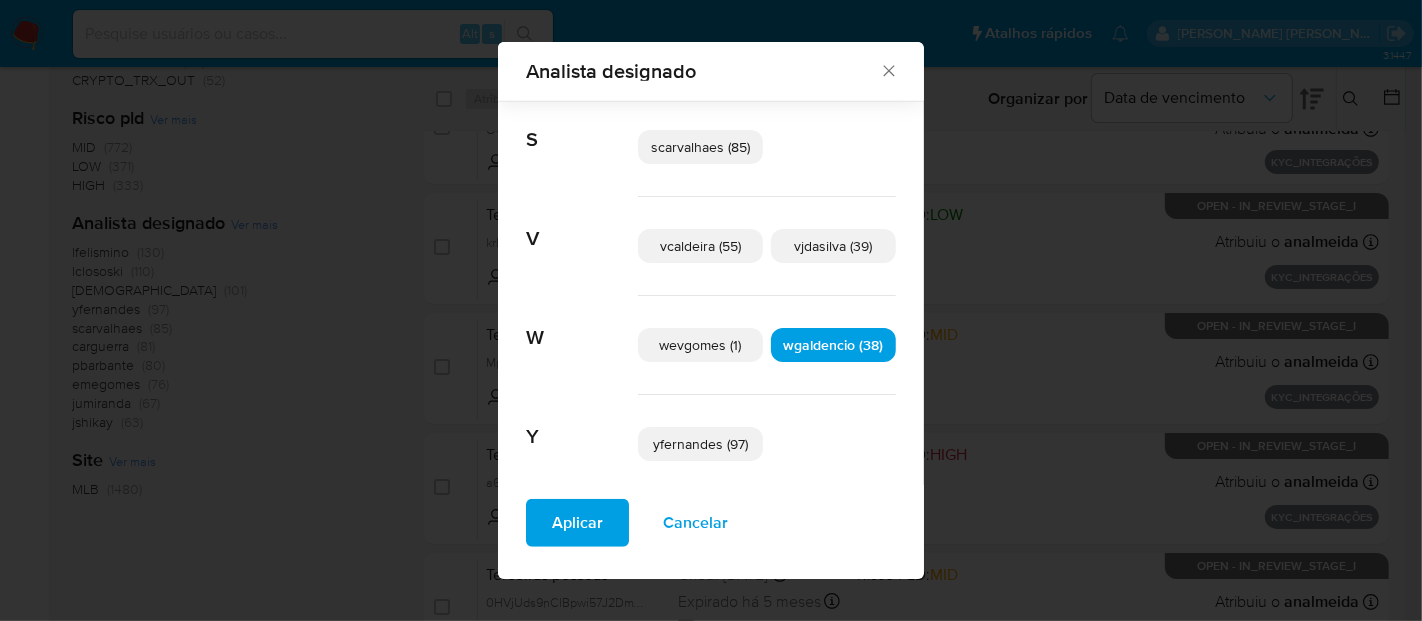 click on "Aplicar" at bounding box center (577, 523) 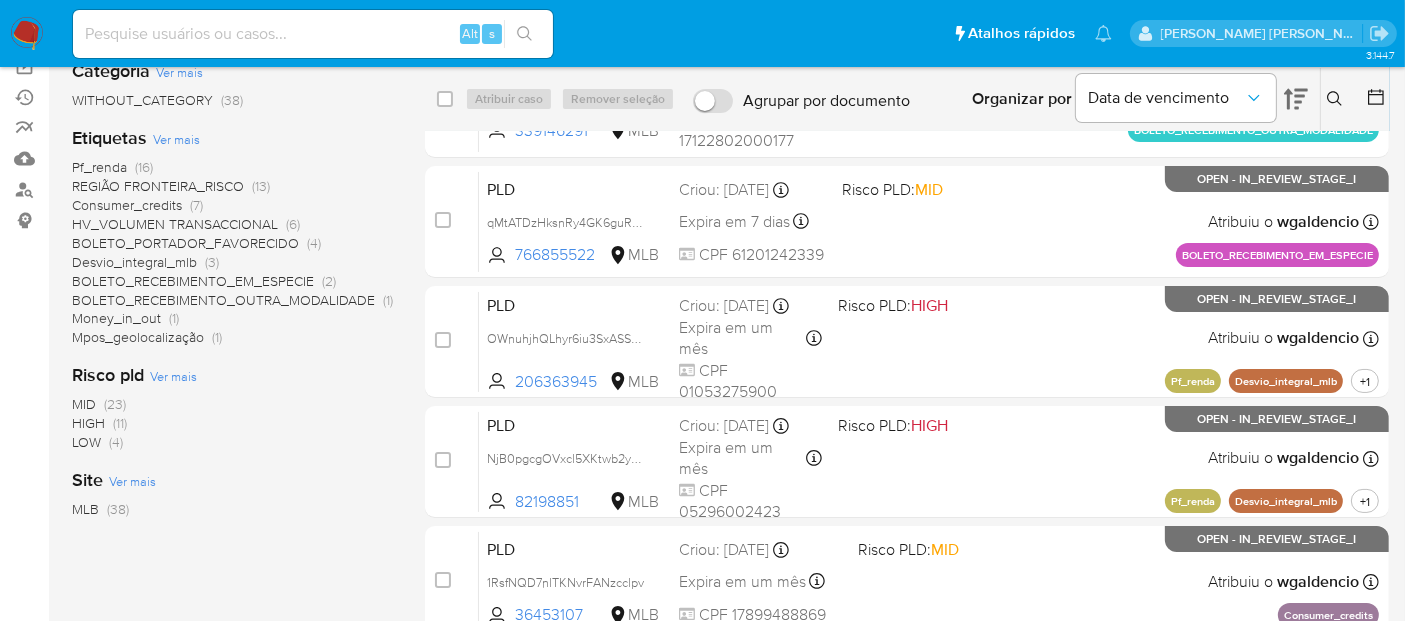 scroll, scrollTop: 0, scrollLeft: 0, axis: both 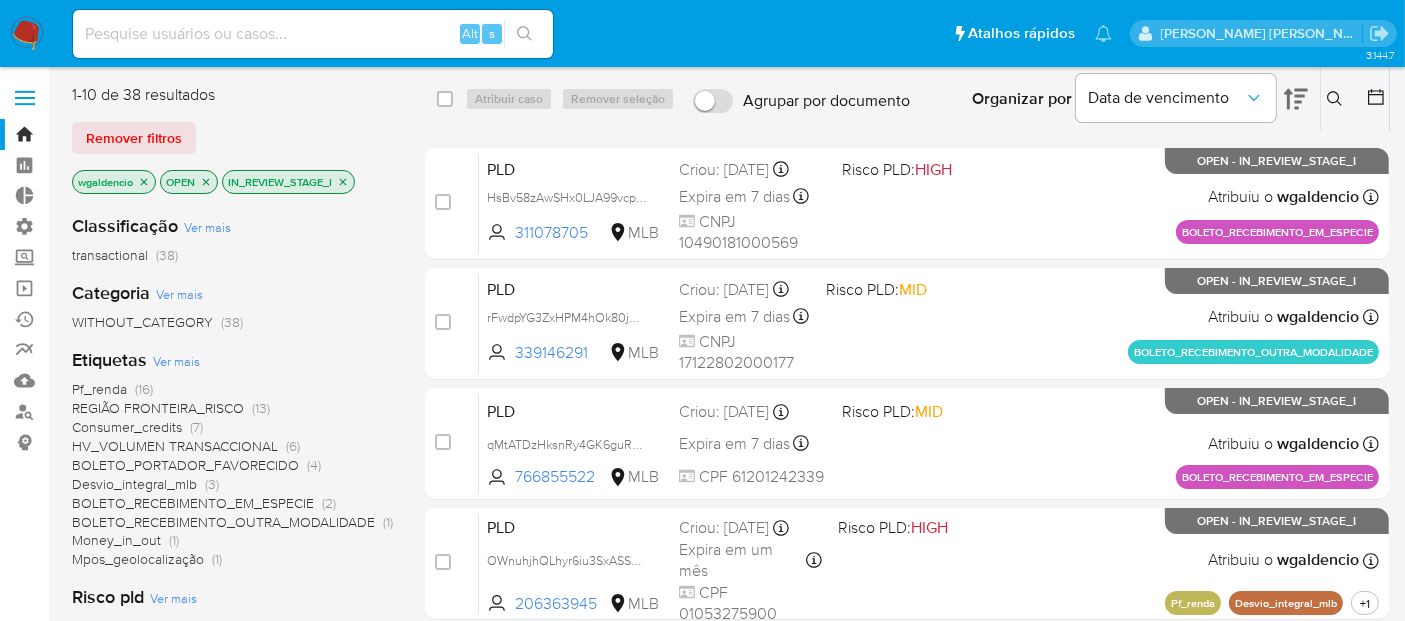 click 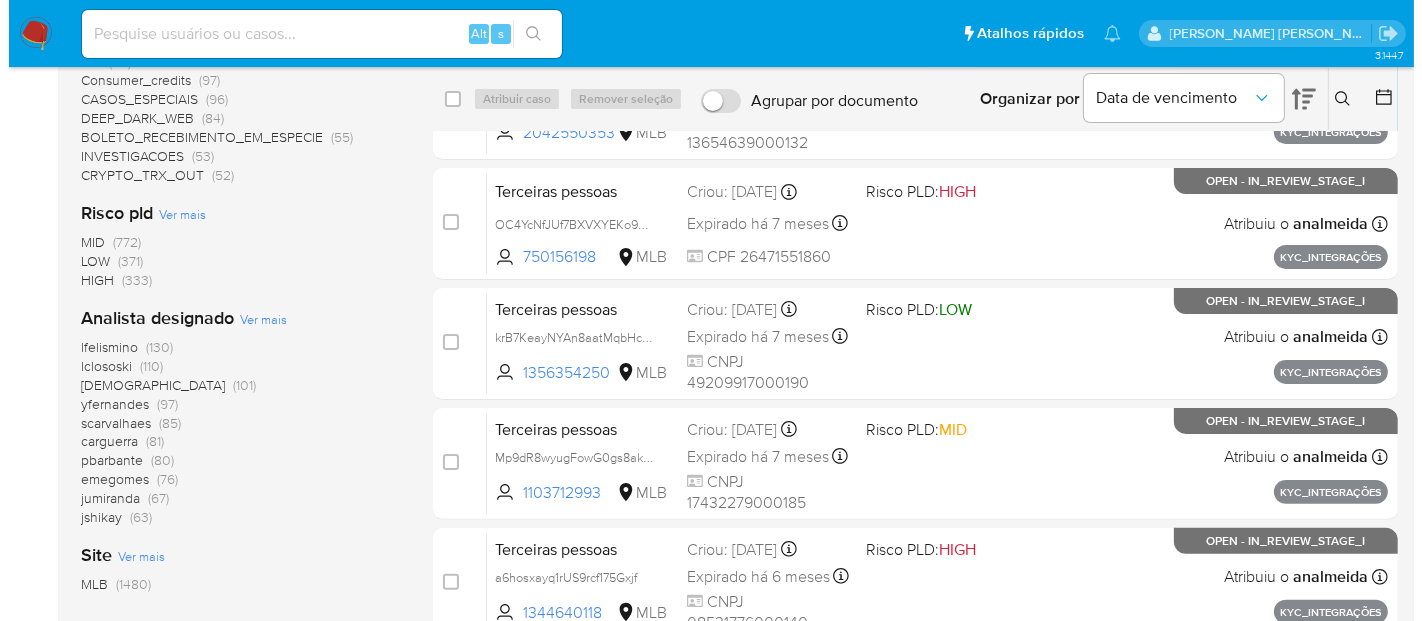 scroll, scrollTop: 555, scrollLeft: 0, axis: vertical 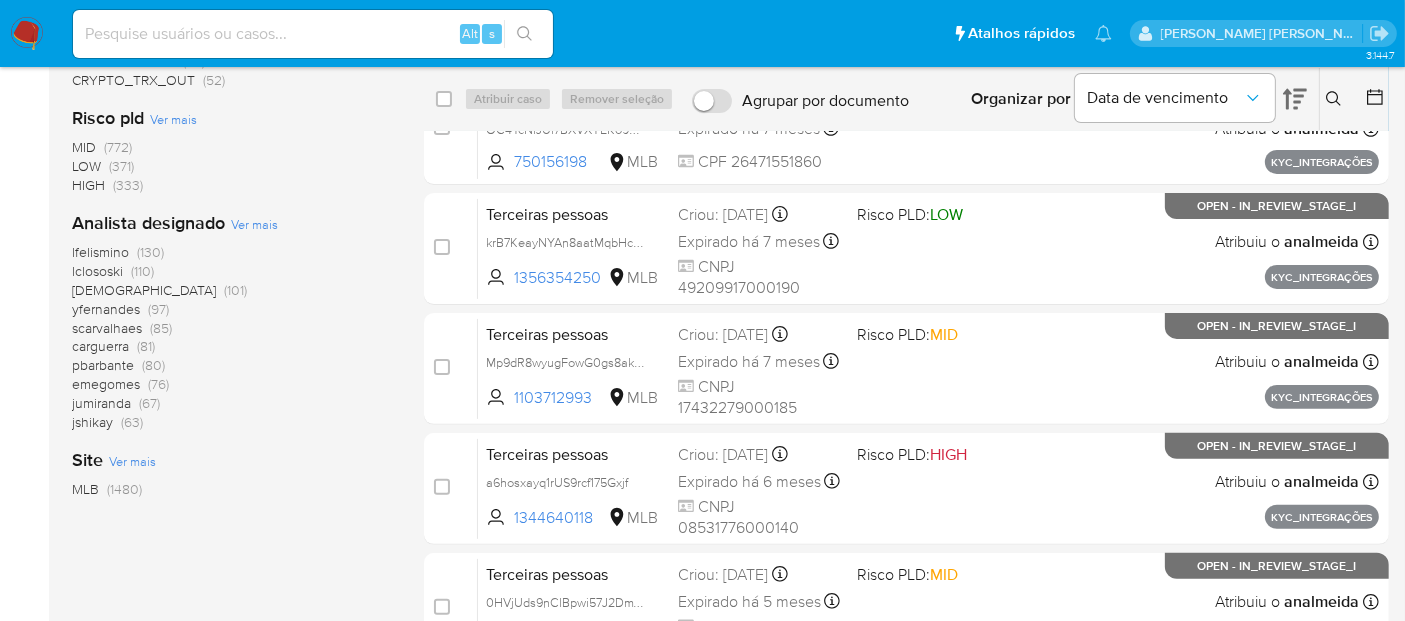 click on "Ver mais" at bounding box center [254, 224] 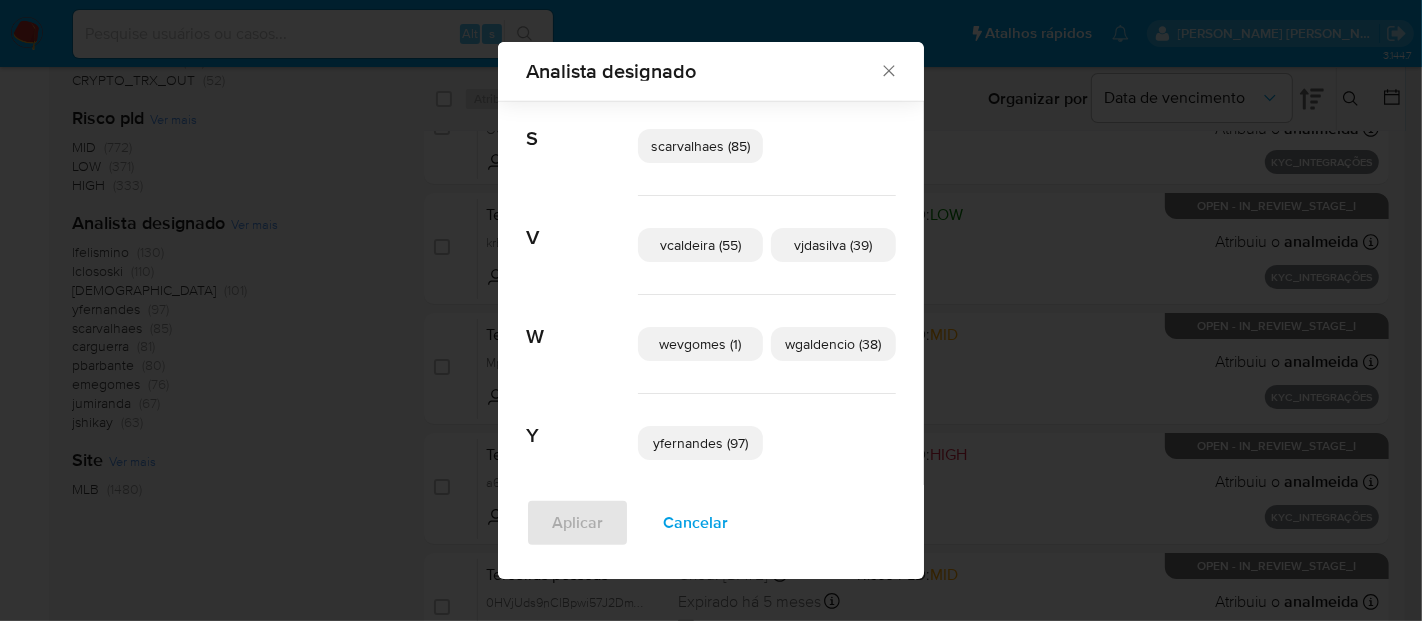 scroll, scrollTop: 1114, scrollLeft: 0, axis: vertical 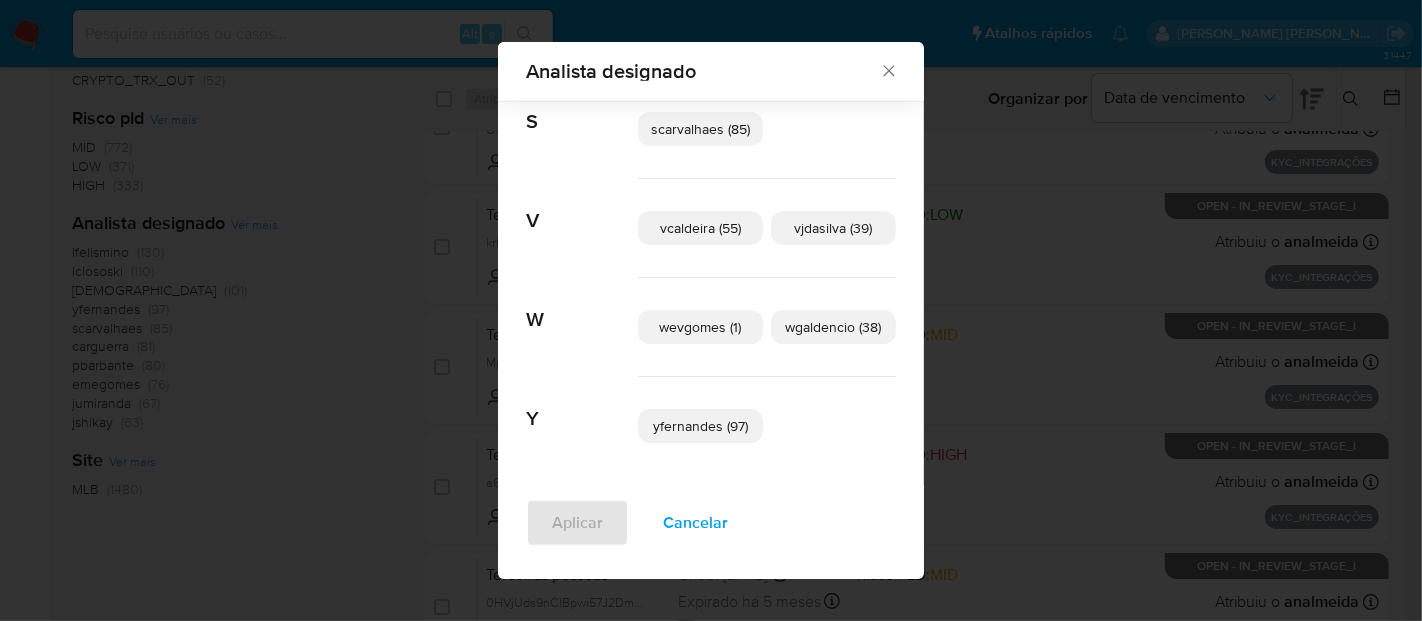 click on "yfernandes (97)" at bounding box center [700, 426] 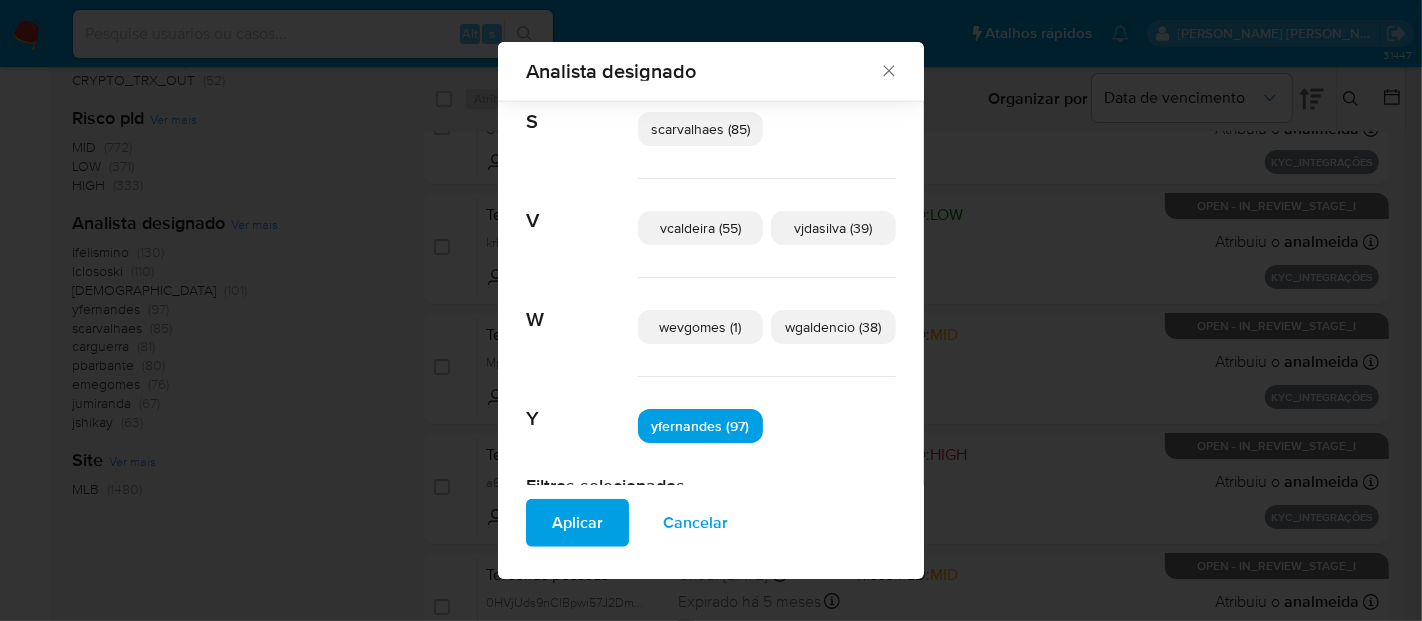 click on "Aplicar" at bounding box center [577, 523] 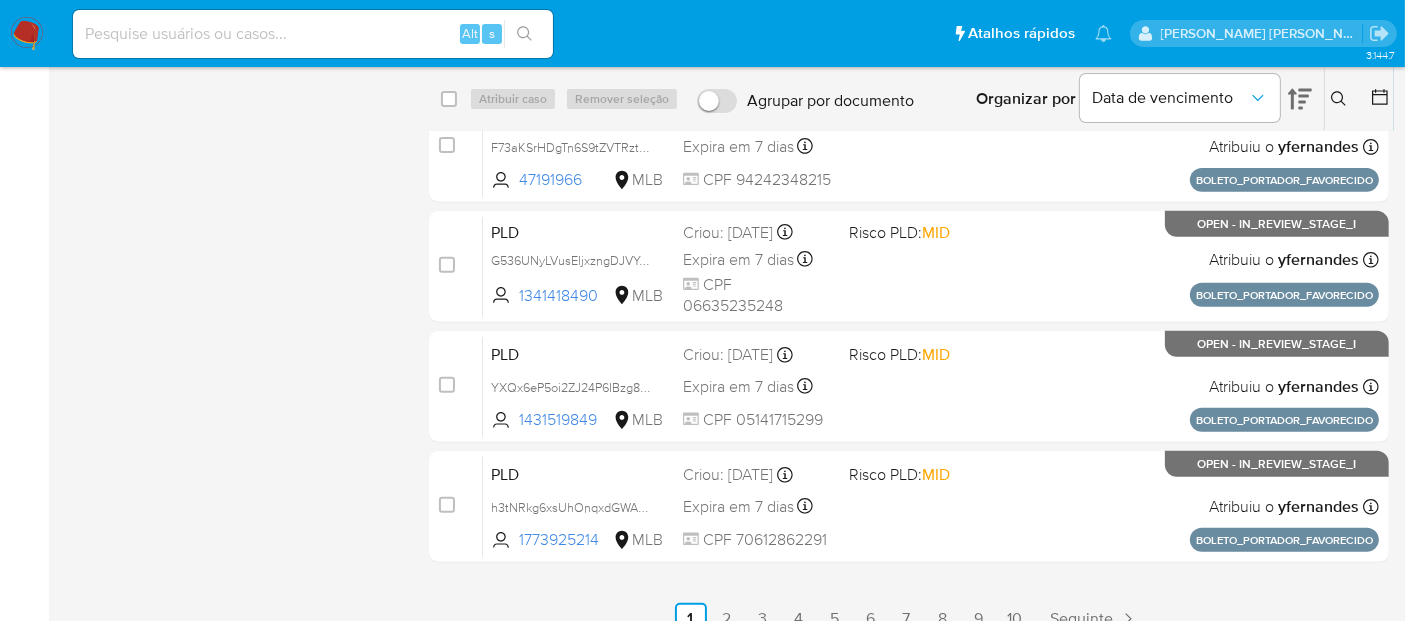 scroll, scrollTop: 802, scrollLeft: 0, axis: vertical 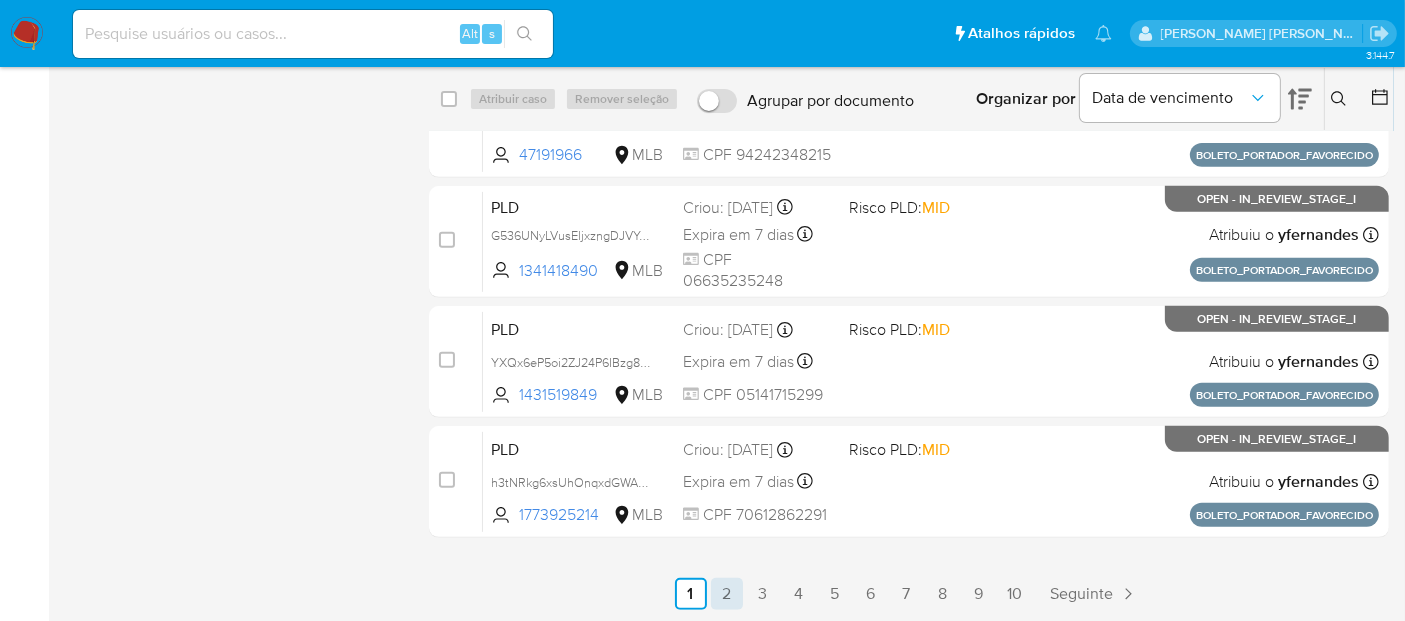 click on "2" at bounding box center (727, 594) 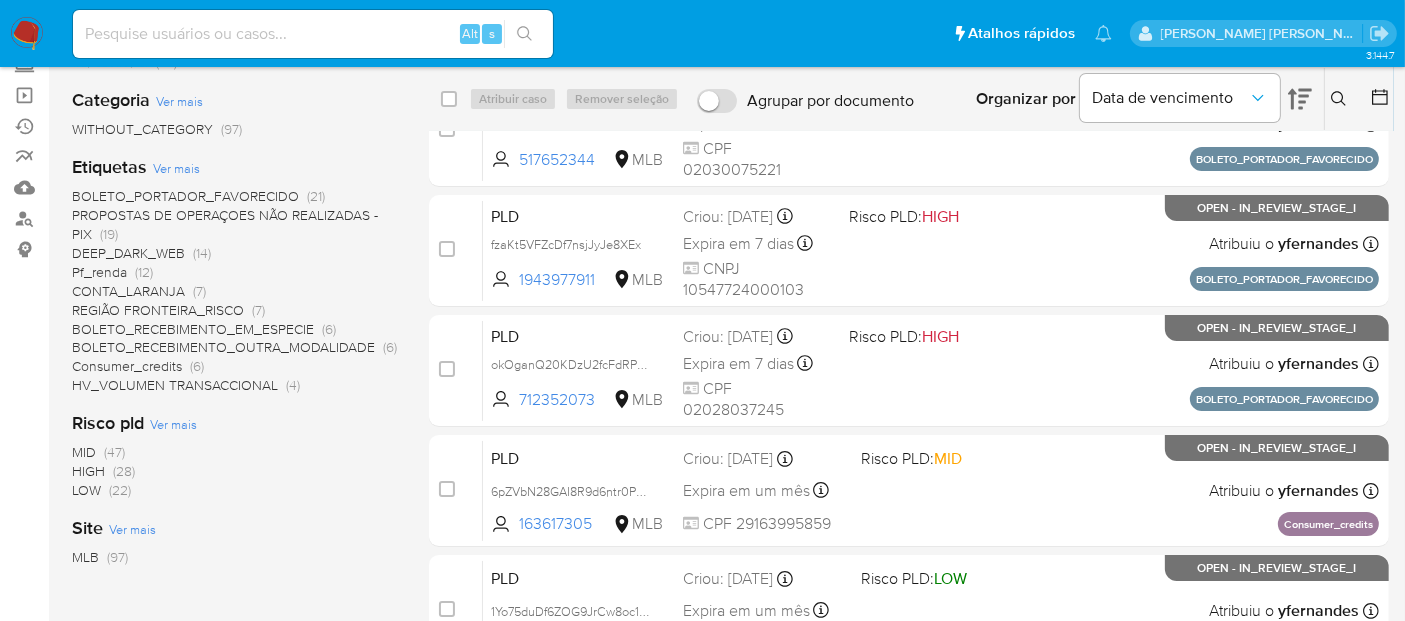 scroll, scrollTop: 222, scrollLeft: 0, axis: vertical 